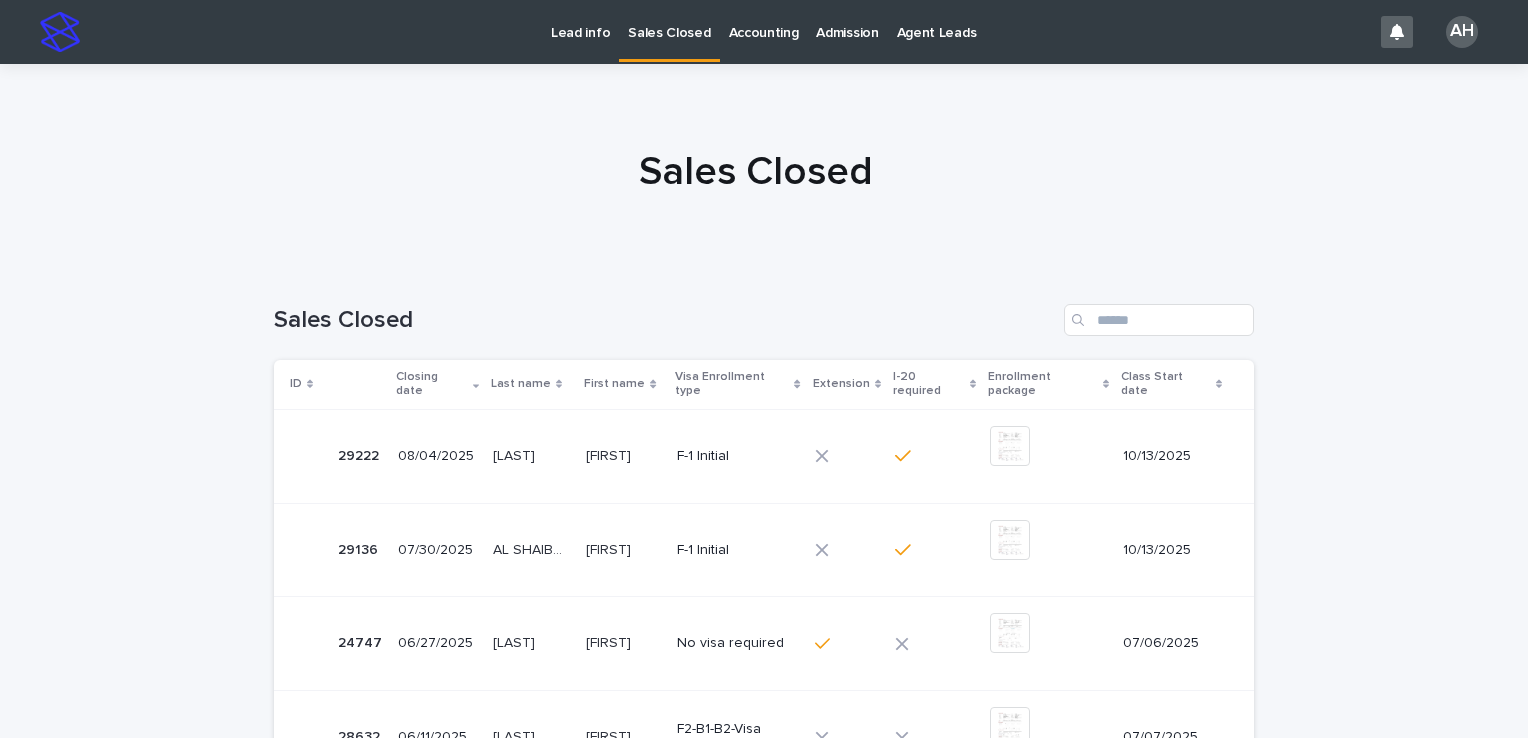 scroll, scrollTop: 0, scrollLeft: 0, axis: both 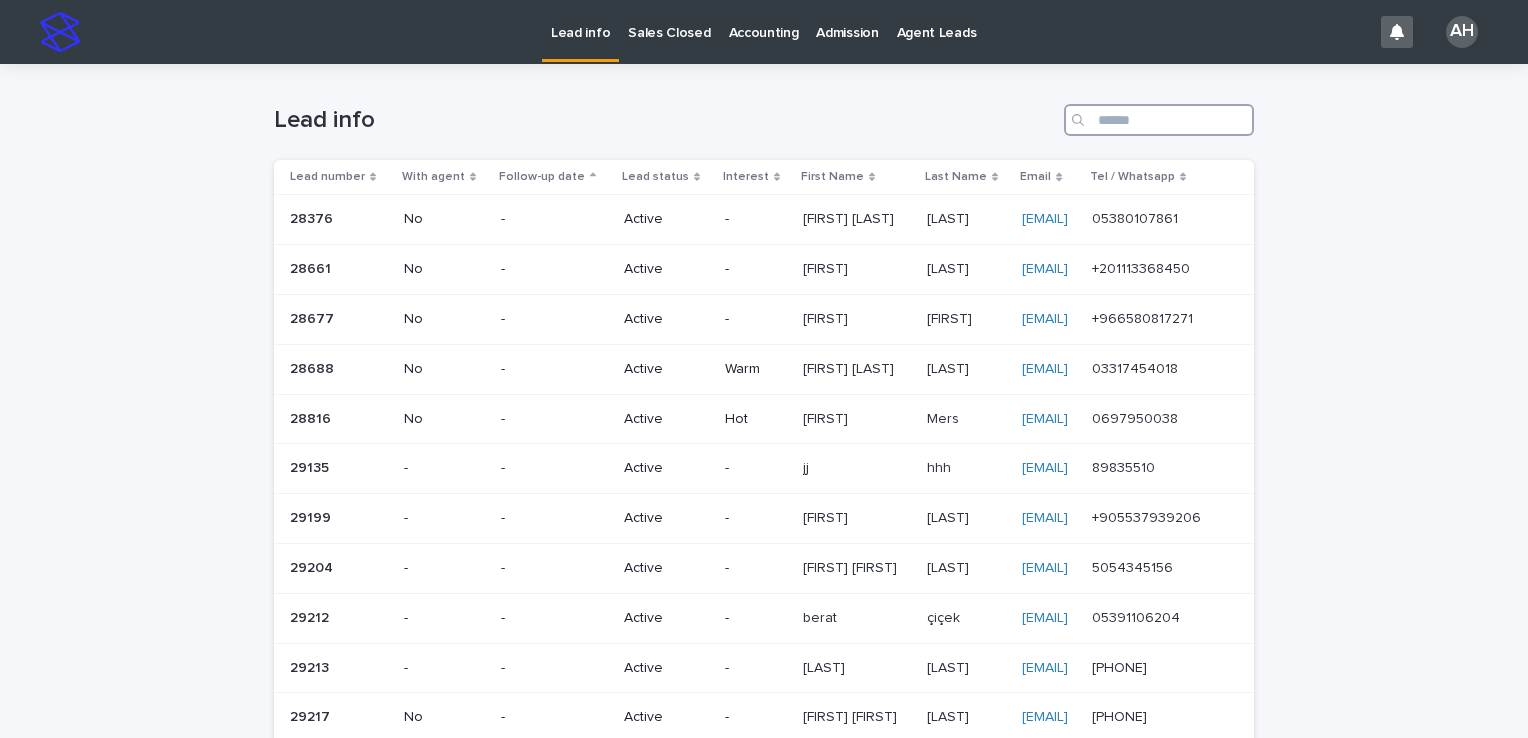 click at bounding box center [1159, 120] 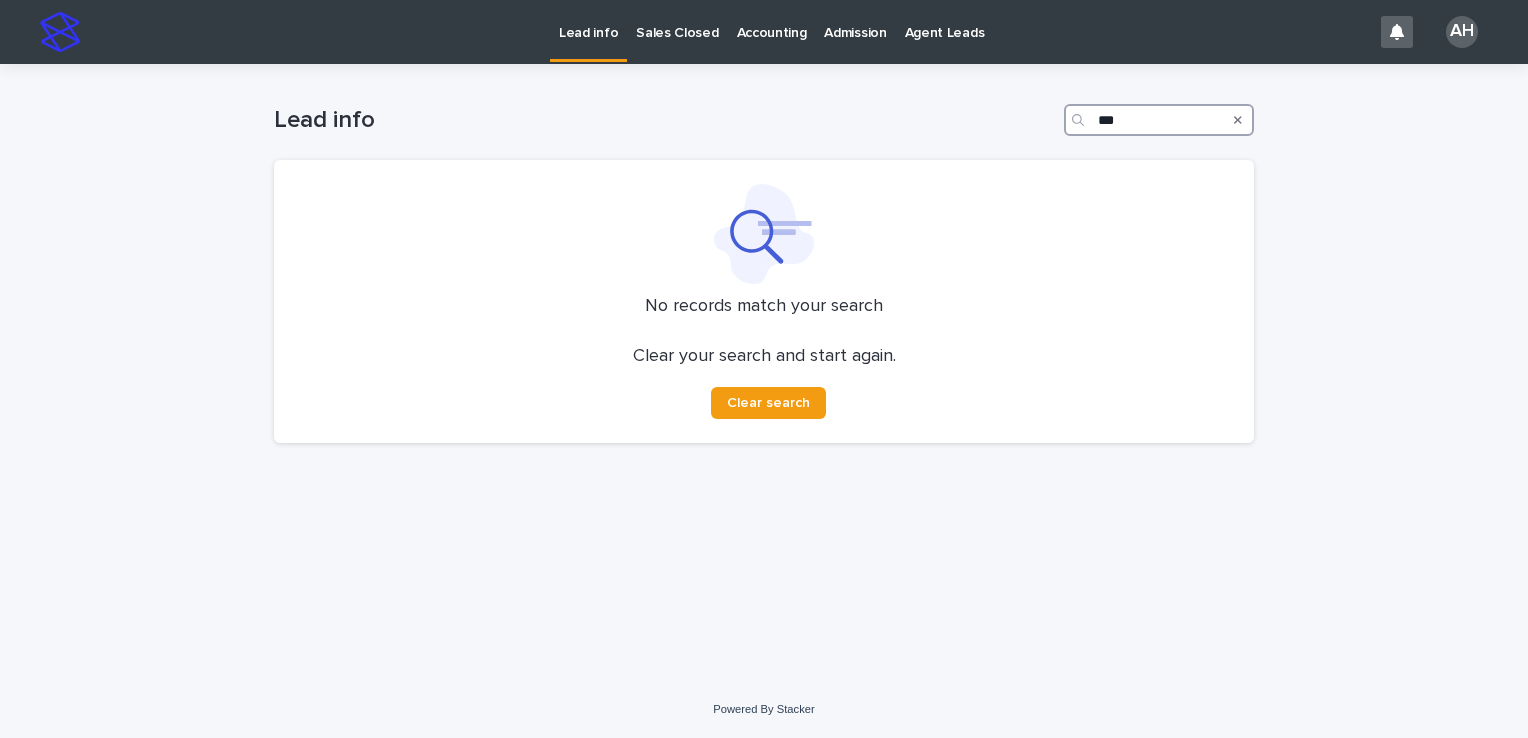 type on "***" 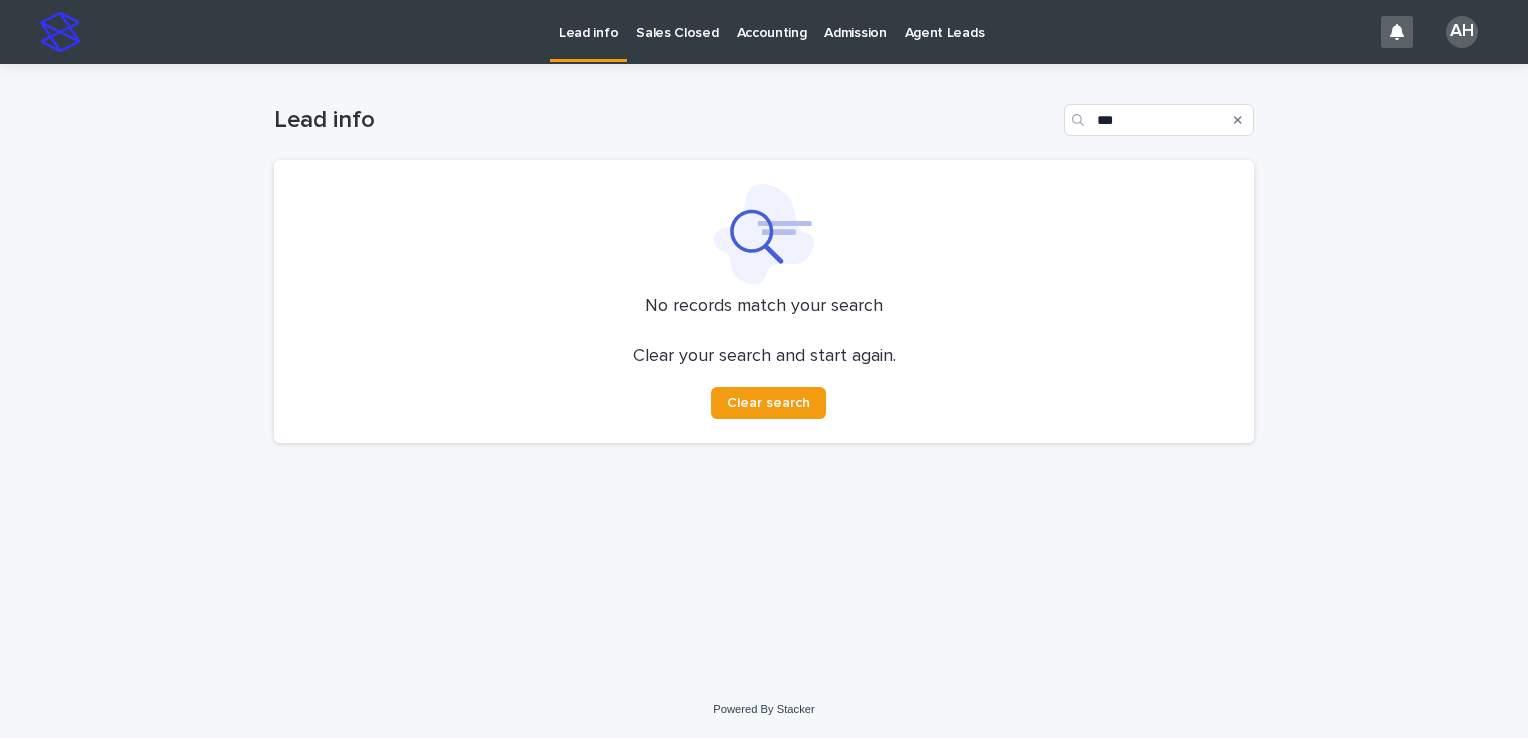 click on "Lead info" at bounding box center (588, 21) 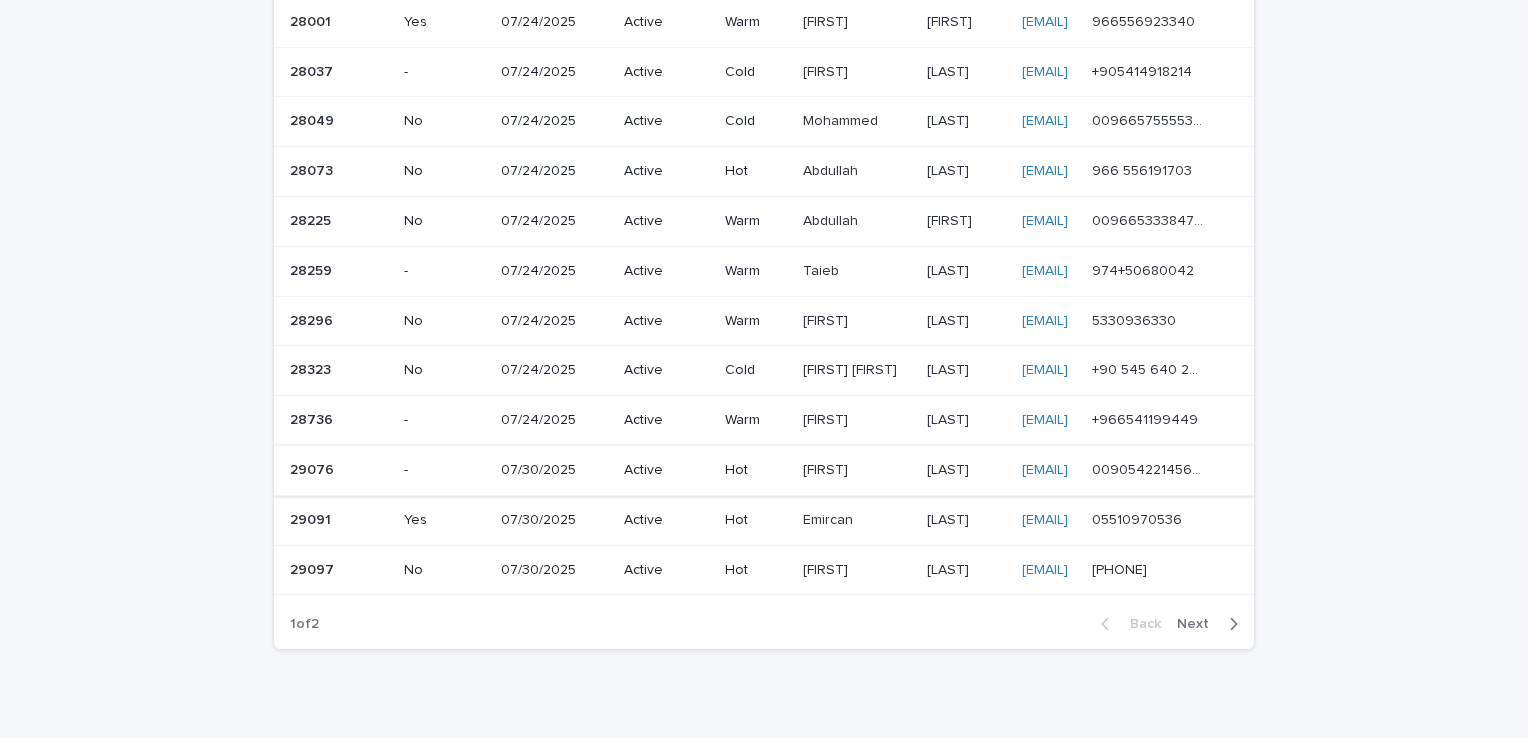 scroll, scrollTop: 1172, scrollLeft: 0, axis: vertical 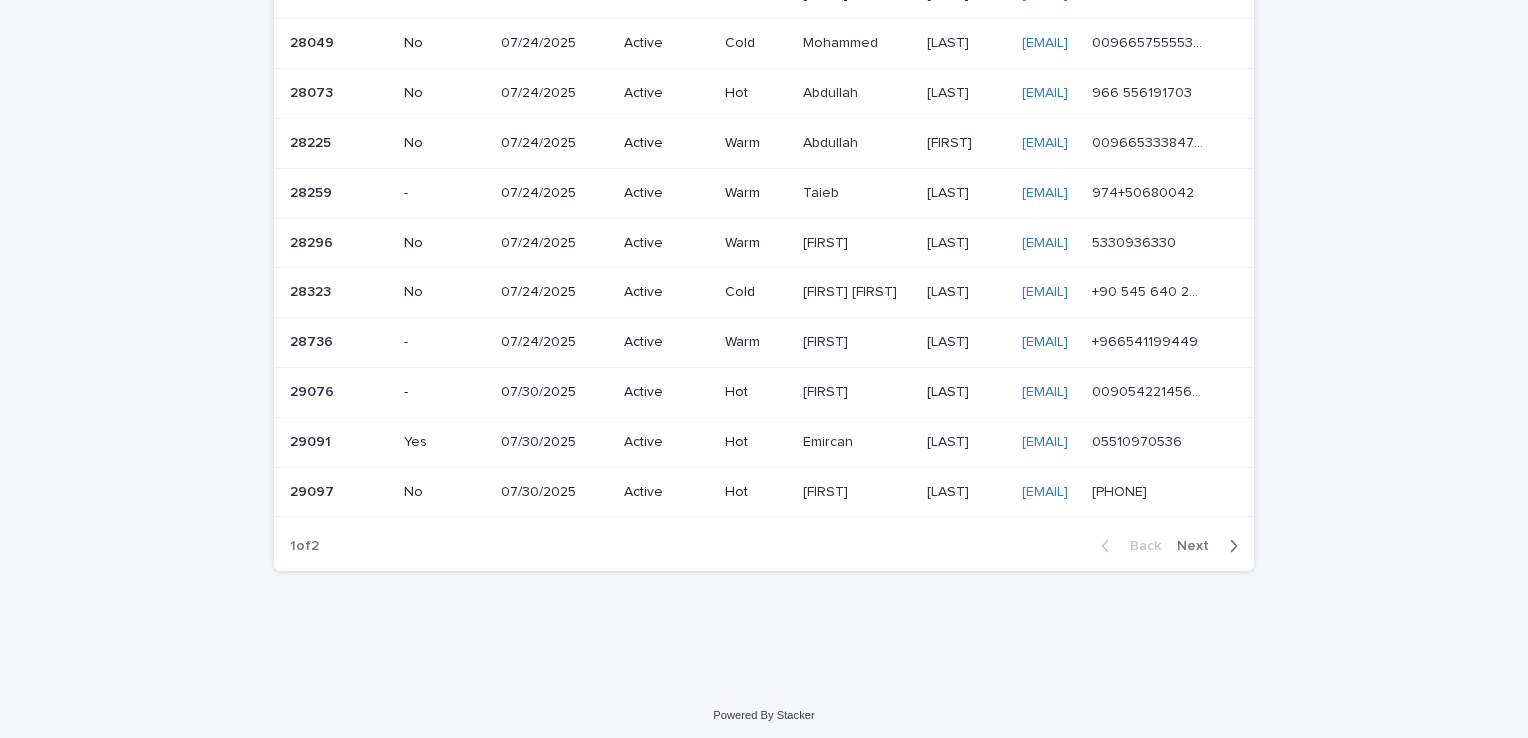 click at bounding box center (1229, 546) 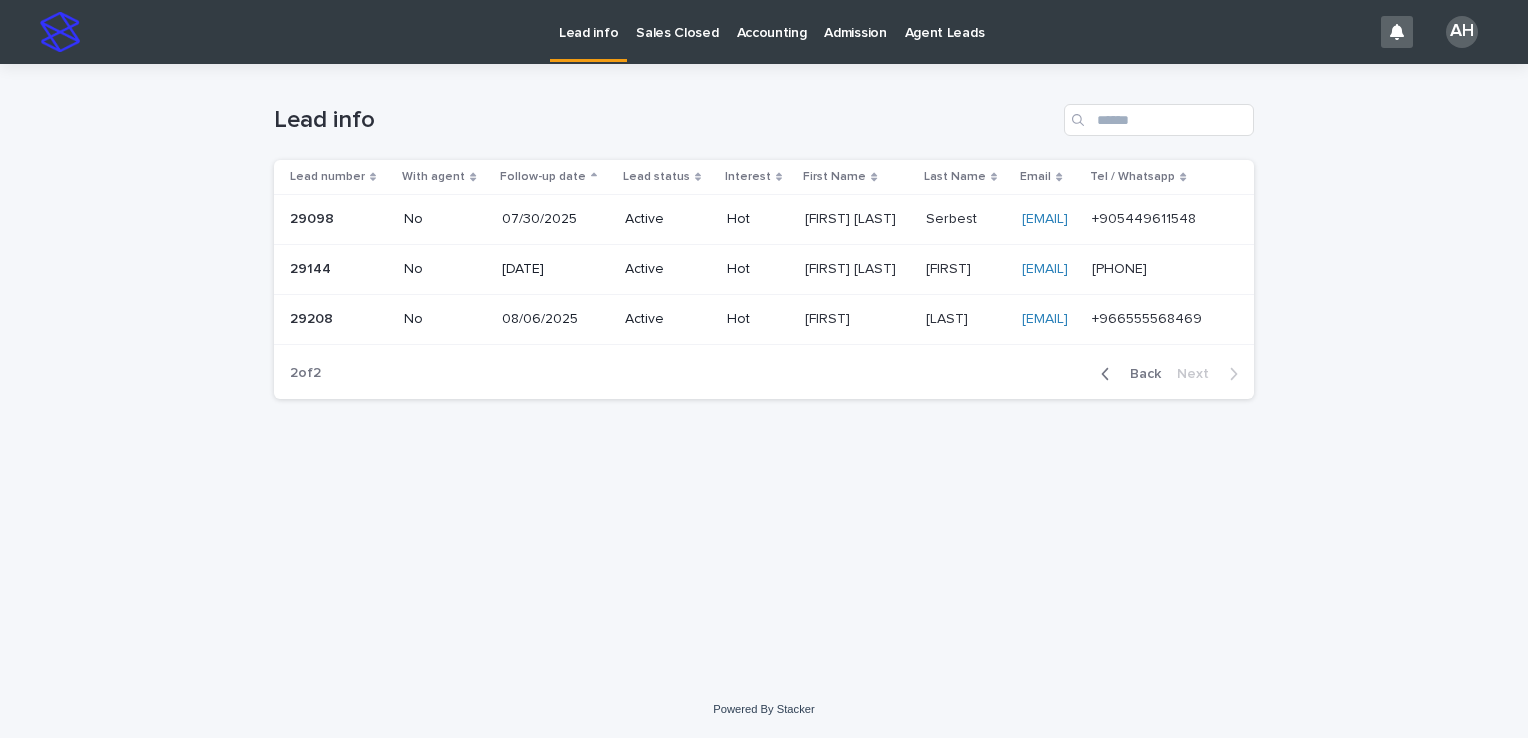 scroll, scrollTop: 0, scrollLeft: 0, axis: both 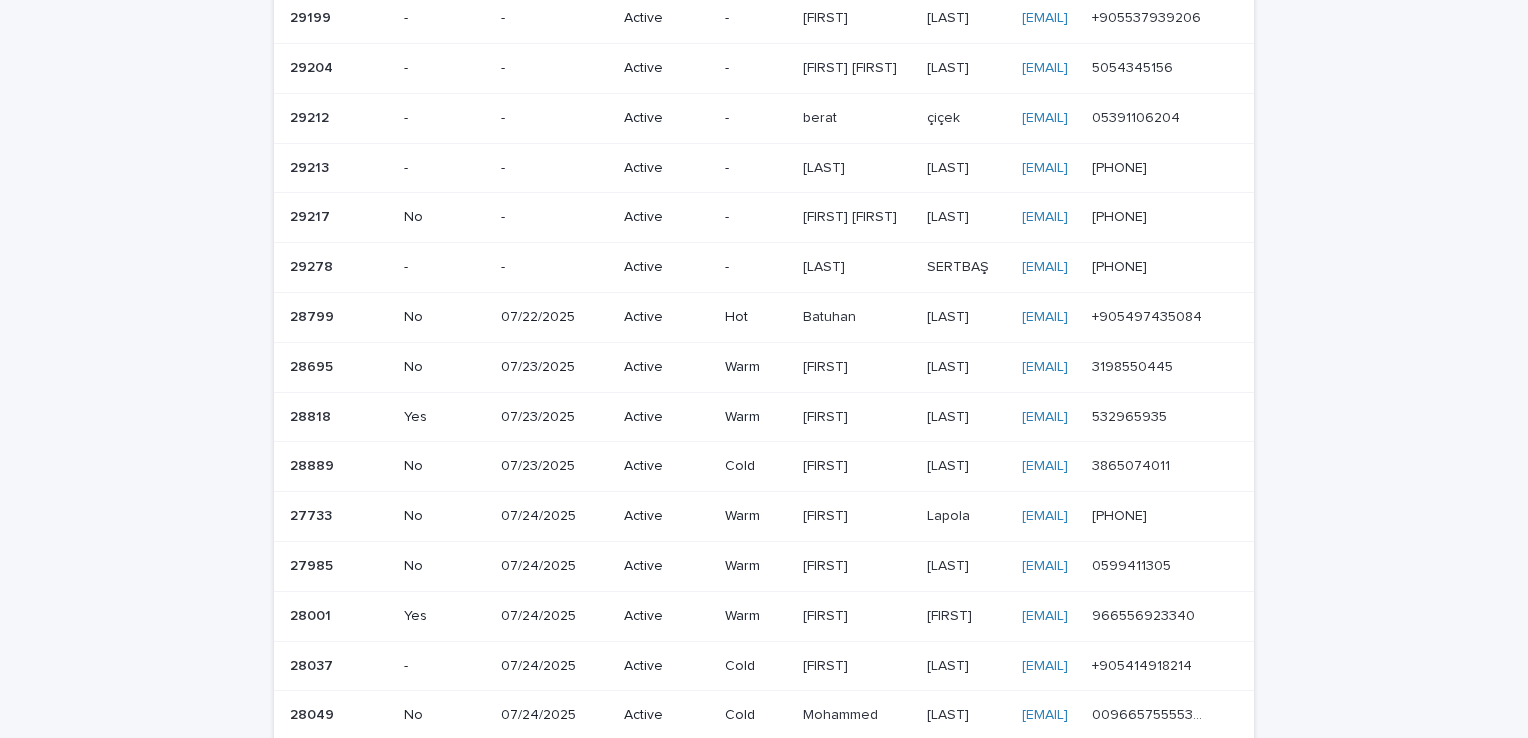 click on "[PHONE] [PHONE]" at bounding box center (1157, 317) 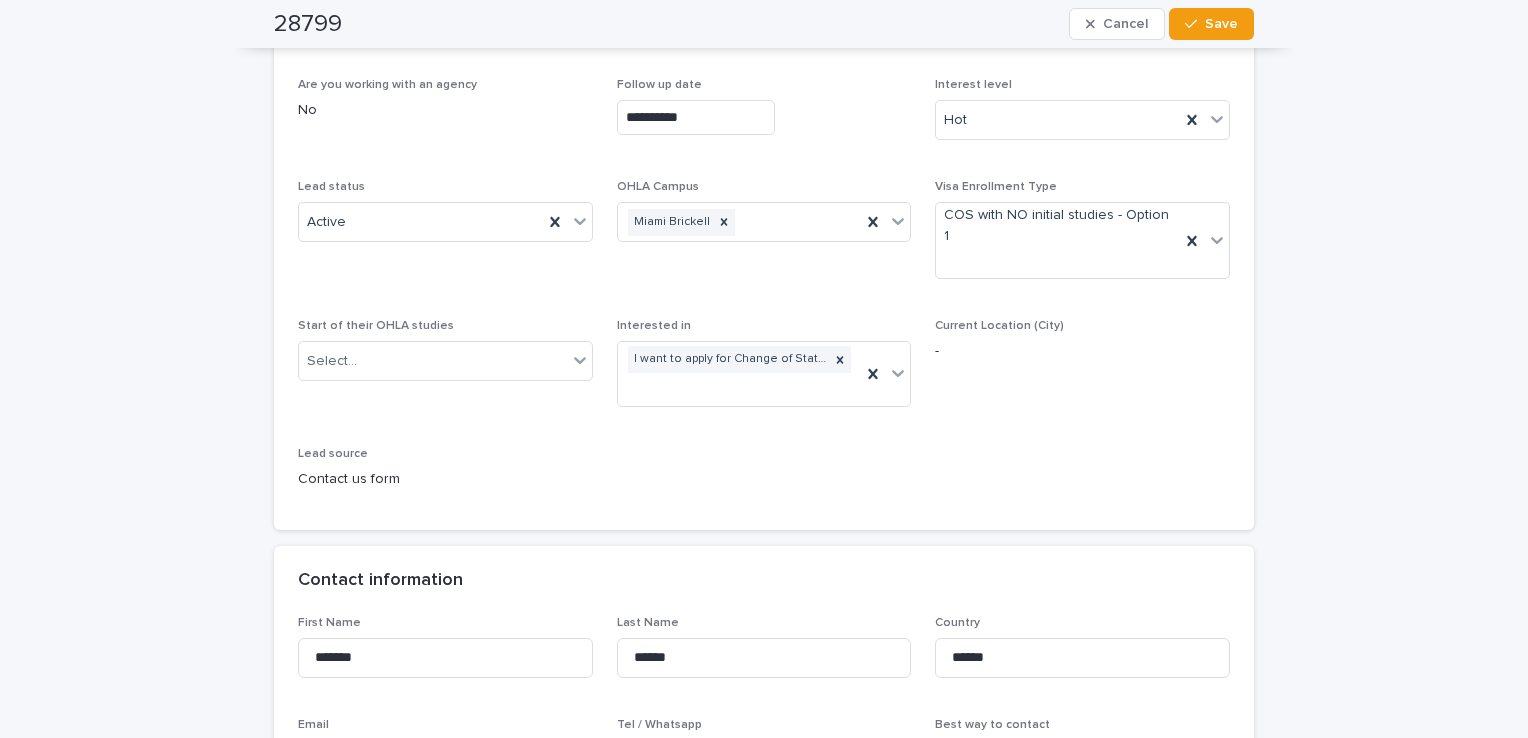 scroll, scrollTop: 0, scrollLeft: 0, axis: both 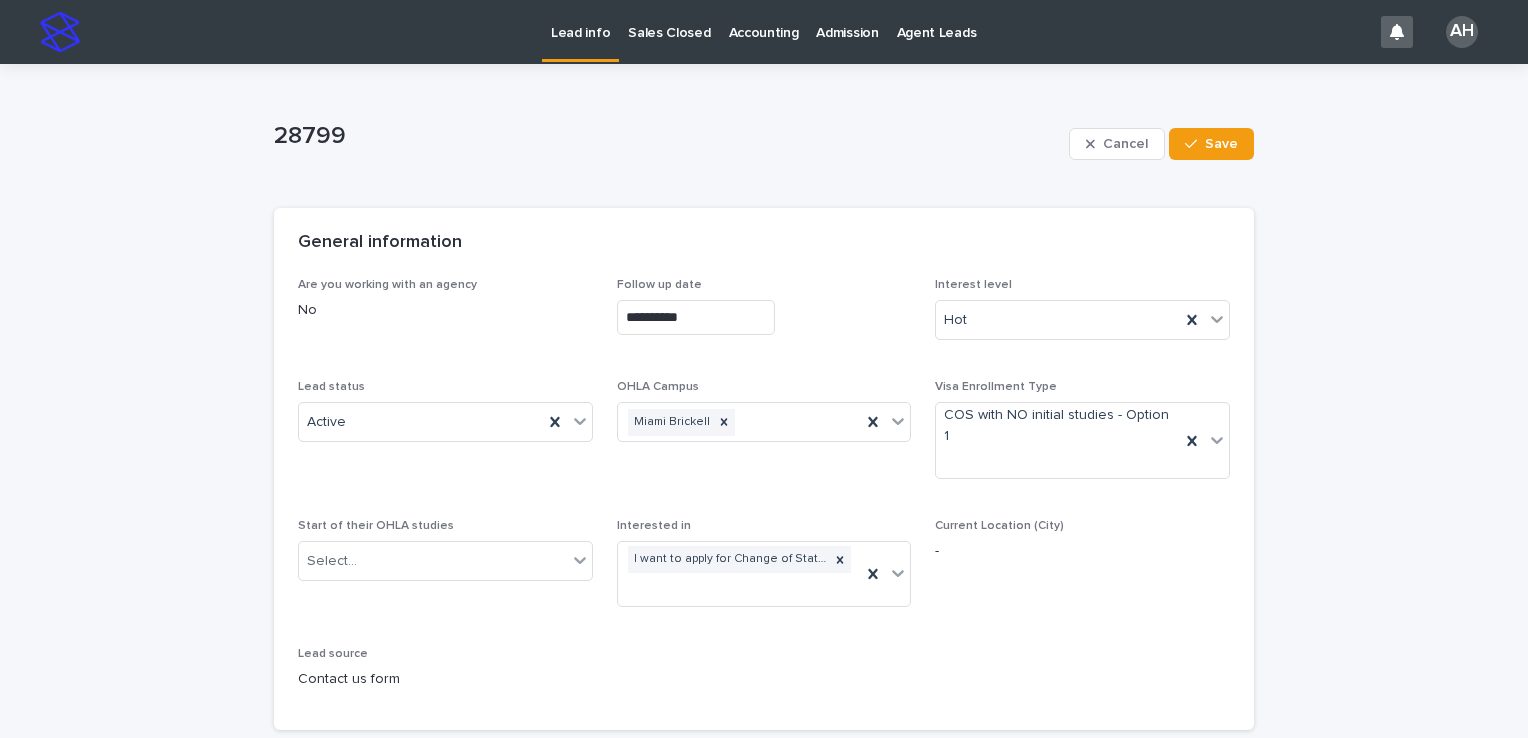 click on "Lead info" at bounding box center (580, 21) 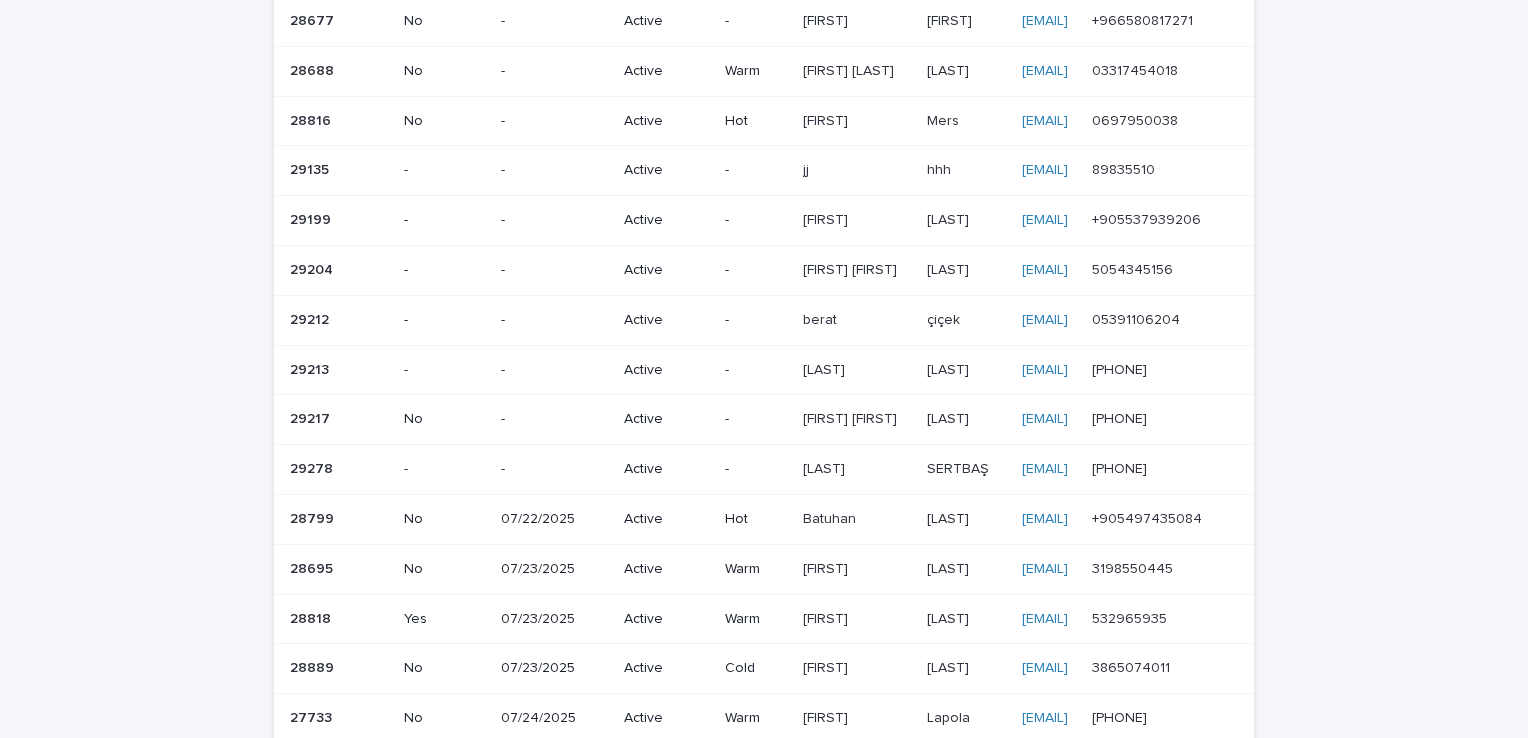 scroll, scrollTop: 300, scrollLeft: 0, axis: vertical 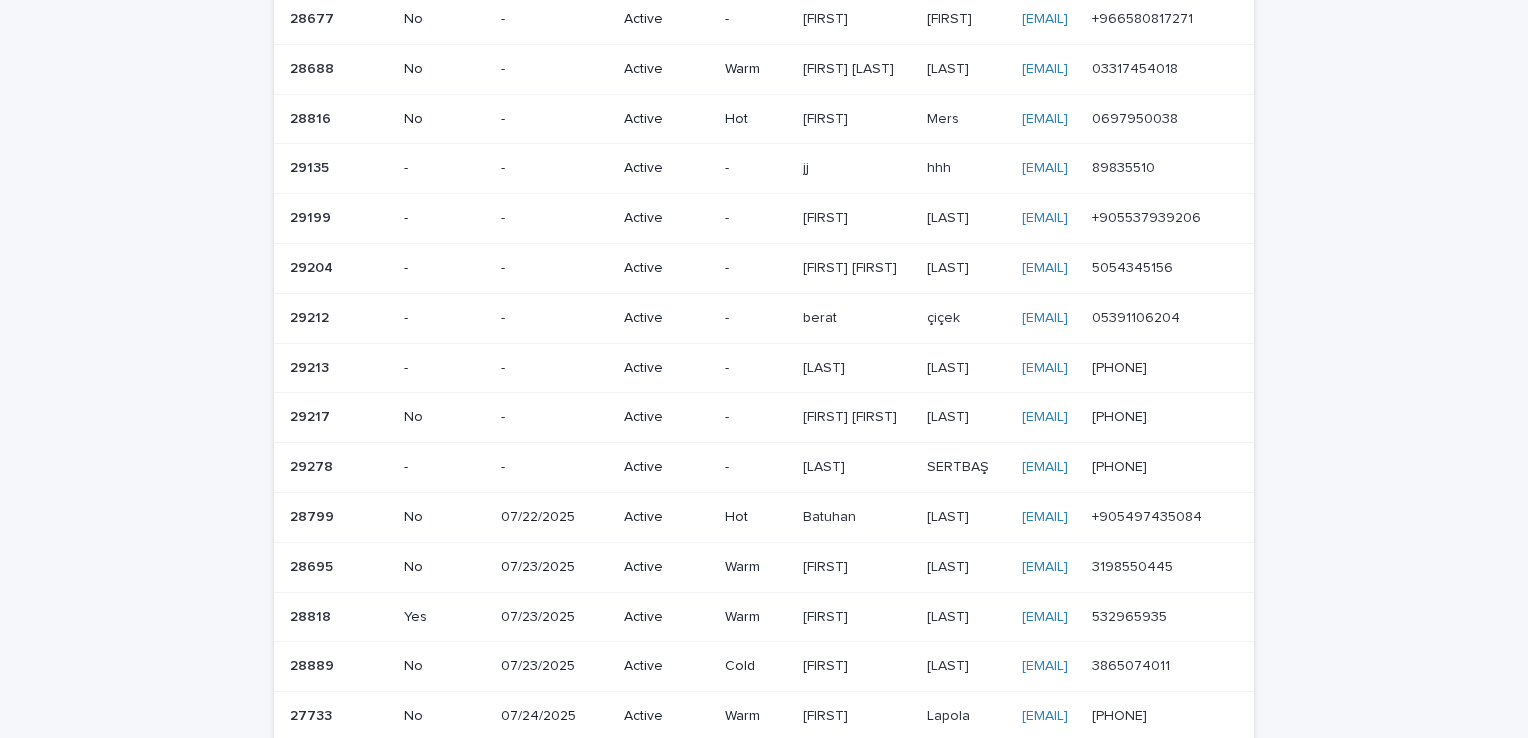 click on "3198550445" at bounding box center (1134, 565) 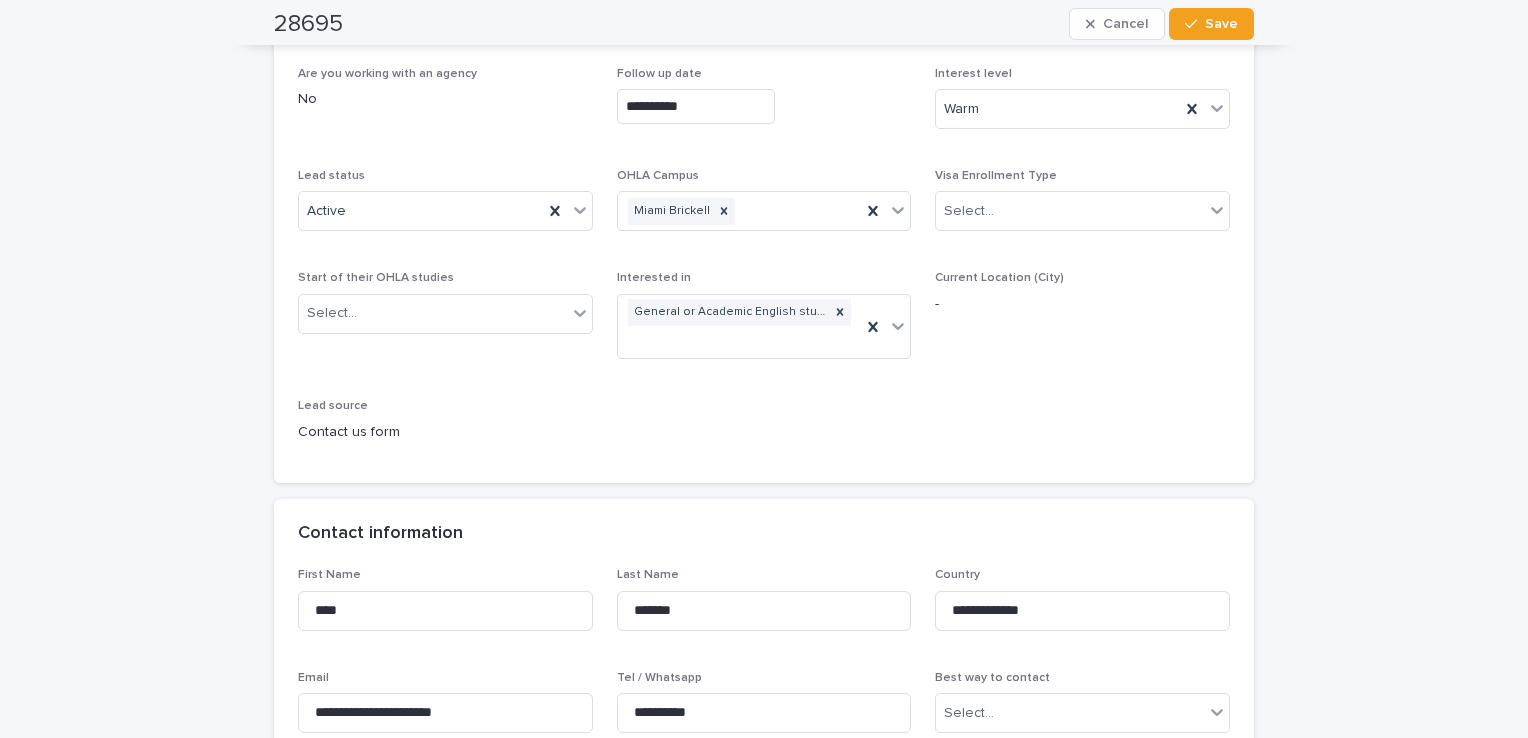 scroll, scrollTop: 0, scrollLeft: 0, axis: both 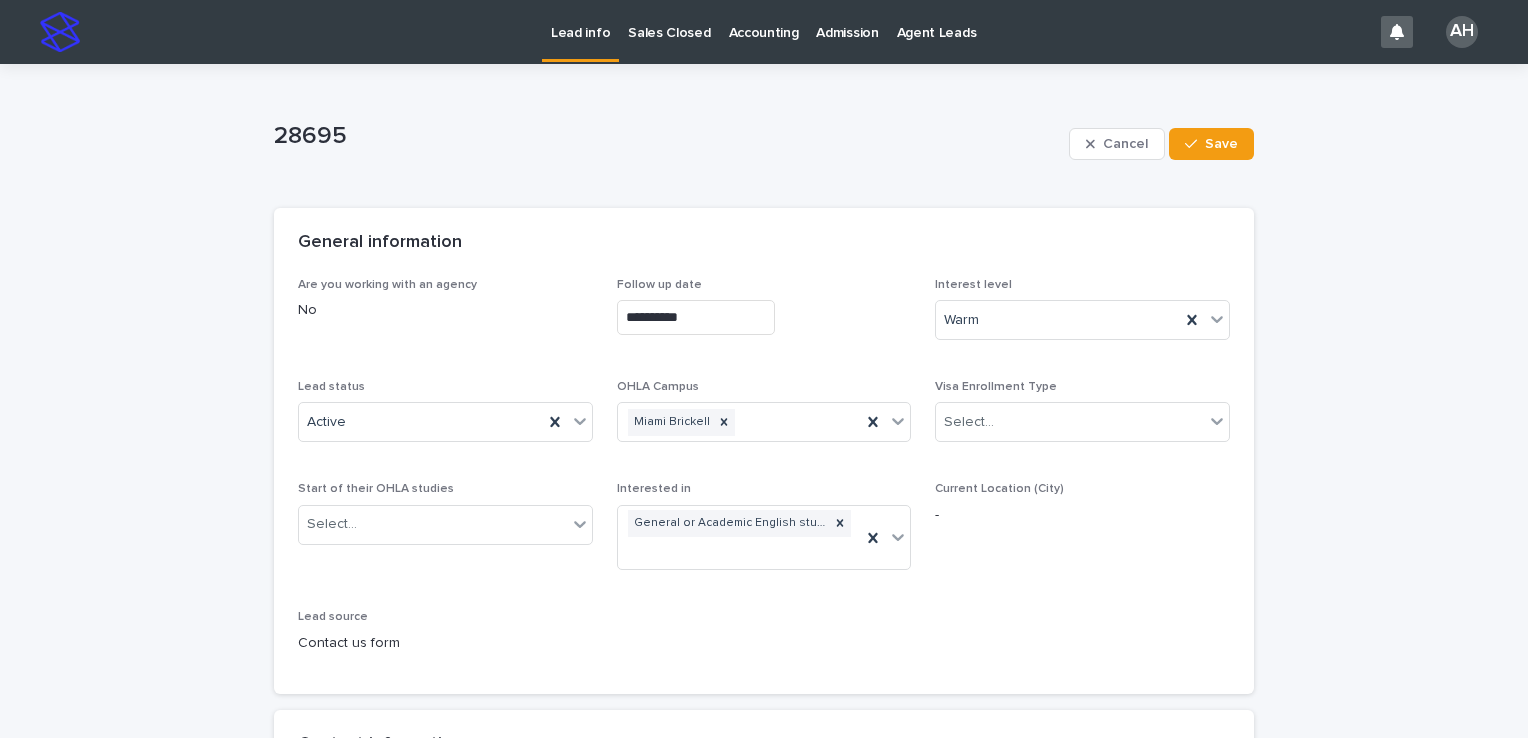 click on "Sales Closed" at bounding box center (669, 21) 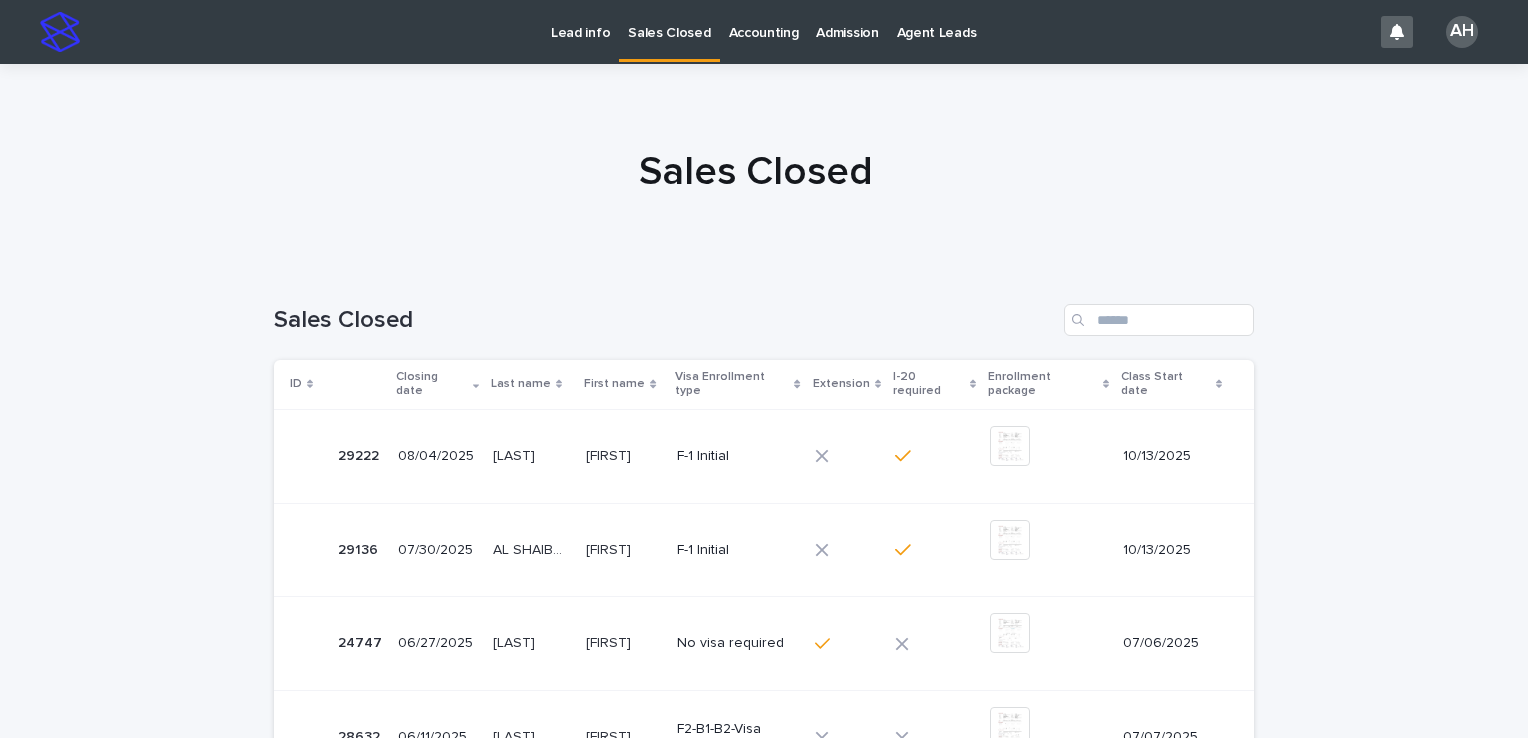 click on "Lead info" at bounding box center (580, 31) 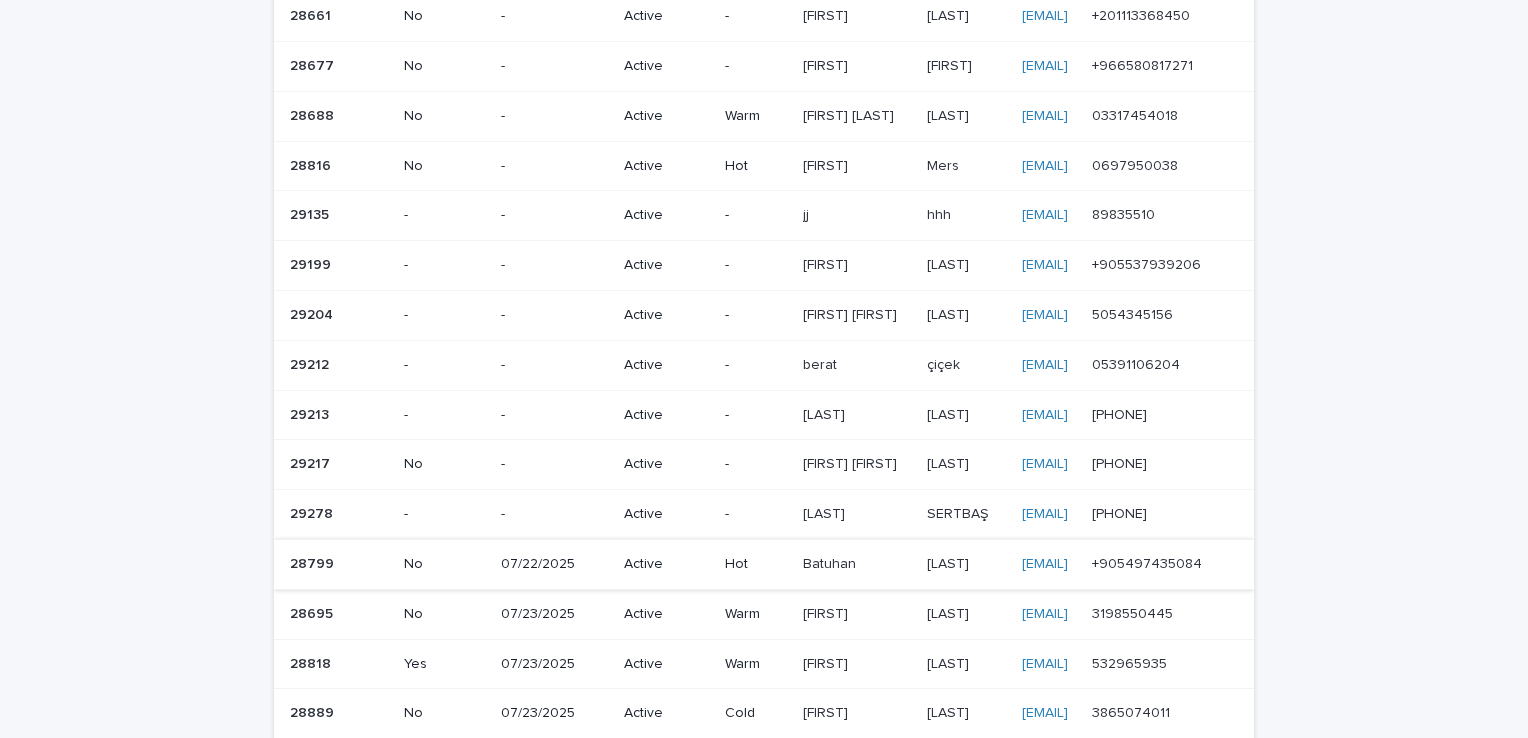 scroll, scrollTop: 300, scrollLeft: 0, axis: vertical 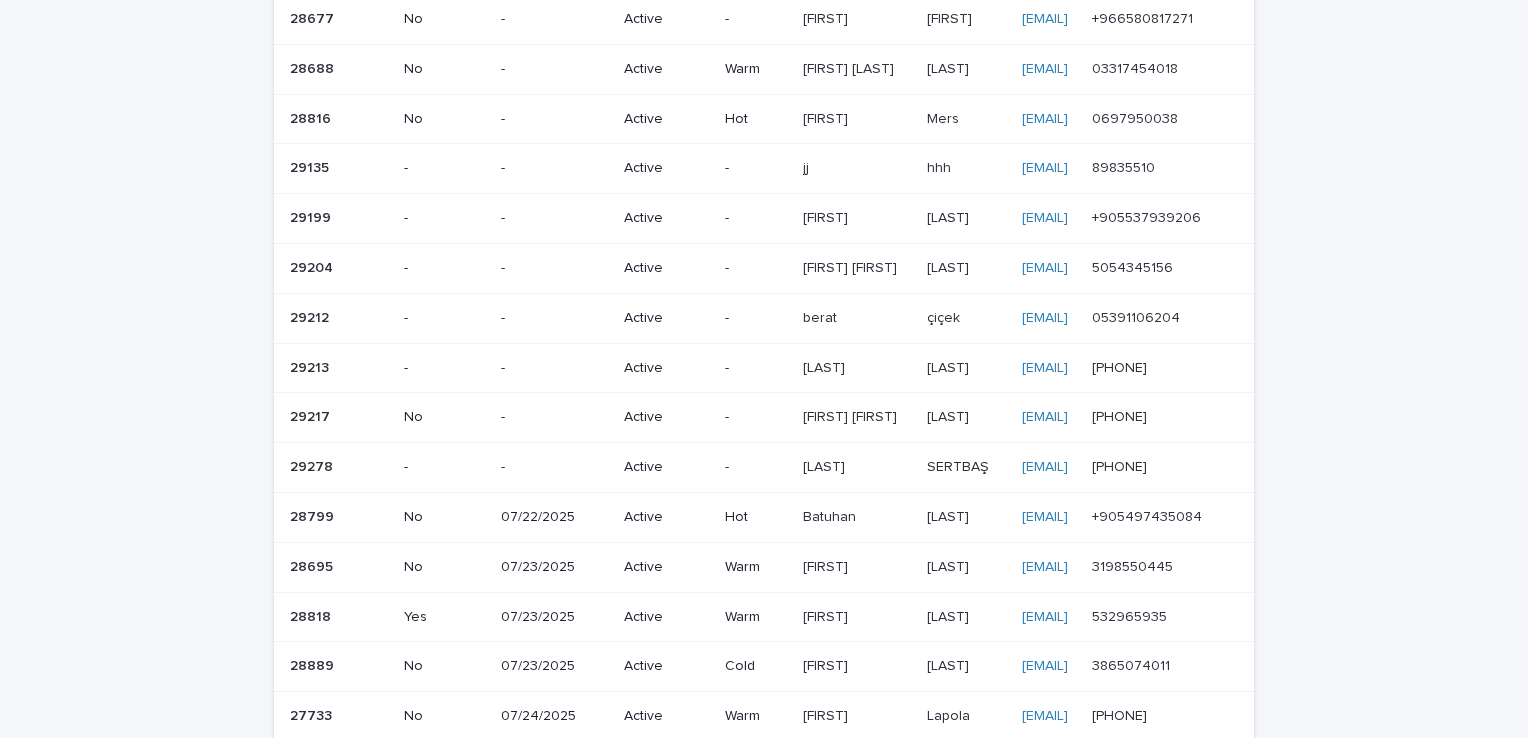 click on "532965935 532965935" at bounding box center (1169, 617) 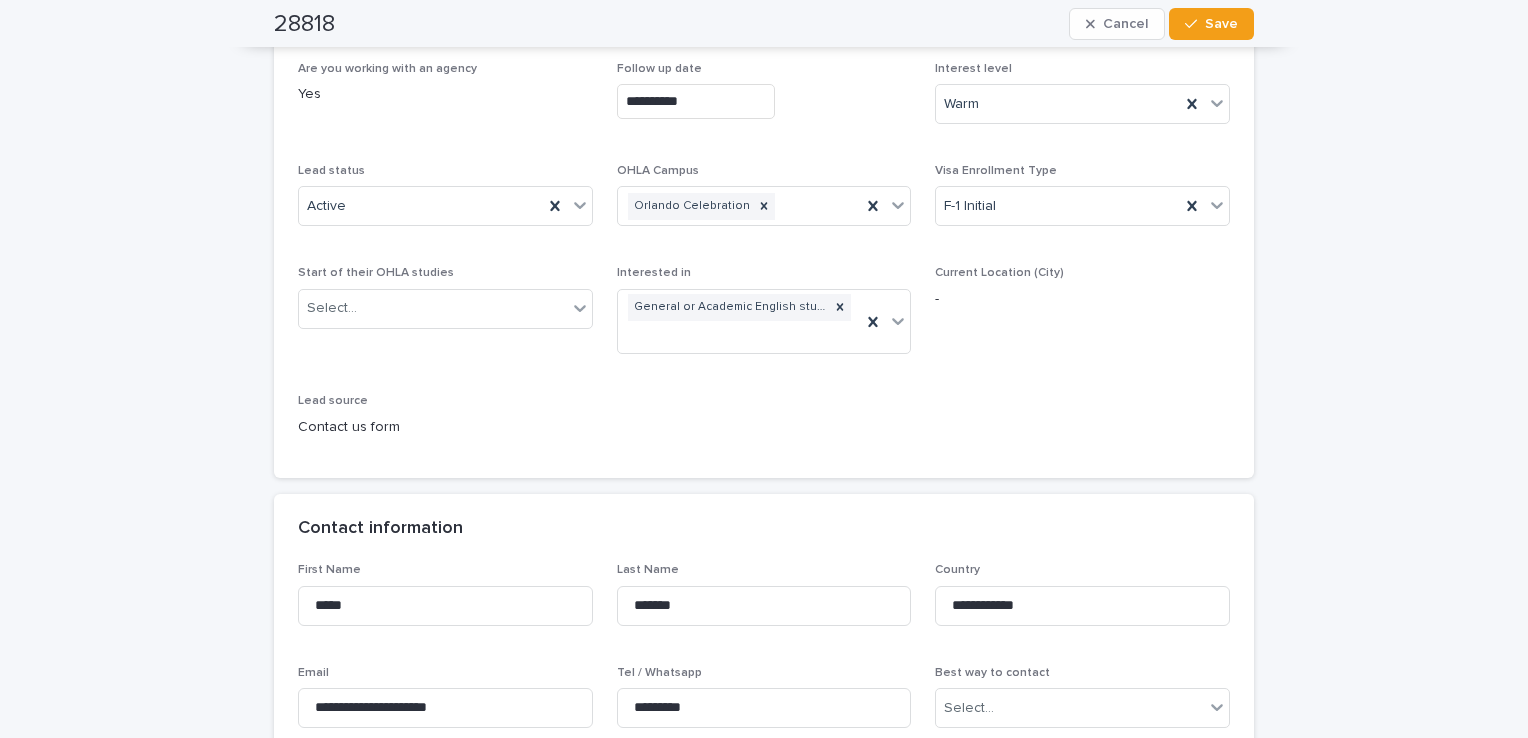 scroll, scrollTop: 0, scrollLeft: 0, axis: both 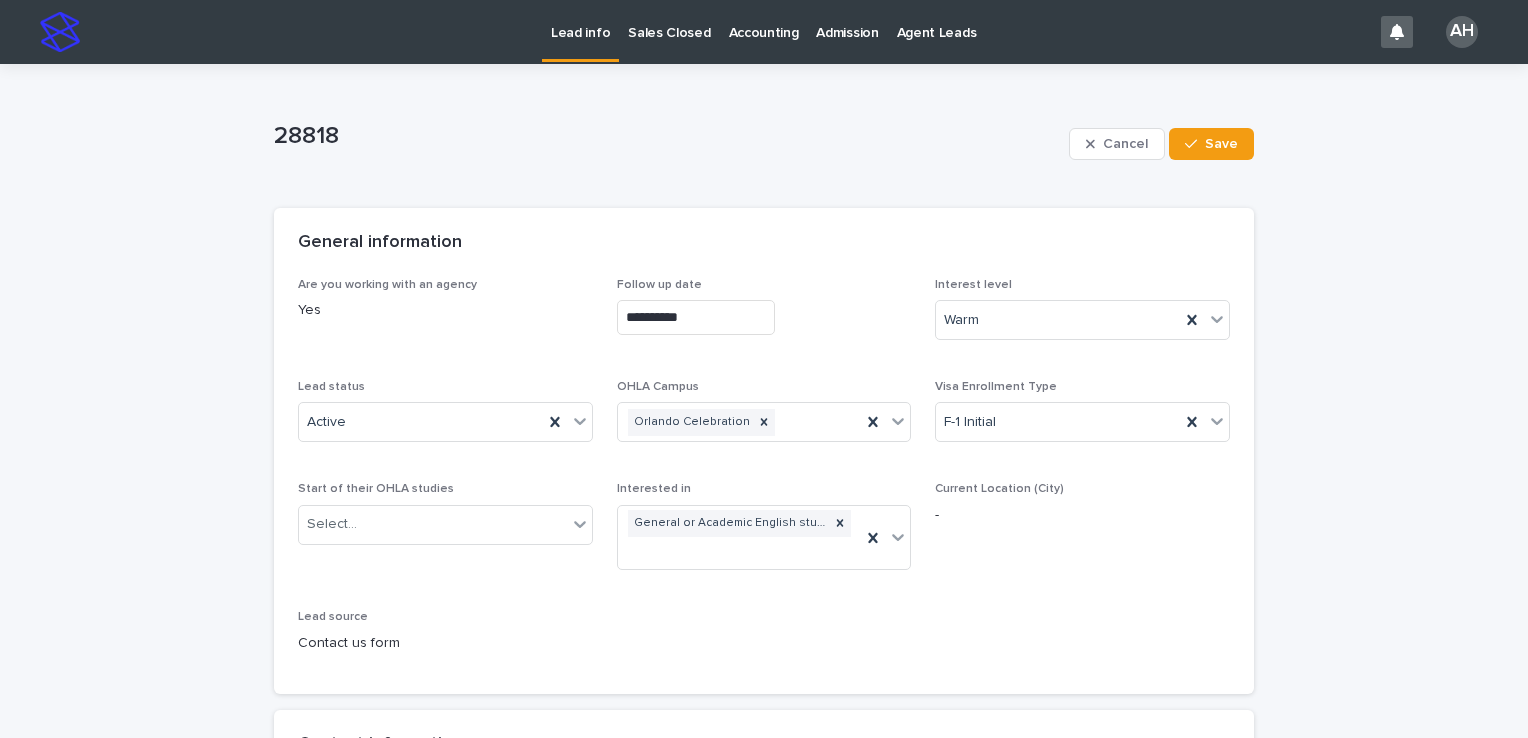 click on "Lead info" at bounding box center [580, 21] 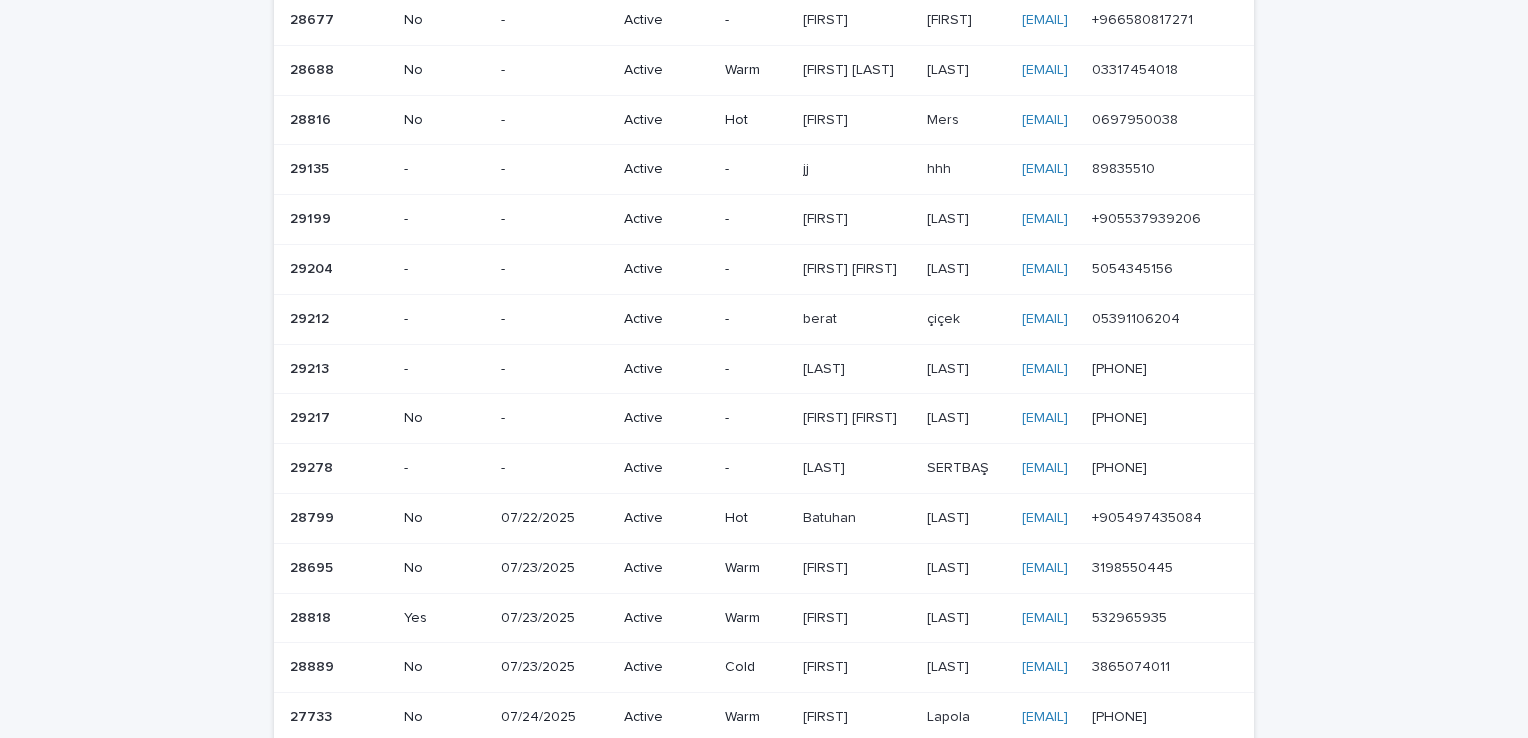 scroll, scrollTop: 300, scrollLeft: 0, axis: vertical 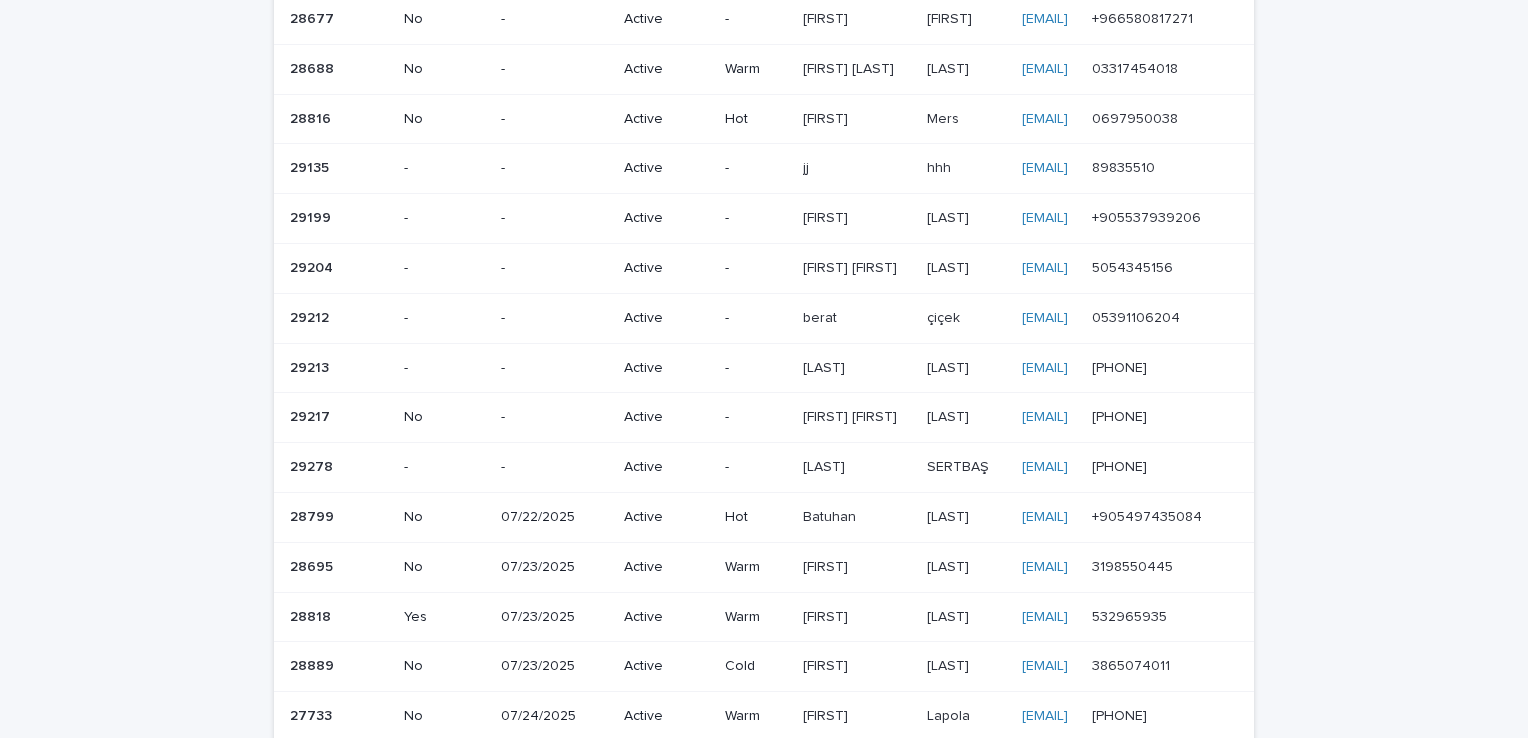 click on "3865074011 3865074011" at bounding box center [1169, 667] 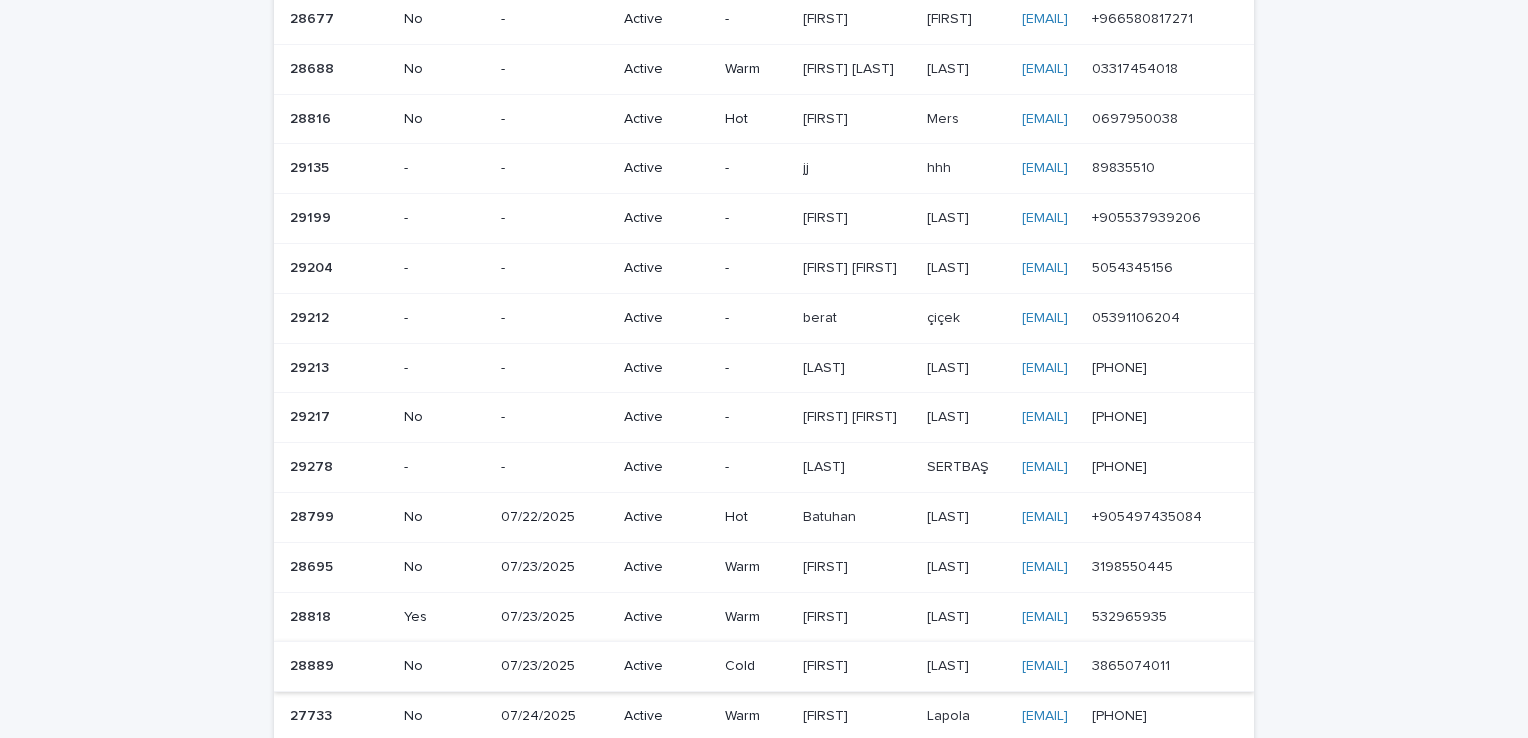 scroll, scrollTop: 0, scrollLeft: 0, axis: both 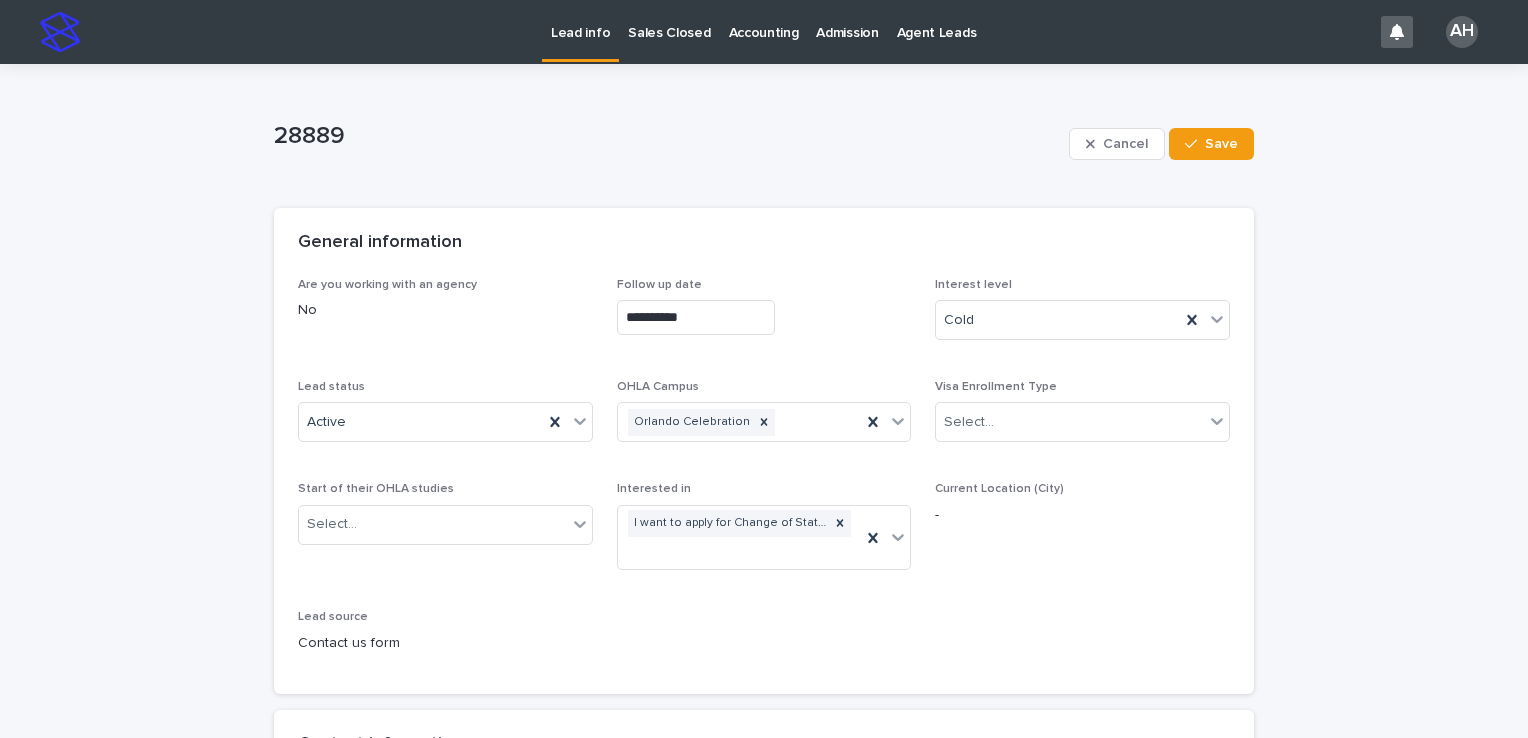 click on "Lead info" at bounding box center [580, 21] 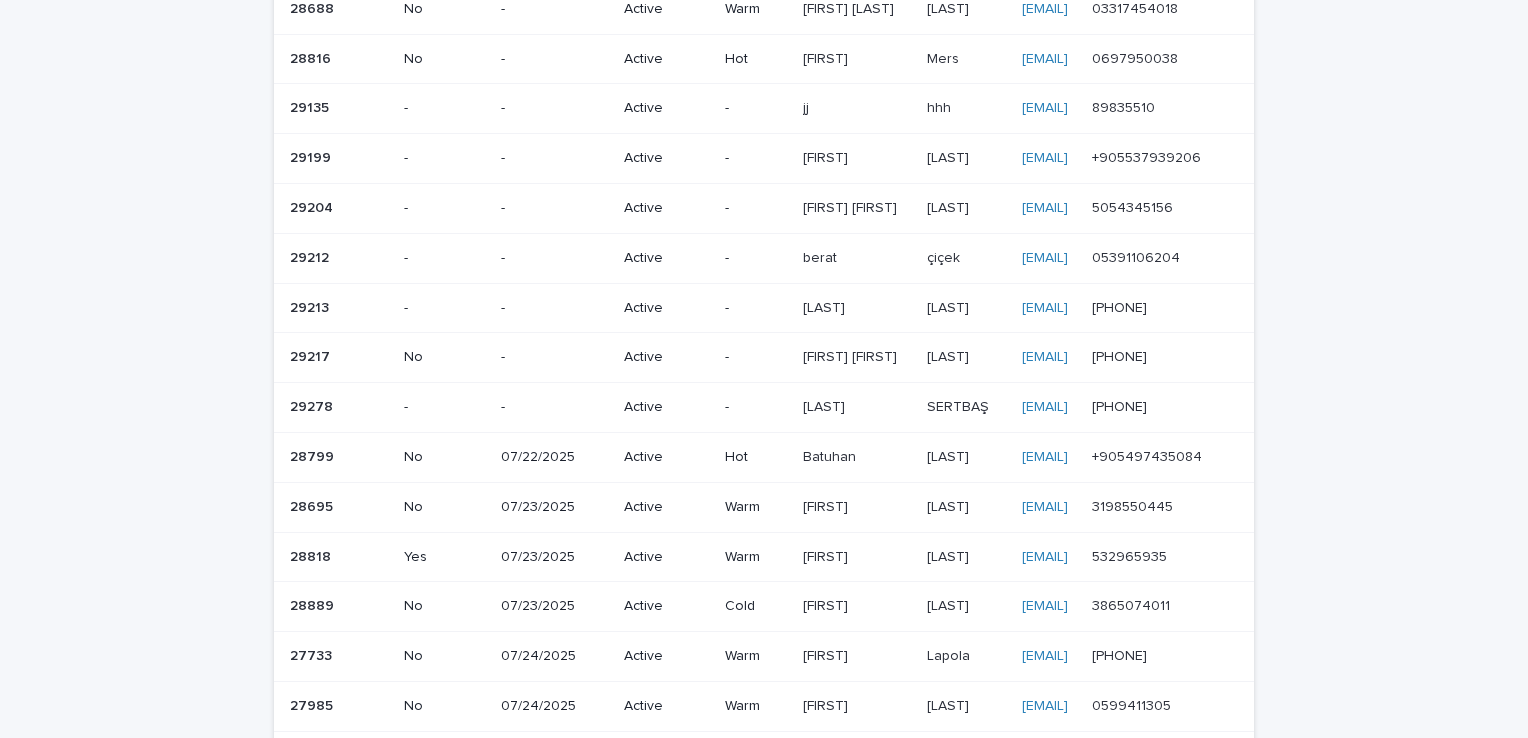 scroll, scrollTop: 400, scrollLeft: 0, axis: vertical 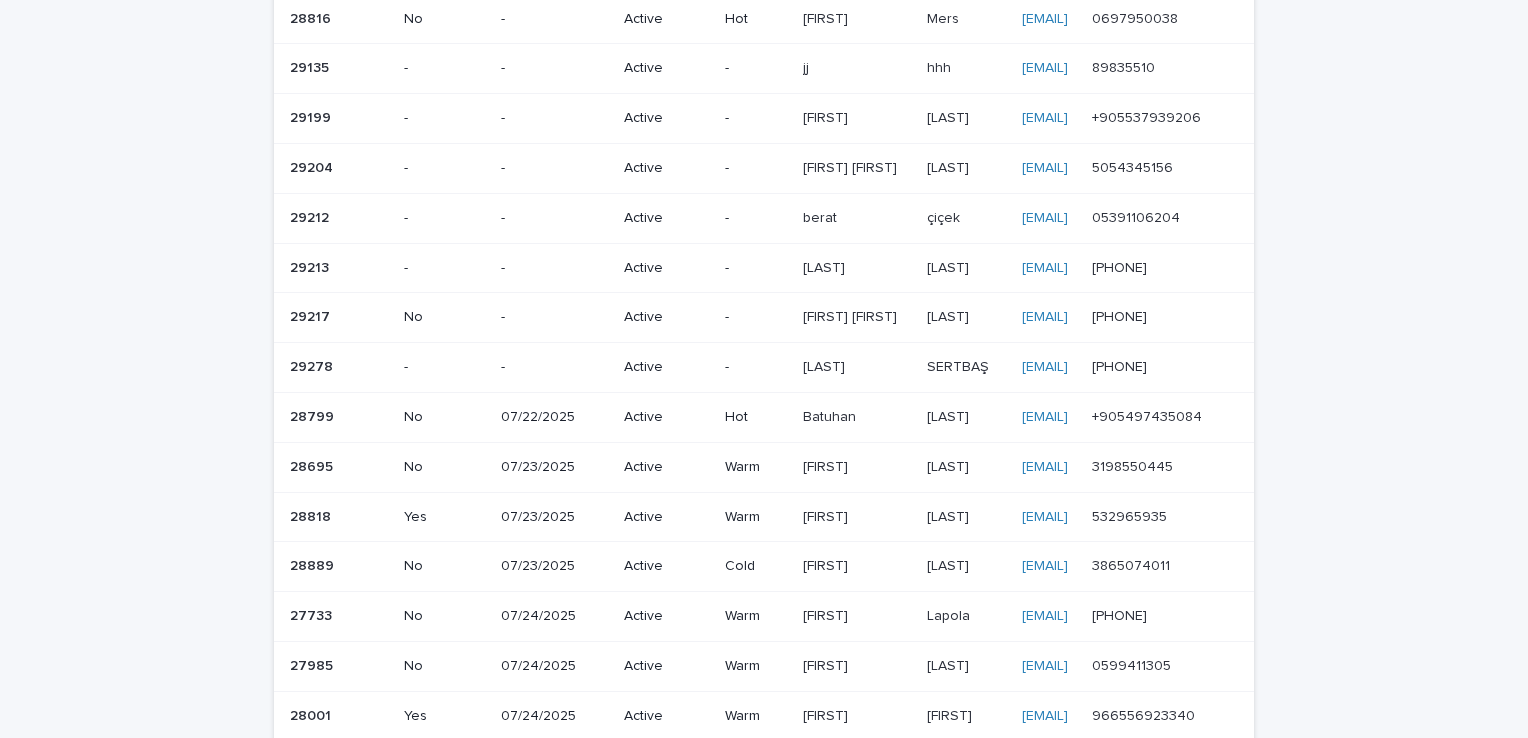 click on "[PHONE]" at bounding box center (1121, 614) 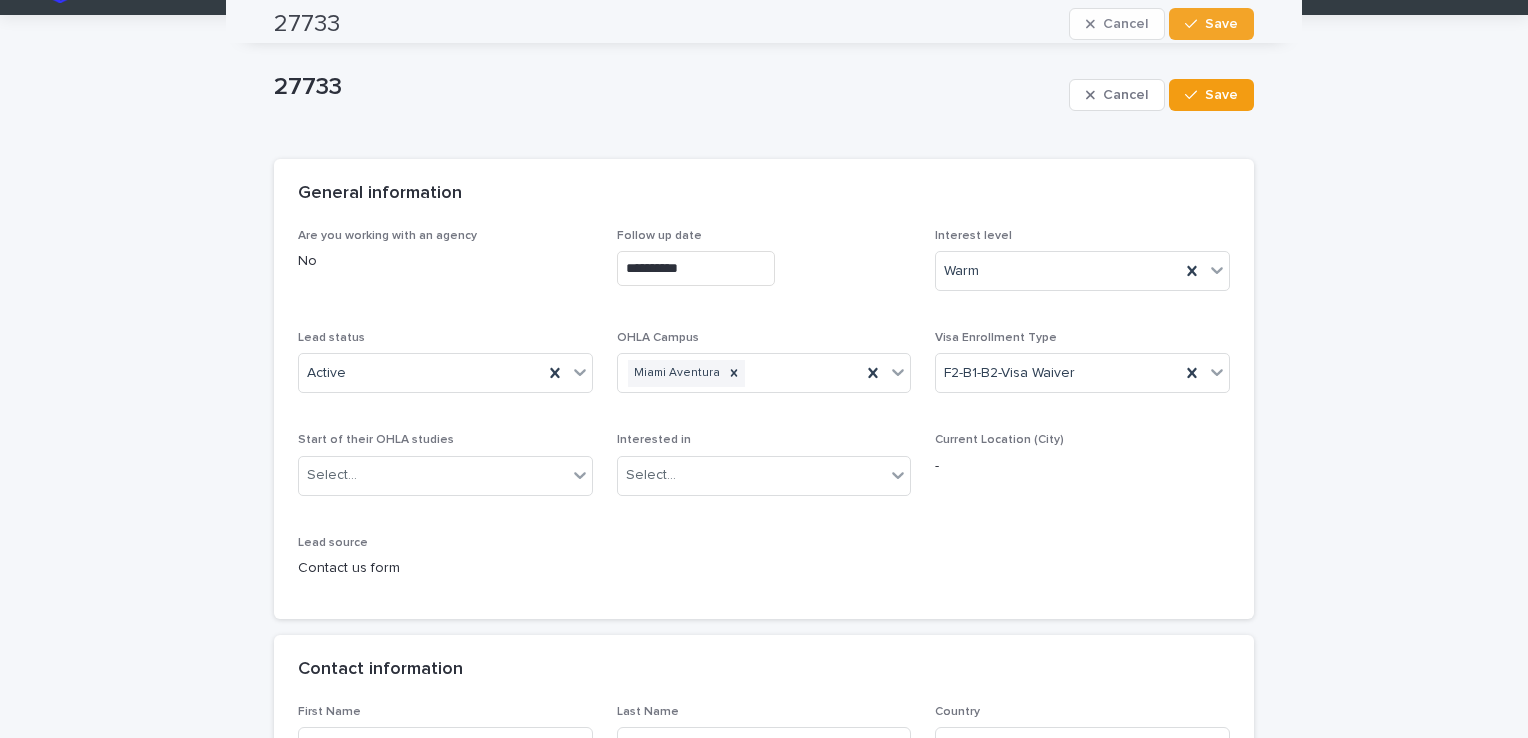 scroll, scrollTop: 0, scrollLeft: 0, axis: both 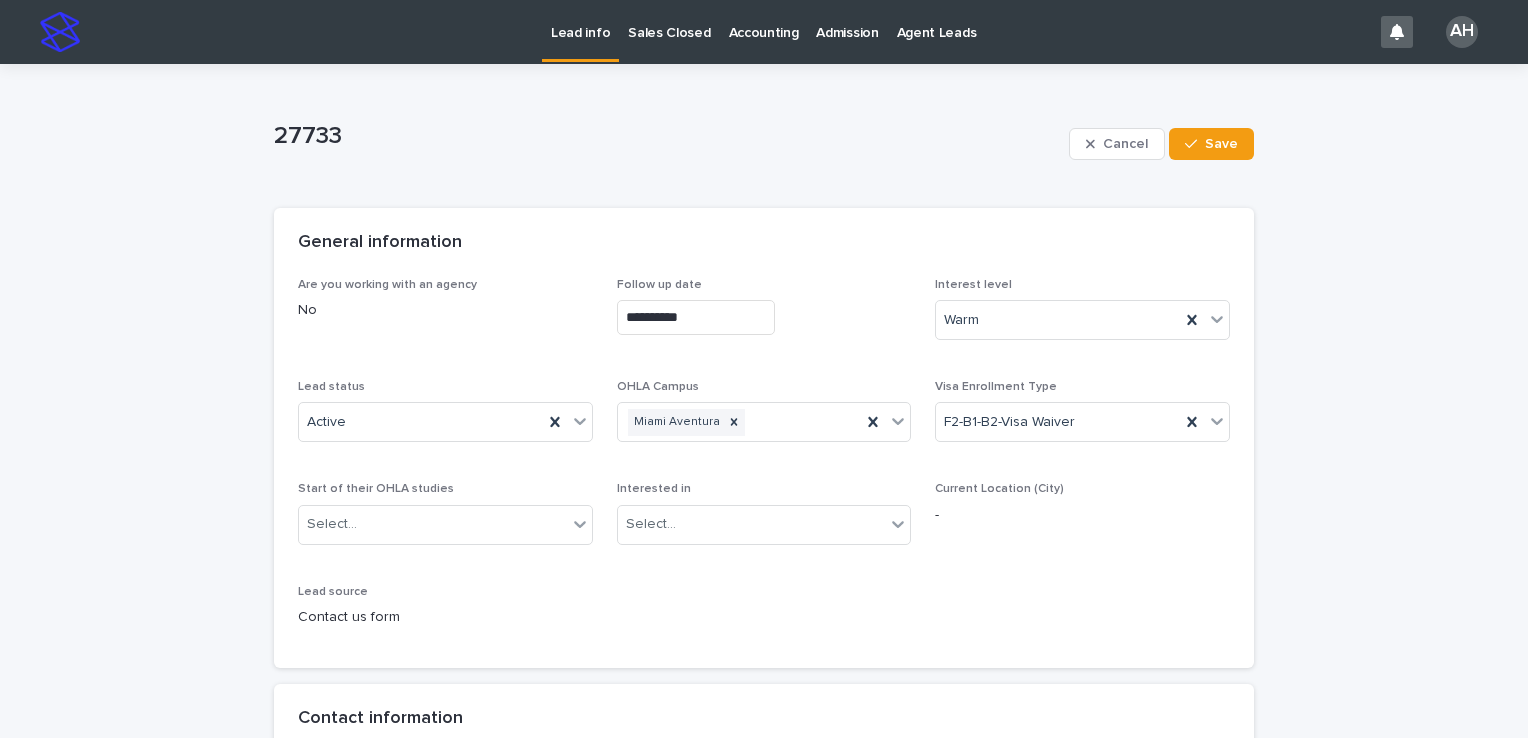 click on "Lead info" at bounding box center (580, 21) 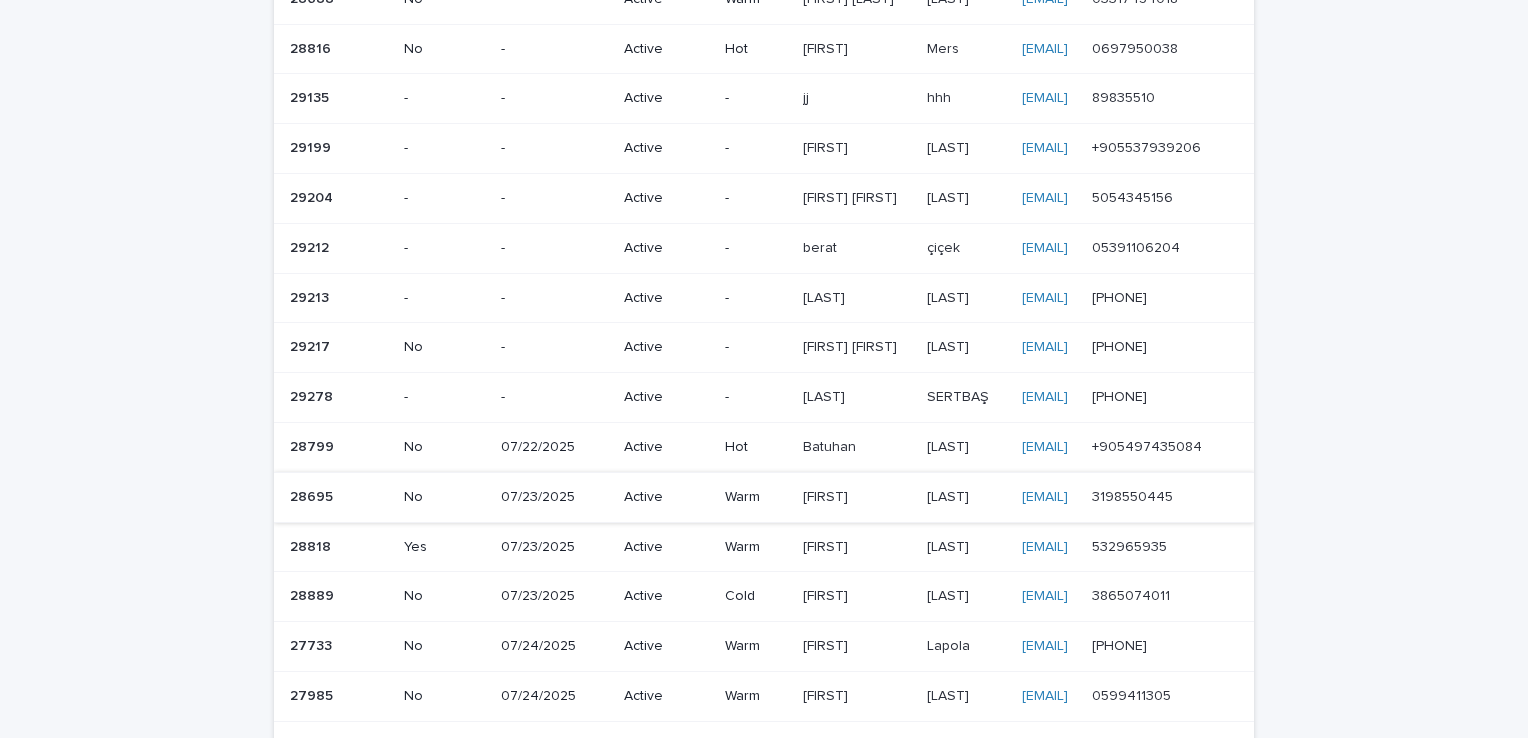 scroll, scrollTop: 400, scrollLeft: 0, axis: vertical 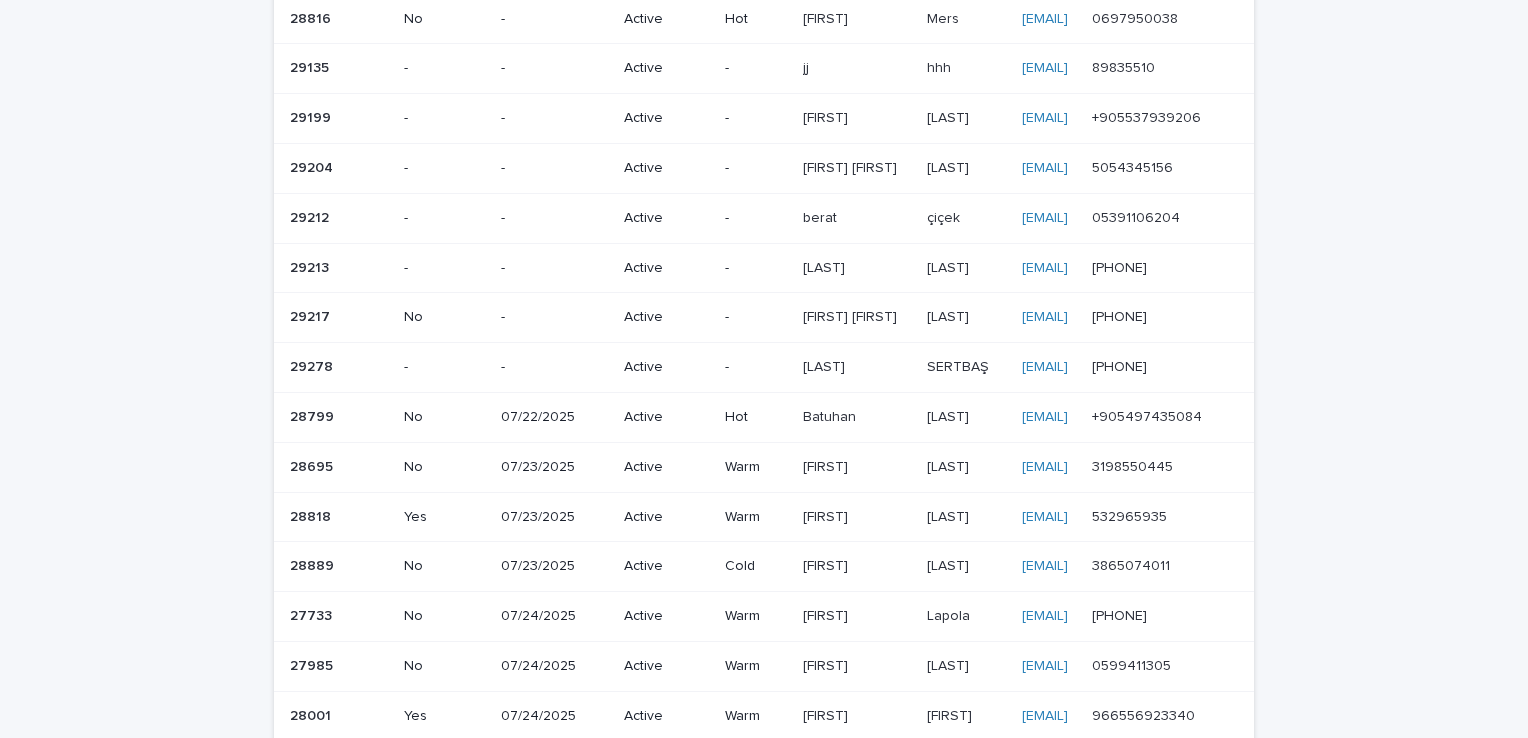 click on "[PHONE]" at bounding box center (1121, 614) 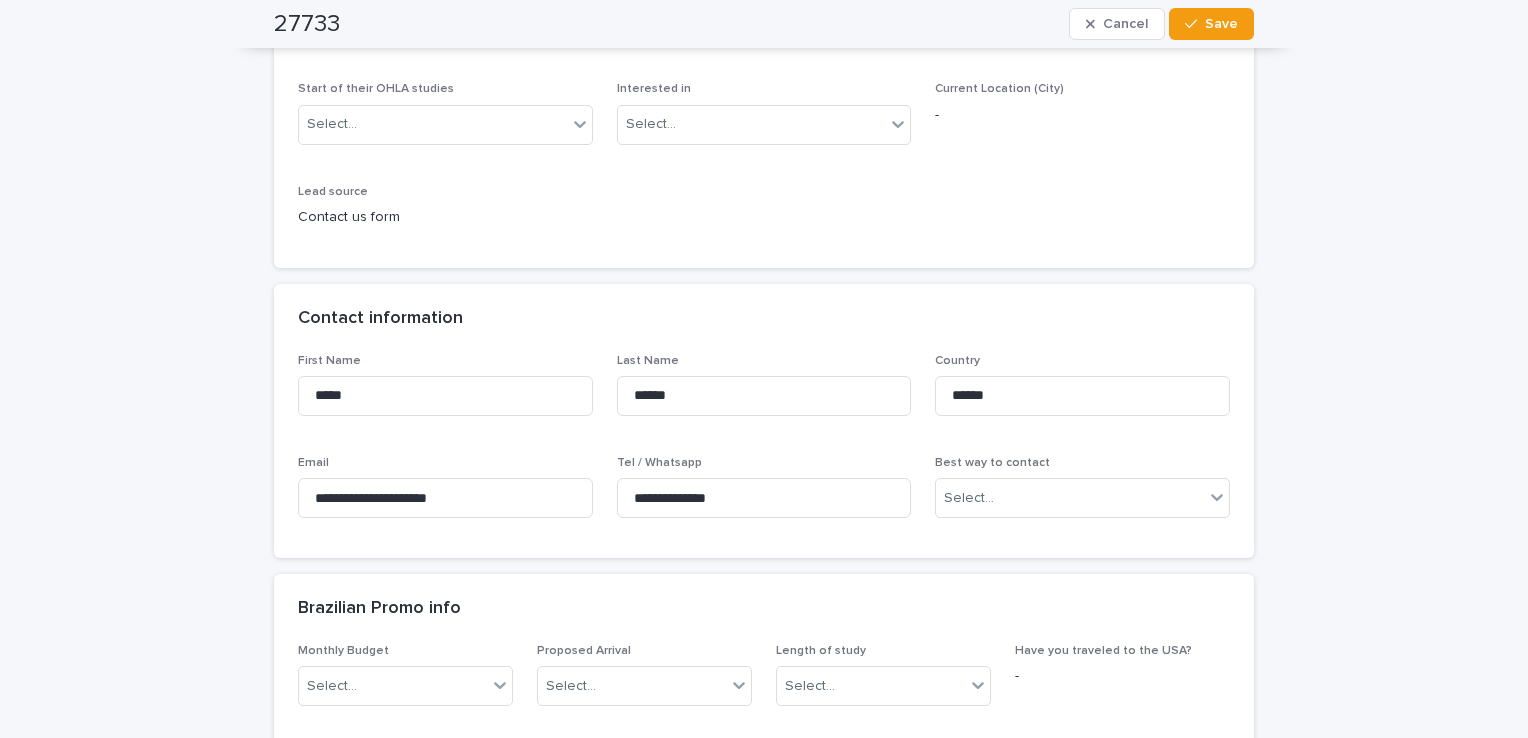 scroll, scrollTop: 0, scrollLeft: 0, axis: both 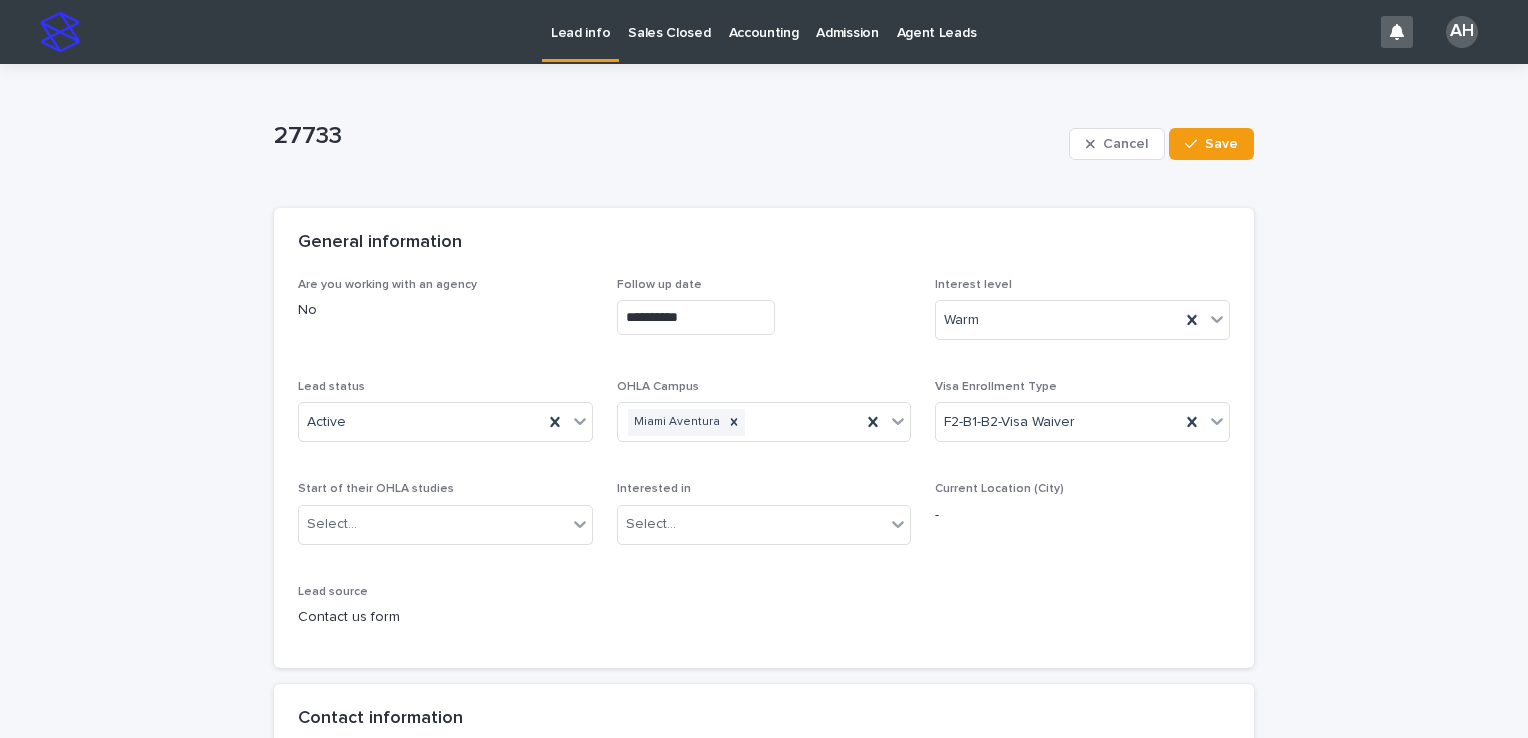 click on "Lead info" at bounding box center [580, 21] 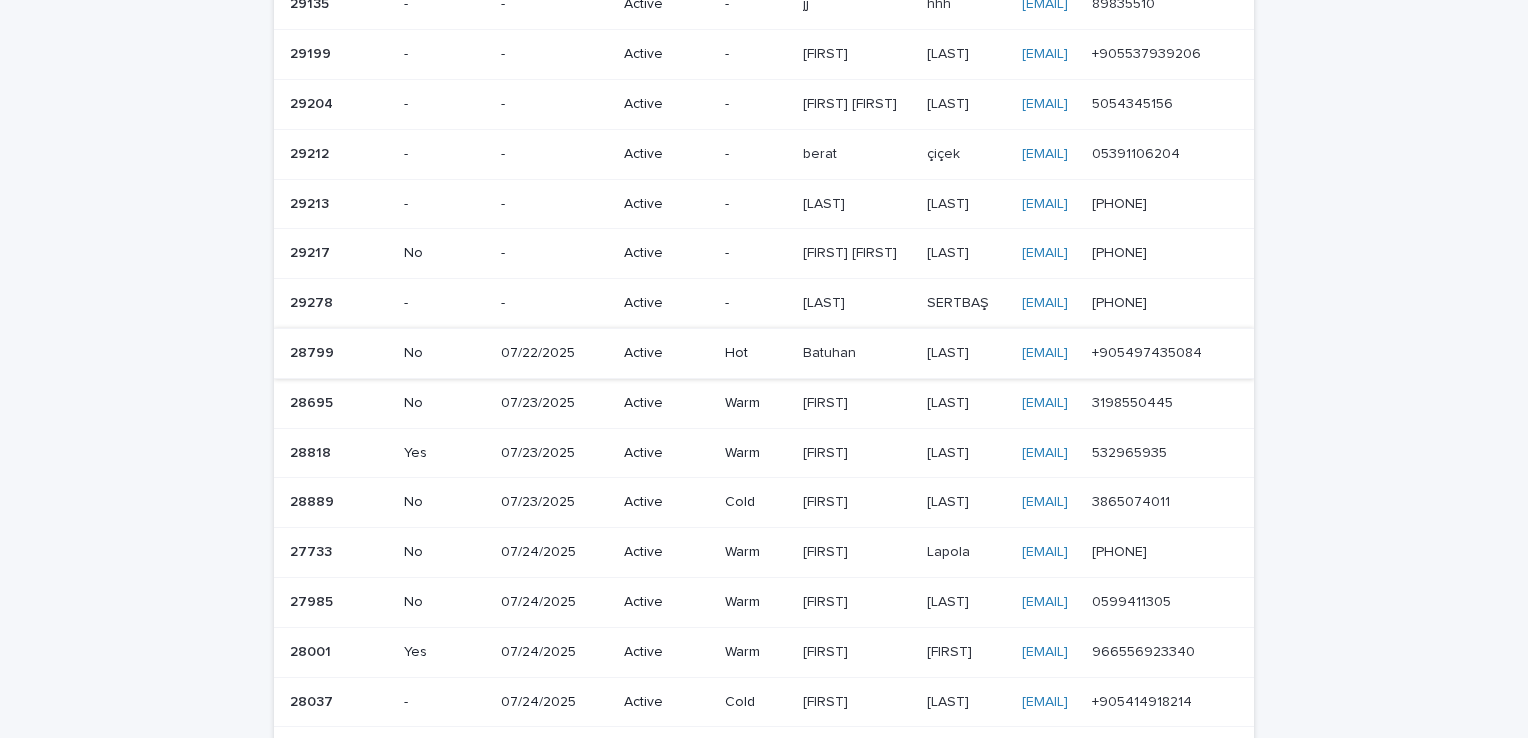 scroll, scrollTop: 500, scrollLeft: 0, axis: vertical 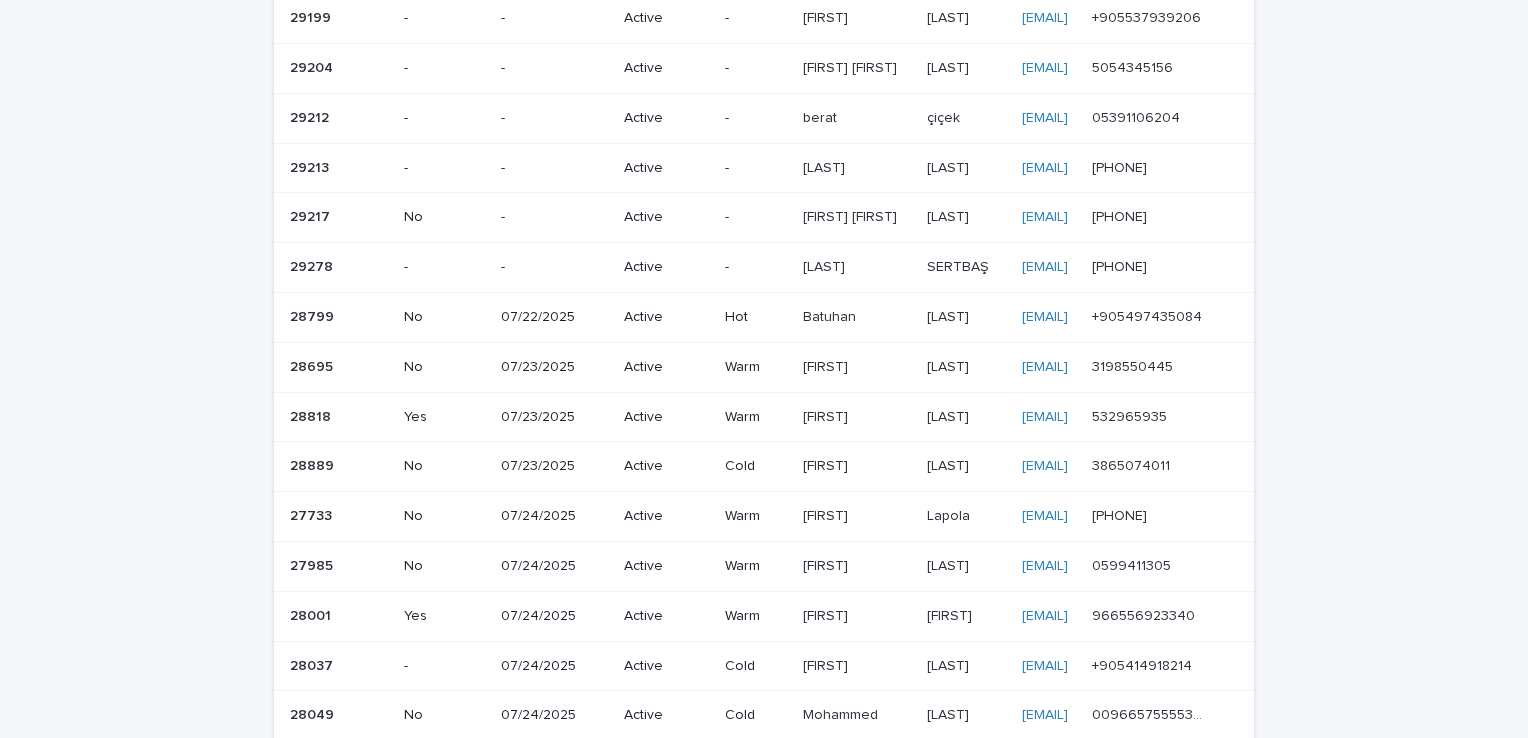 click on "[PHONE]" at bounding box center (1121, 514) 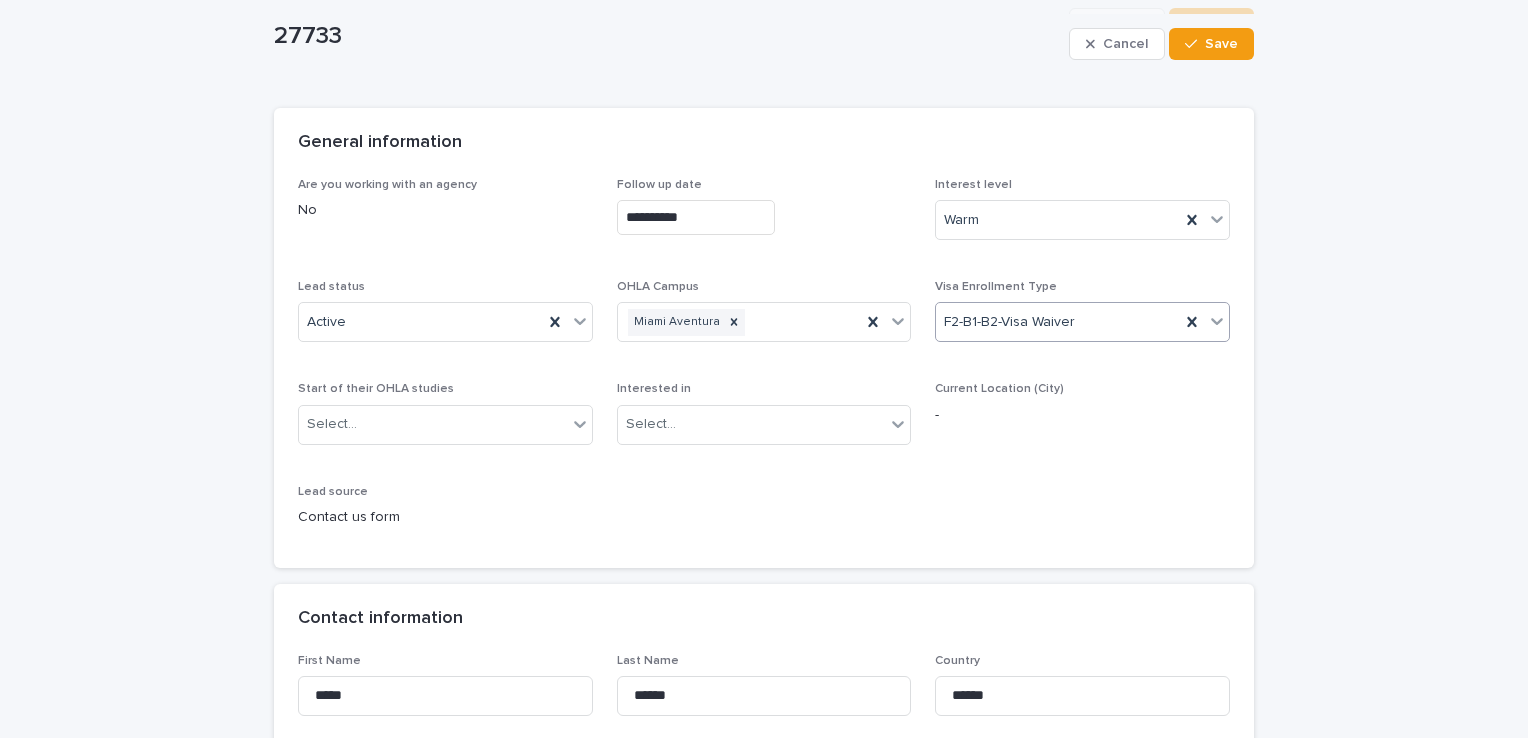 scroll, scrollTop: 0, scrollLeft: 0, axis: both 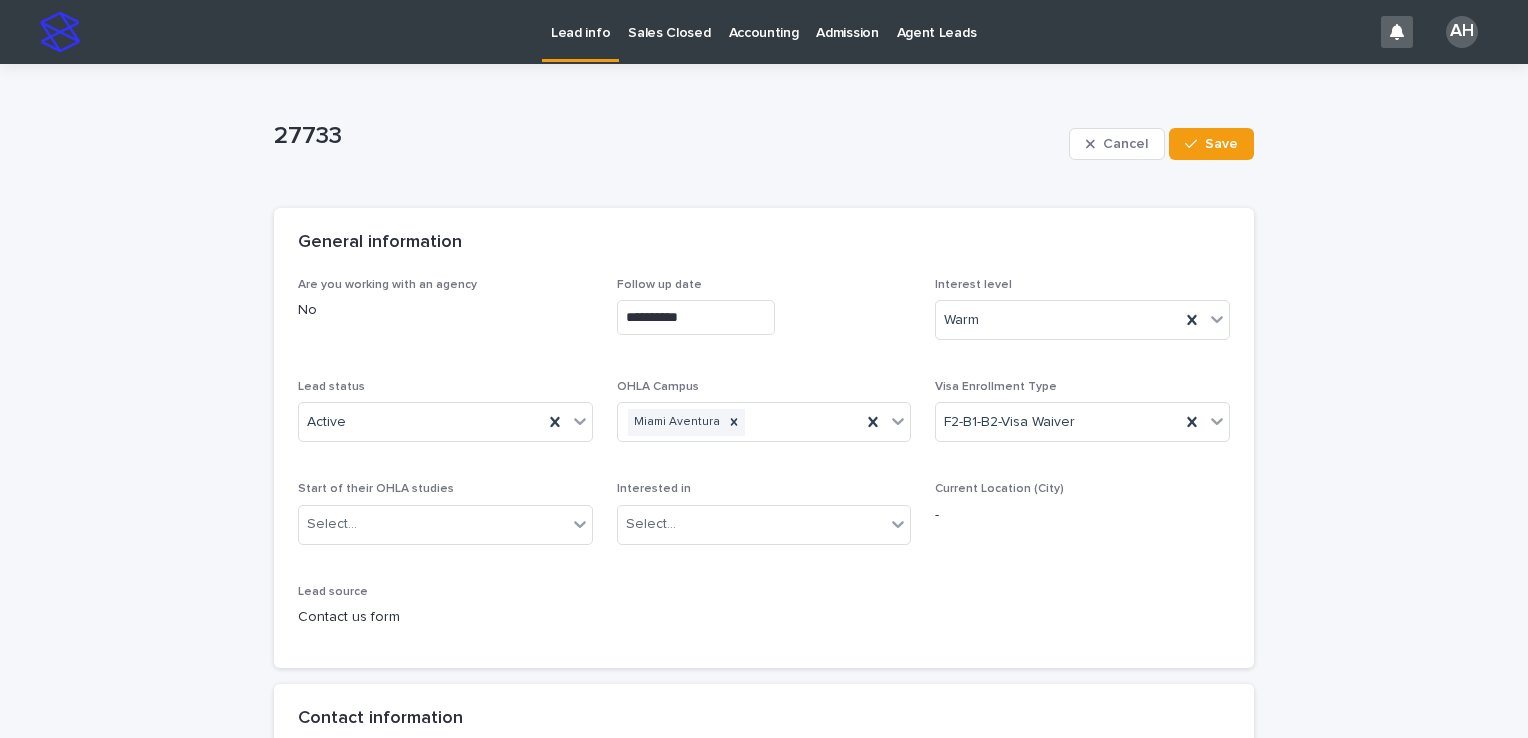 click on "Lead info" at bounding box center (580, 21) 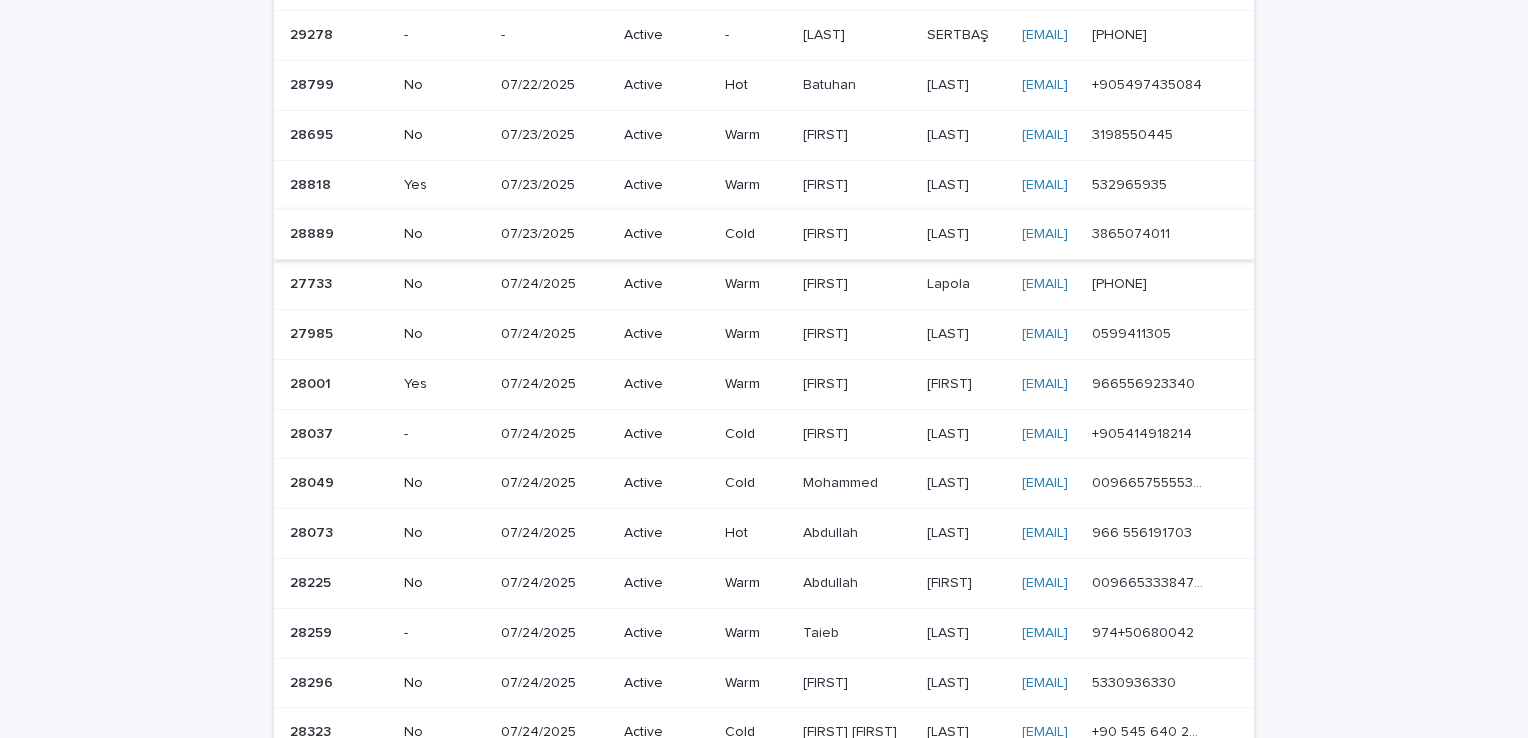 scroll, scrollTop: 800, scrollLeft: 0, axis: vertical 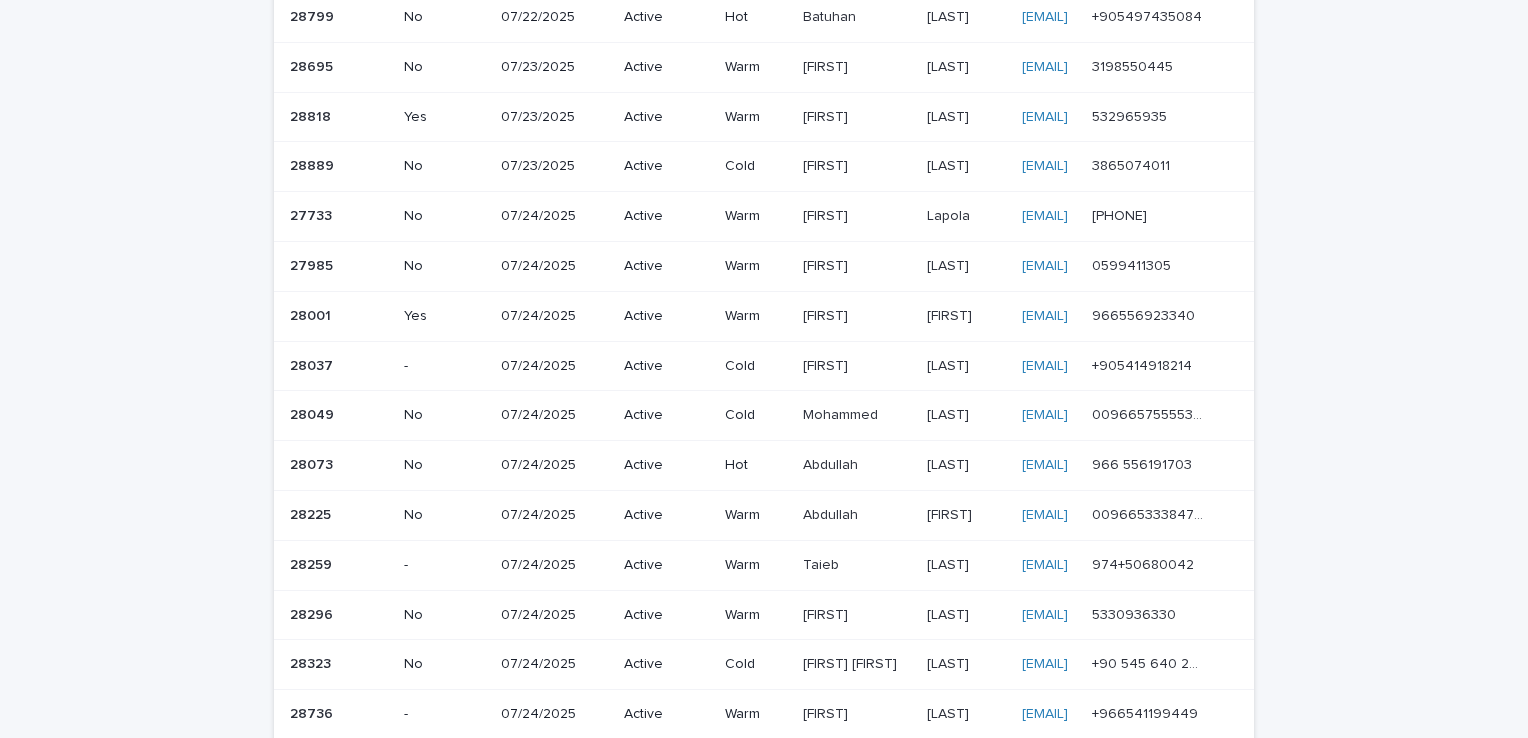 click on "0599411305 0599411305" at bounding box center (1157, 266) 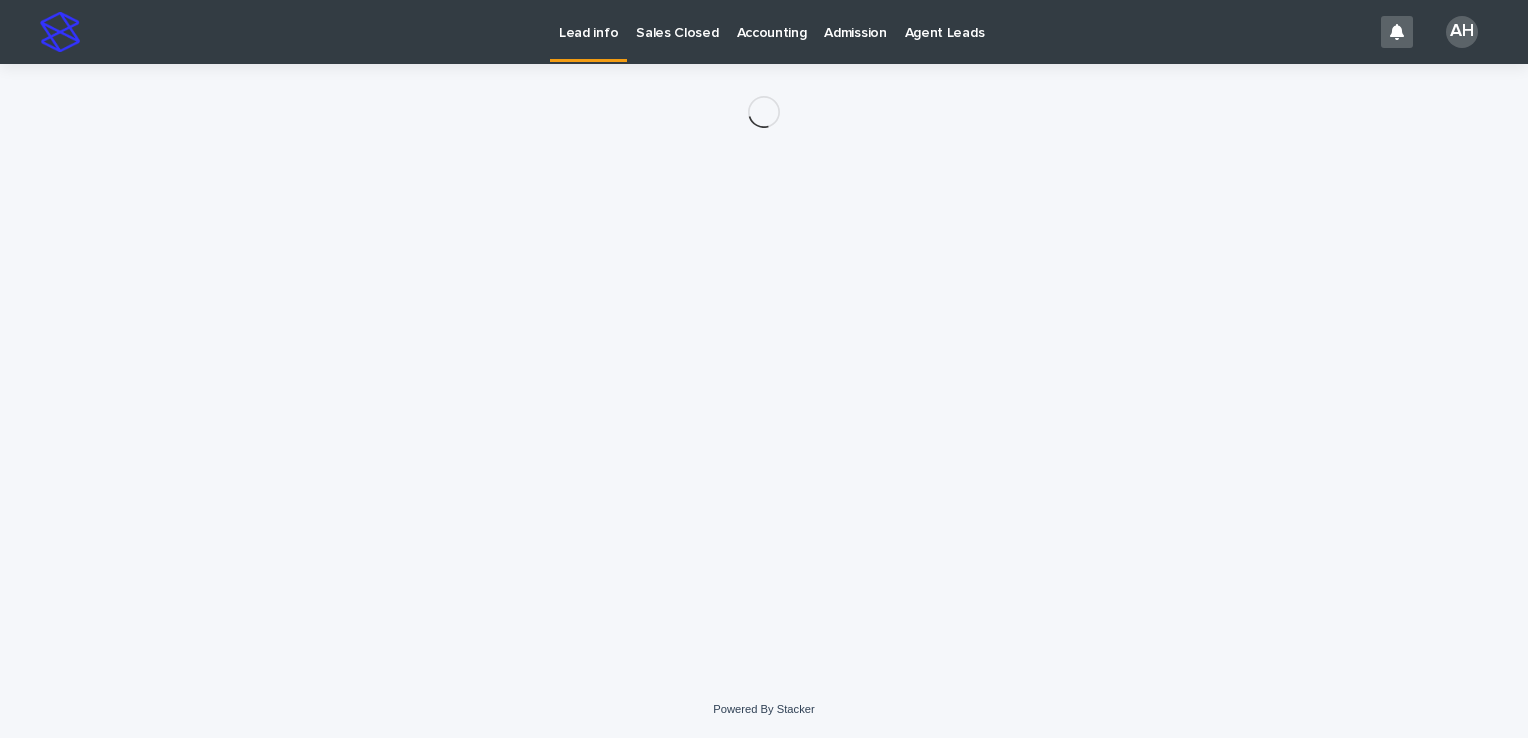 scroll, scrollTop: 0, scrollLeft: 0, axis: both 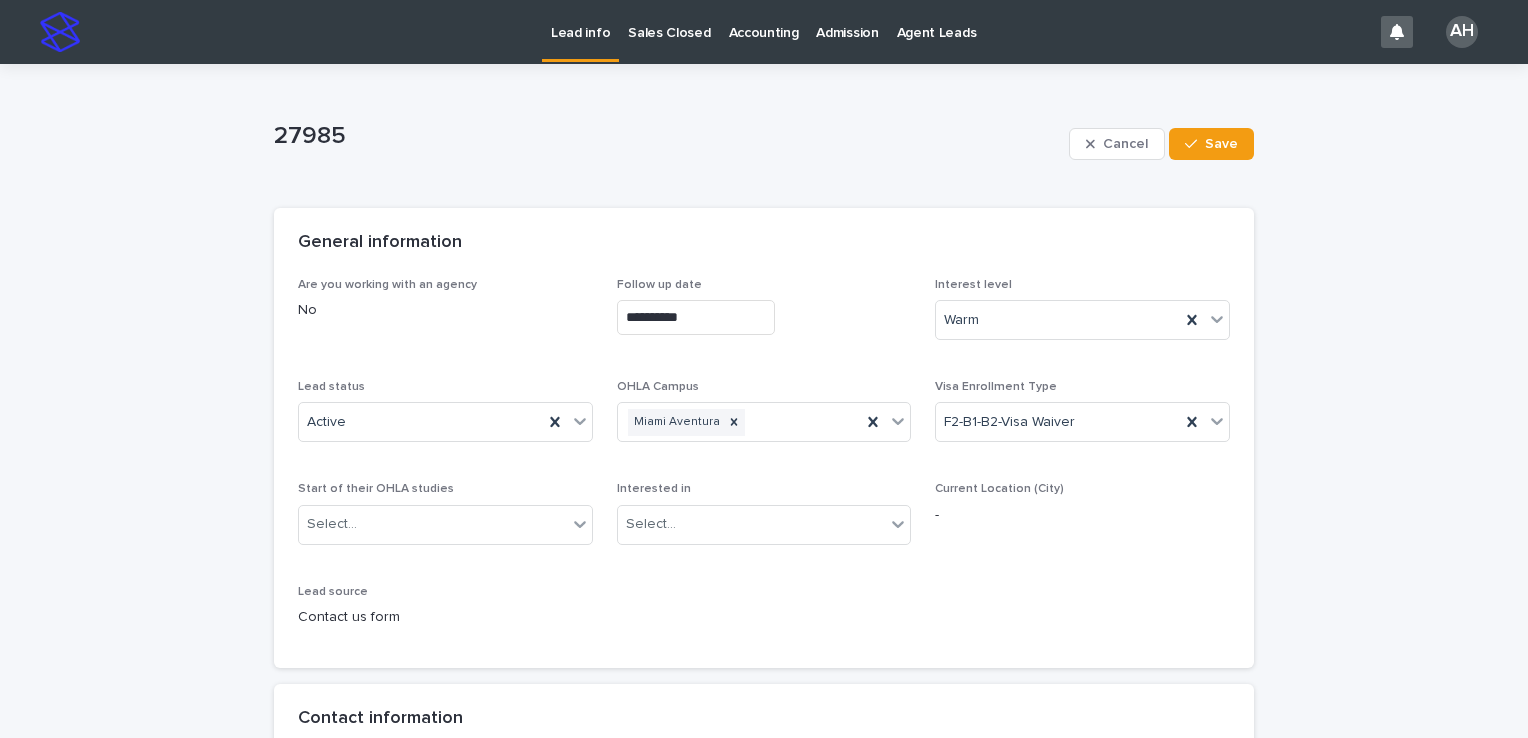 click on "Lead info" at bounding box center [580, 21] 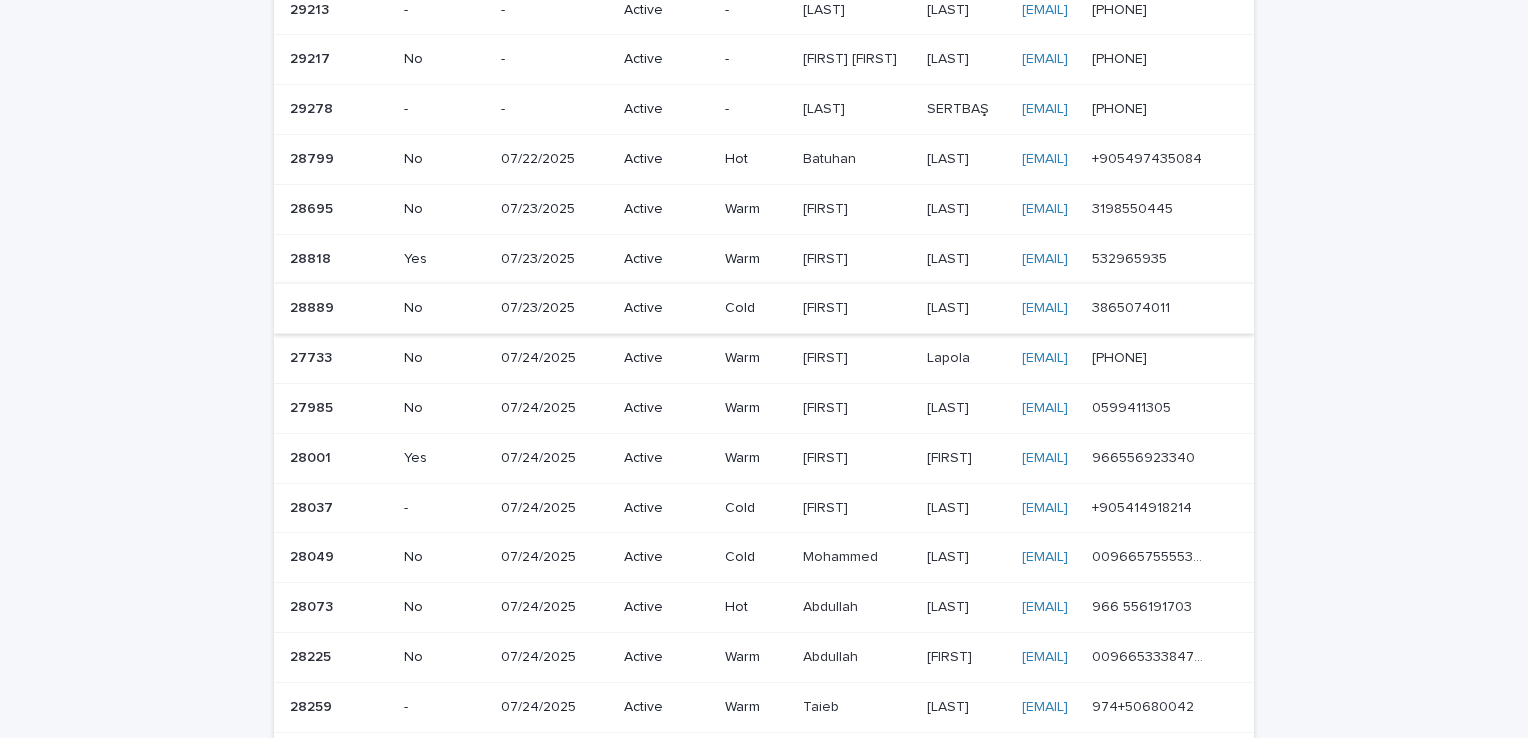 scroll, scrollTop: 700, scrollLeft: 0, axis: vertical 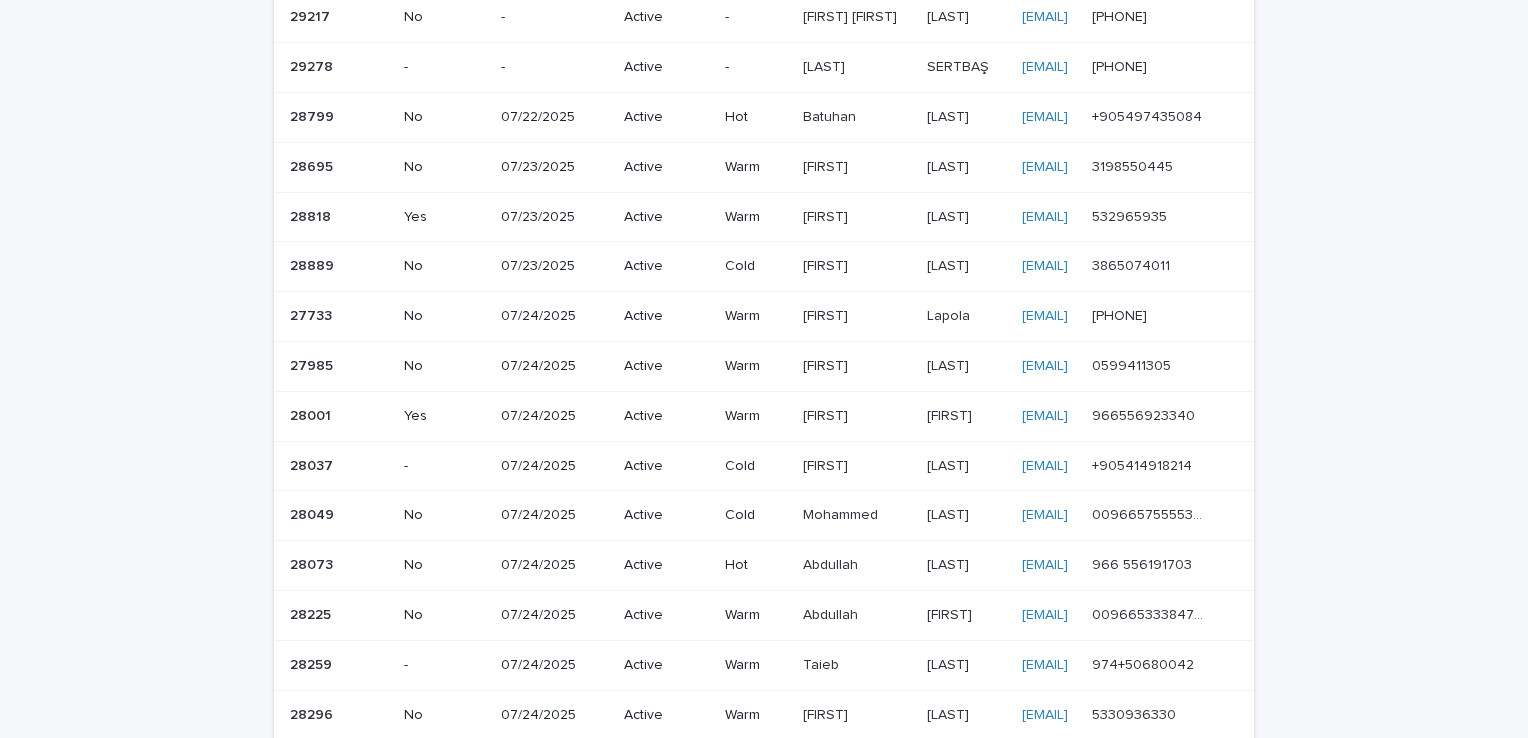 click on "966556923340" at bounding box center (1145, 414) 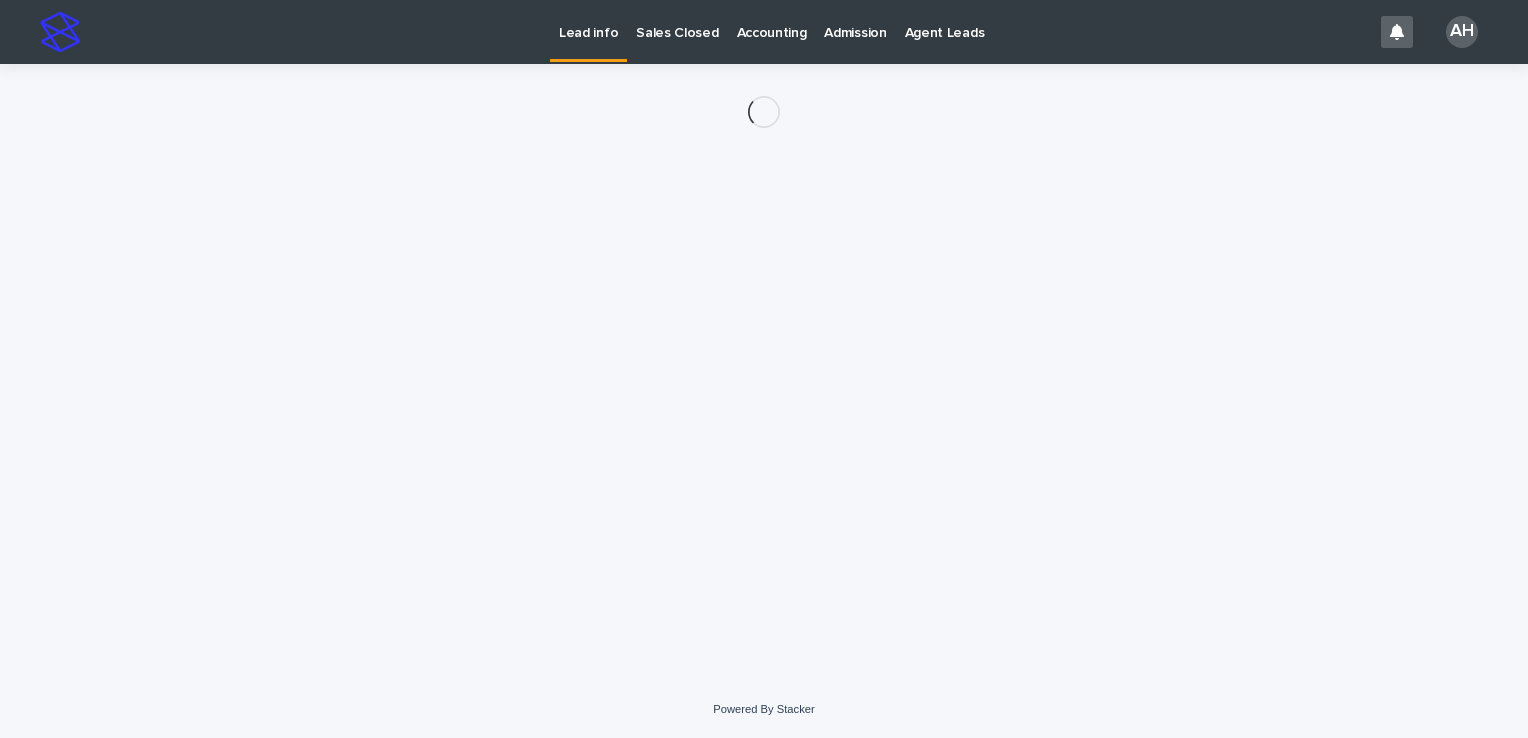 scroll, scrollTop: 0, scrollLeft: 0, axis: both 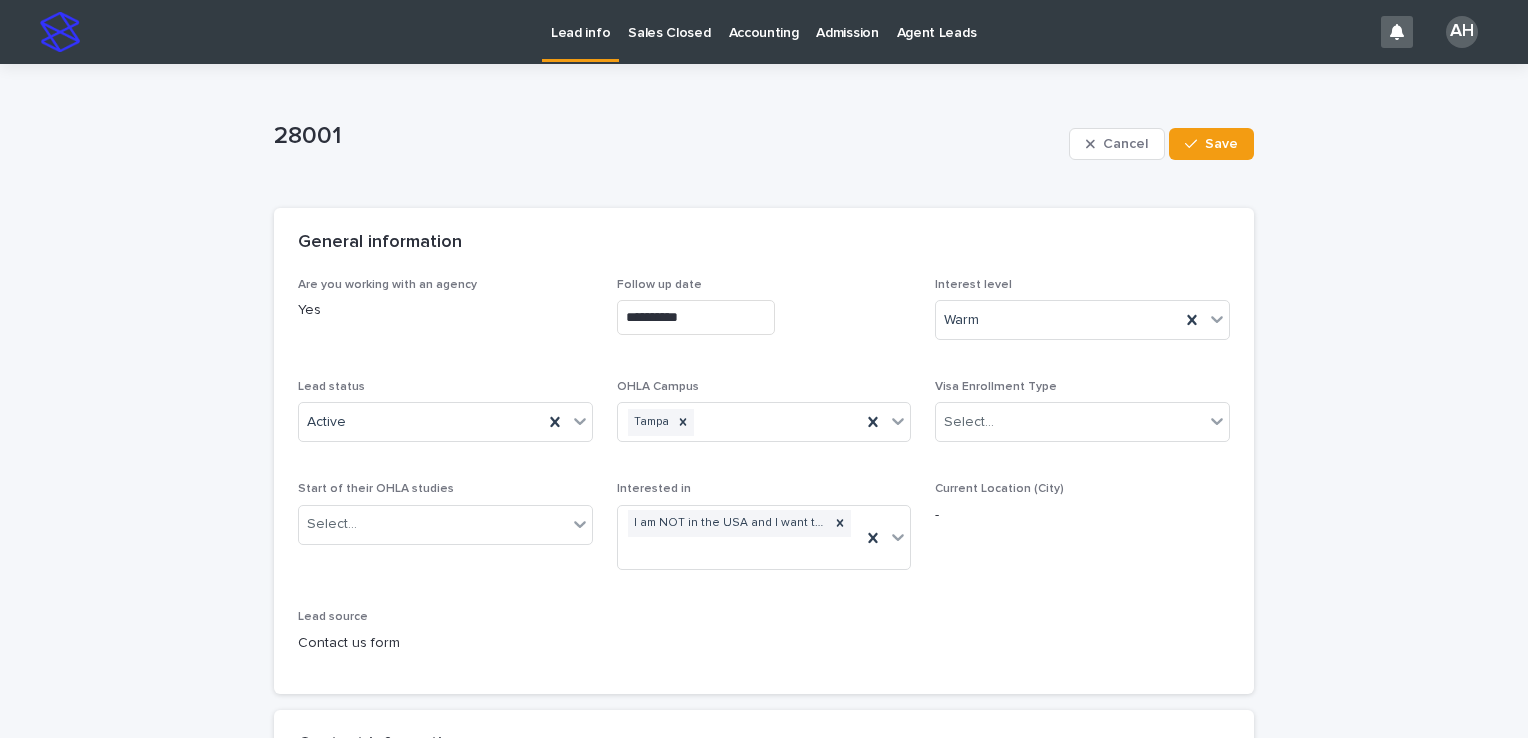 click on "Lead info" at bounding box center [580, 21] 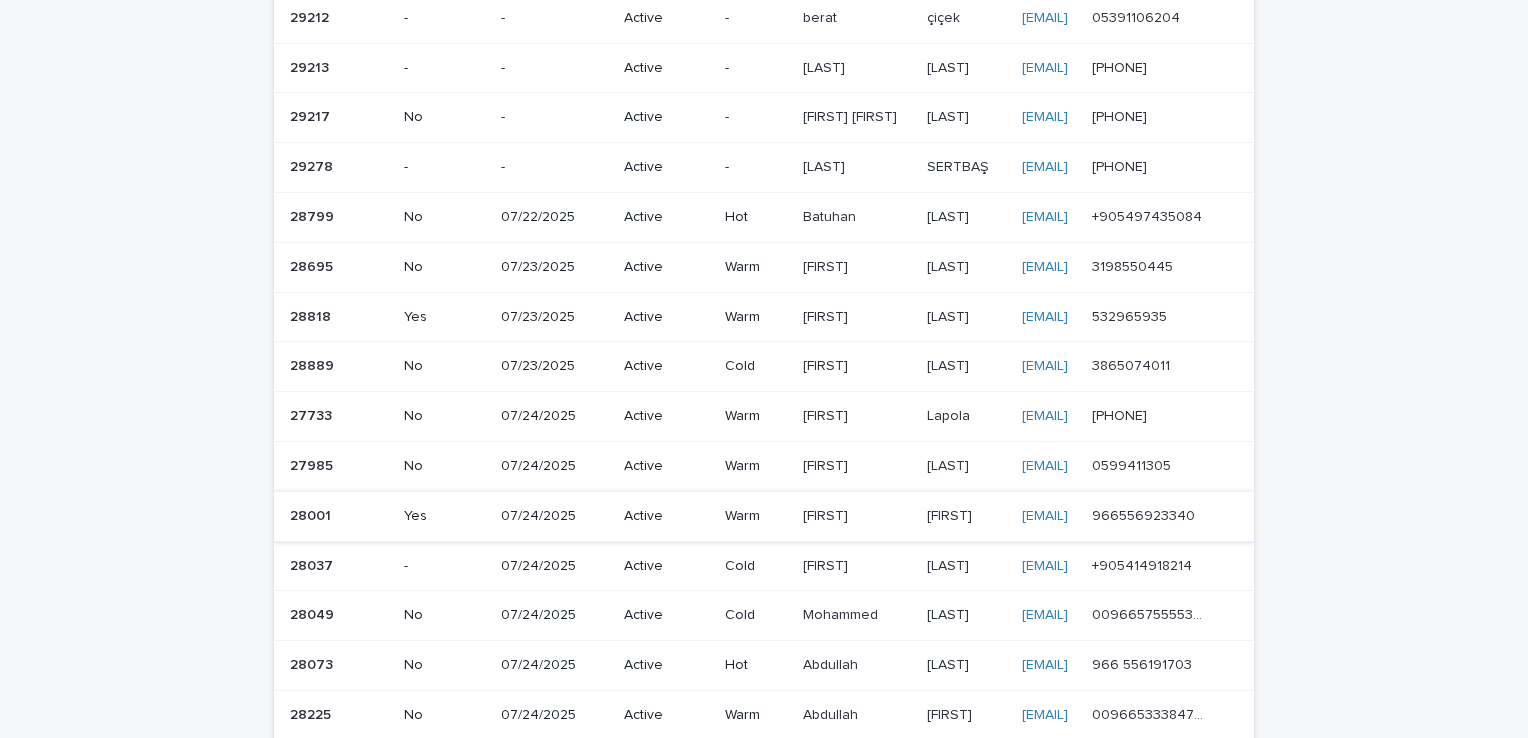 scroll, scrollTop: 700, scrollLeft: 0, axis: vertical 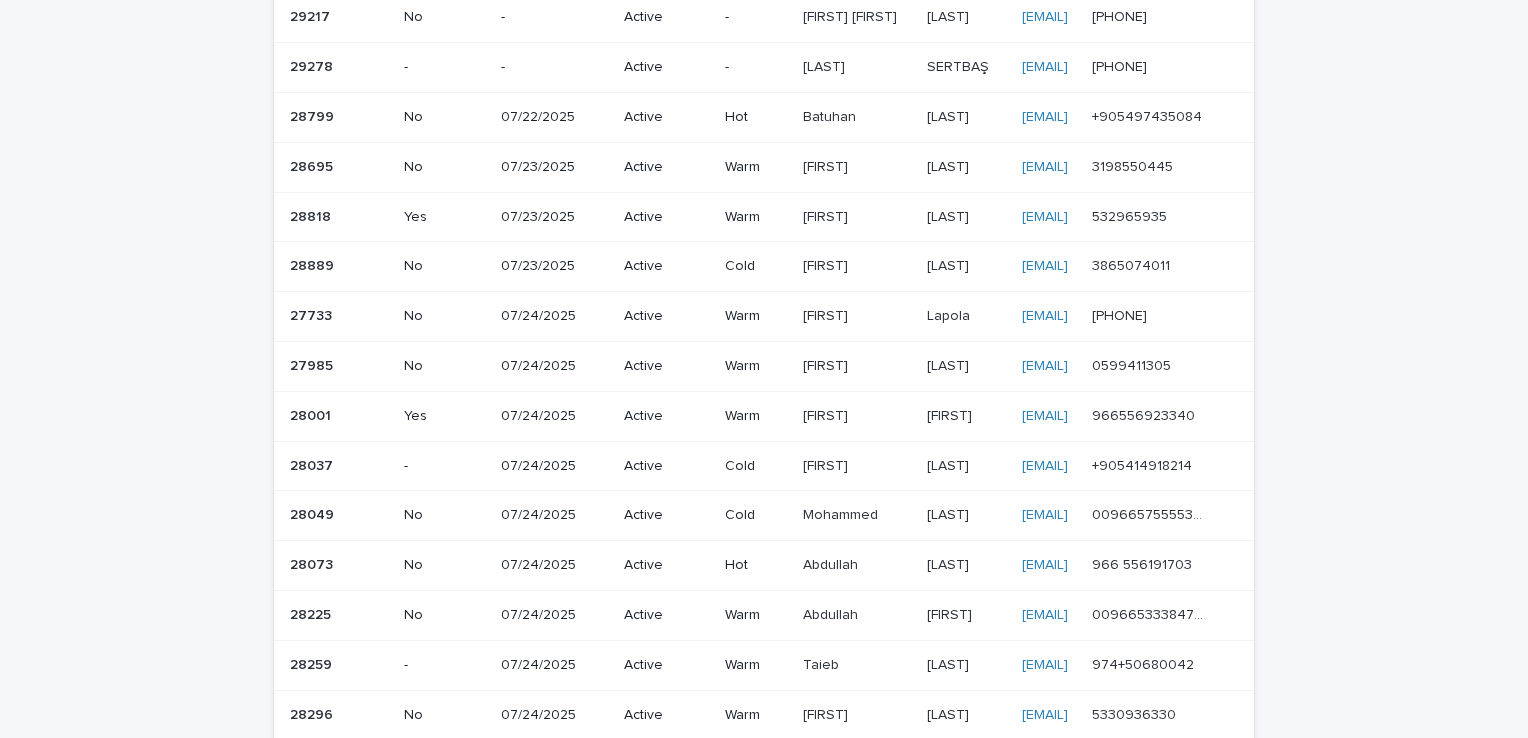 click on "00966575555306 00966575555306" at bounding box center (1157, 515) 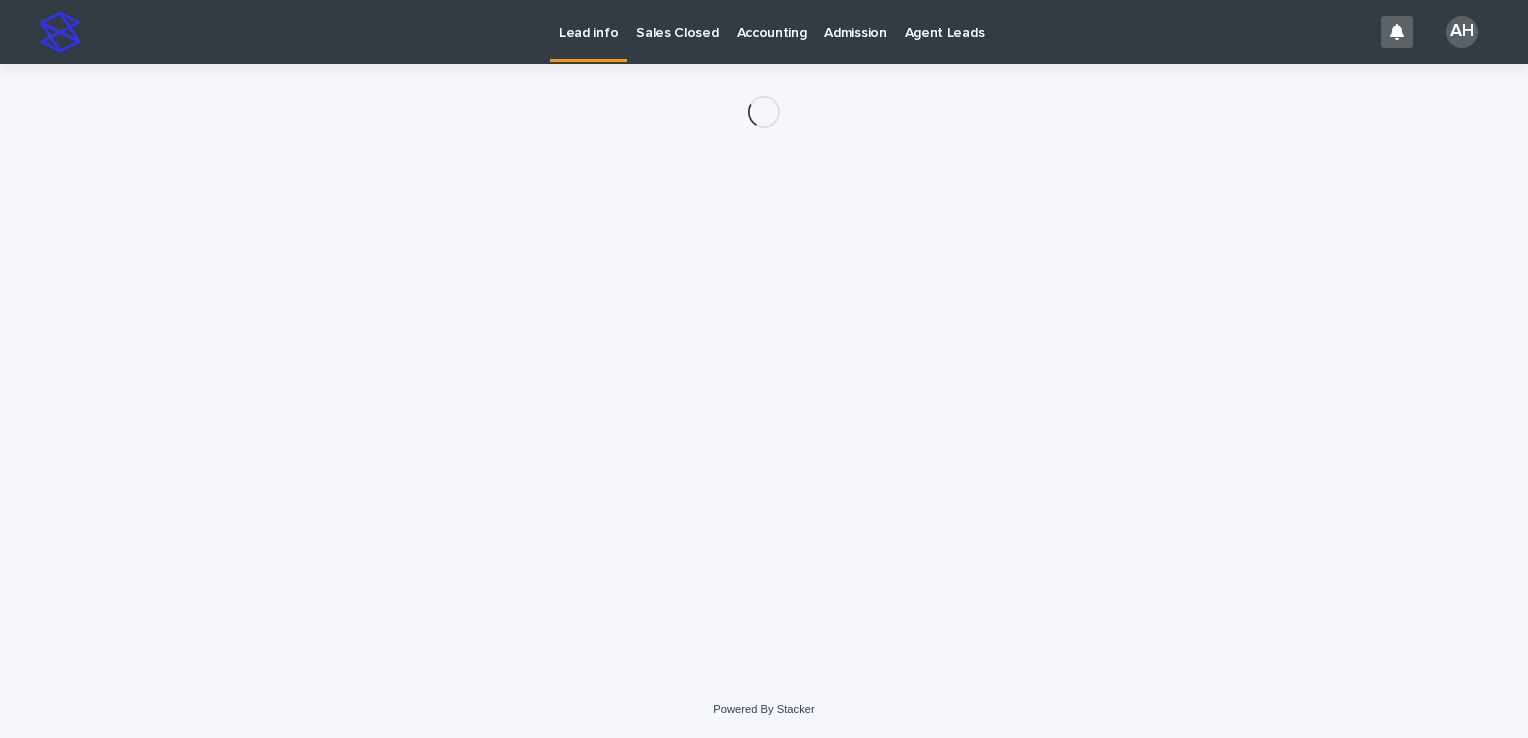 scroll, scrollTop: 0, scrollLeft: 0, axis: both 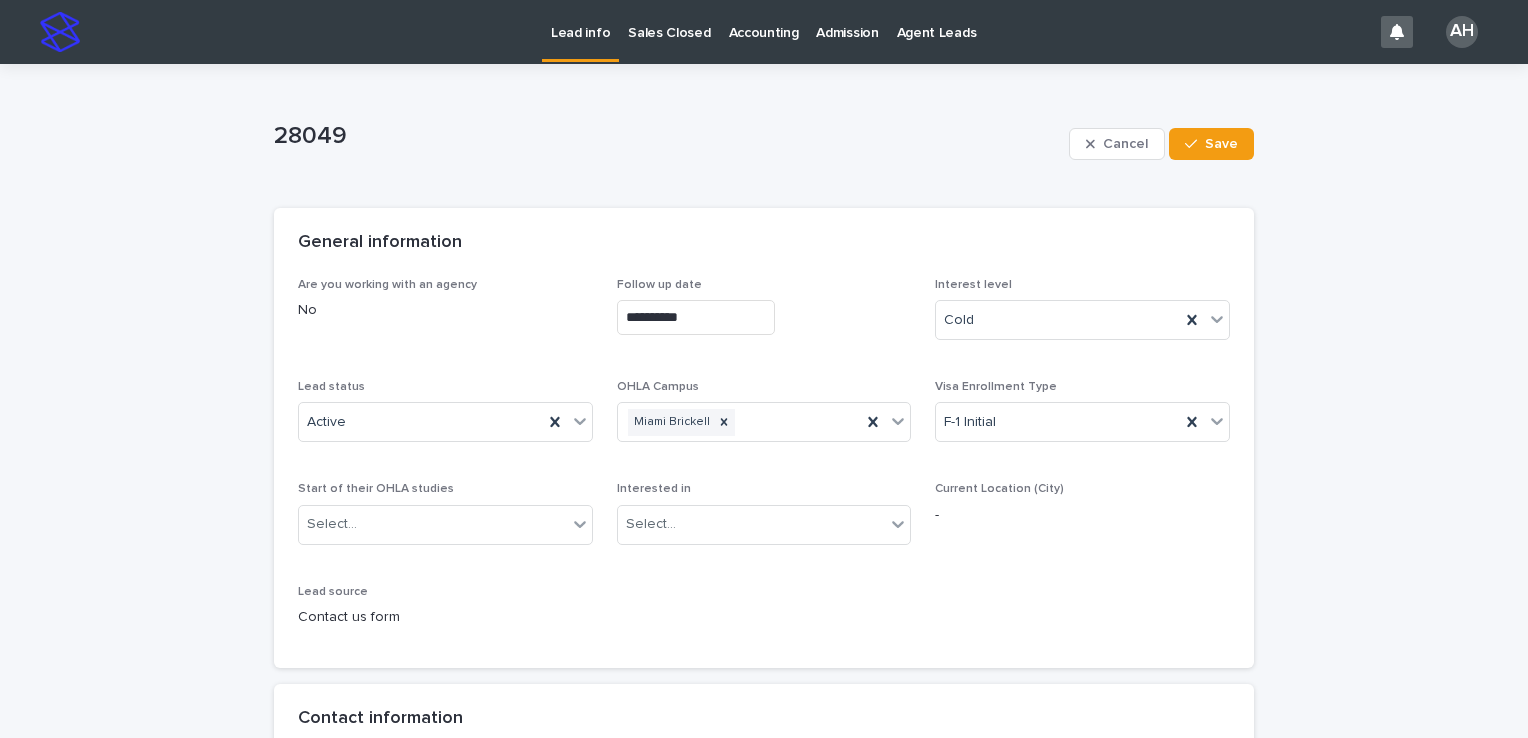 click on "Lead info" at bounding box center [580, 21] 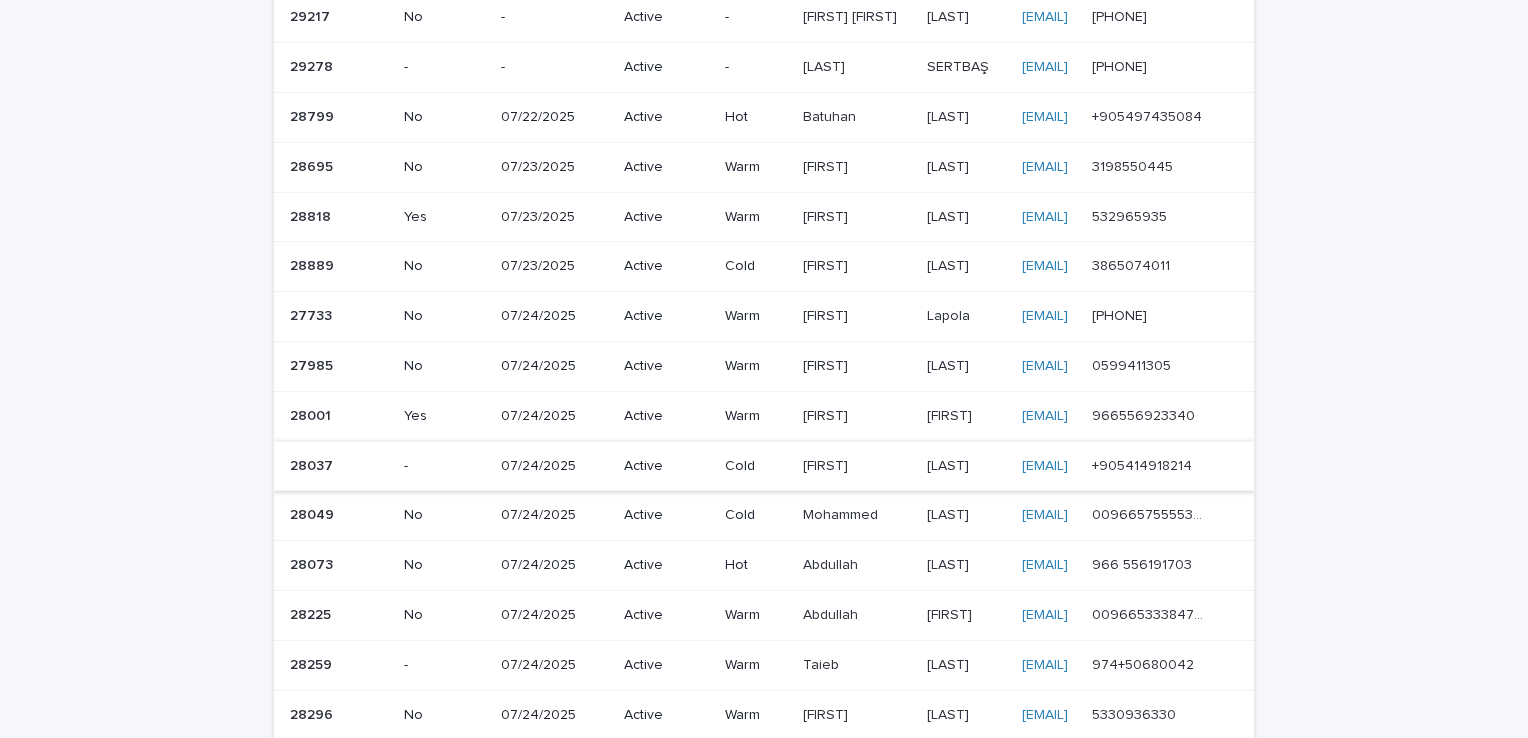 scroll, scrollTop: 800, scrollLeft: 0, axis: vertical 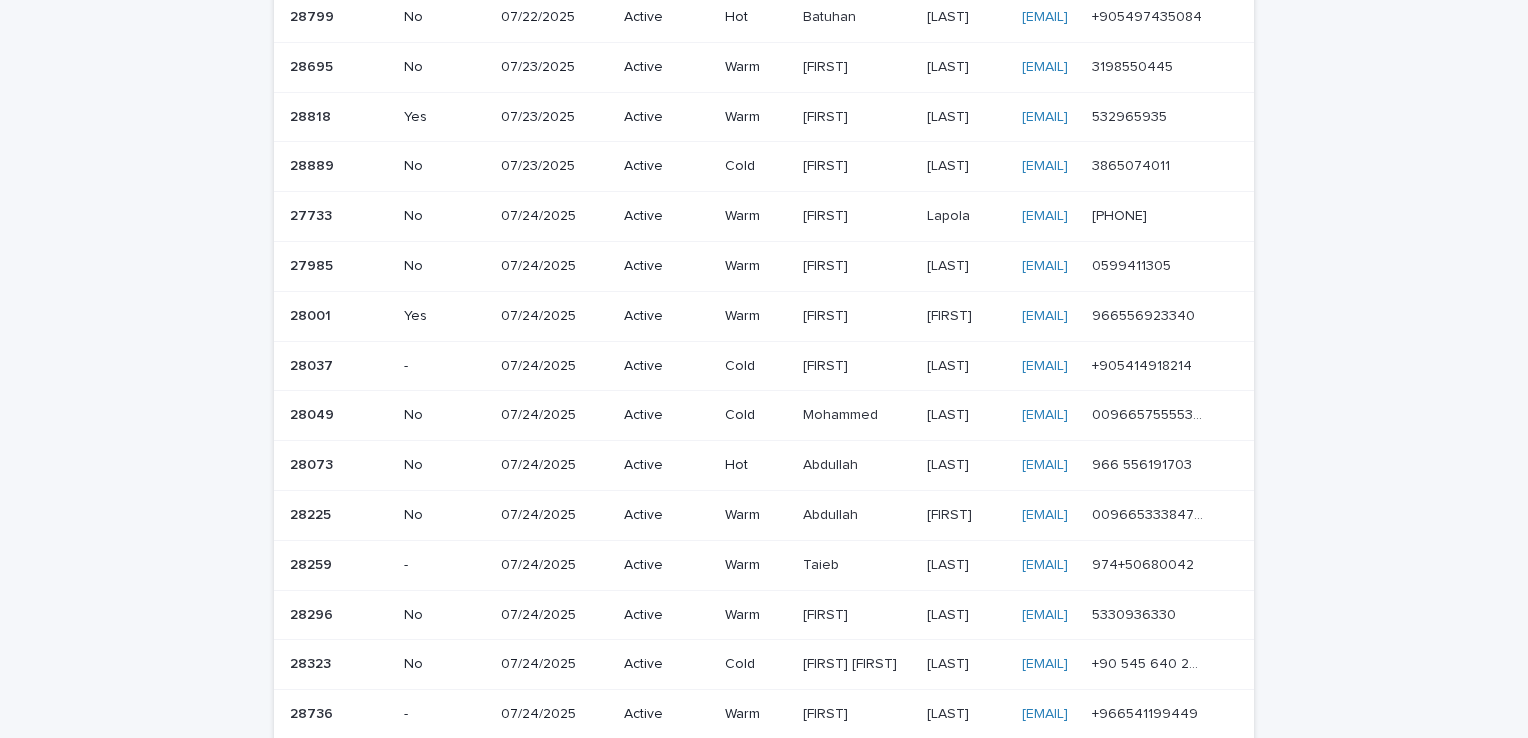 click on "+905414918214" at bounding box center (1144, 364) 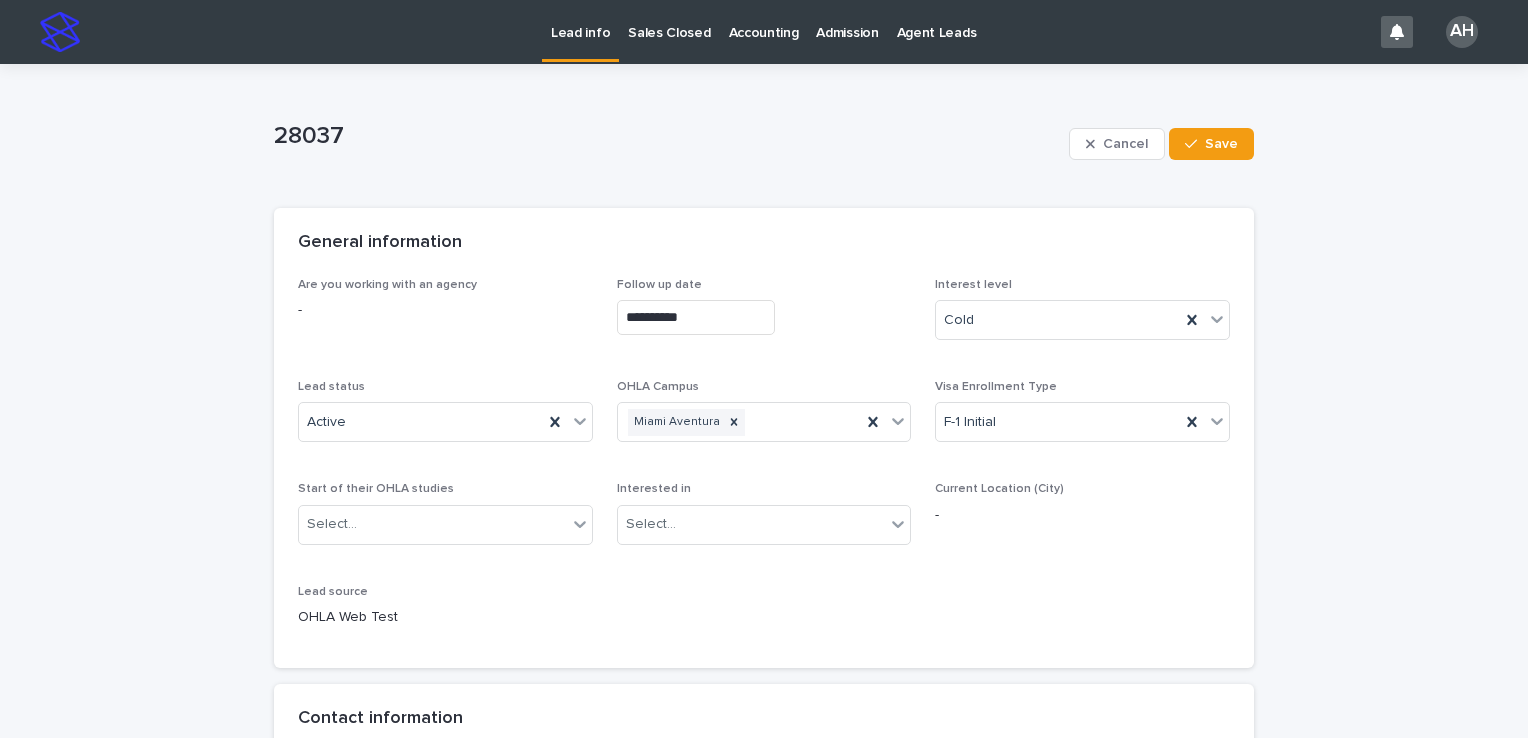 scroll, scrollTop: 300, scrollLeft: 0, axis: vertical 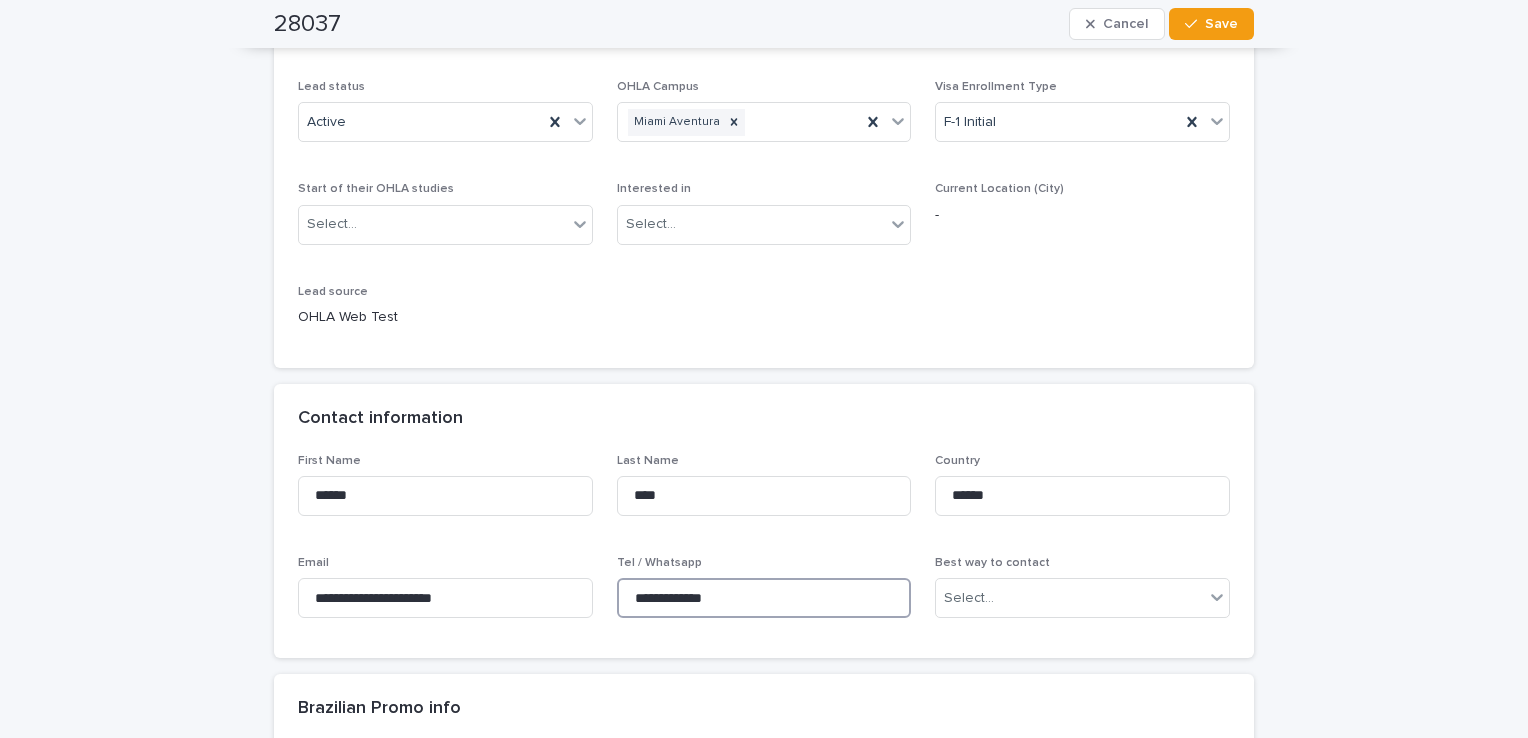 drag, startPoint x: 744, startPoint y: 596, endPoint x: 529, endPoint y: 574, distance: 216.12265 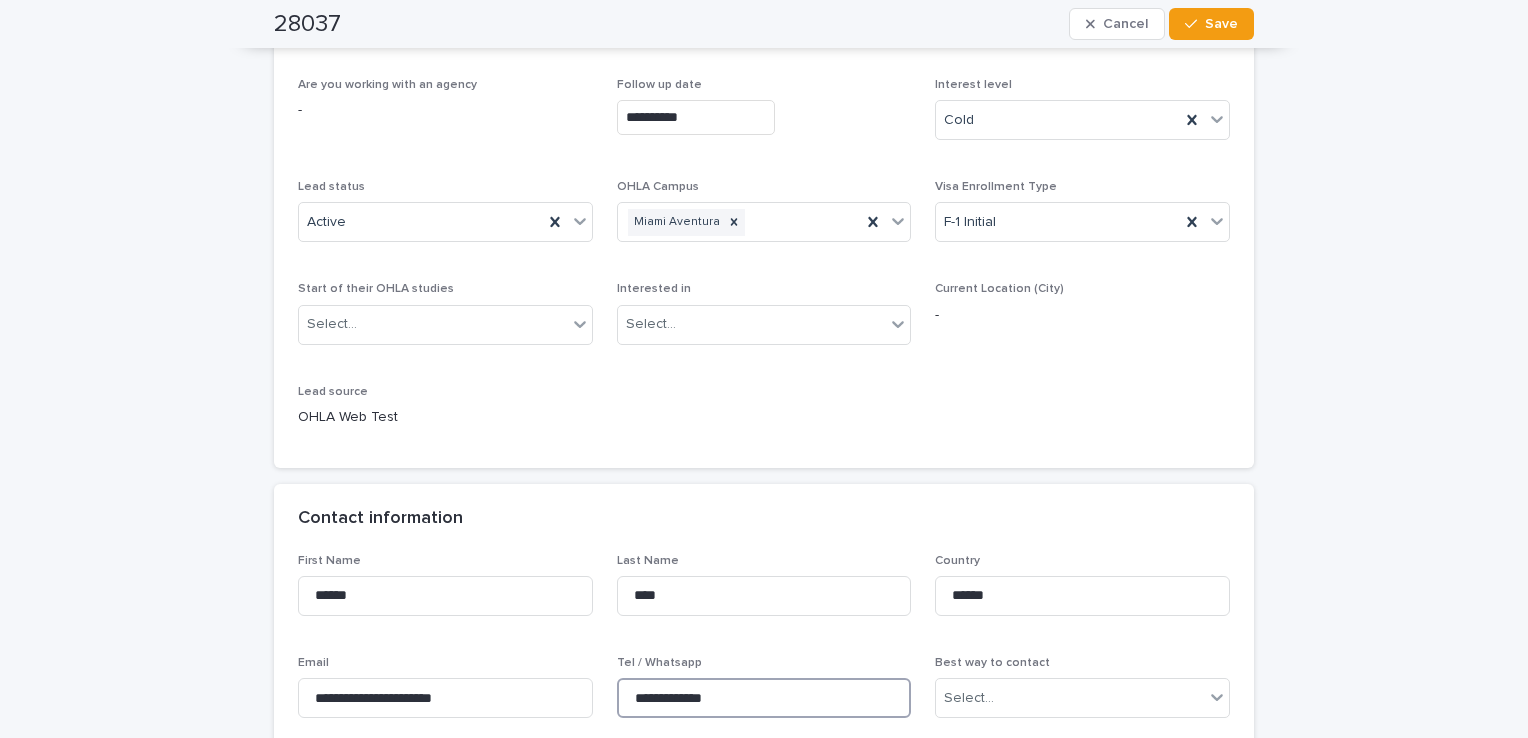 scroll, scrollTop: 300, scrollLeft: 0, axis: vertical 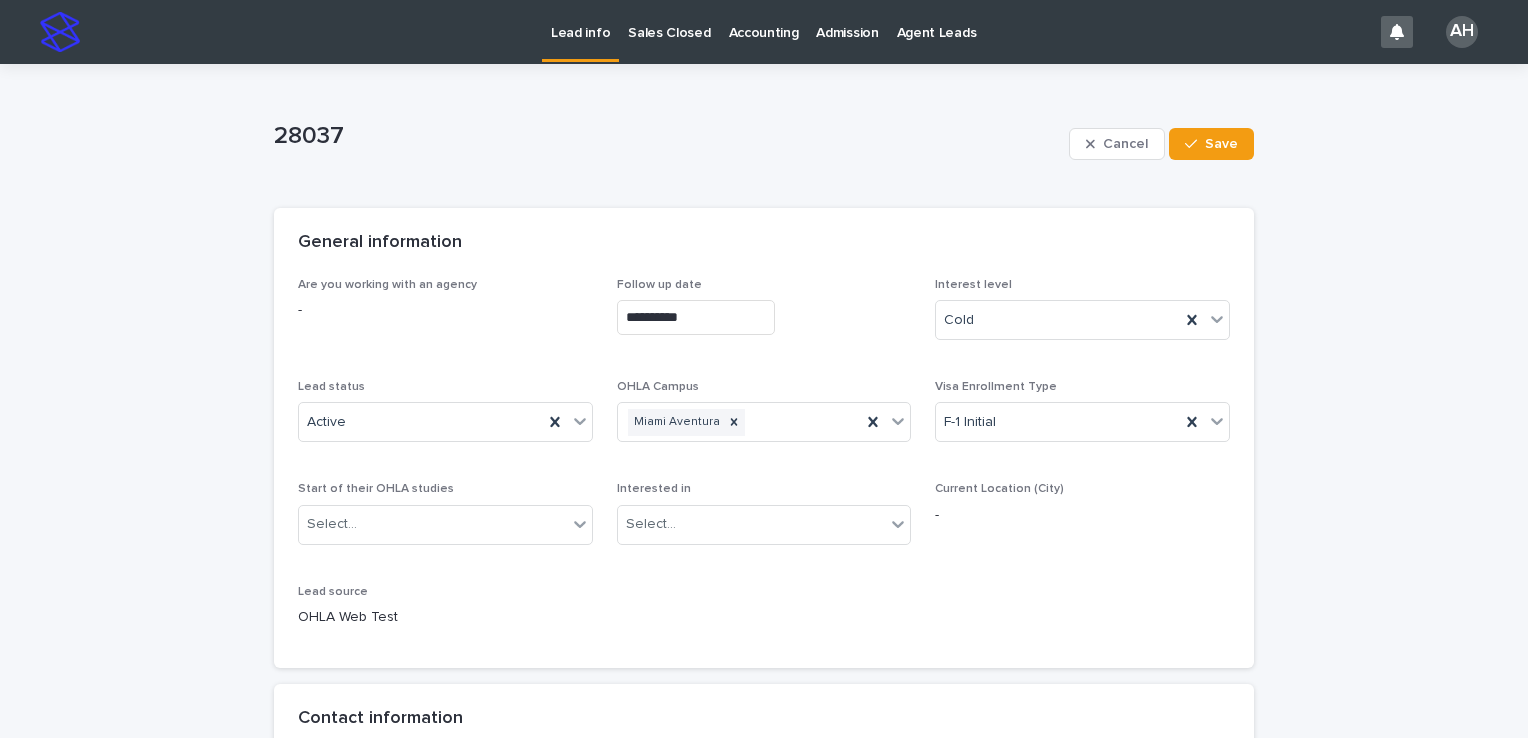 click on "Lead info" at bounding box center [580, 21] 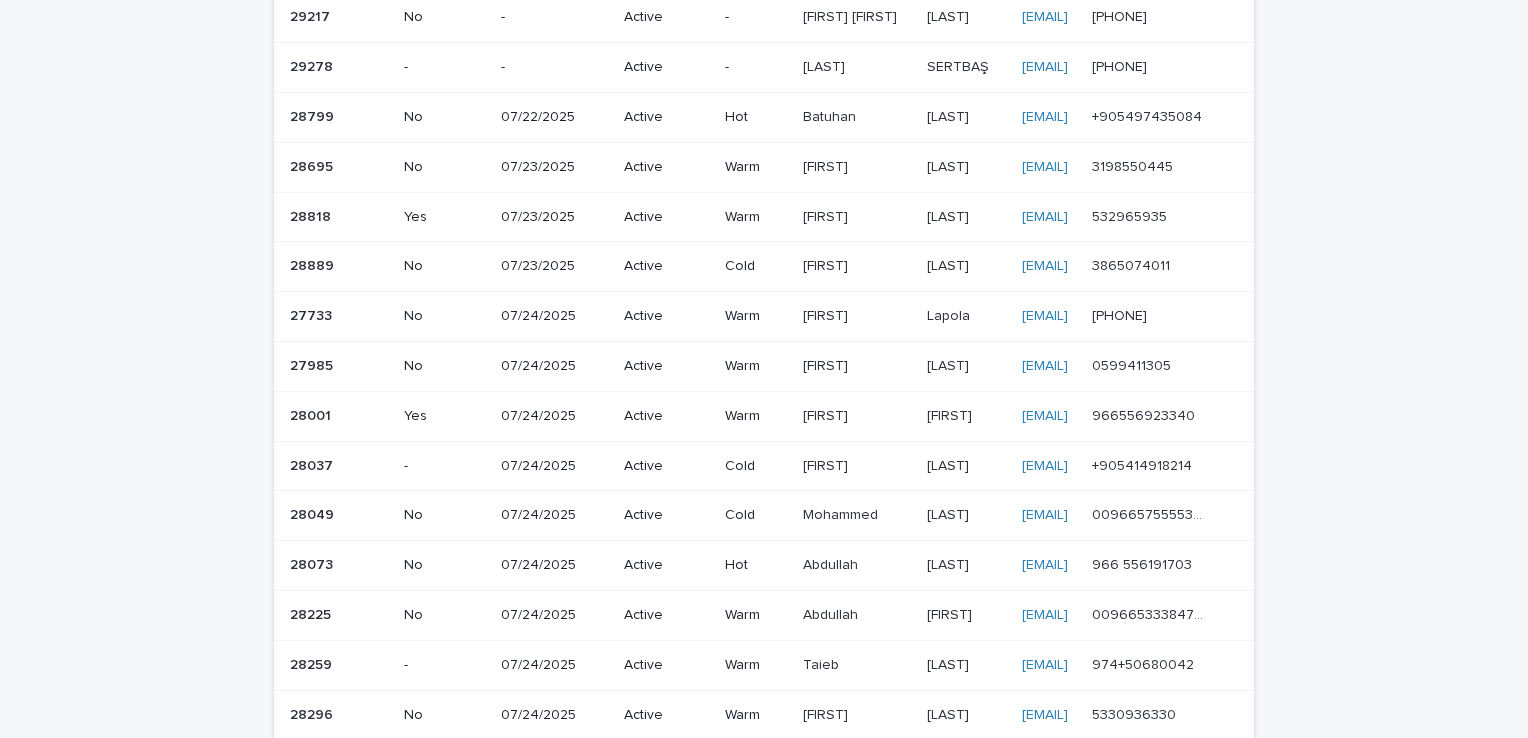 scroll, scrollTop: 800, scrollLeft: 0, axis: vertical 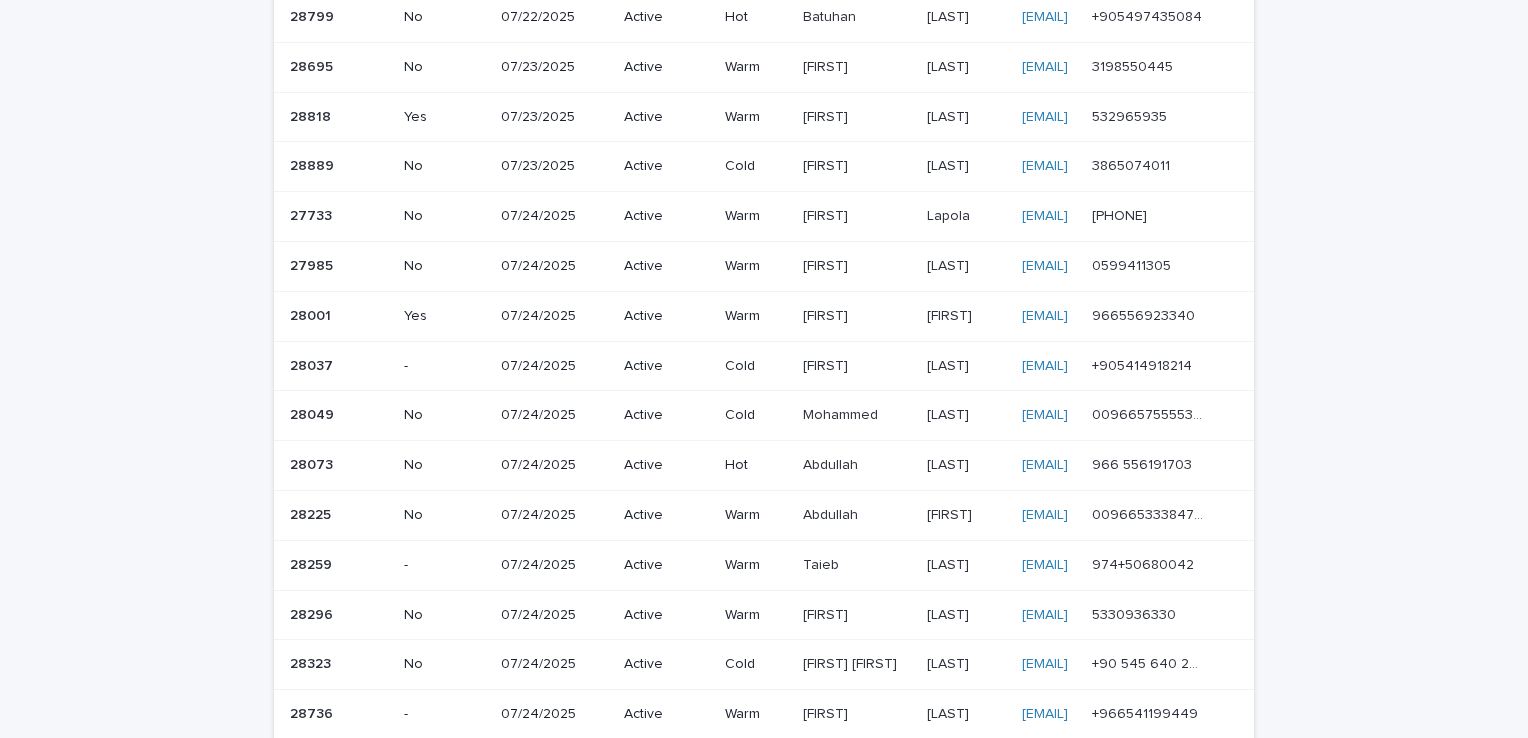click on "00966575555306" at bounding box center [1149, 413] 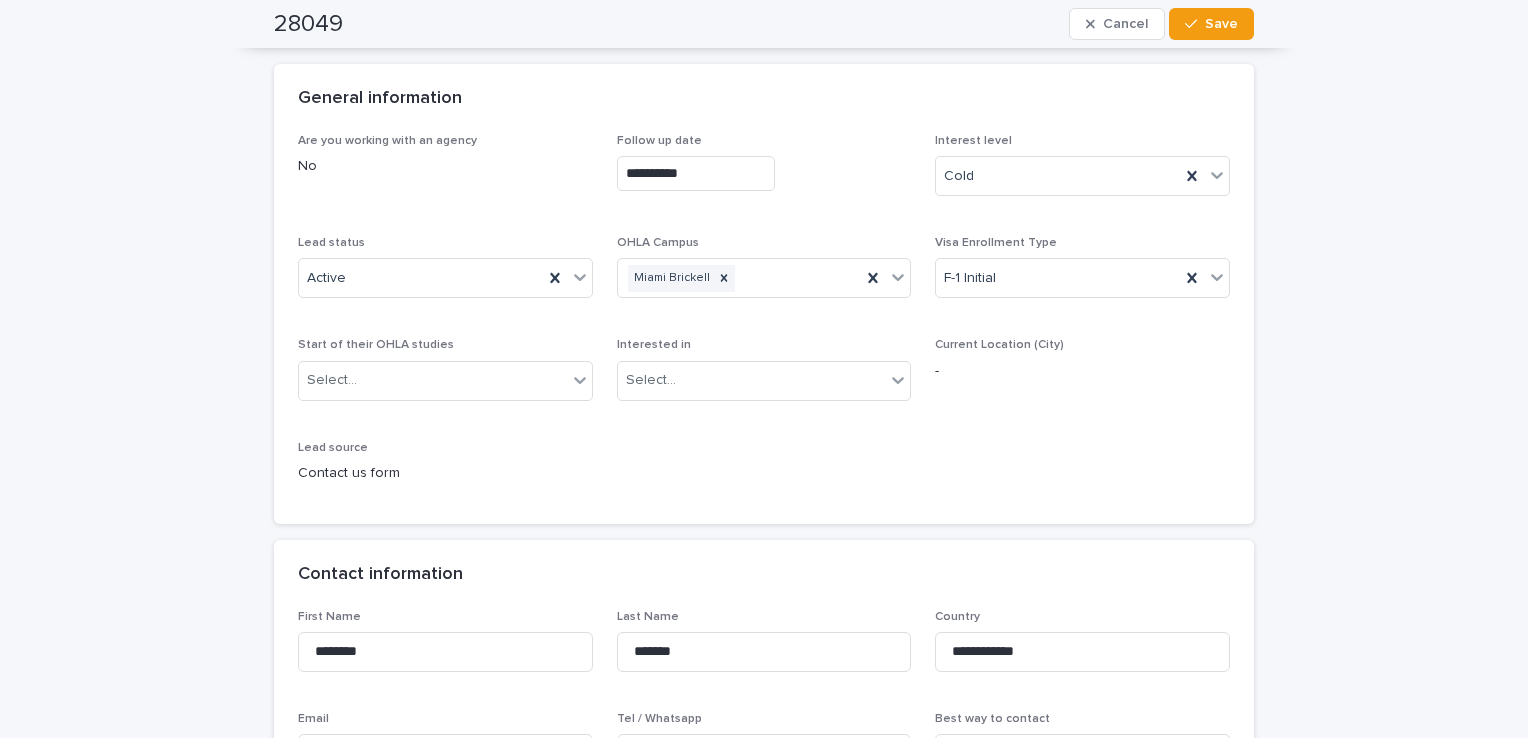 scroll, scrollTop: 0, scrollLeft: 0, axis: both 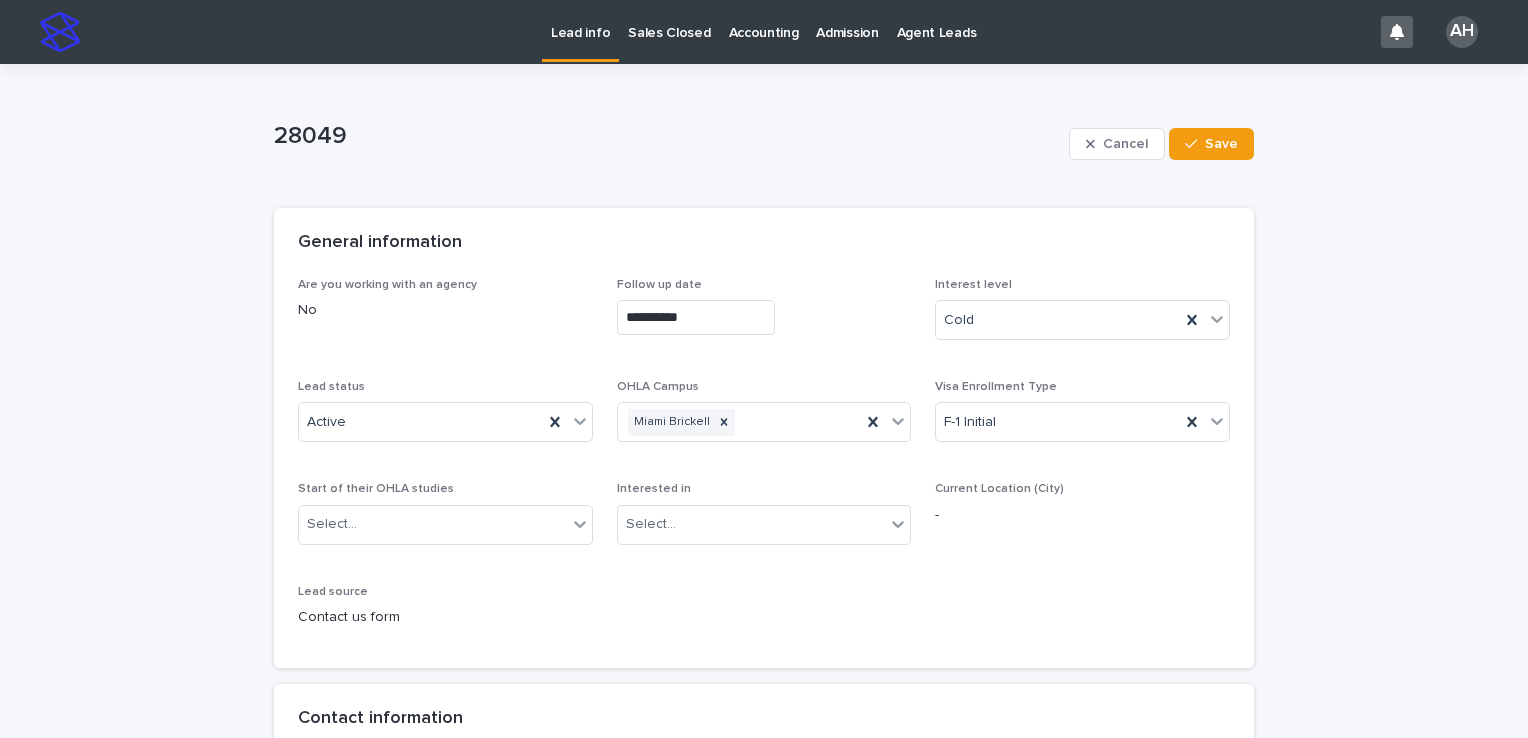 click on "Lead info" at bounding box center [580, 21] 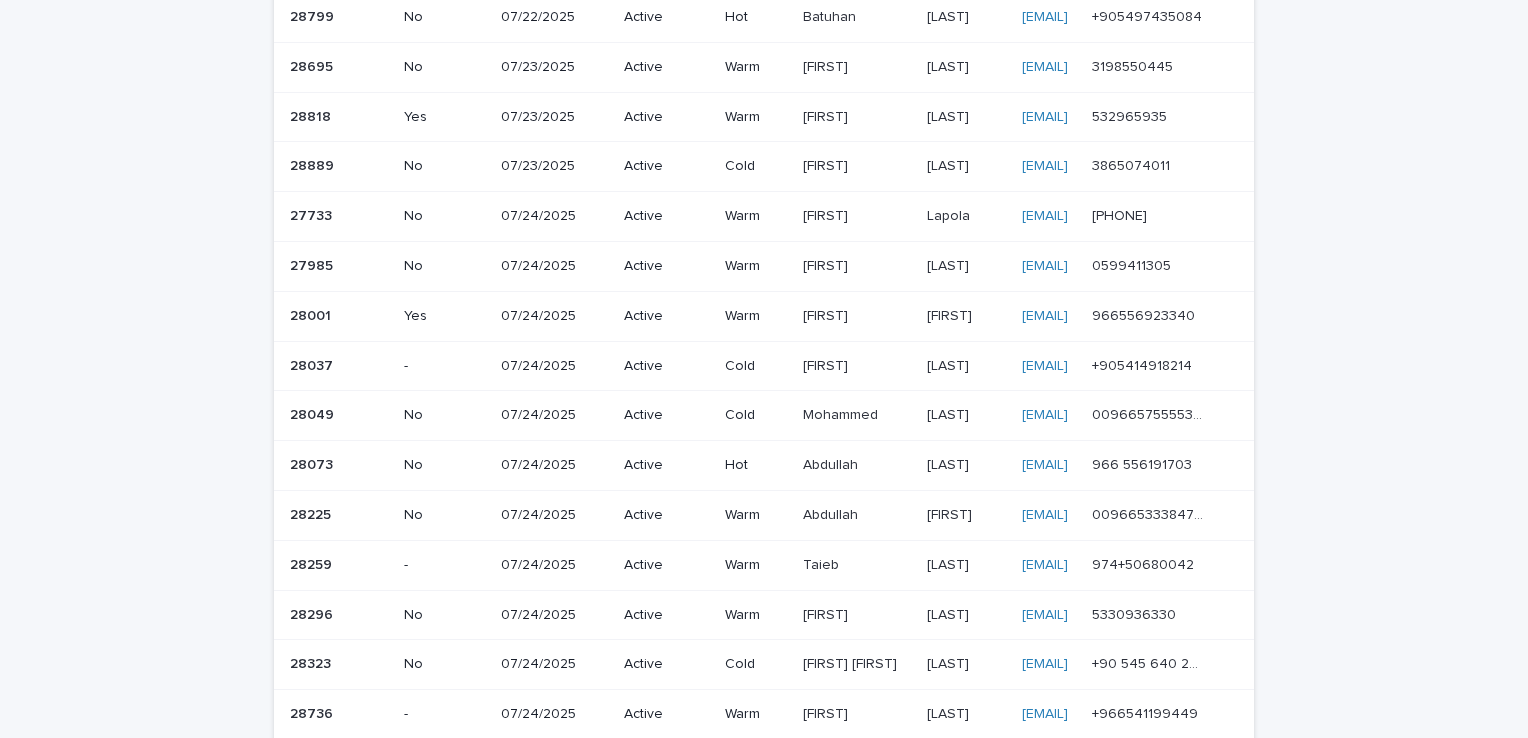 scroll, scrollTop: 900, scrollLeft: 0, axis: vertical 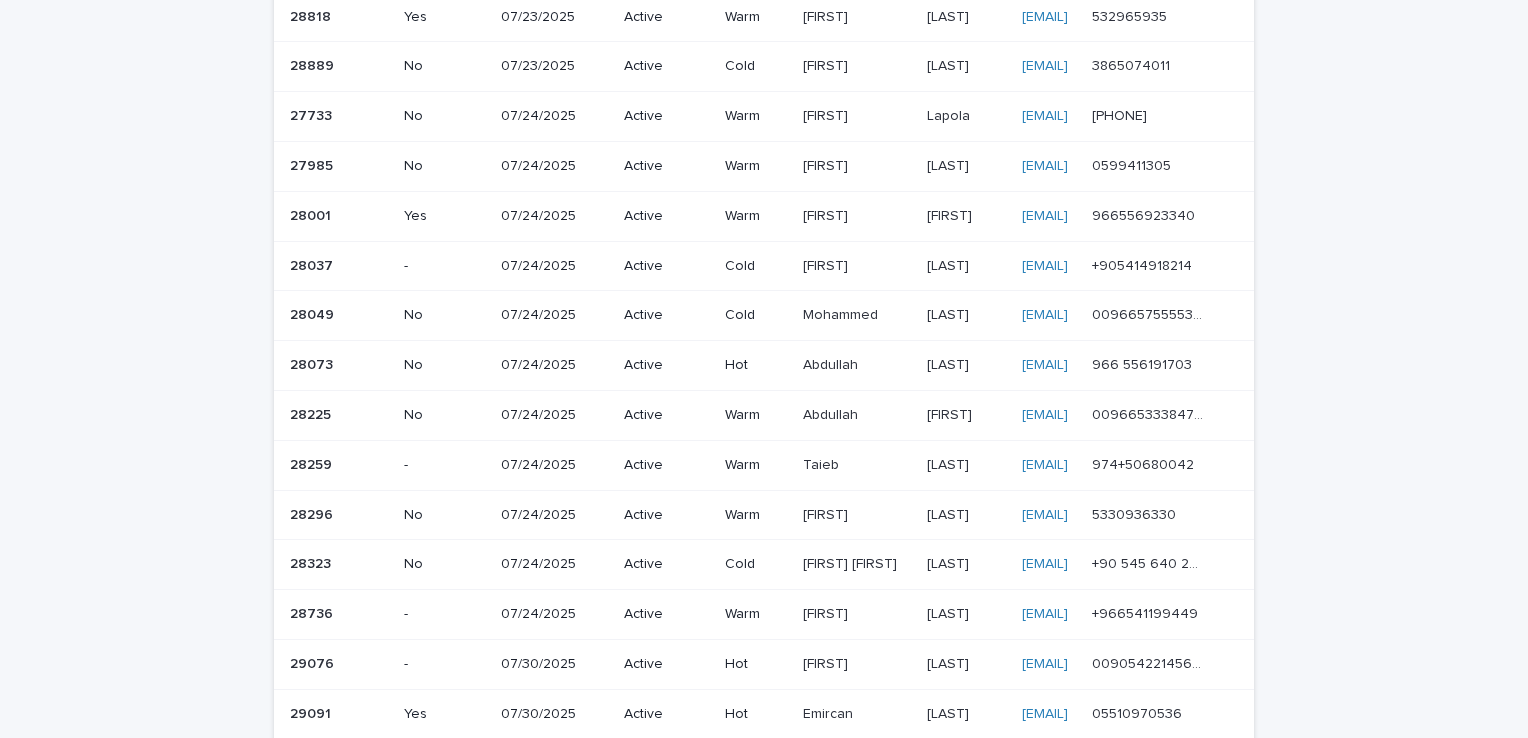 click on "974+50680042 974+50680042" at bounding box center [1157, 465] 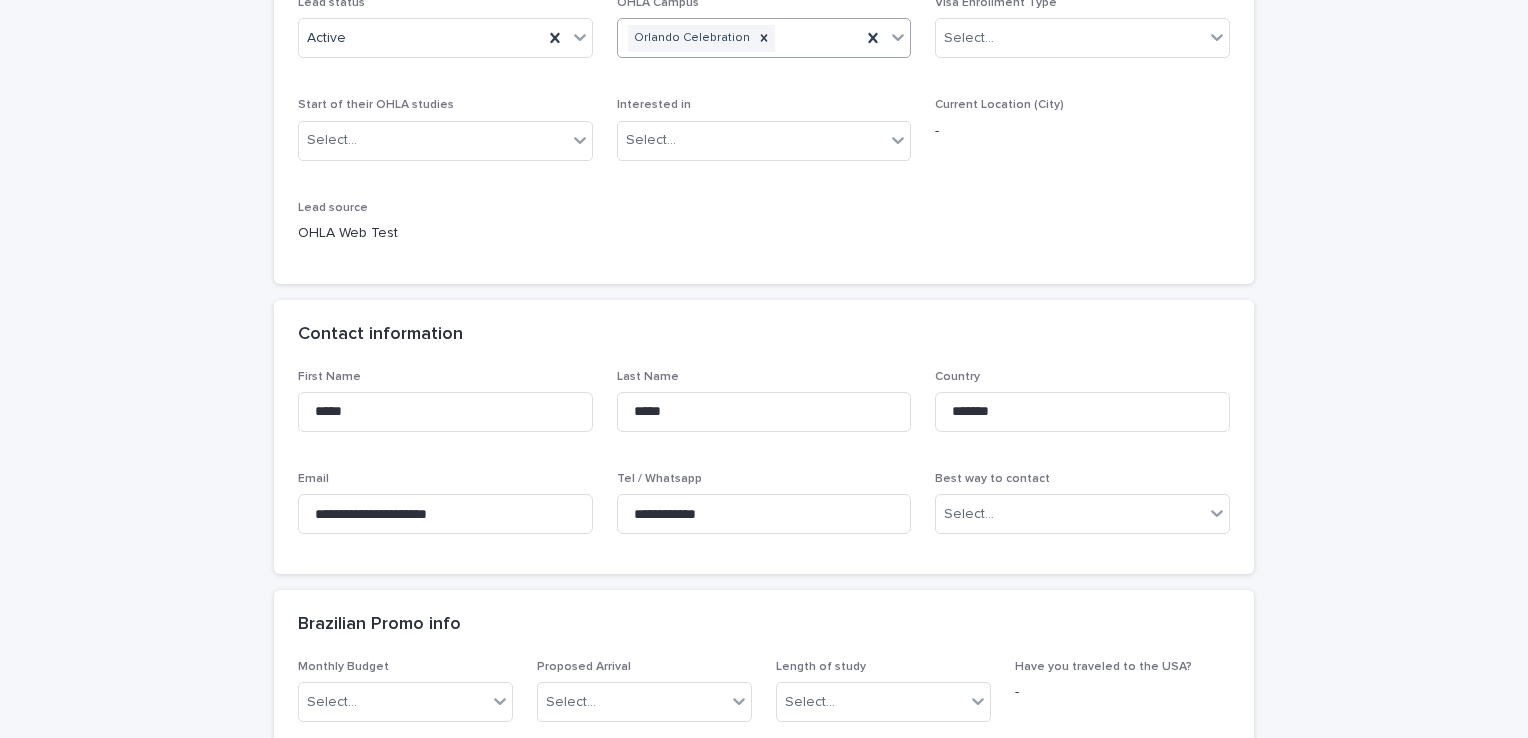 scroll, scrollTop: 400, scrollLeft: 0, axis: vertical 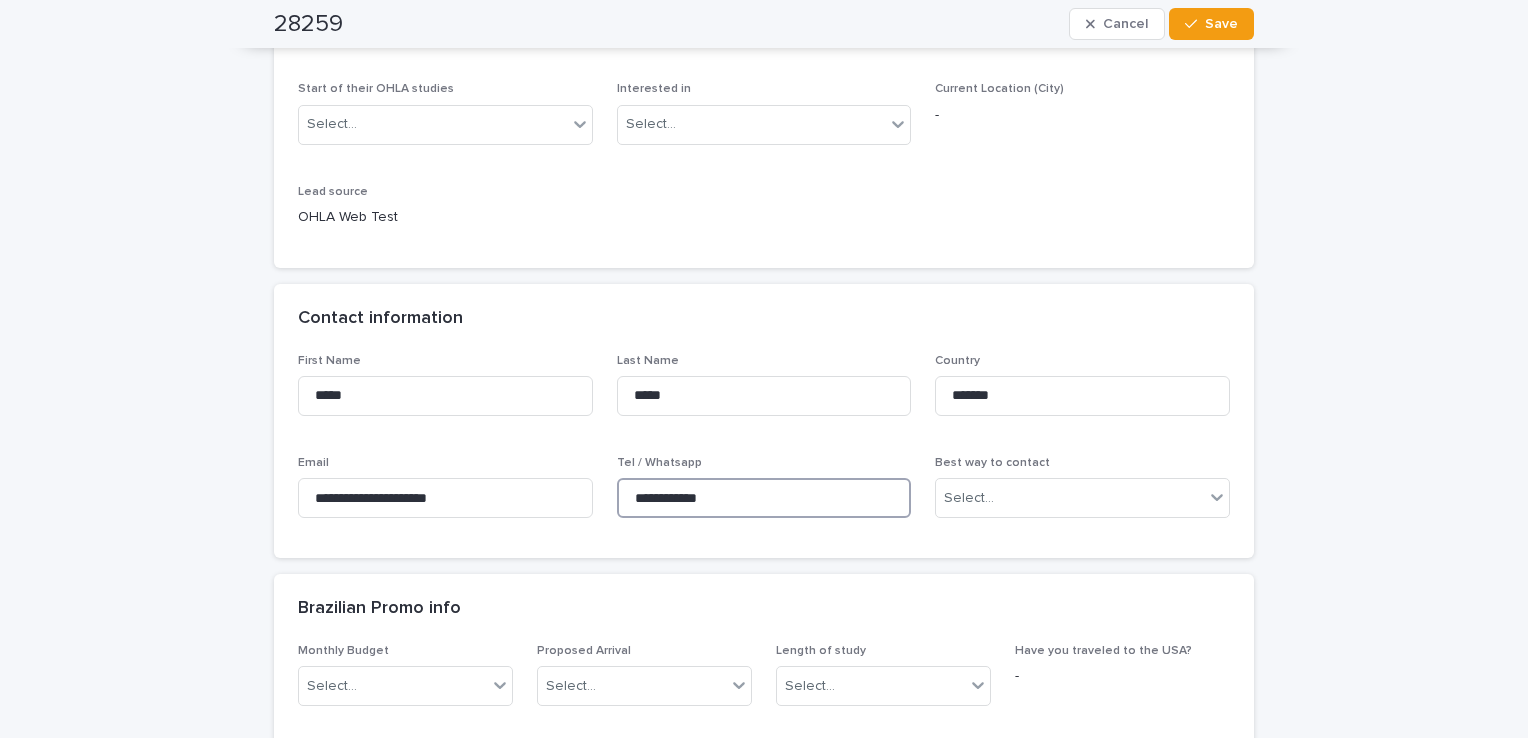 click on "**********" at bounding box center (764, 498) 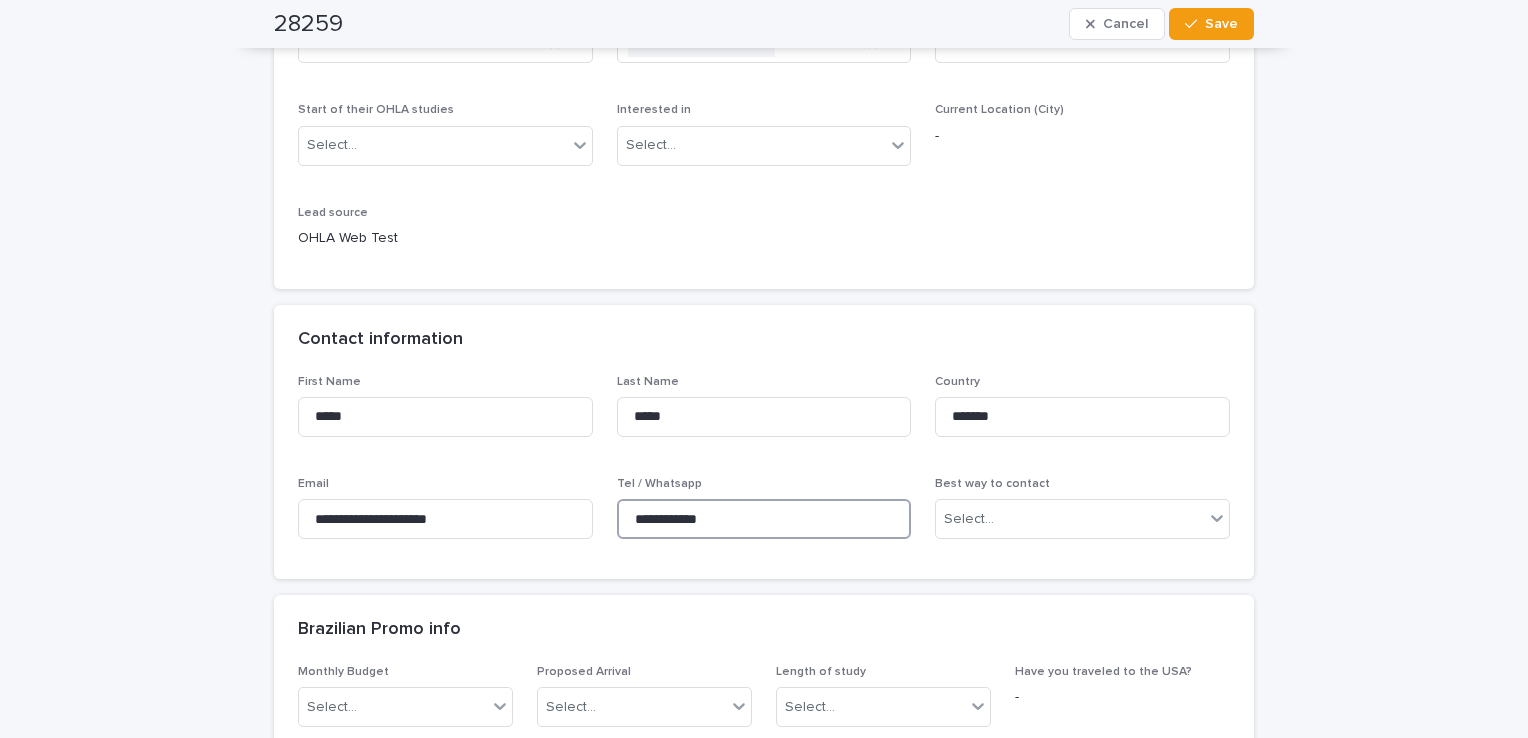 scroll, scrollTop: 0, scrollLeft: 0, axis: both 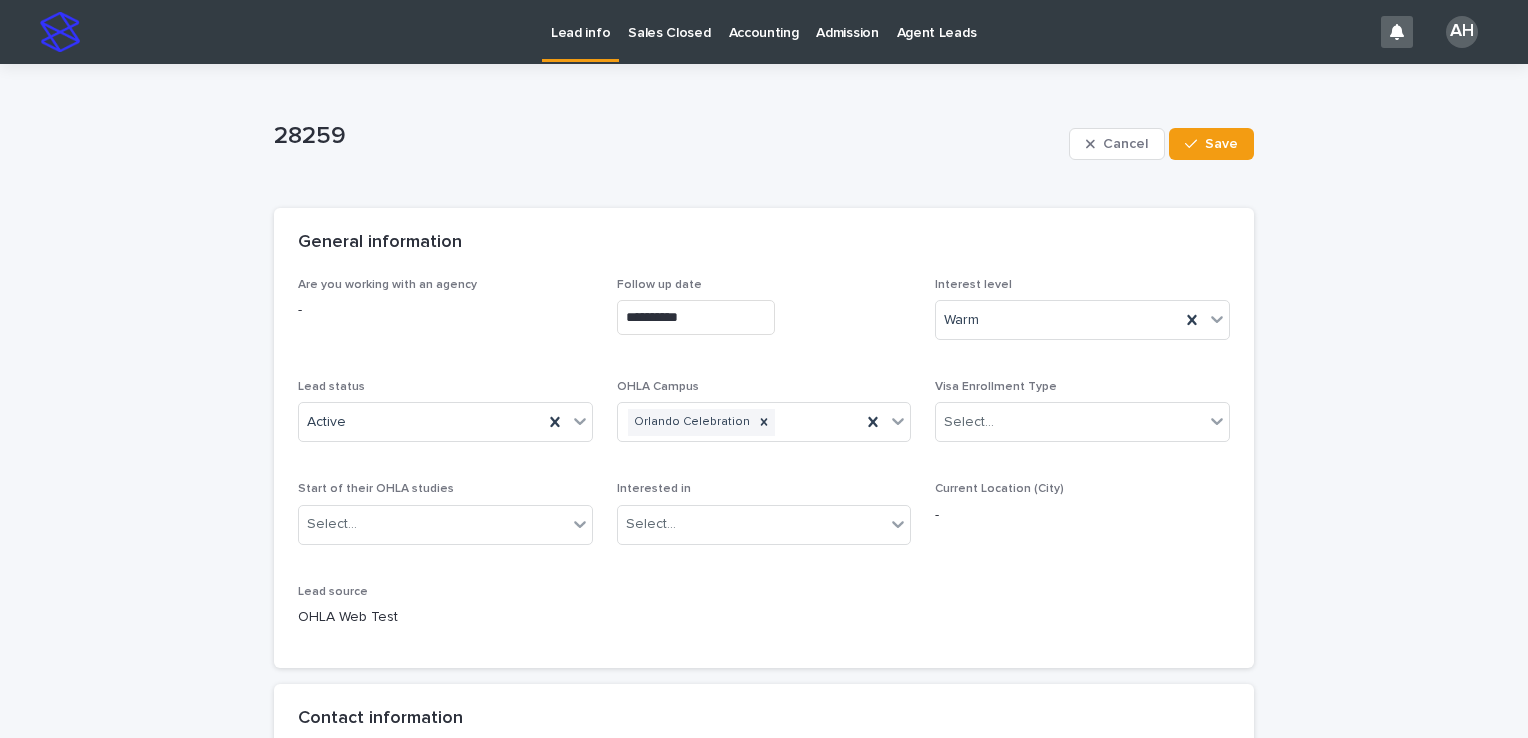 click on "Lead info" at bounding box center [580, 21] 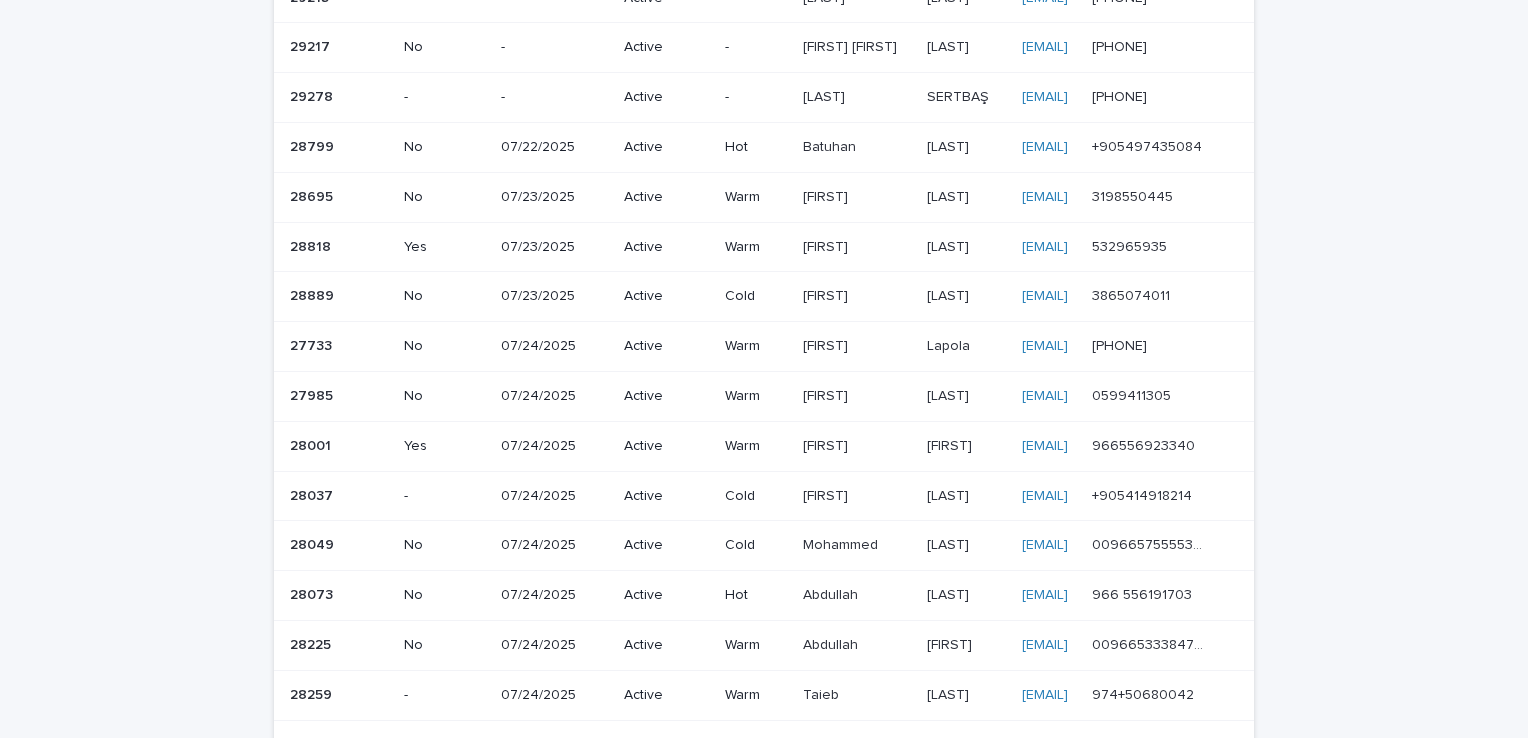 scroll, scrollTop: 1100, scrollLeft: 0, axis: vertical 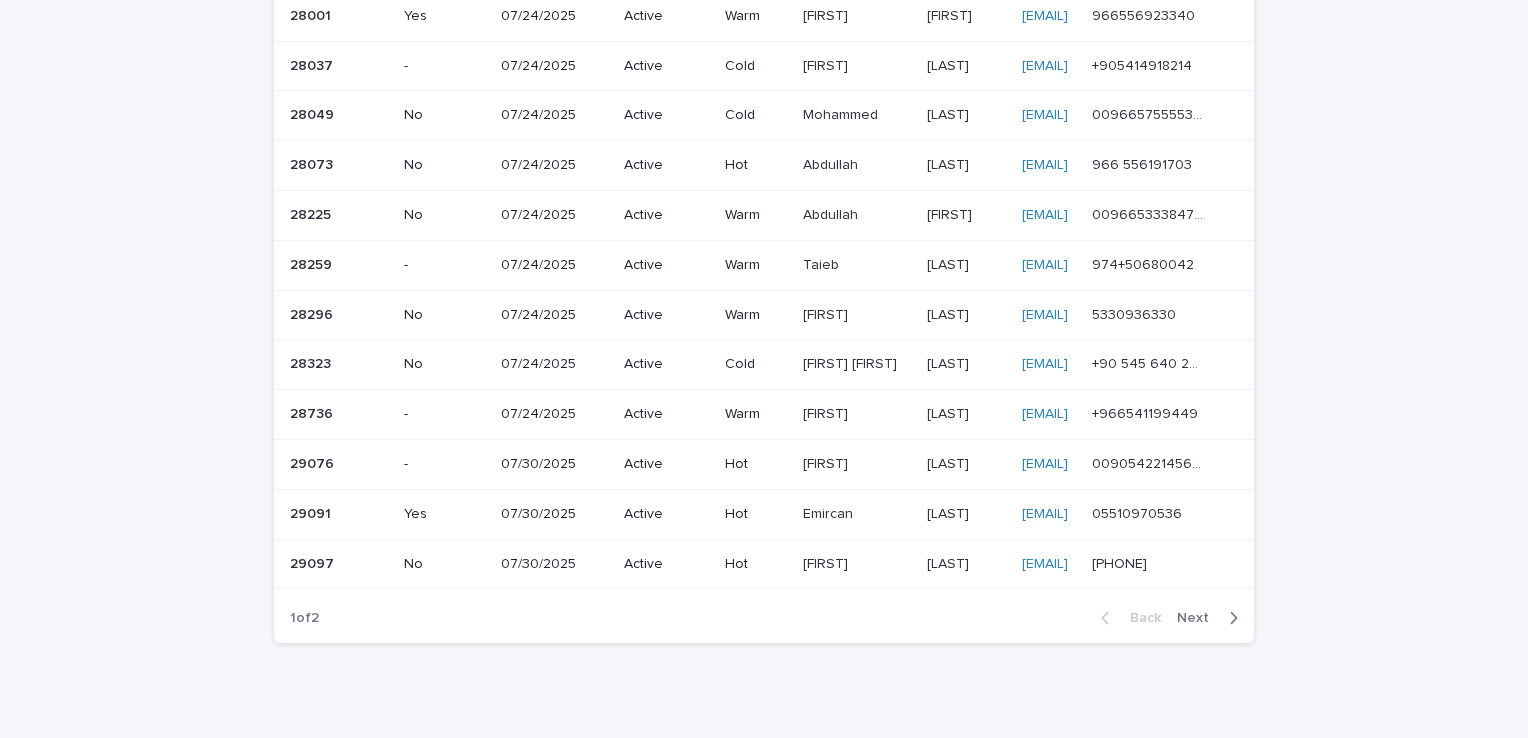 click on "00966533384723" at bounding box center [1149, 213] 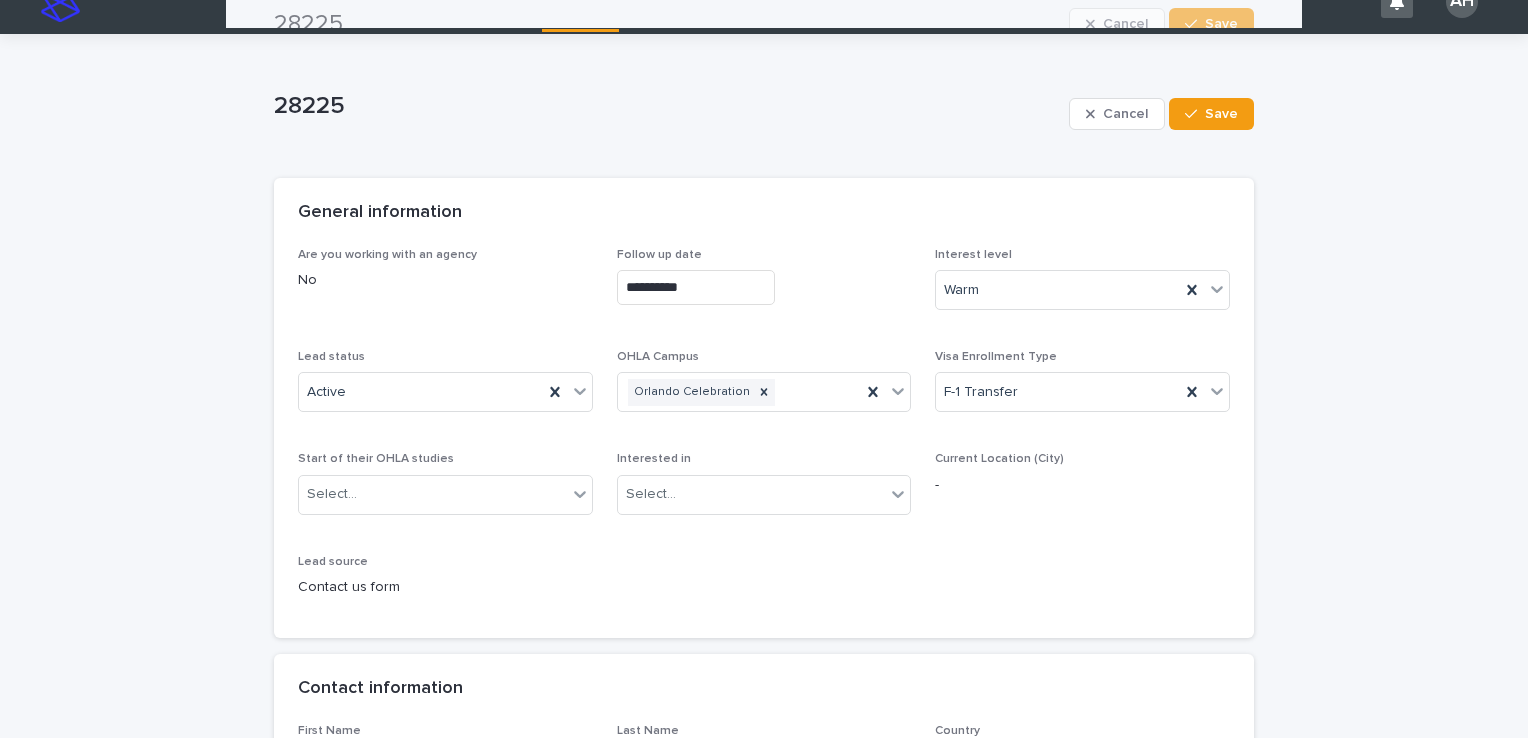 scroll, scrollTop: 0, scrollLeft: 0, axis: both 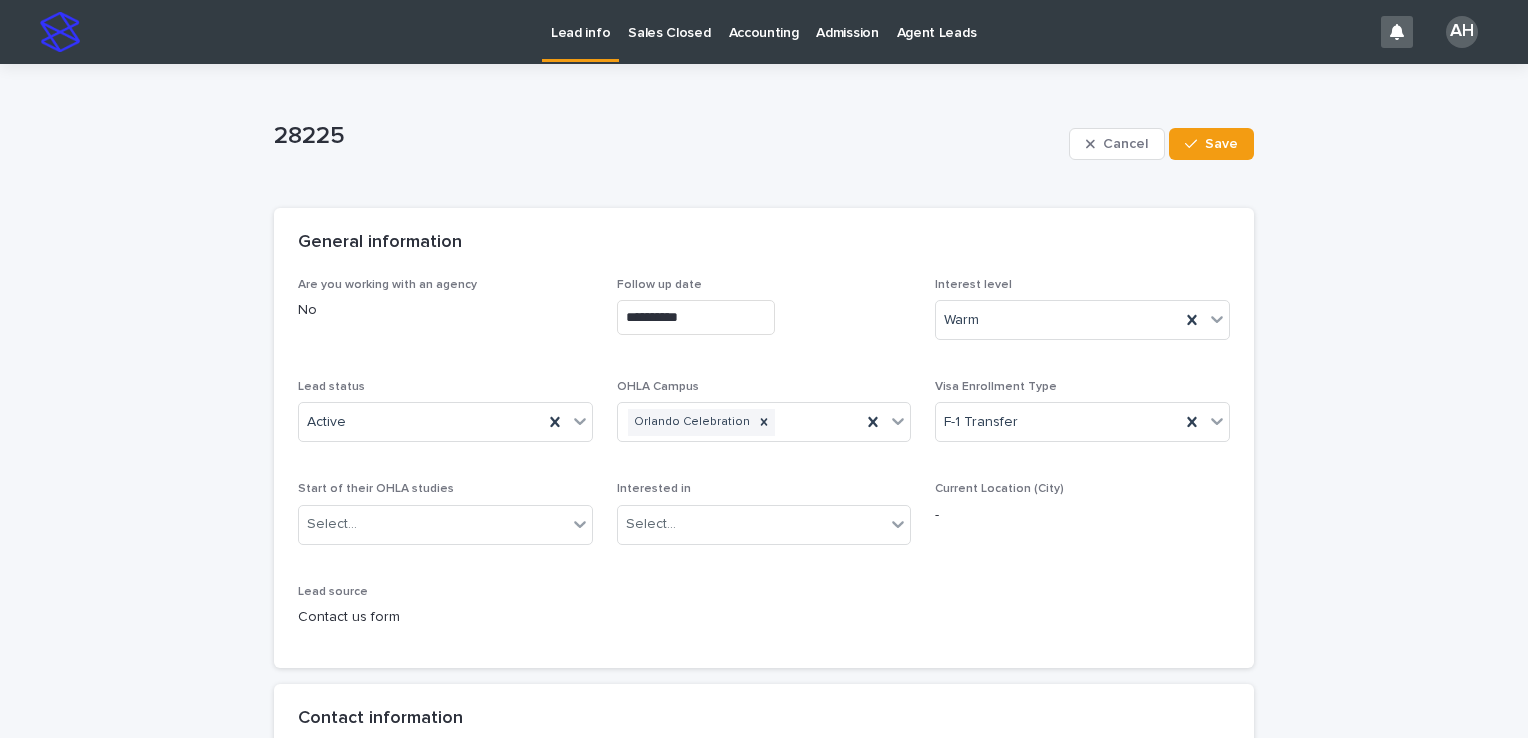 click on "Lead info" at bounding box center (580, 21) 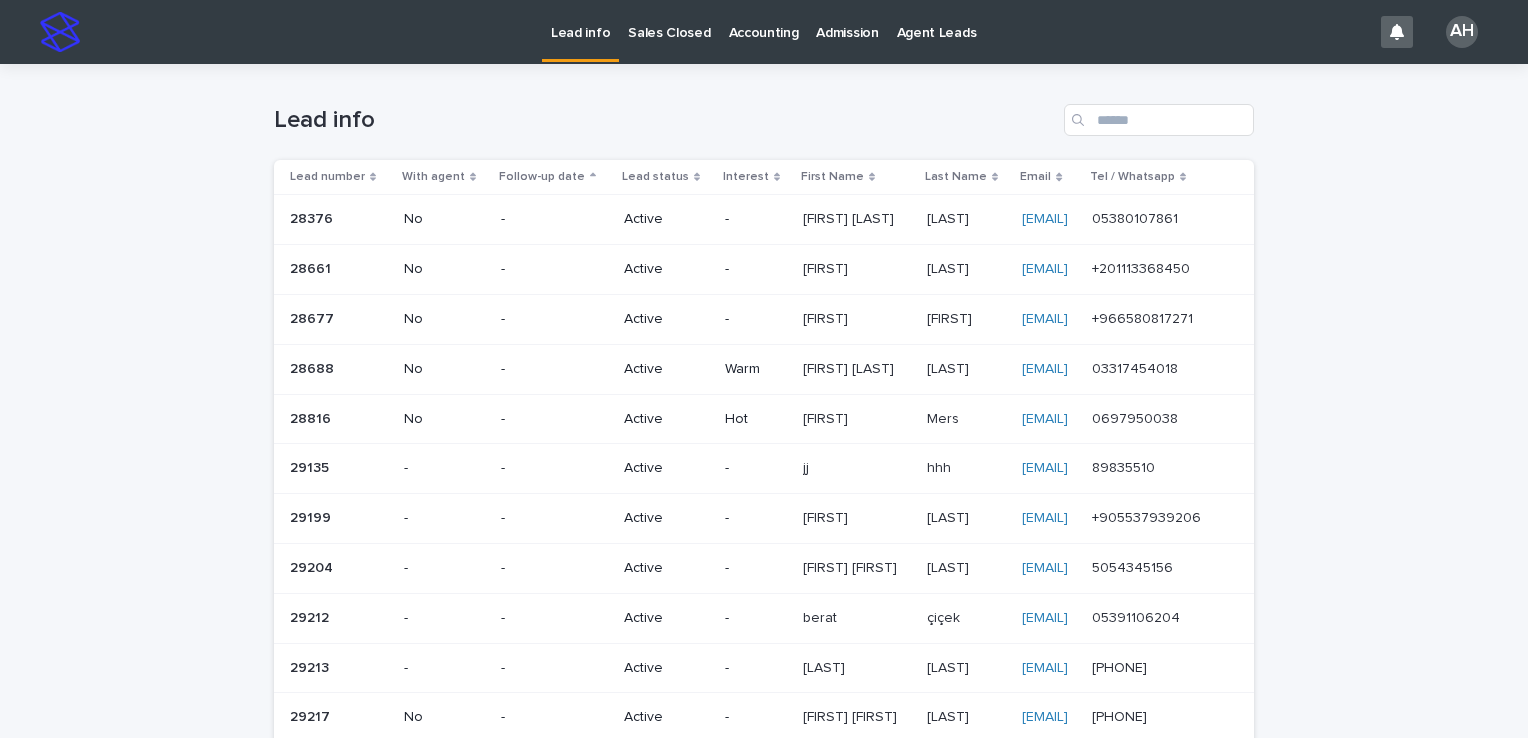 scroll, scrollTop: 1172, scrollLeft: 0, axis: vertical 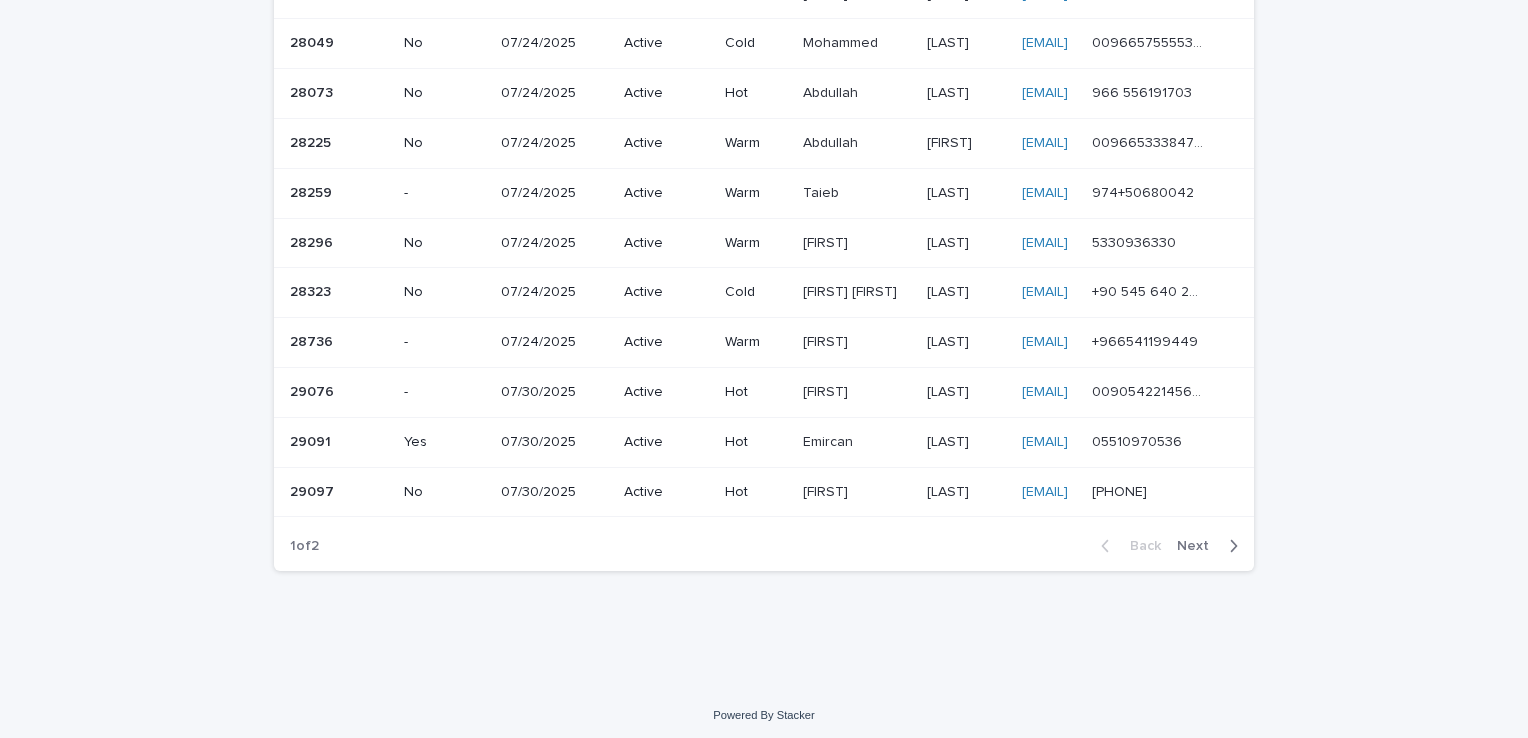 click on "974+50680042 974+50680042" at bounding box center (1157, 193) 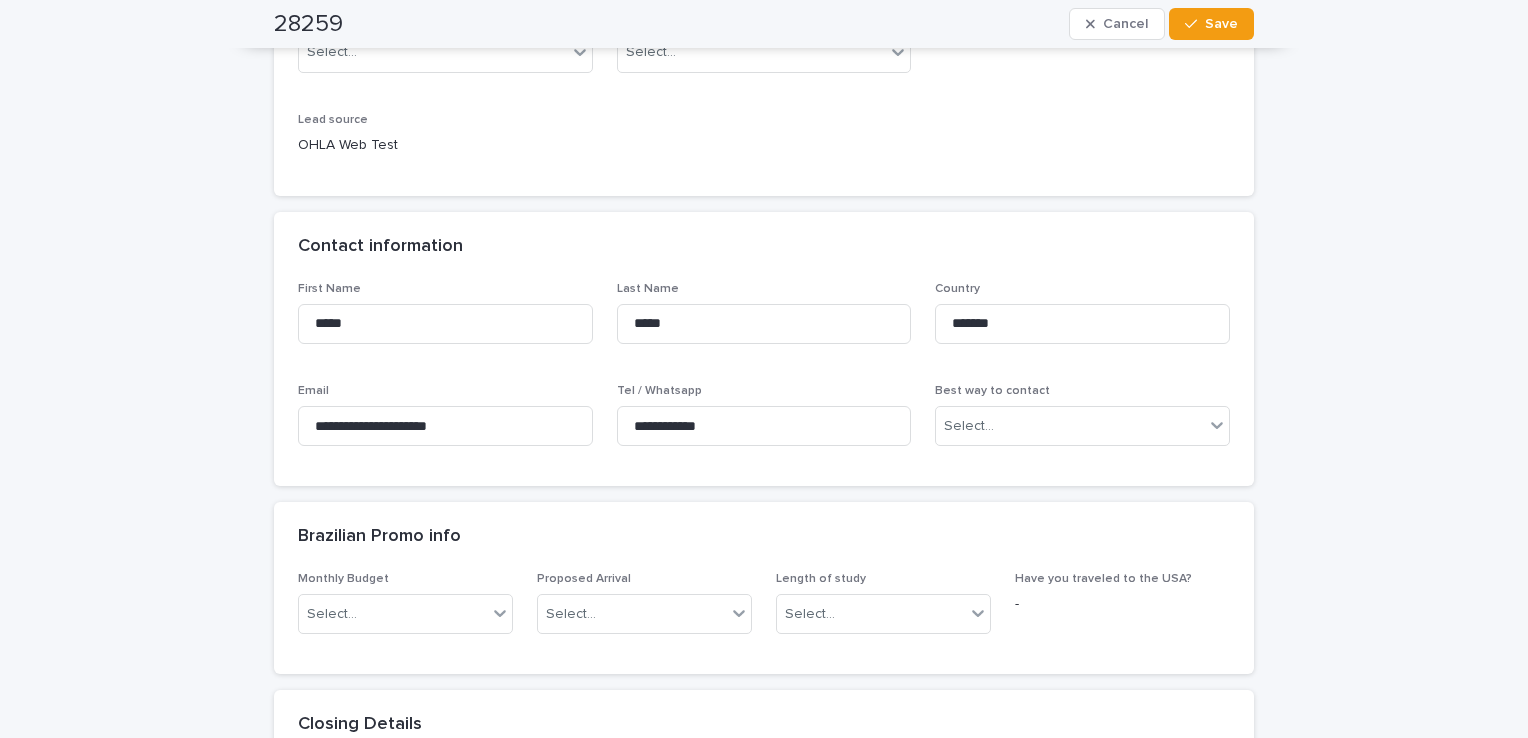 scroll, scrollTop: 0, scrollLeft: 0, axis: both 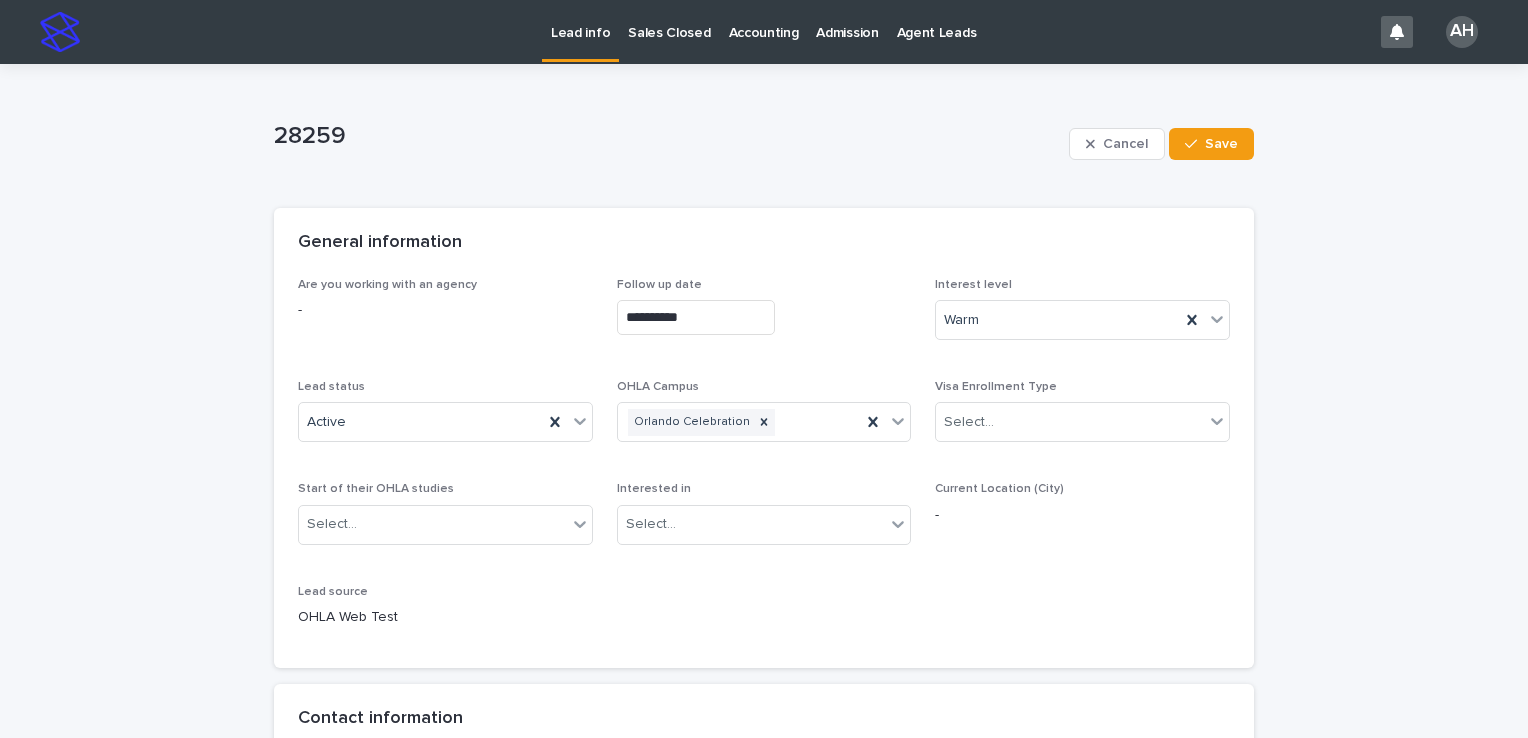 click on "Lead info" at bounding box center [580, 21] 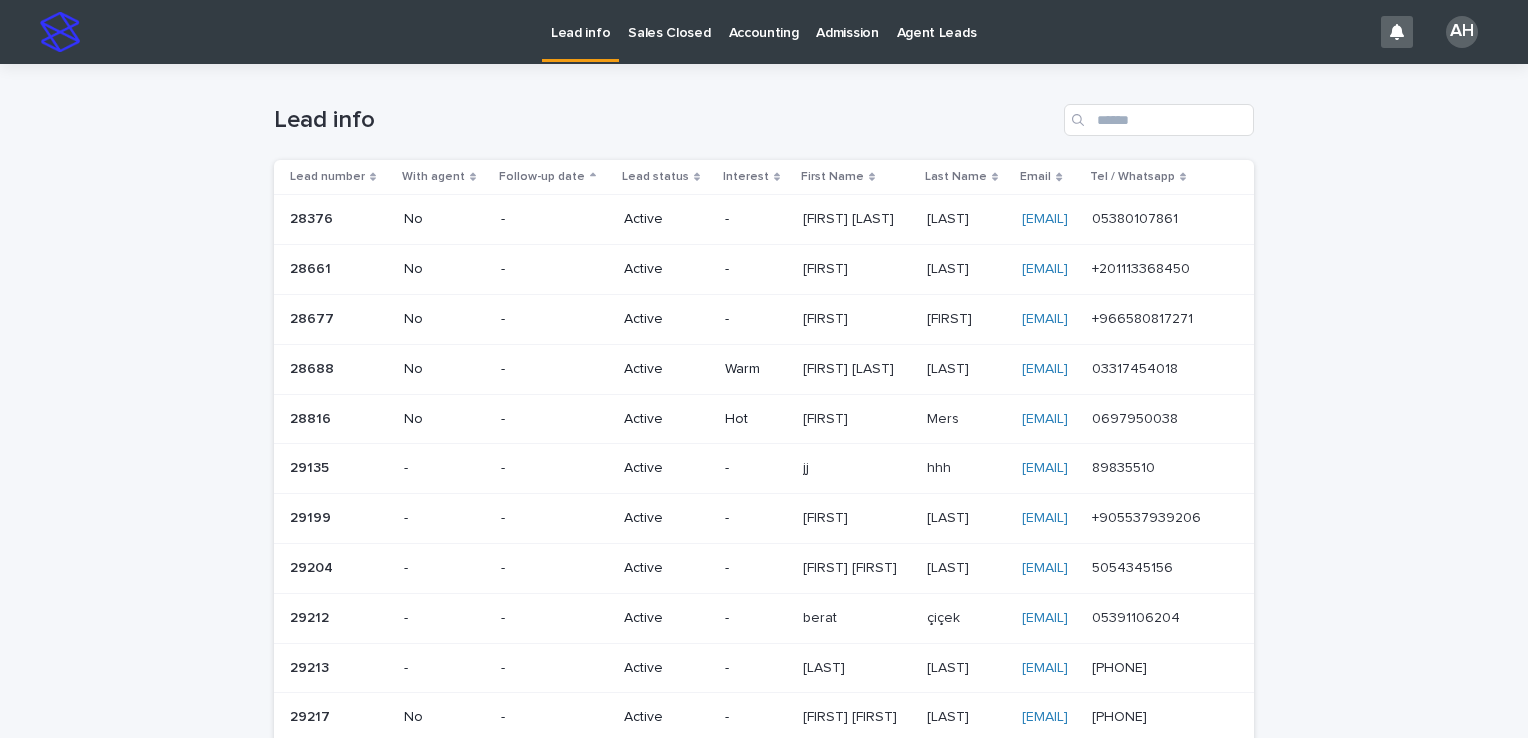 scroll, scrollTop: 1172, scrollLeft: 0, axis: vertical 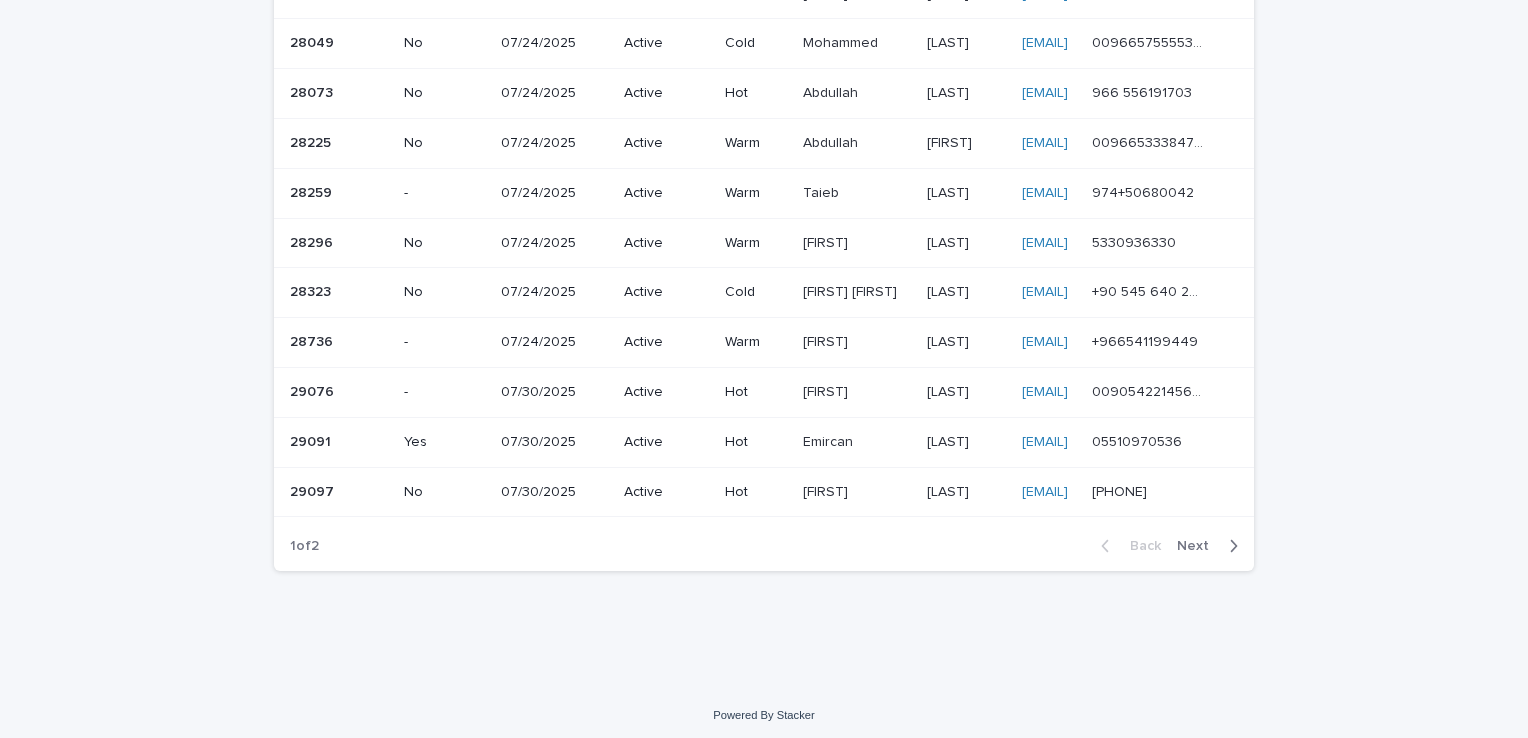 click on "5330936330 5330936330" at bounding box center (1157, 243) 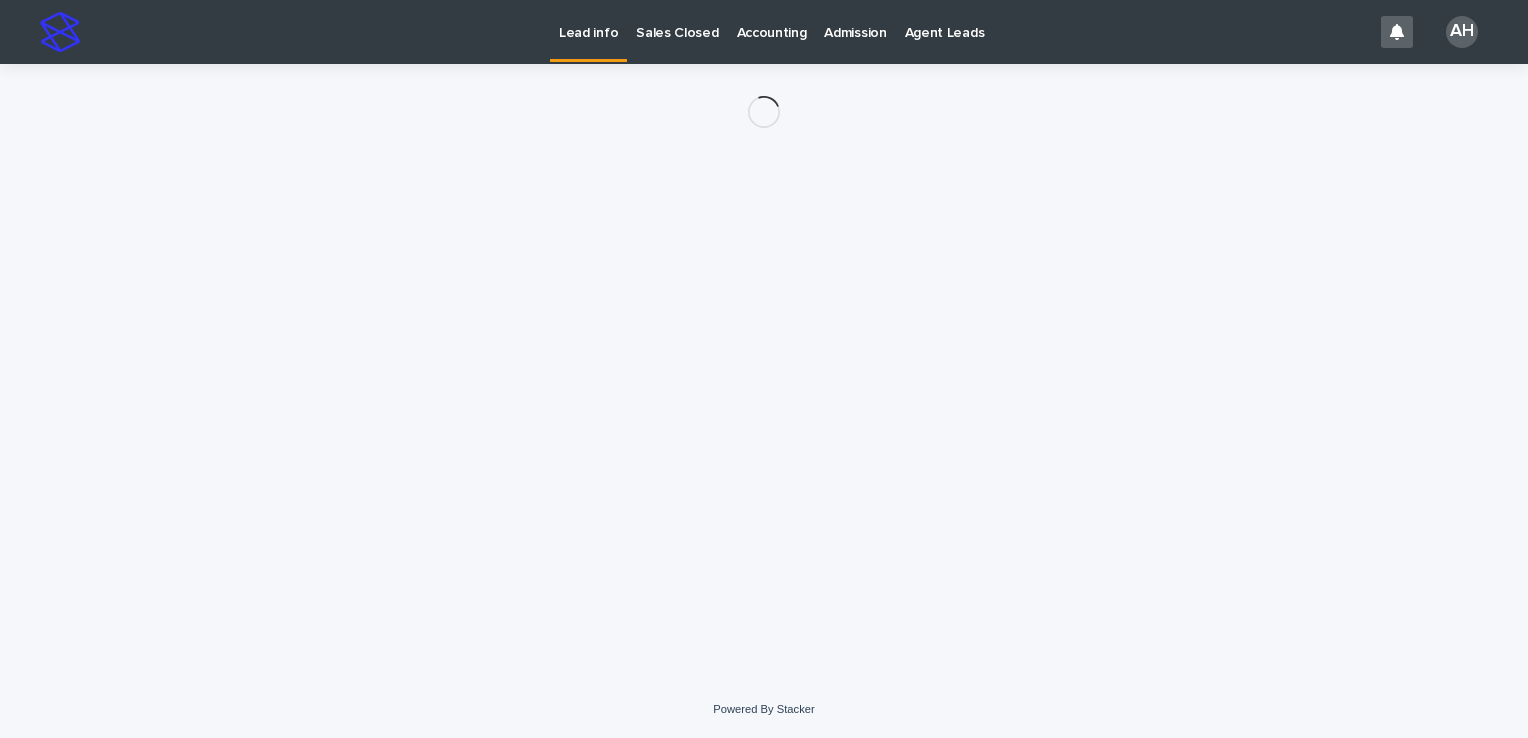scroll, scrollTop: 0, scrollLeft: 0, axis: both 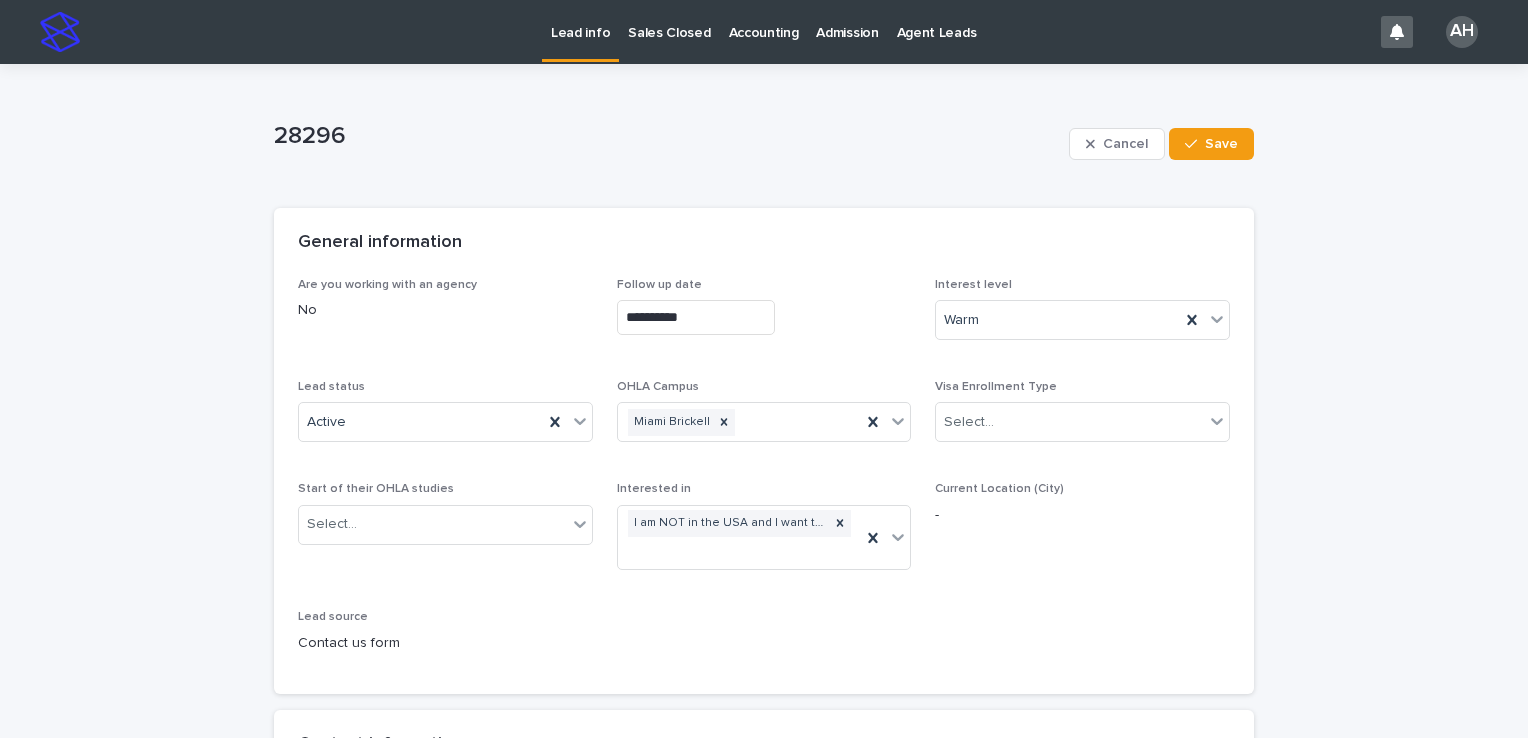 click on "Lead info" at bounding box center (580, 21) 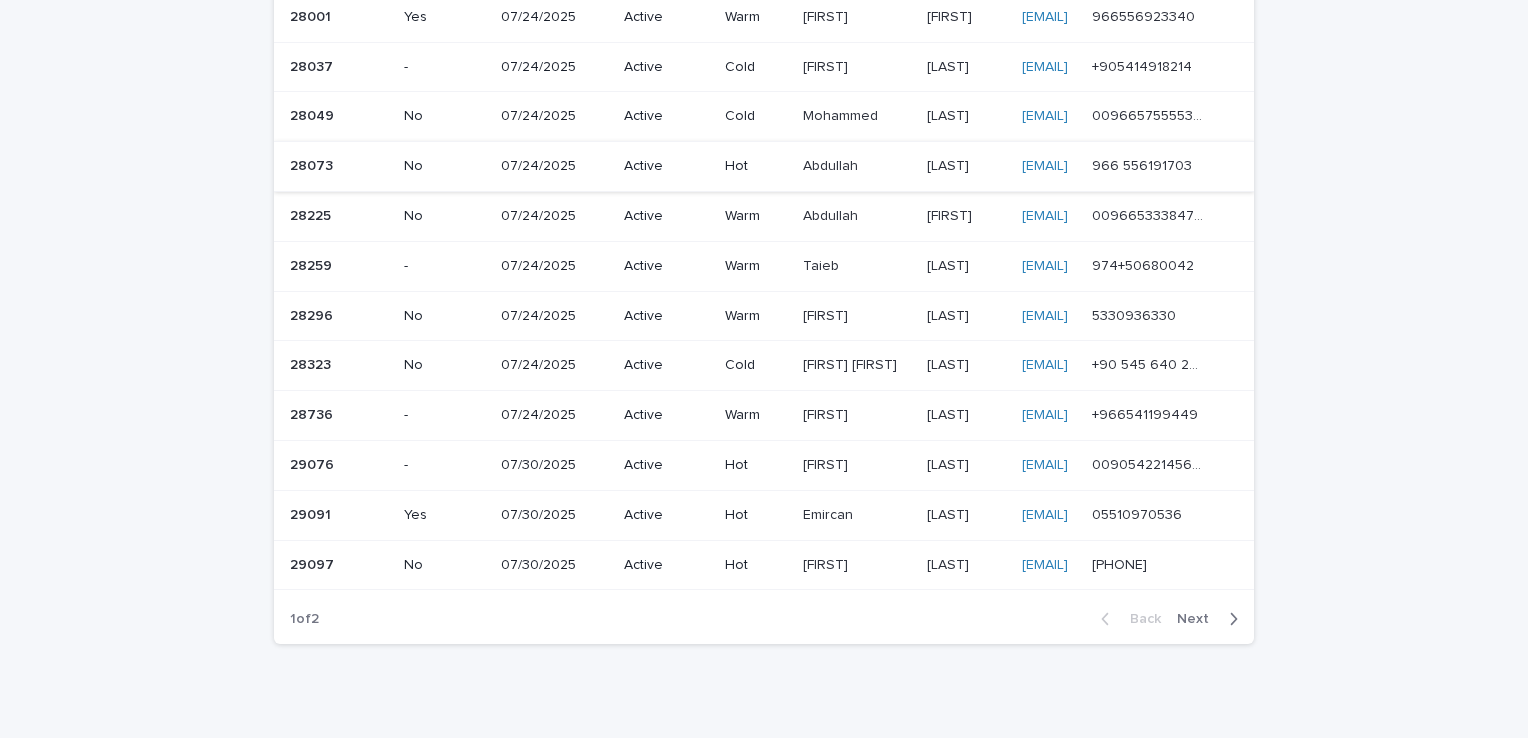 scroll, scrollTop: 1172, scrollLeft: 0, axis: vertical 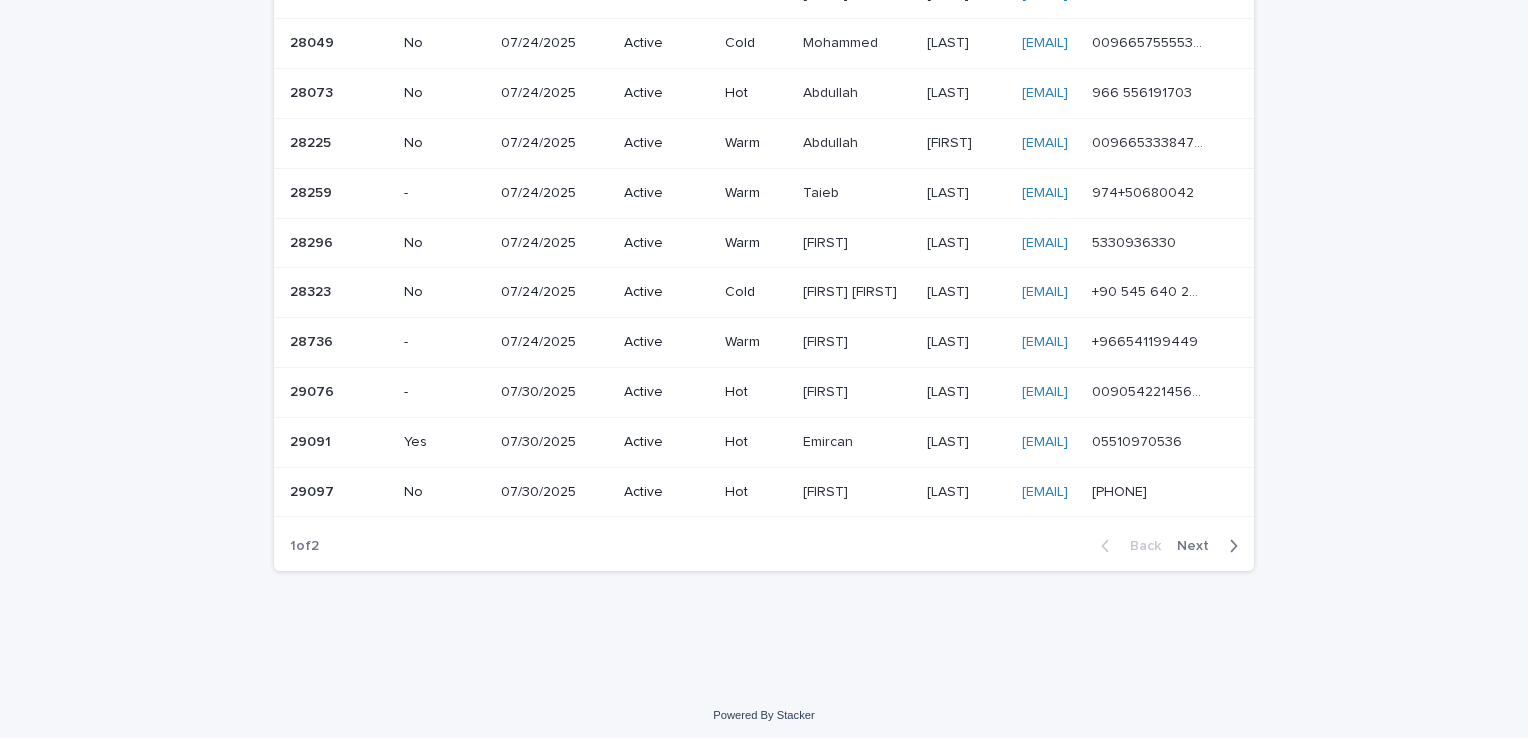 click on "+90 545 640 25 14 +90 545 640 25 14" at bounding box center (1169, 293) 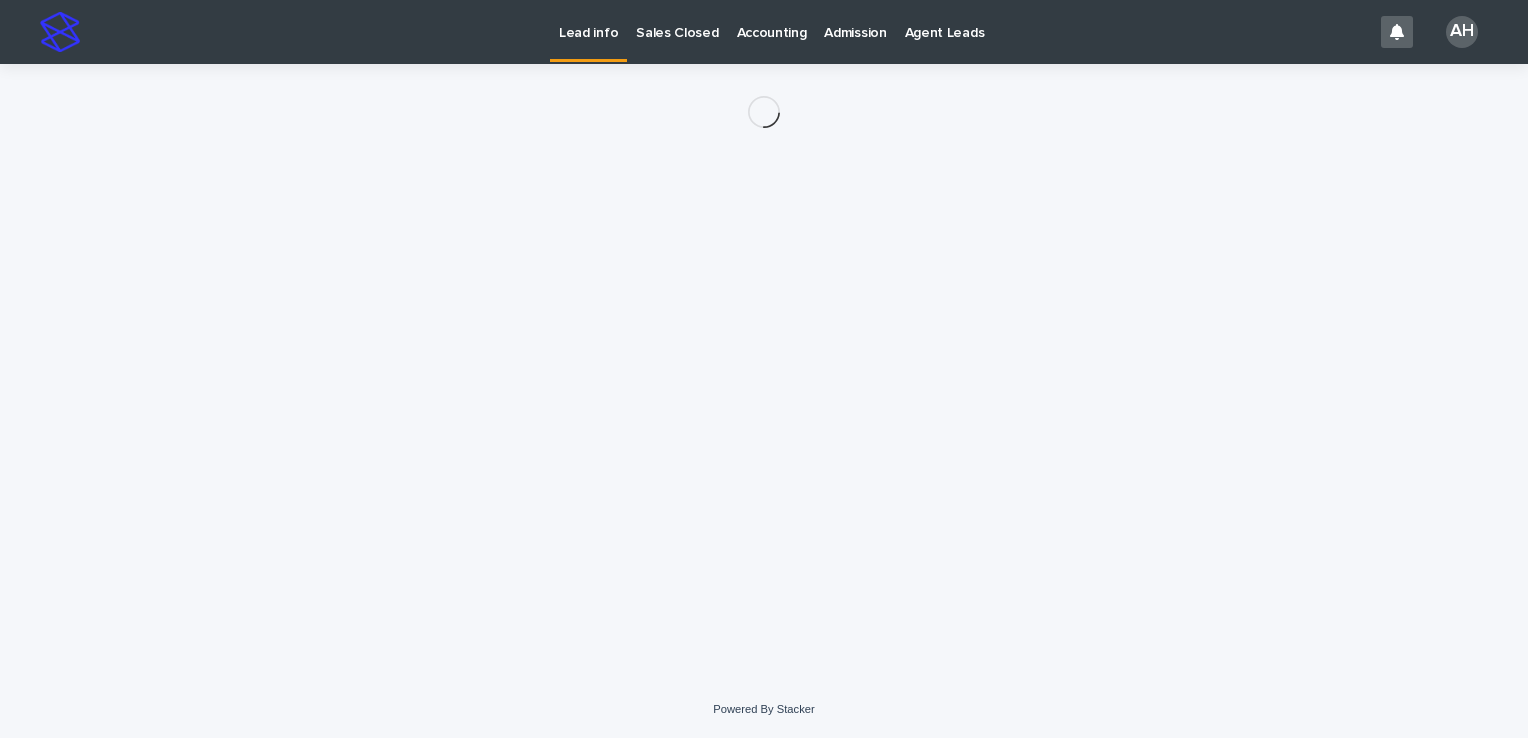 scroll, scrollTop: 0, scrollLeft: 0, axis: both 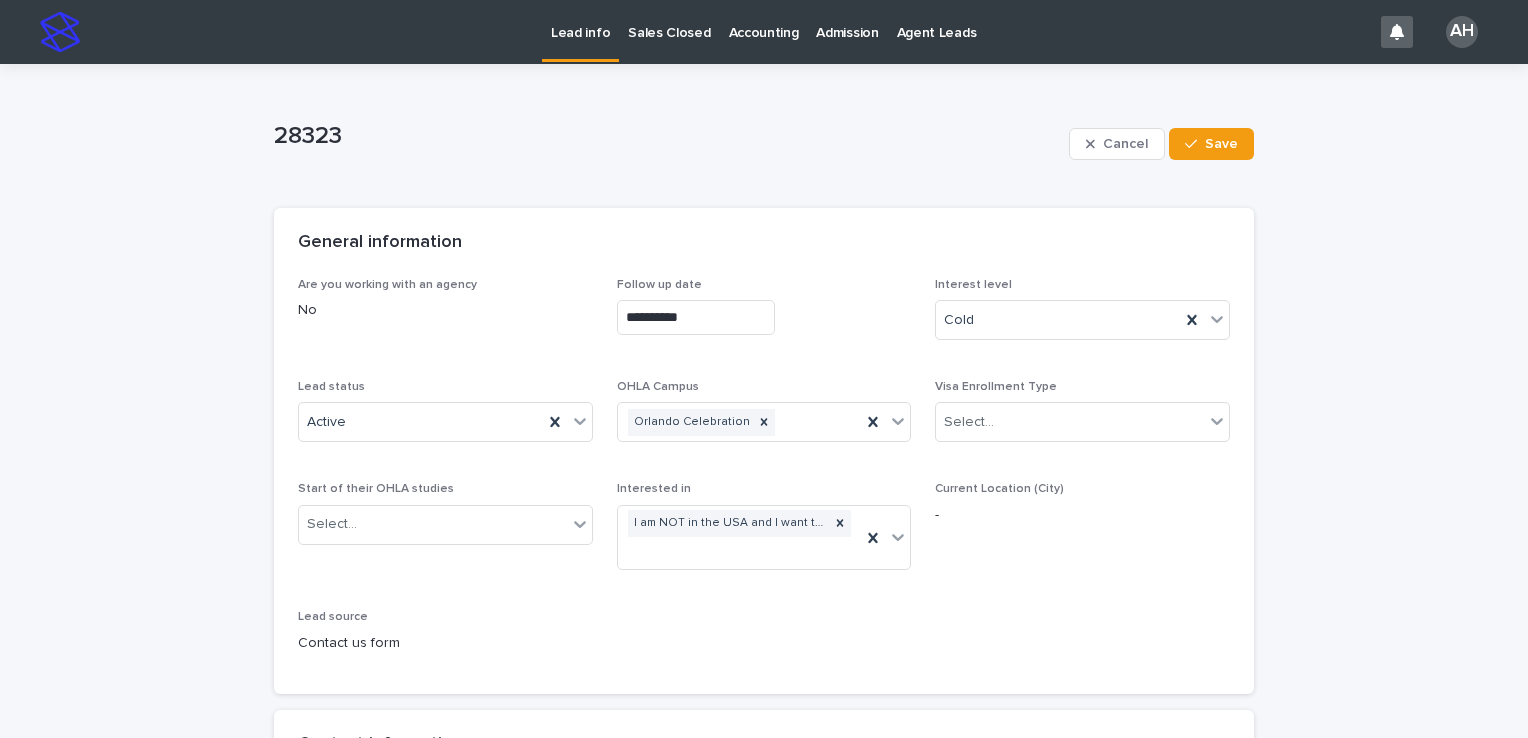 click on "Lead info" at bounding box center (580, 21) 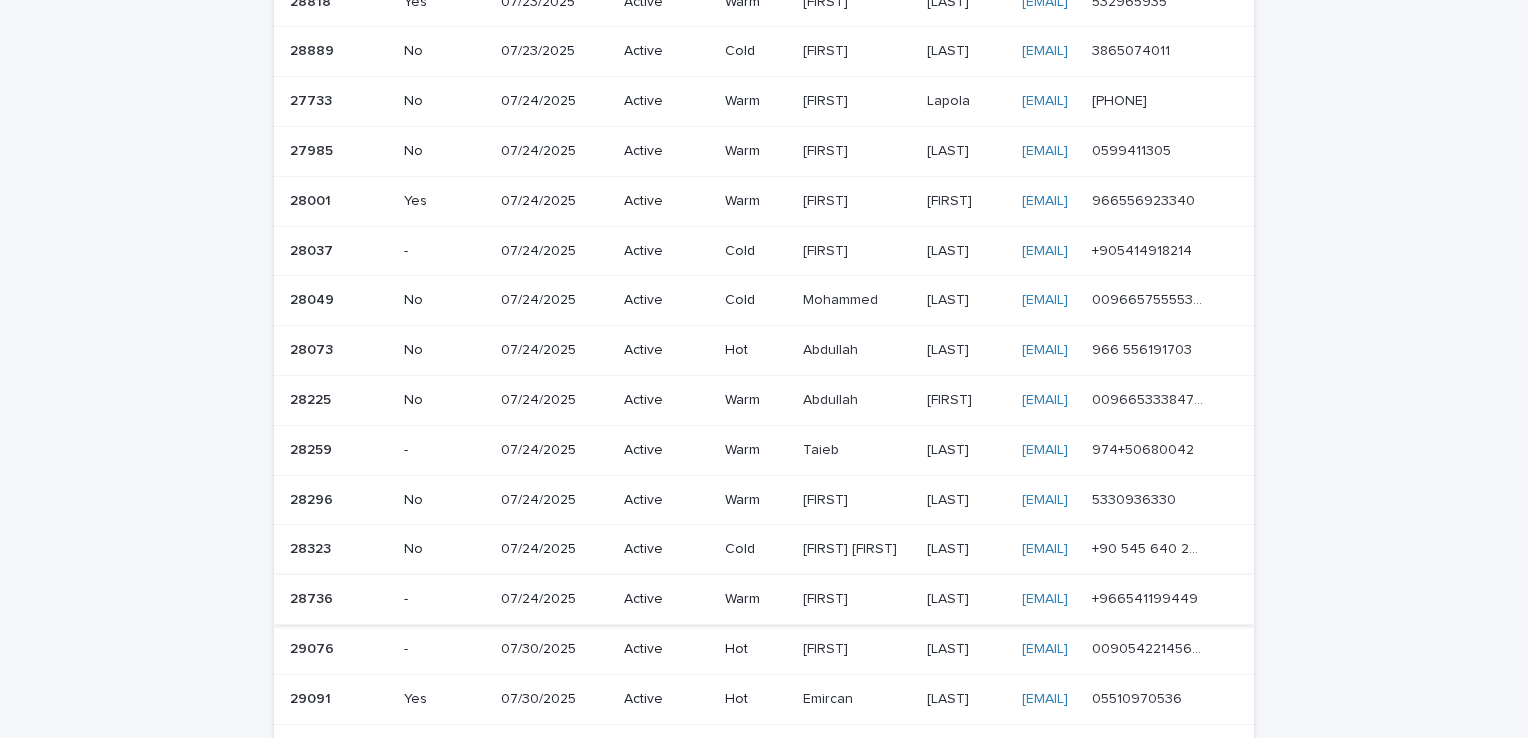 scroll, scrollTop: 1172, scrollLeft: 0, axis: vertical 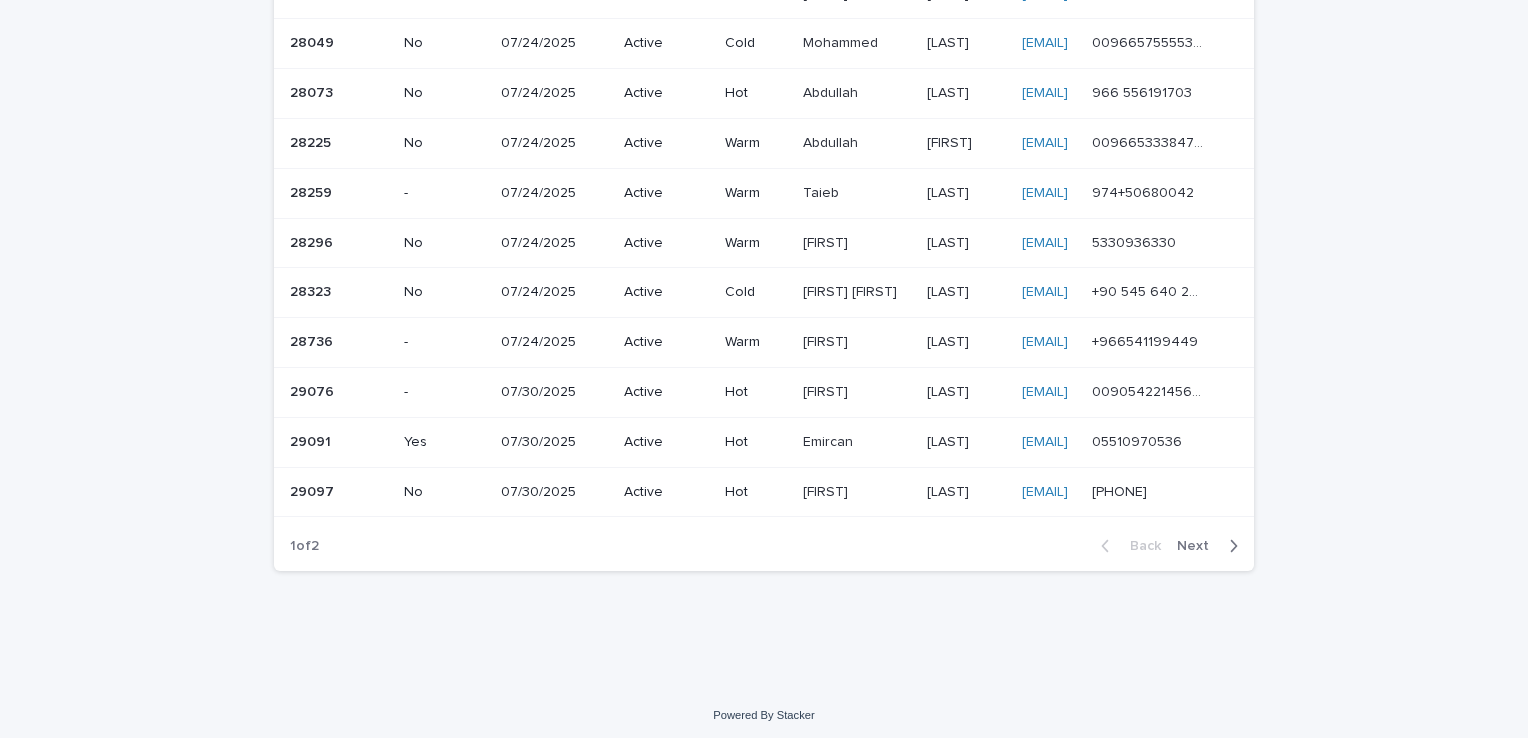 click on "+966541199449 +966541199449" at bounding box center (1157, 342) 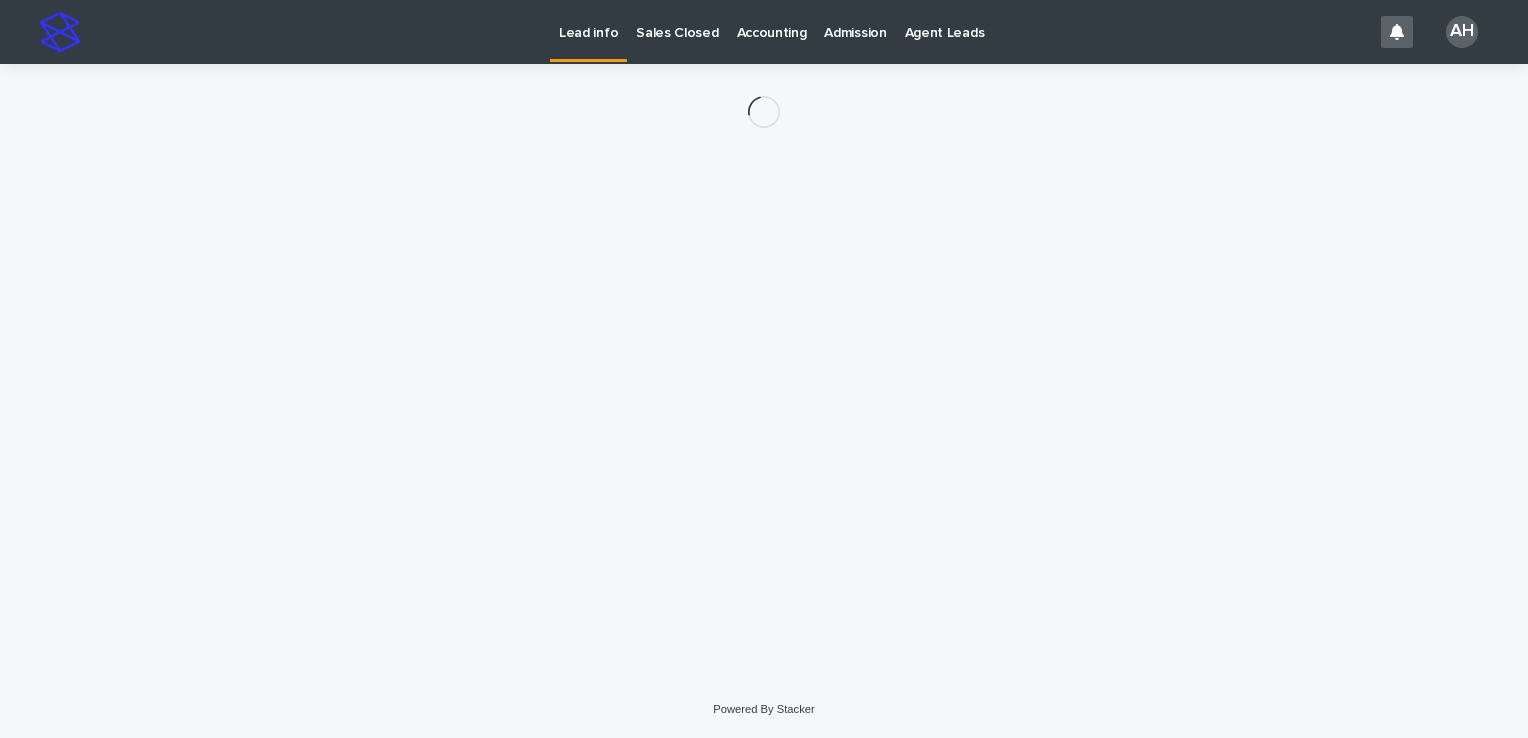 scroll, scrollTop: 0, scrollLeft: 0, axis: both 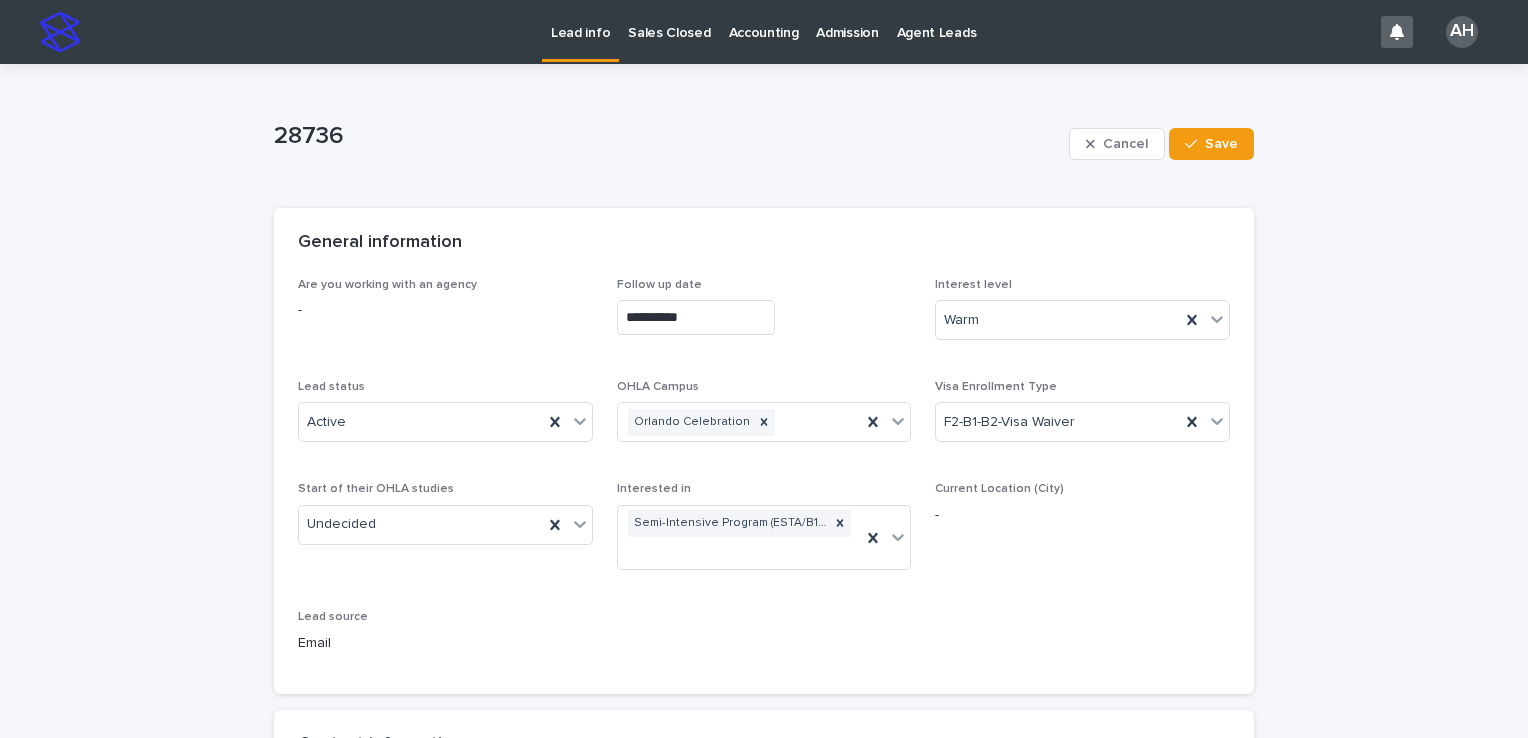 click on "Lead info" at bounding box center [580, 21] 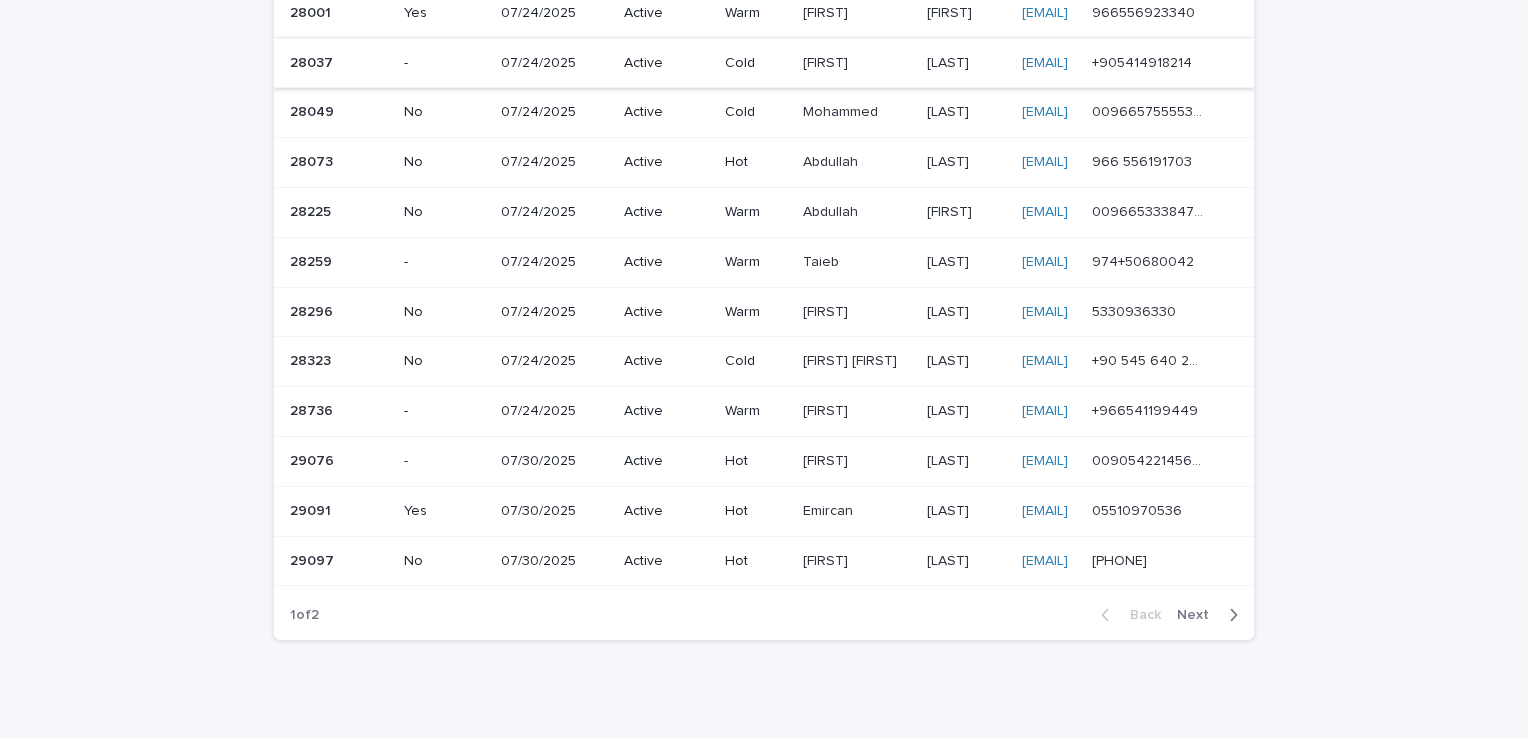 scroll, scrollTop: 1172, scrollLeft: 0, axis: vertical 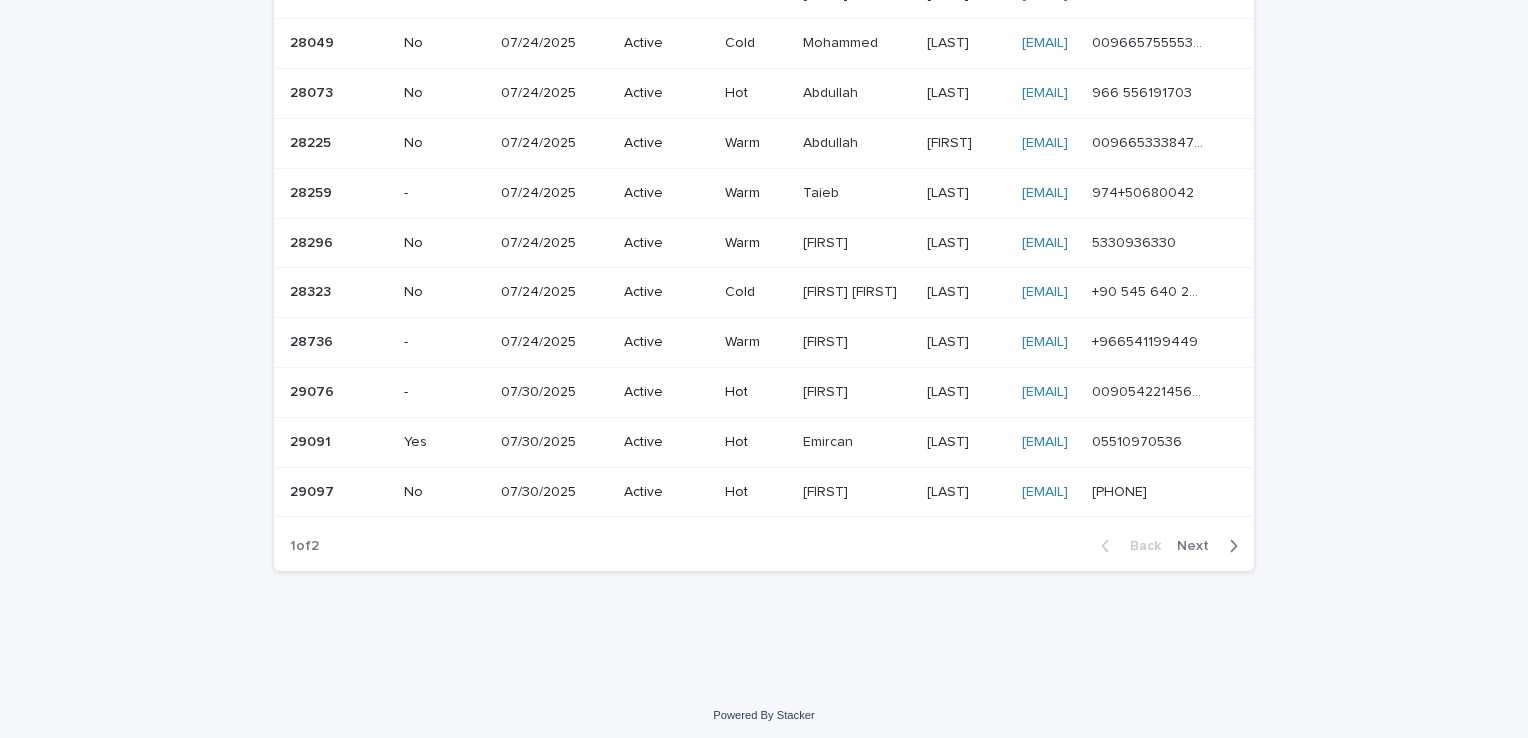 click on "+966541199449 +966541199449" at bounding box center (1169, 343) 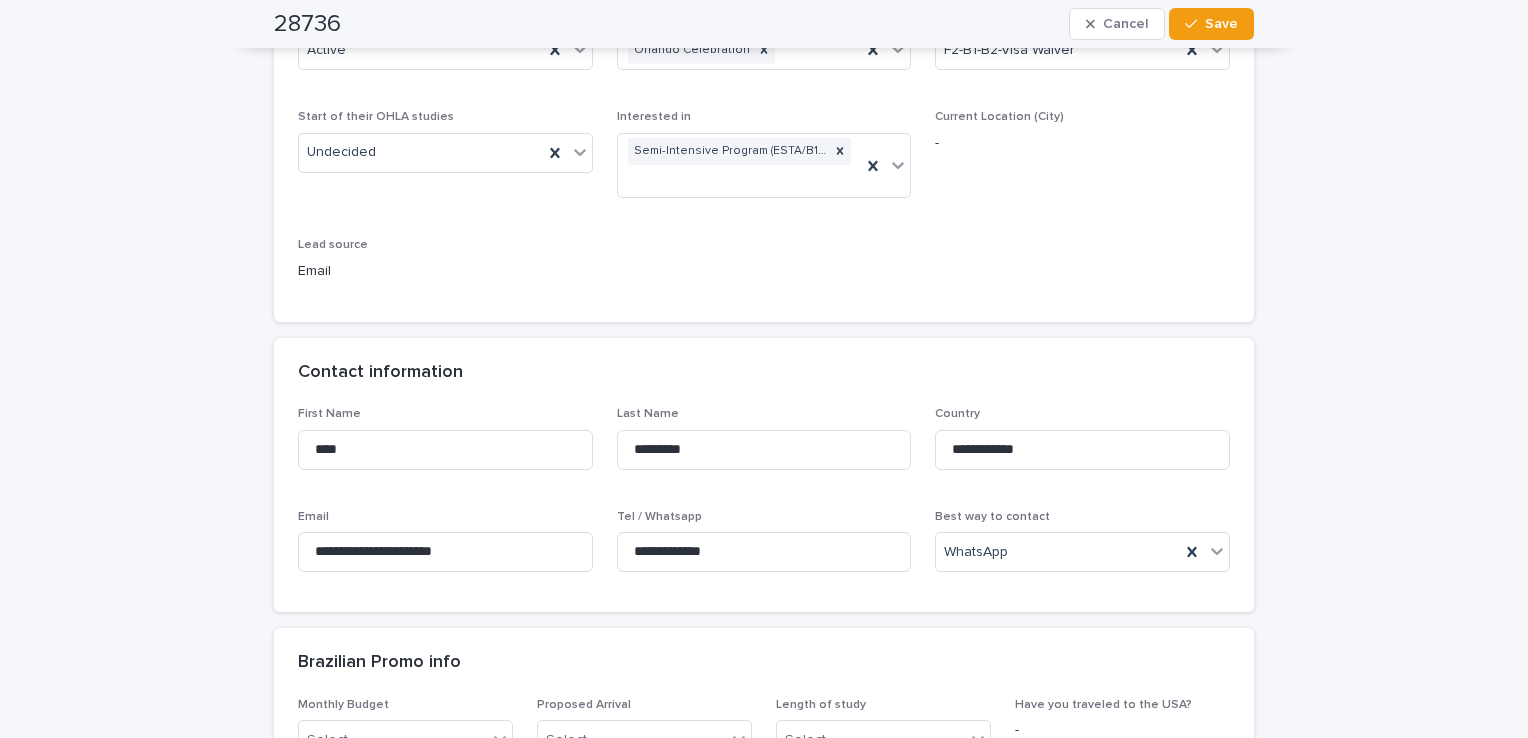 scroll, scrollTop: 0, scrollLeft: 0, axis: both 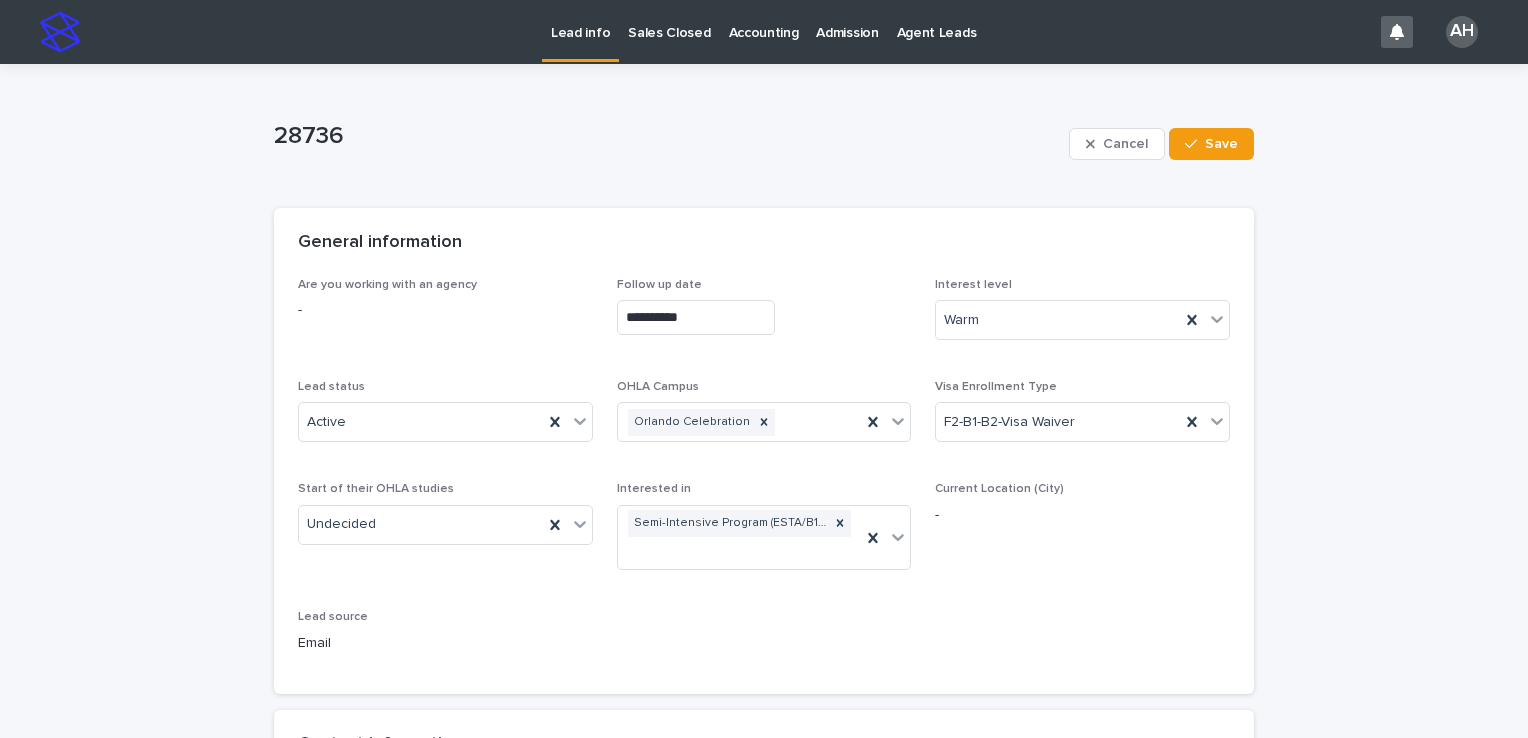 click on "Lead info" at bounding box center [580, 21] 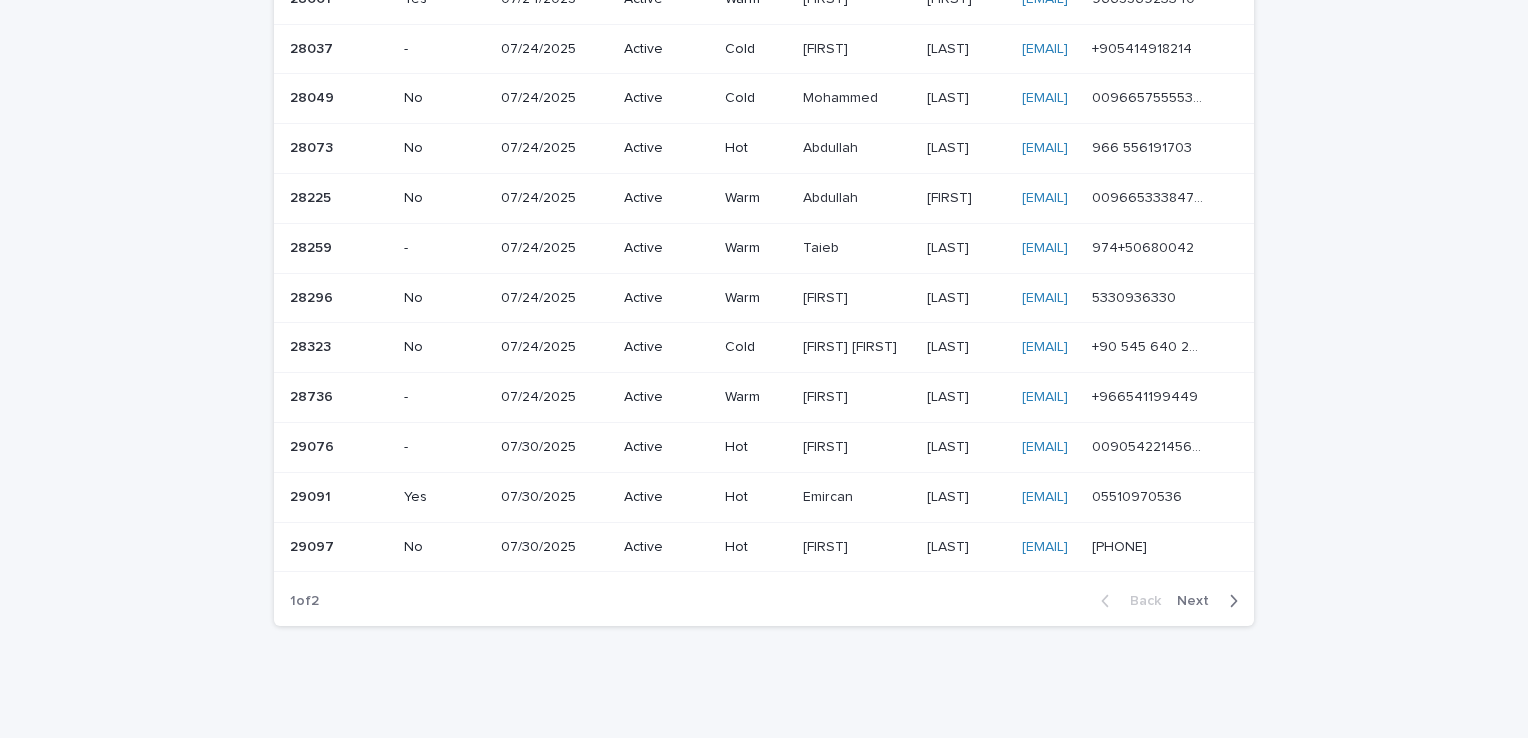 scroll, scrollTop: 1172, scrollLeft: 0, axis: vertical 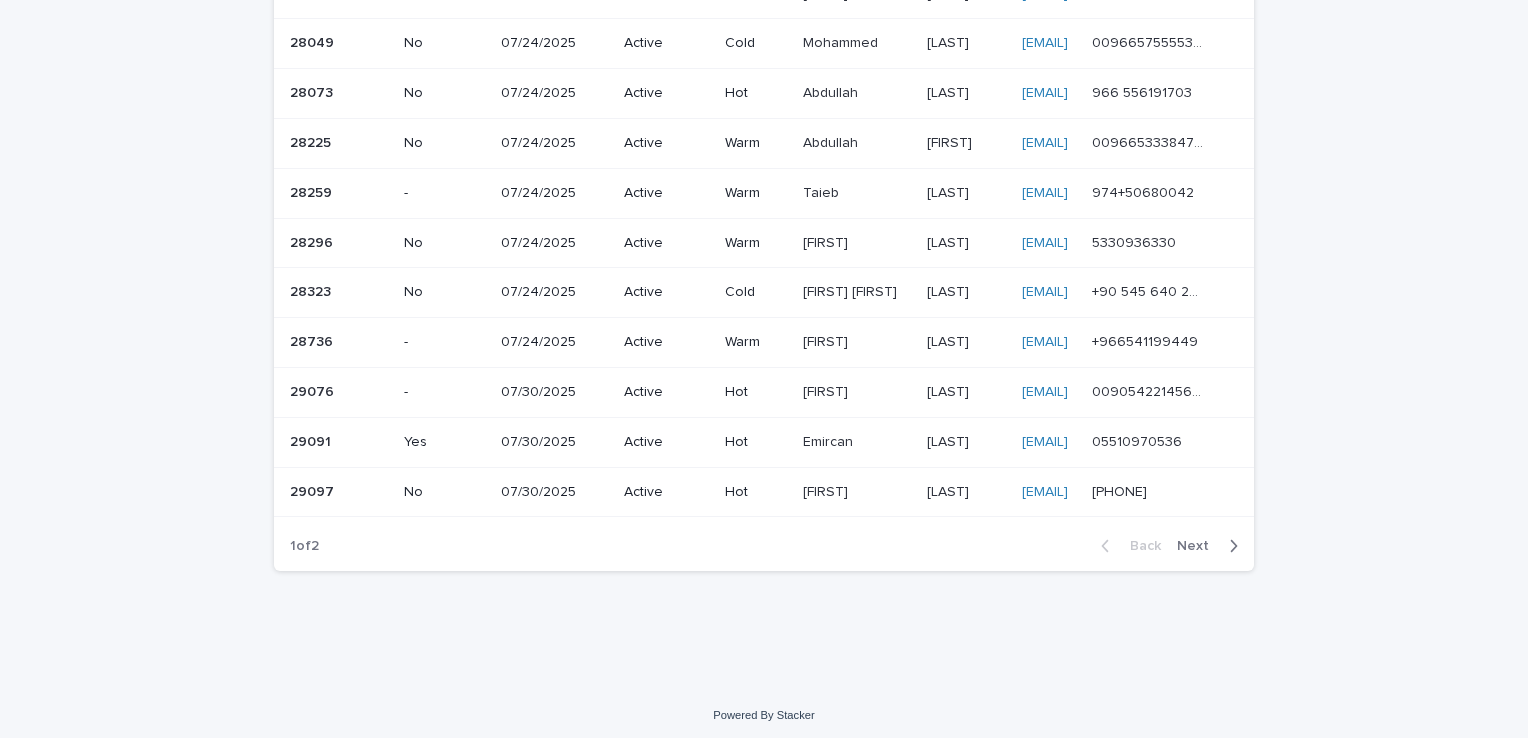 click on "00905422145674 00905422145674" at bounding box center (1169, 392) 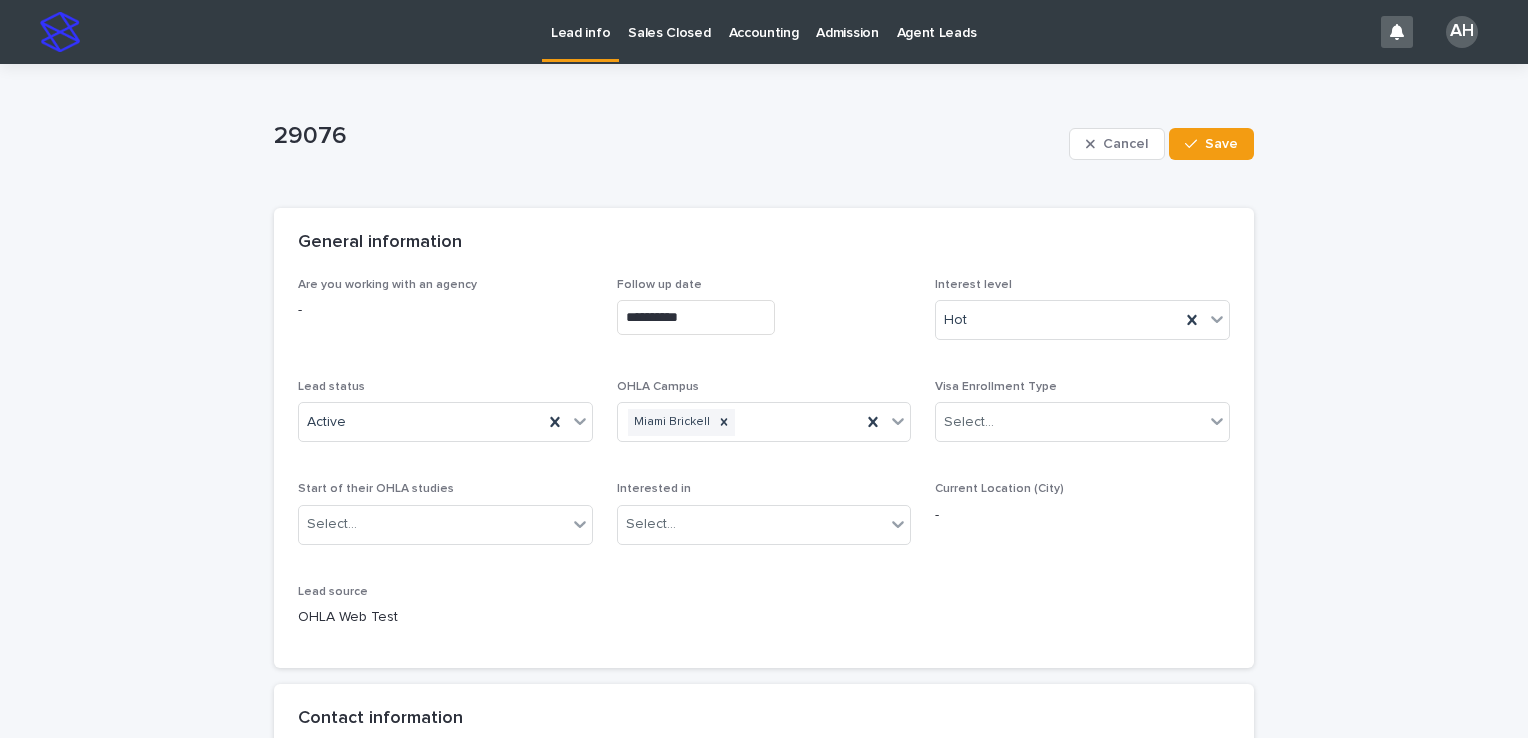 scroll, scrollTop: 700, scrollLeft: 0, axis: vertical 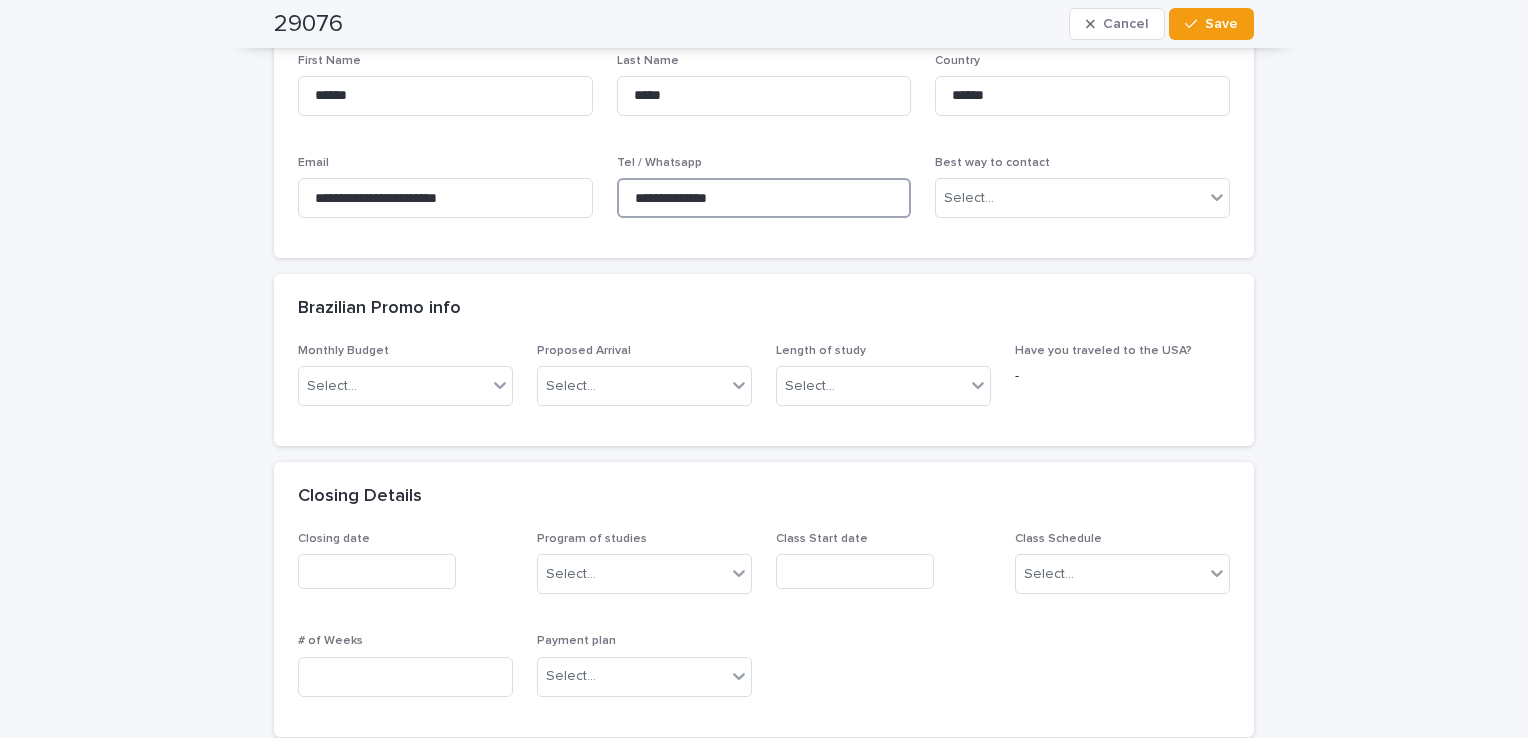 drag, startPoint x: 755, startPoint y: 190, endPoint x: 645, endPoint y: 186, distance: 110.0727 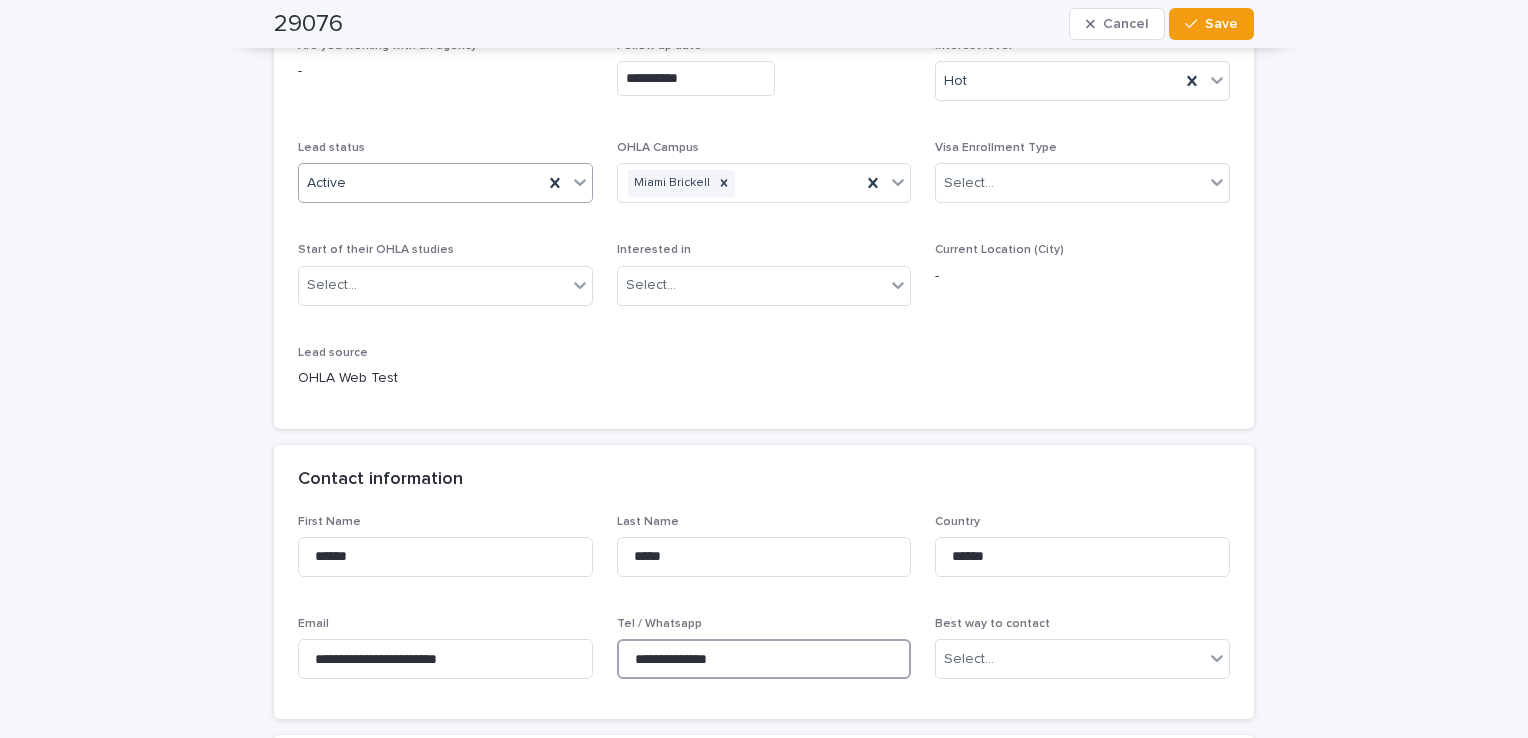 scroll, scrollTop: 100, scrollLeft: 0, axis: vertical 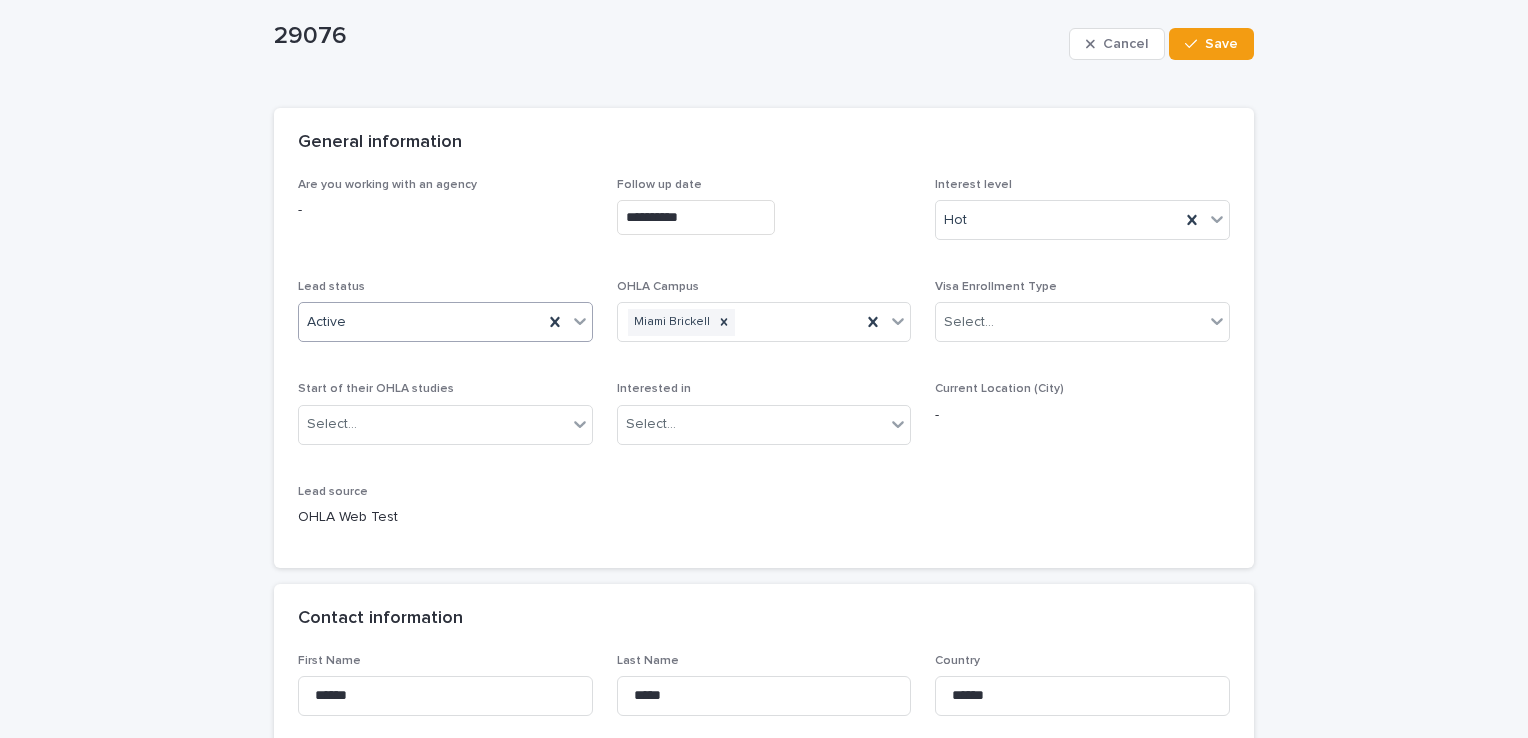 click on "Active" at bounding box center [421, 322] 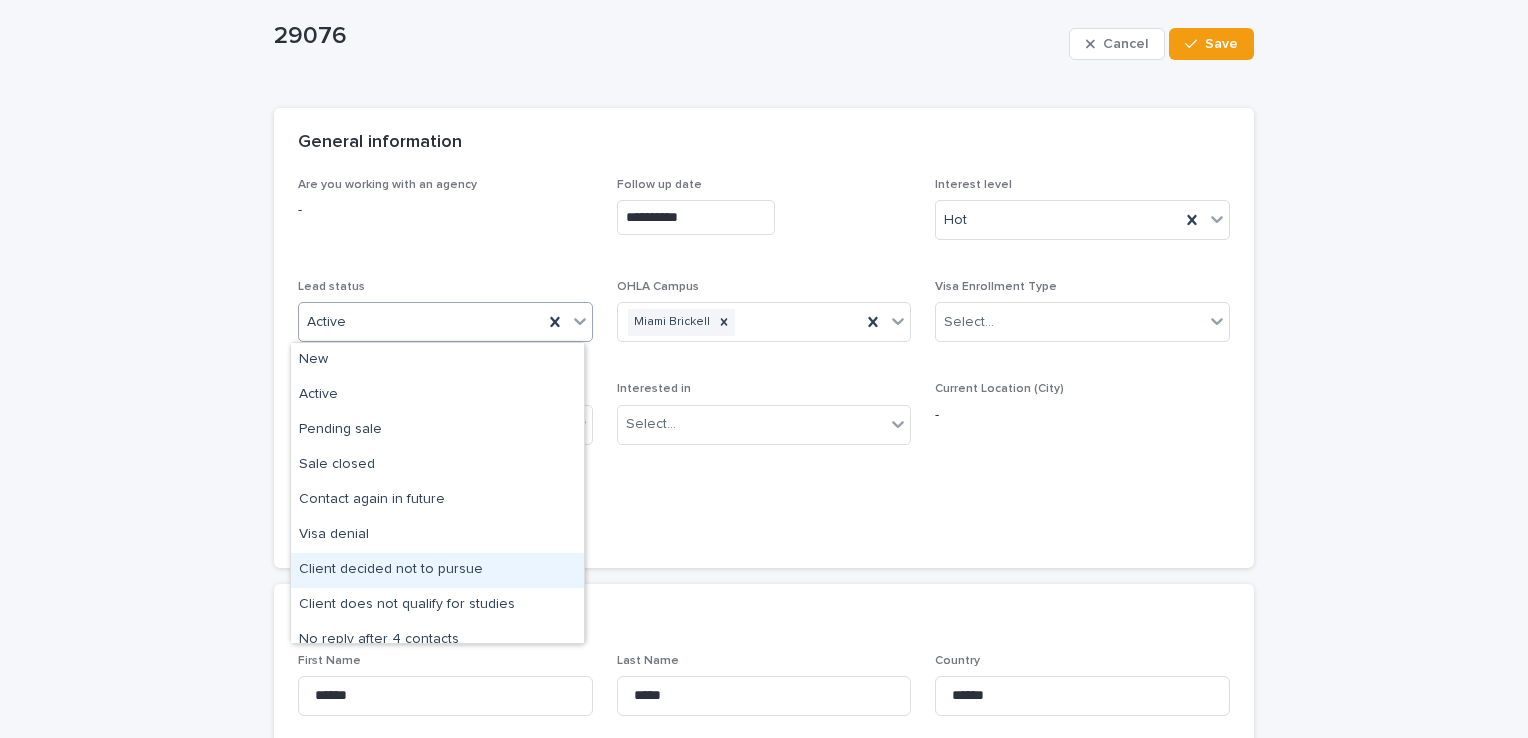 click on "Client decided not to pursue" at bounding box center [437, 570] 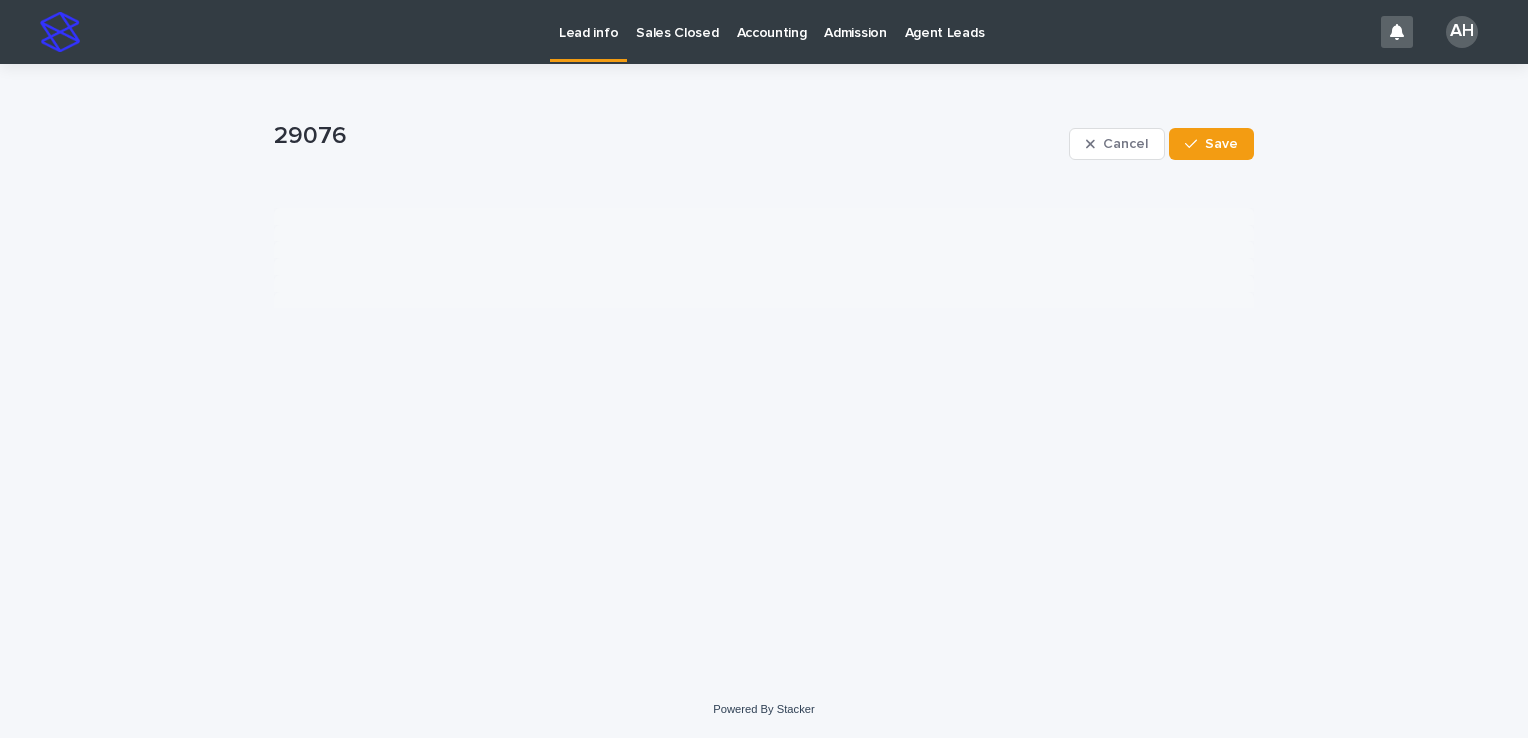 scroll, scrollTop: 0, scrollLeft: 0, axis: both 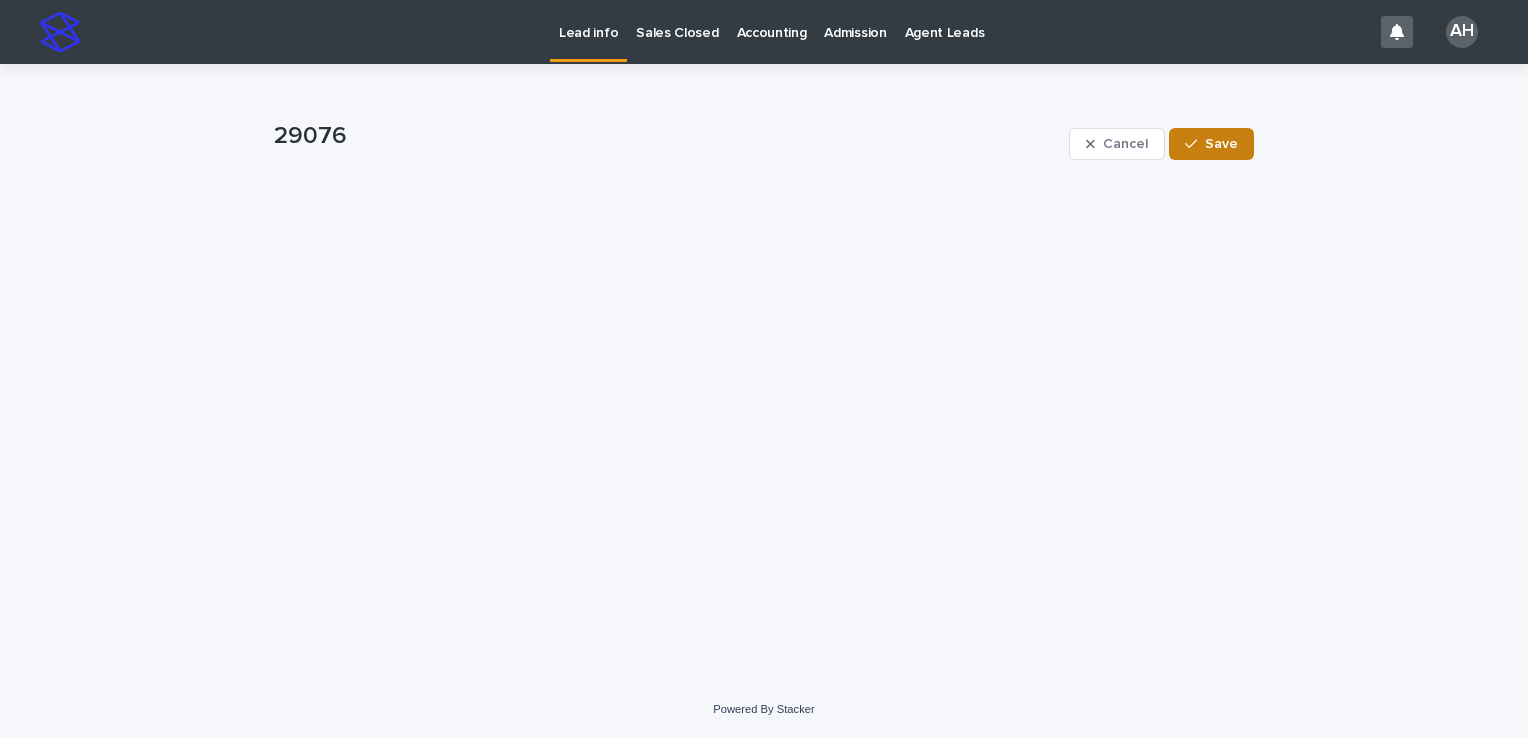 click on "Save" at bounding box center (1221, 144) 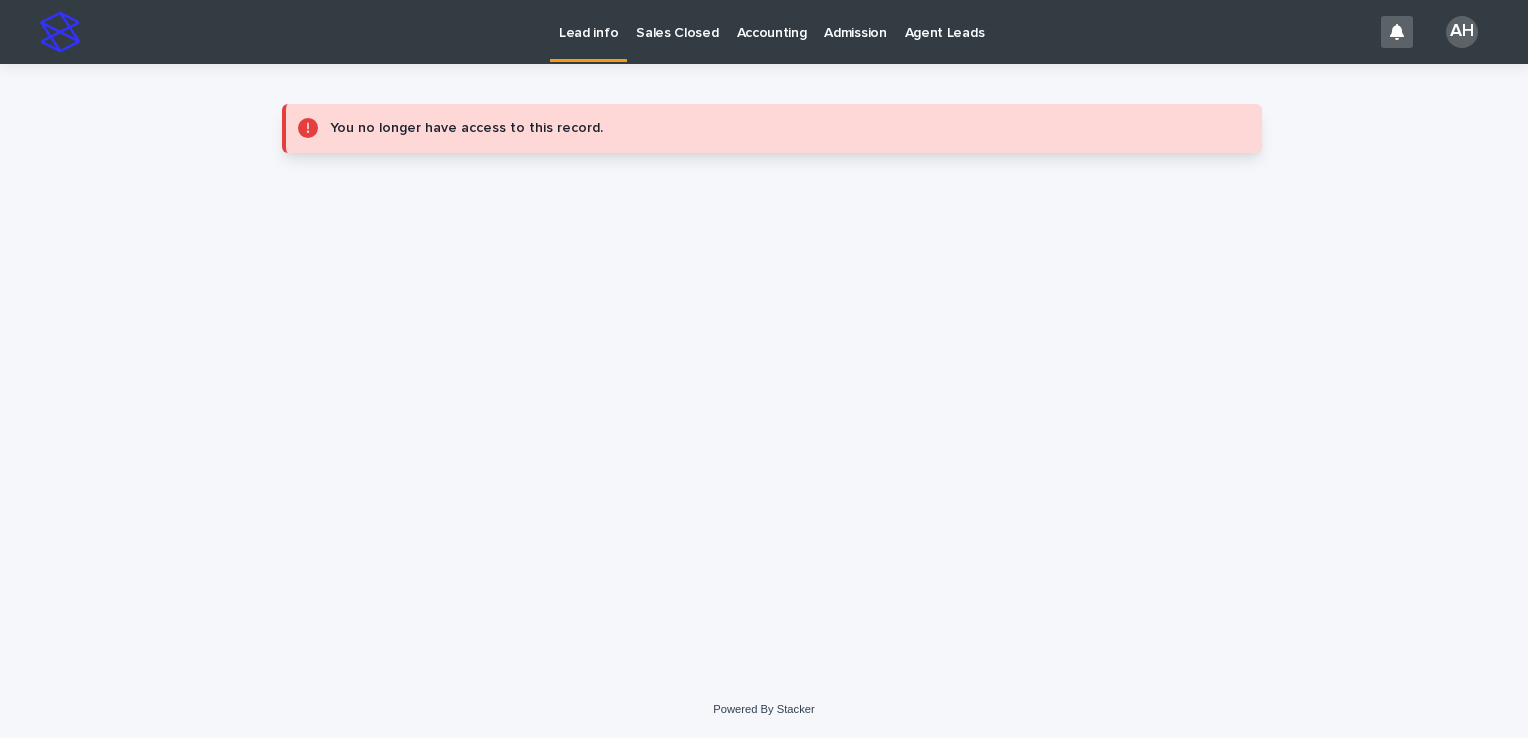 click on "Lead info" at bounding box center [588, 21] 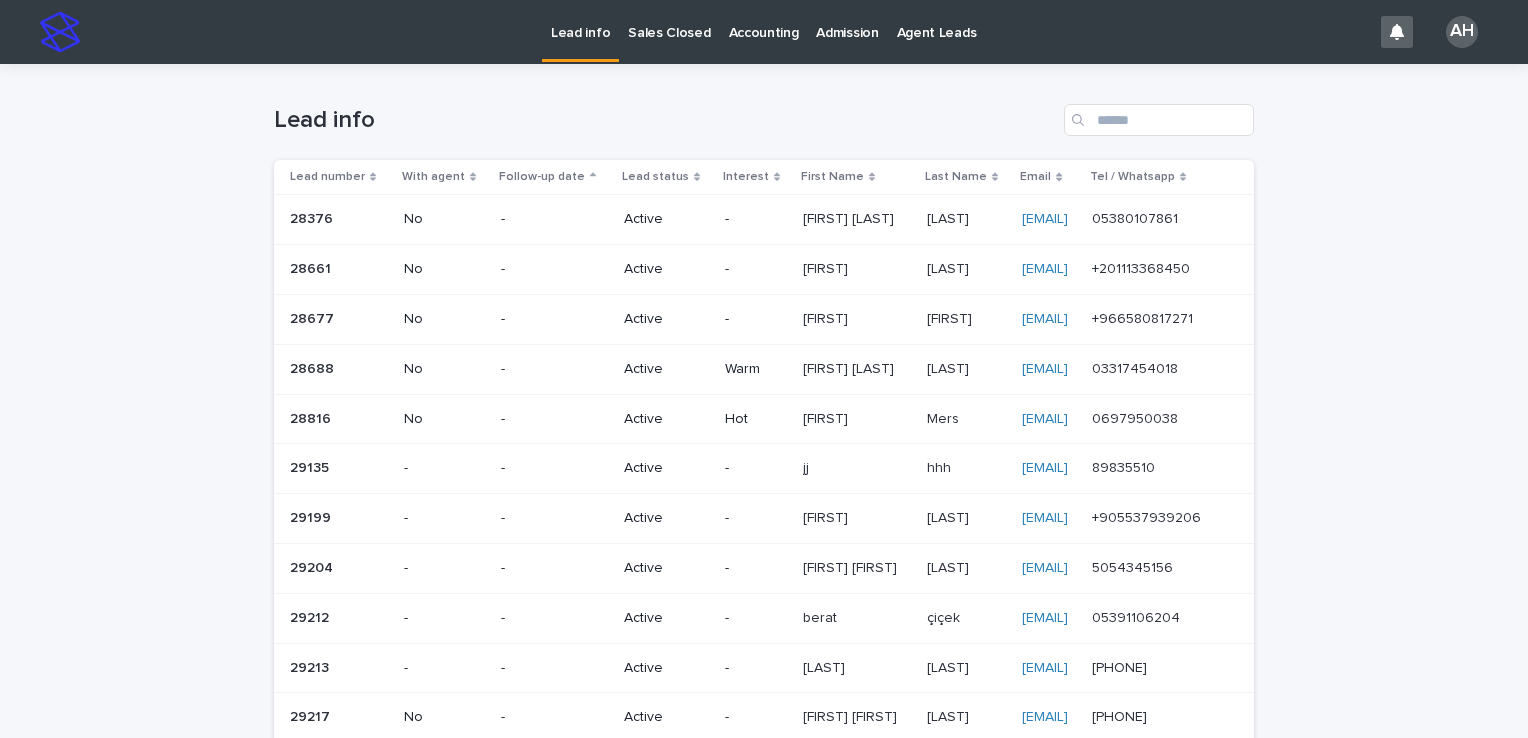 scroll, scrollTop: 1172, scrollLeft: 0, axis: vertical 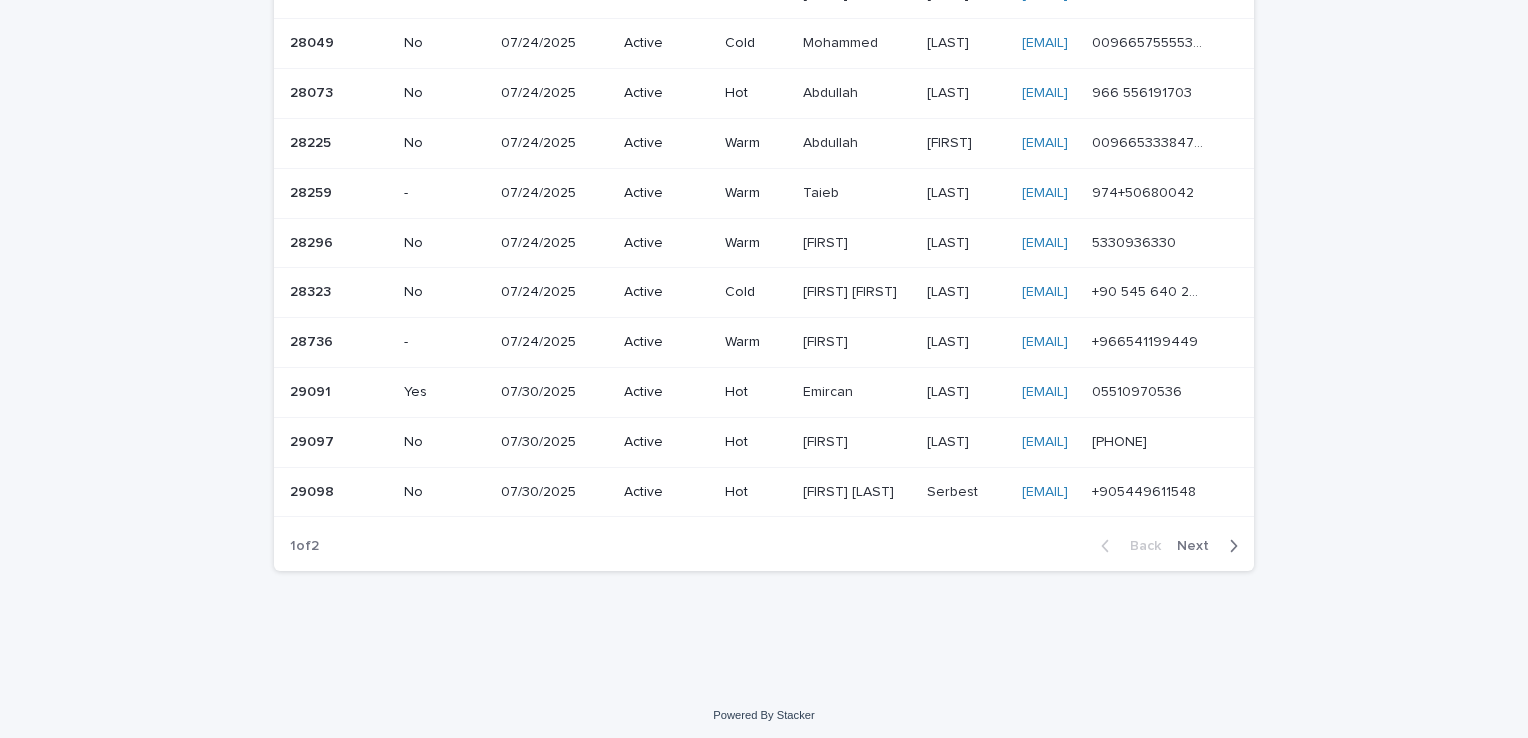 click on "05510970536 05510970536" at bounding box center [1157, 392] 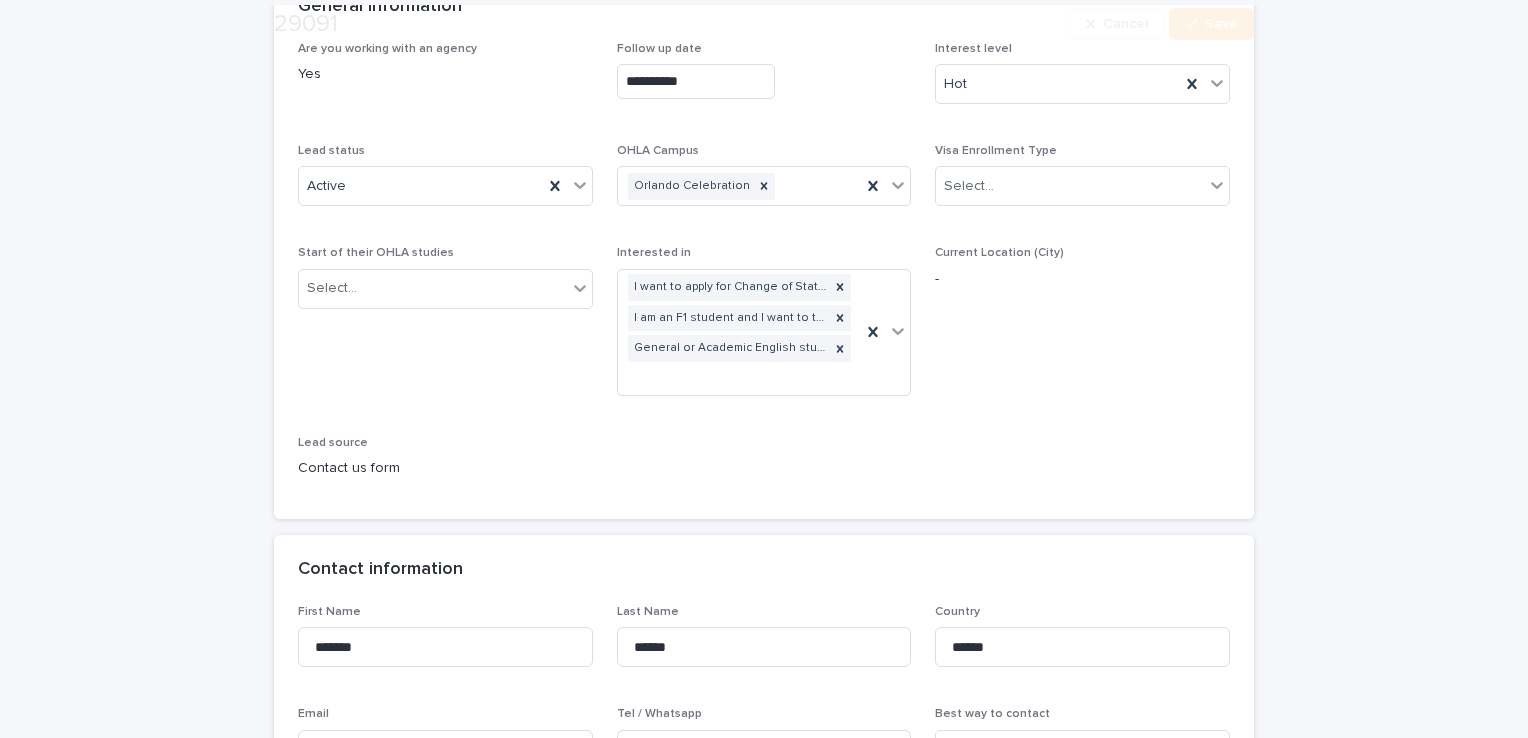 scroll, scrollTop: 400, scrollLeft: 0, axis: vertical 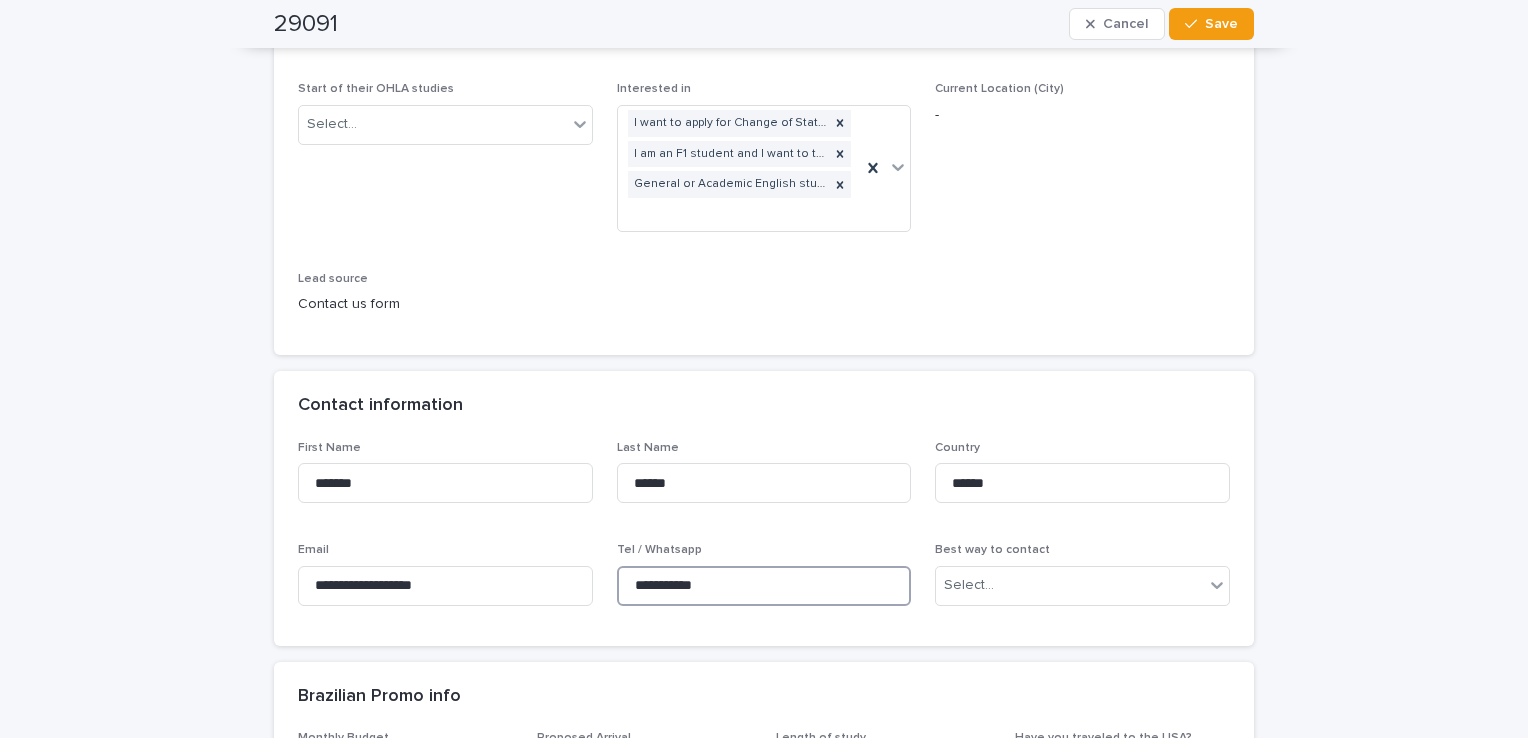 drag, startPoint x: 756, startPoint y: 591, endPoint x: 637, endPoint y: 574, distance: 120.20815 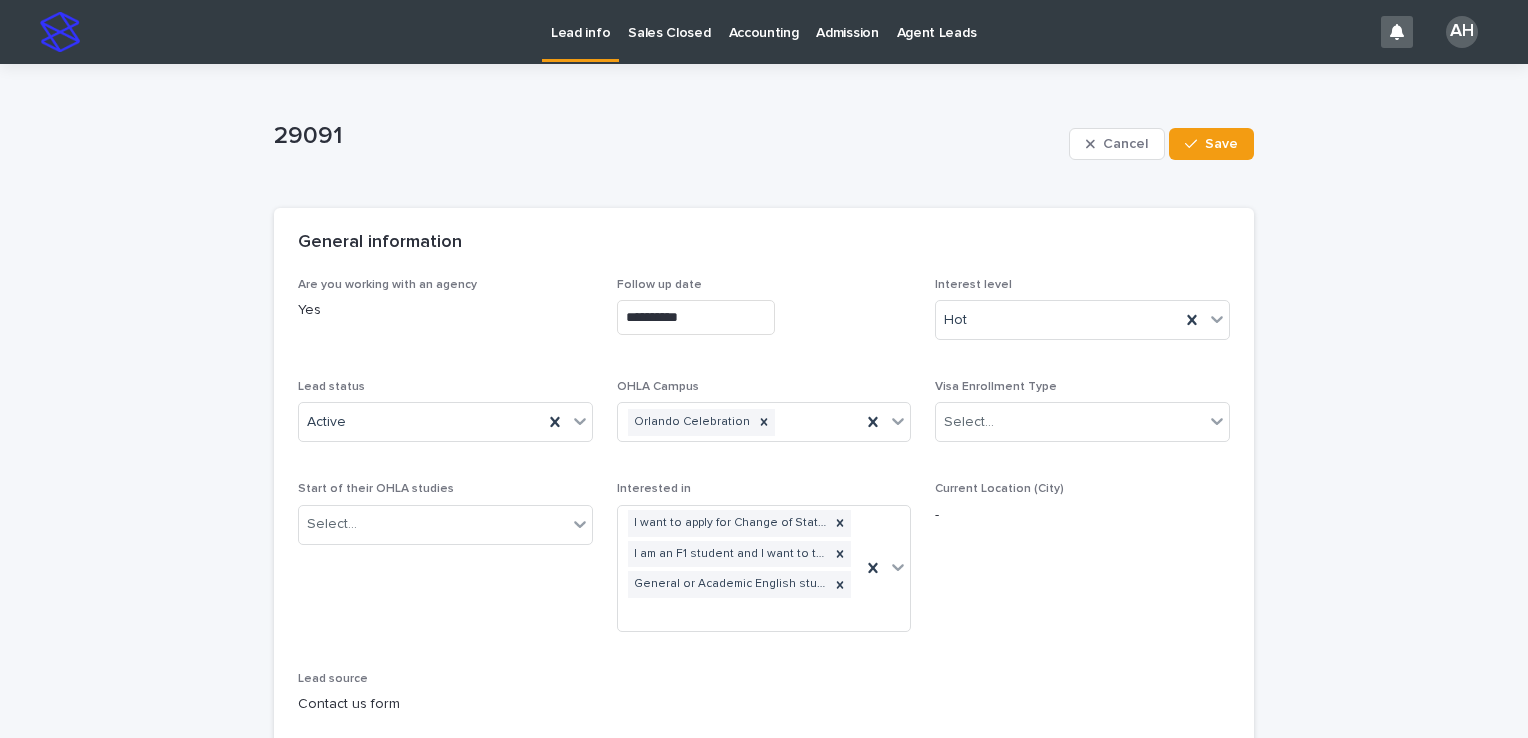 click on "Lead info" at bounding box center (580, 21) 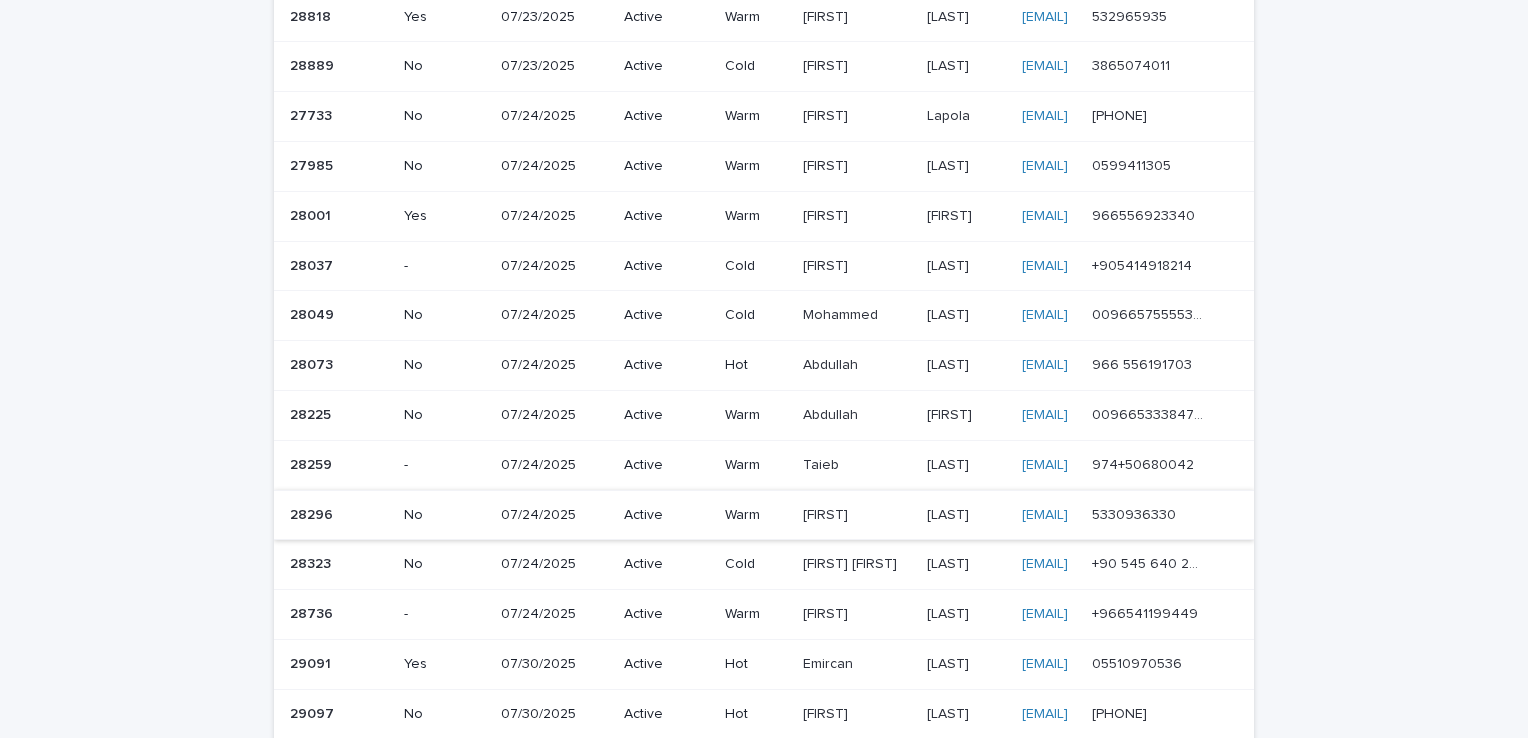 scroll, scrollTop: 1172, scrollLeft: 0, axis: vertical 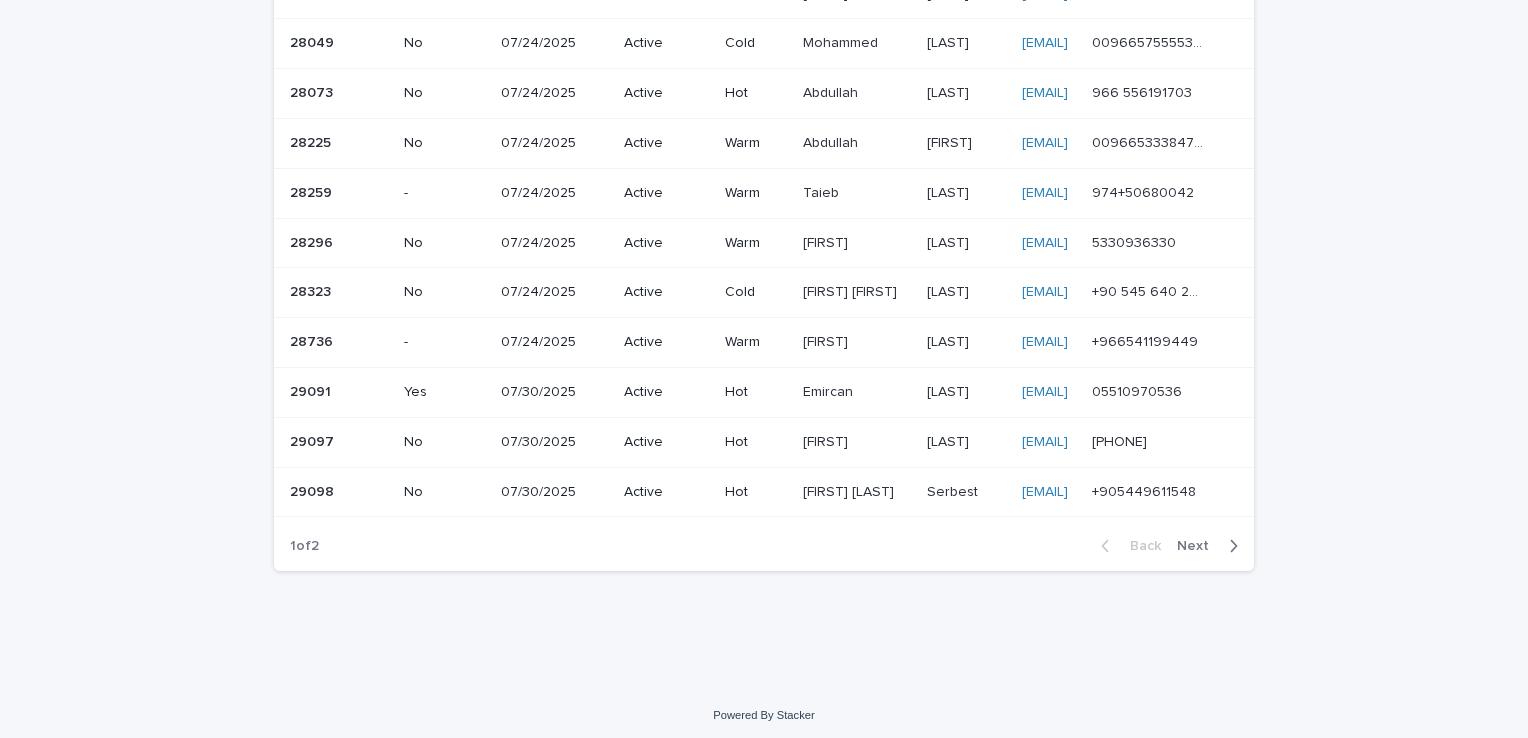 click on "±989107102251" at bounding box center [1121, 440] 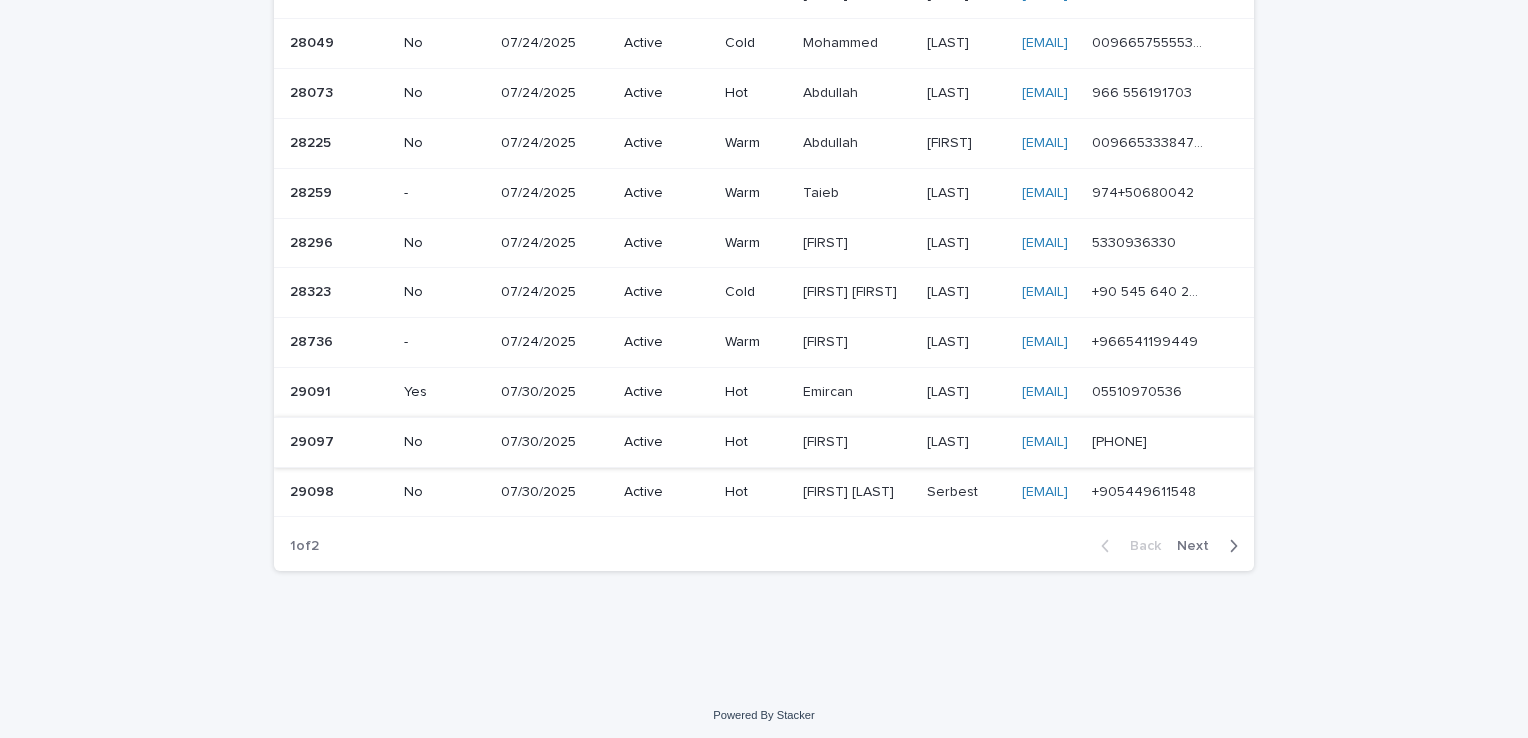 scroll, scrollTop: 0, scrollLeft: 0, axis: both 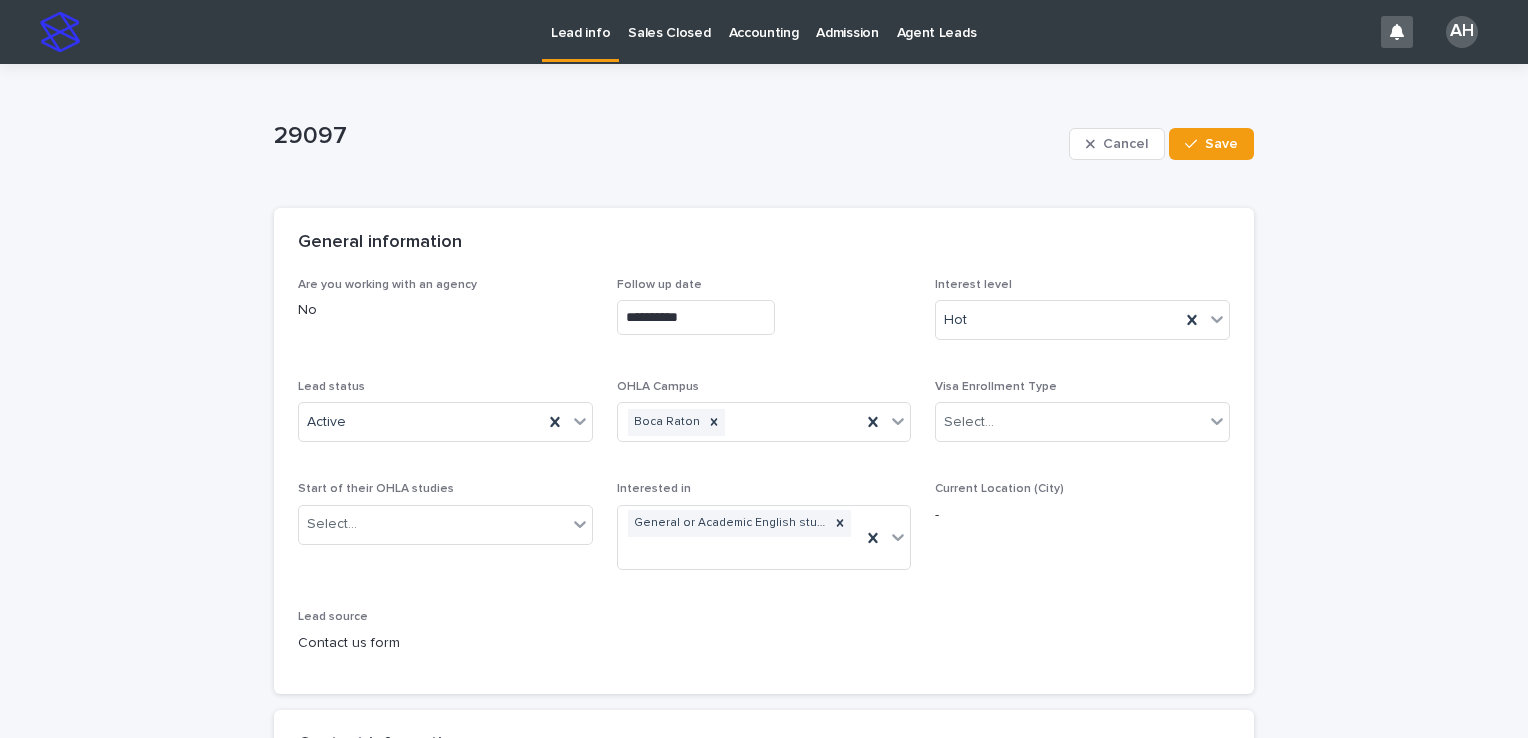 click on "Lead info" at bounding box center [580, 21] 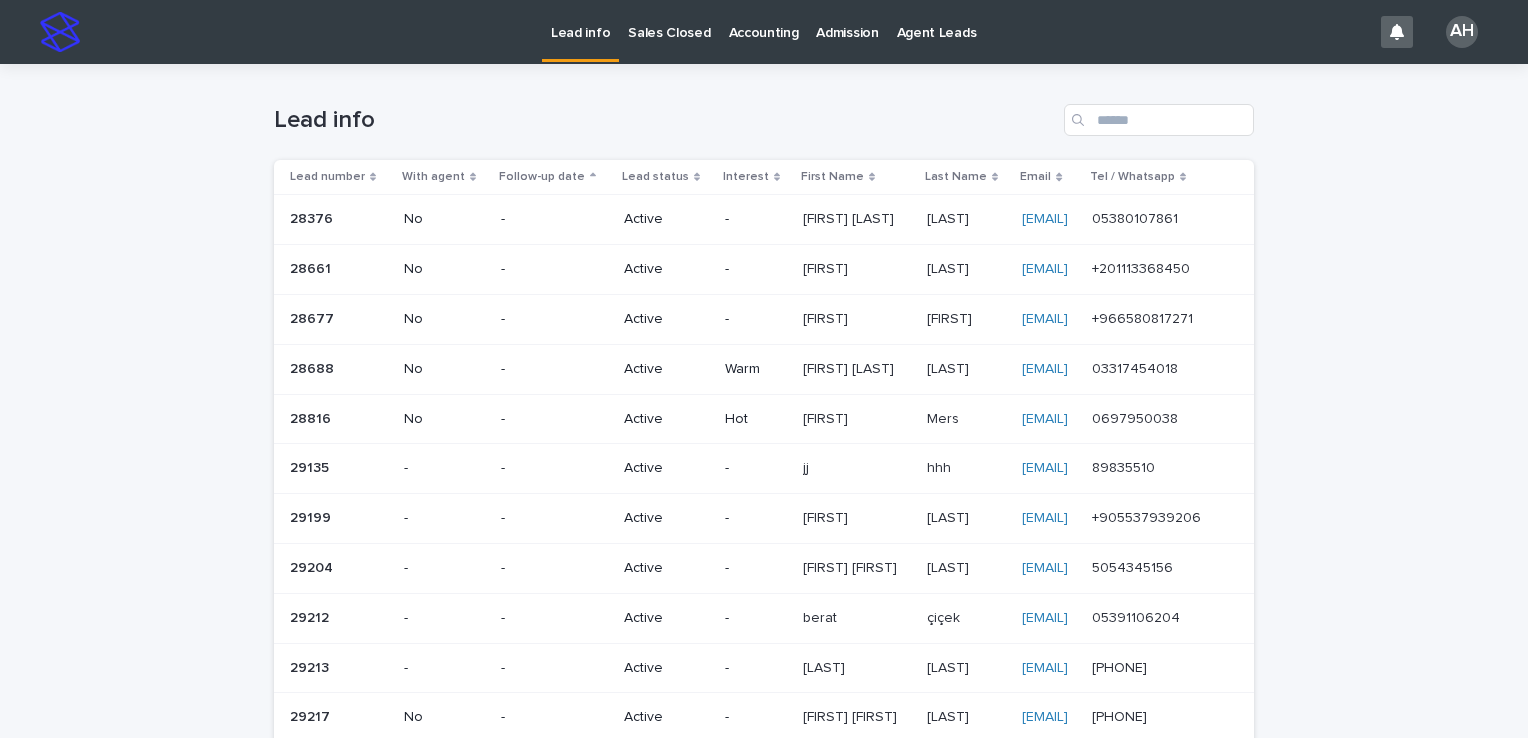 scroll, scrollTop: 1172, scrollLeft: 0, axis: vertical 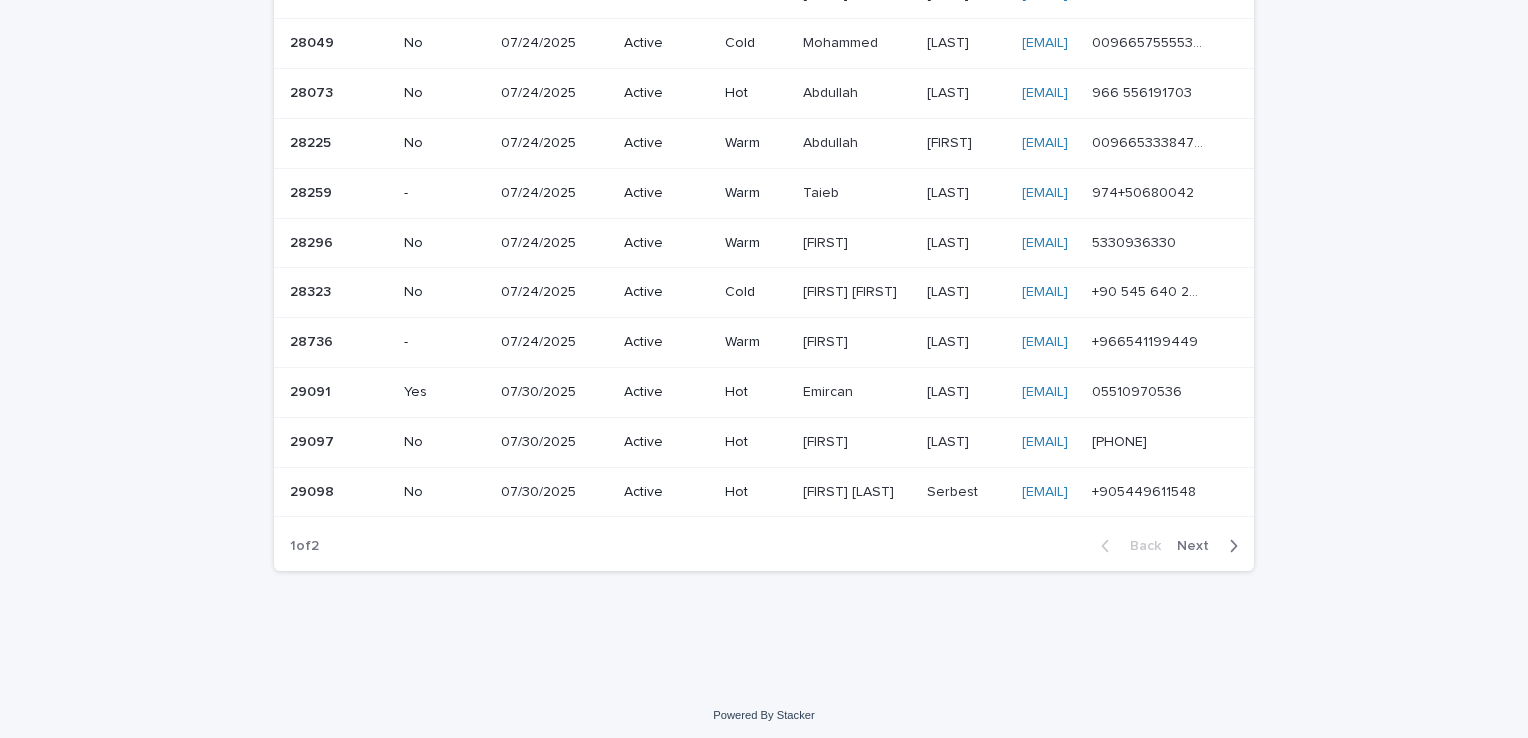 click on "+905449611548 +905449611548" at bounding box center [1157, 492] 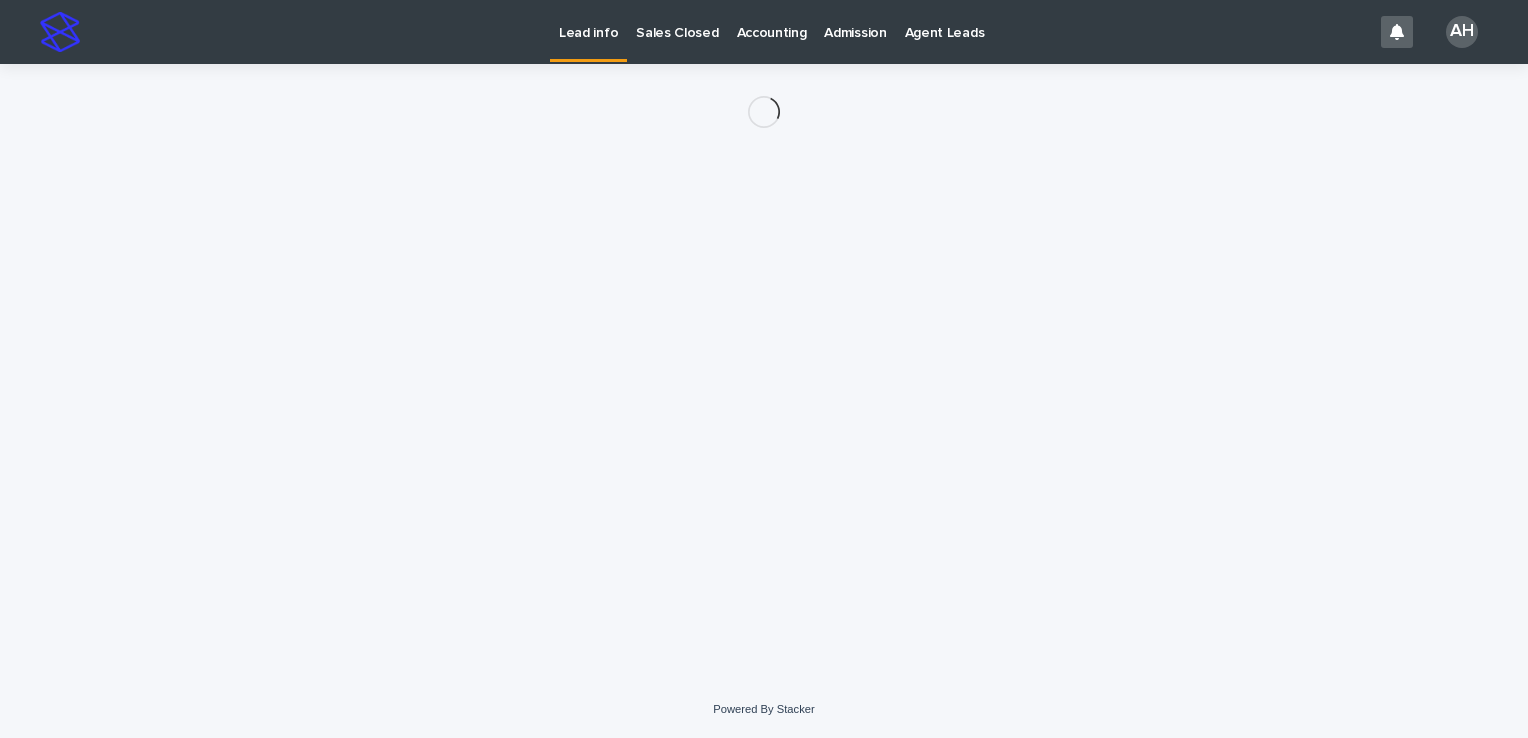 scroll, scrollTop: 0, scrollLeft: 0, axis: both 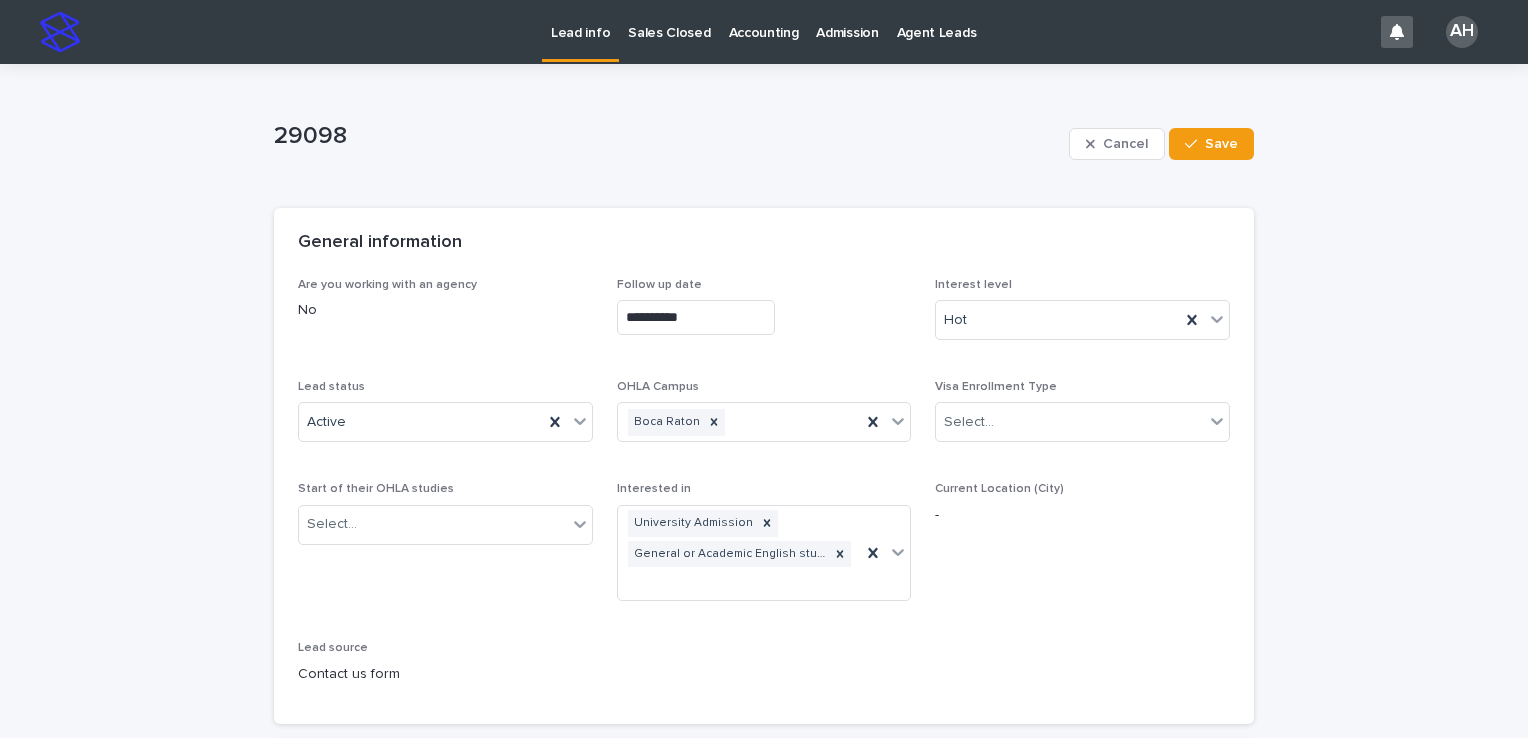 click on "Lead info" at bounding box center (580, 21) 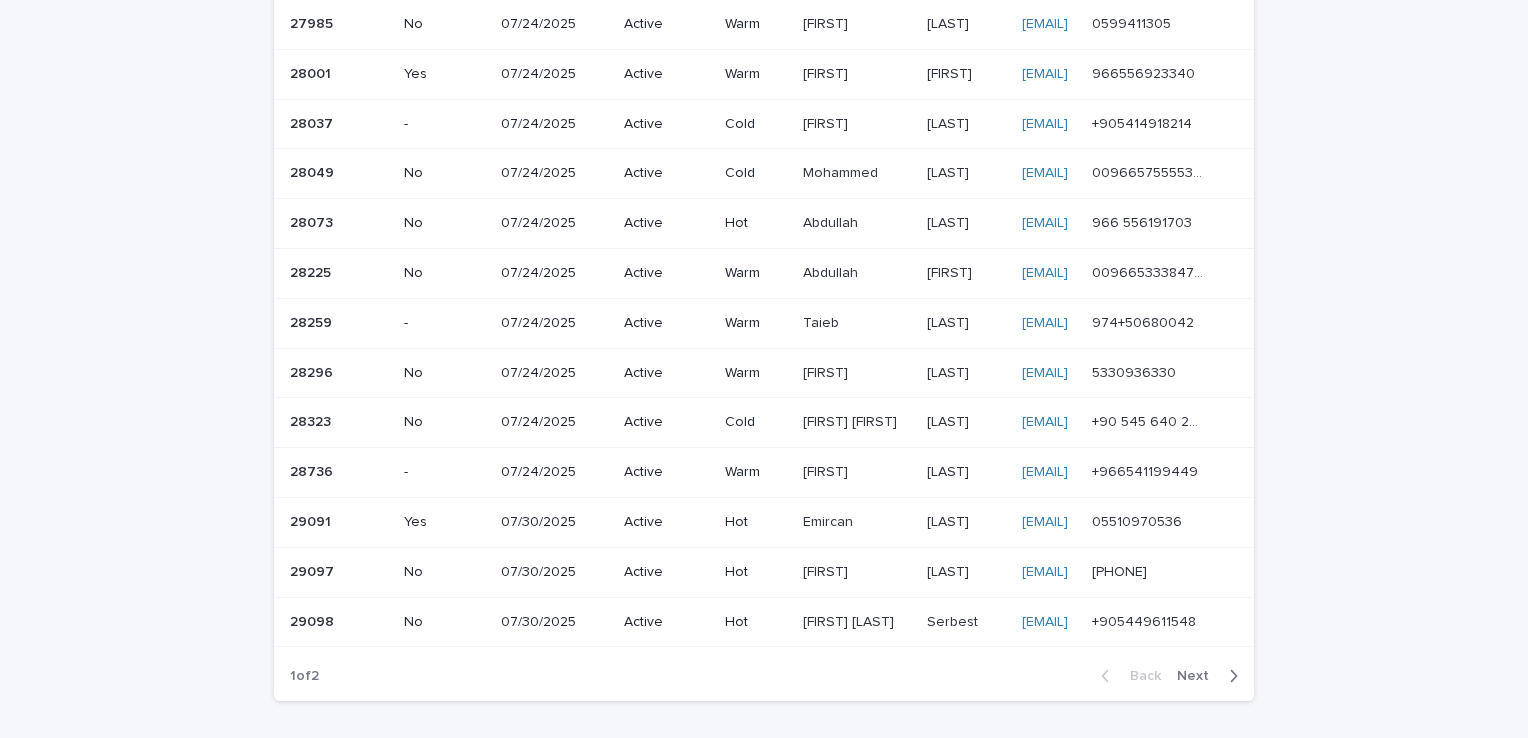 scroll, scrollTop: 1172, scrollLeft: 0, axis: vertical 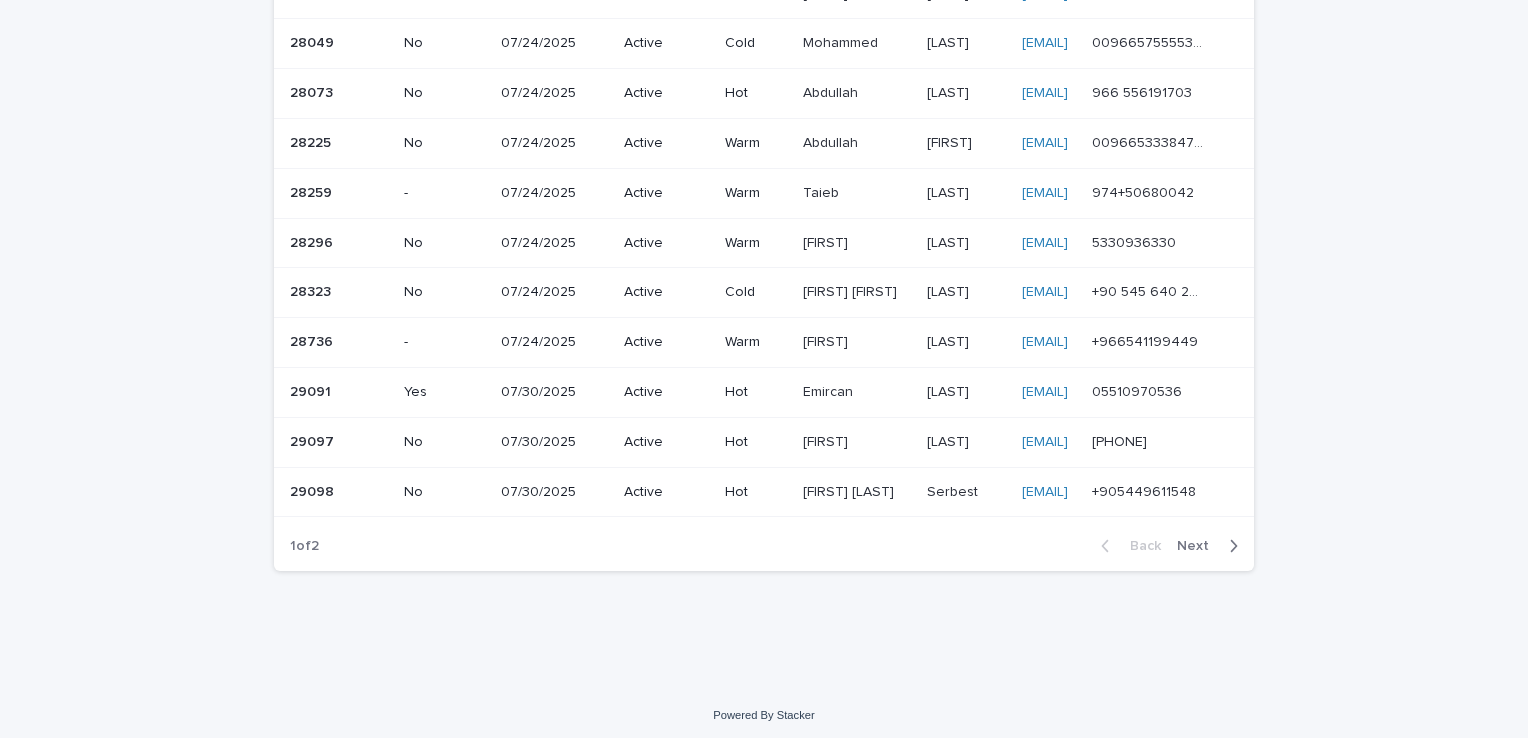 click on "Back Next" at bounding box center [1169, 546] 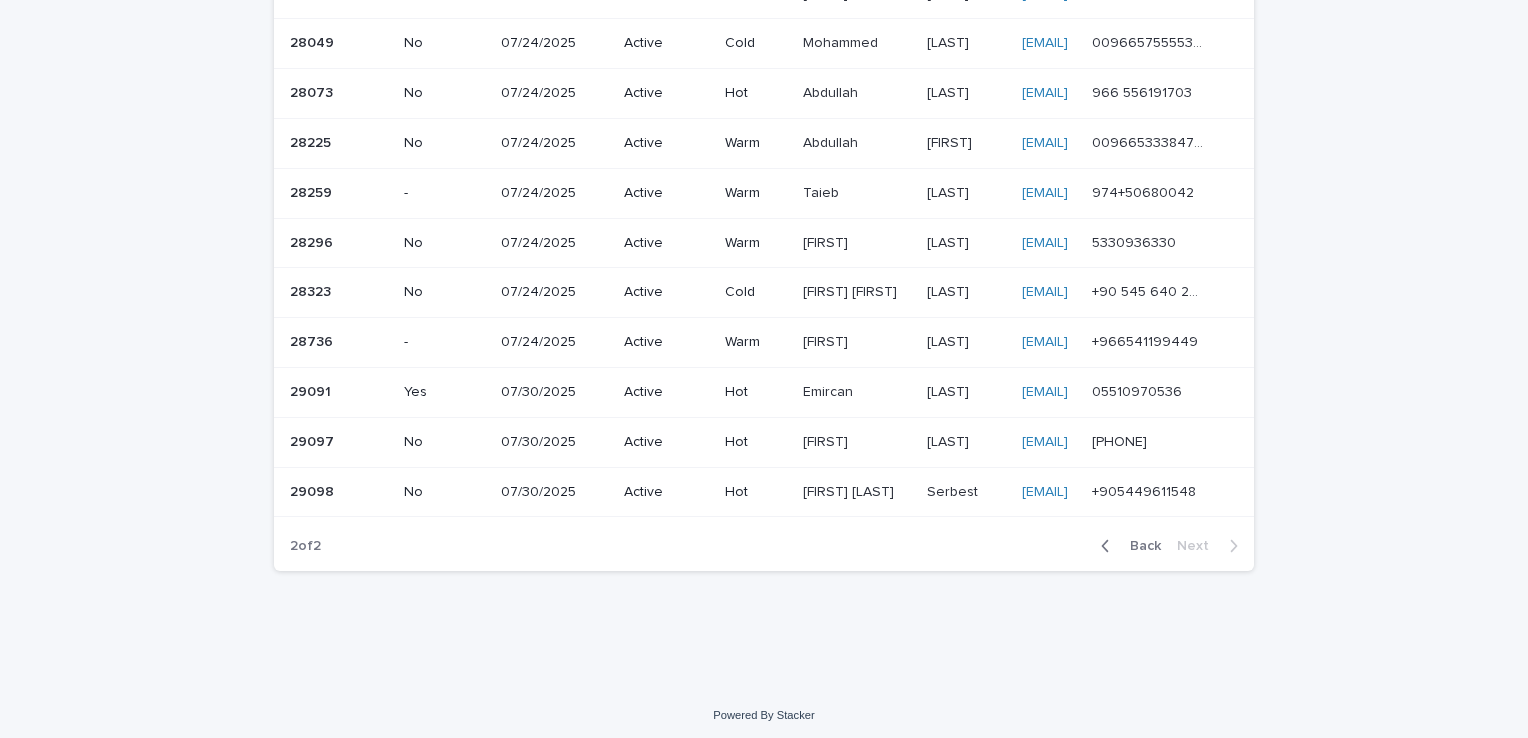 scroll, scrollTop: 0, scrollLeft: 0, axis: both 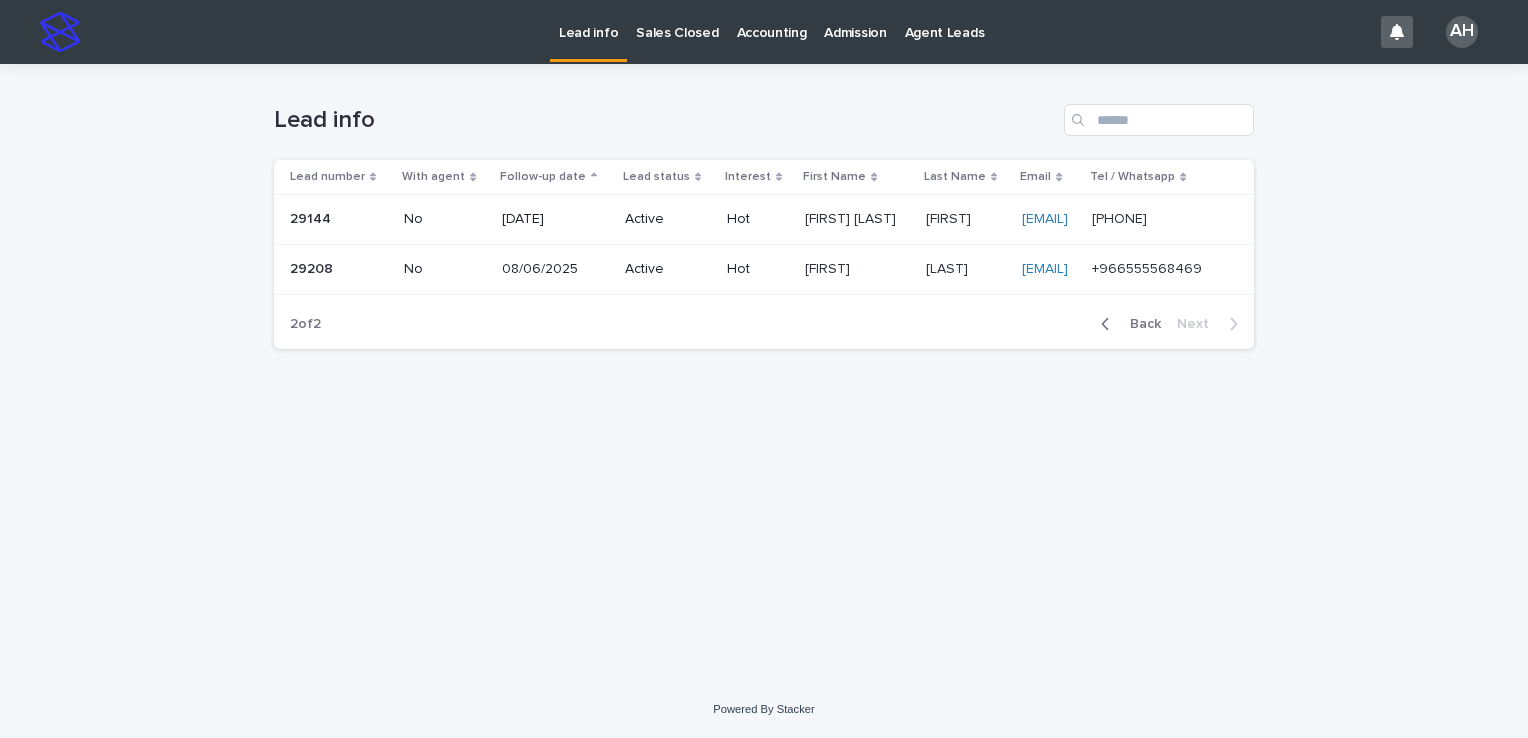 click on "+14194671517 +14194671517" at bounding box center (1157, 219) 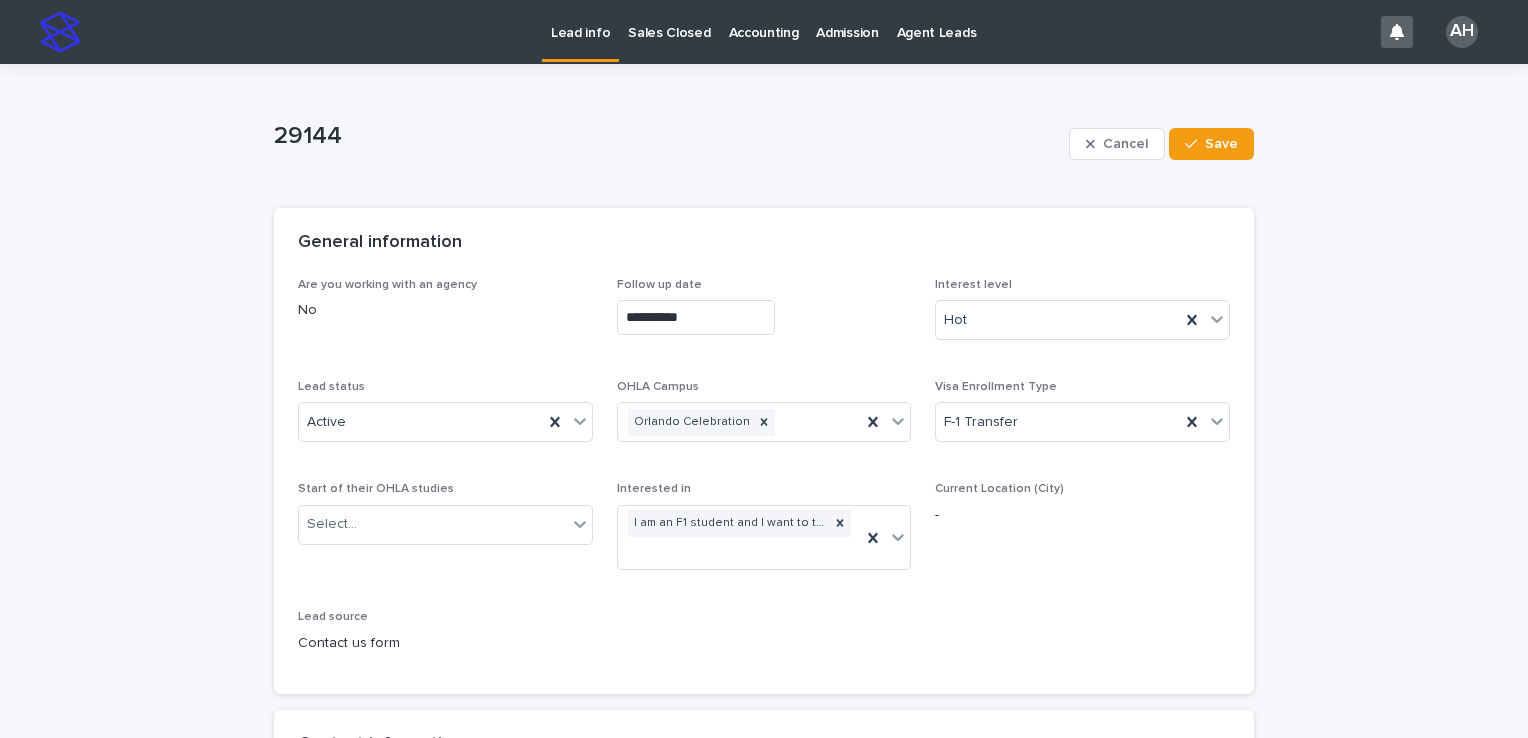 click on "Lead info" at bounding box center (580, 21) 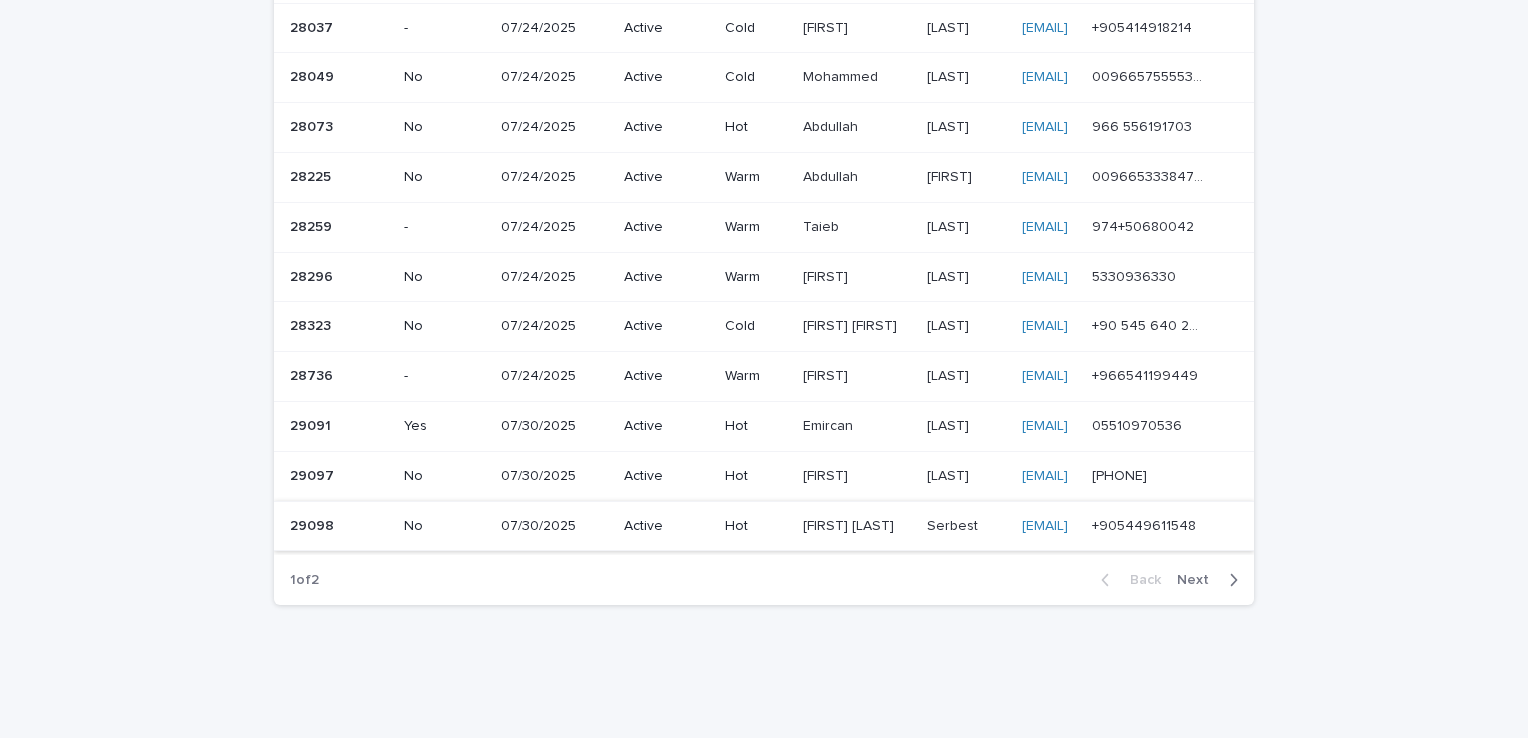 scroll, scrollTop: 1172, scrollLeft: 0, axis: vertical 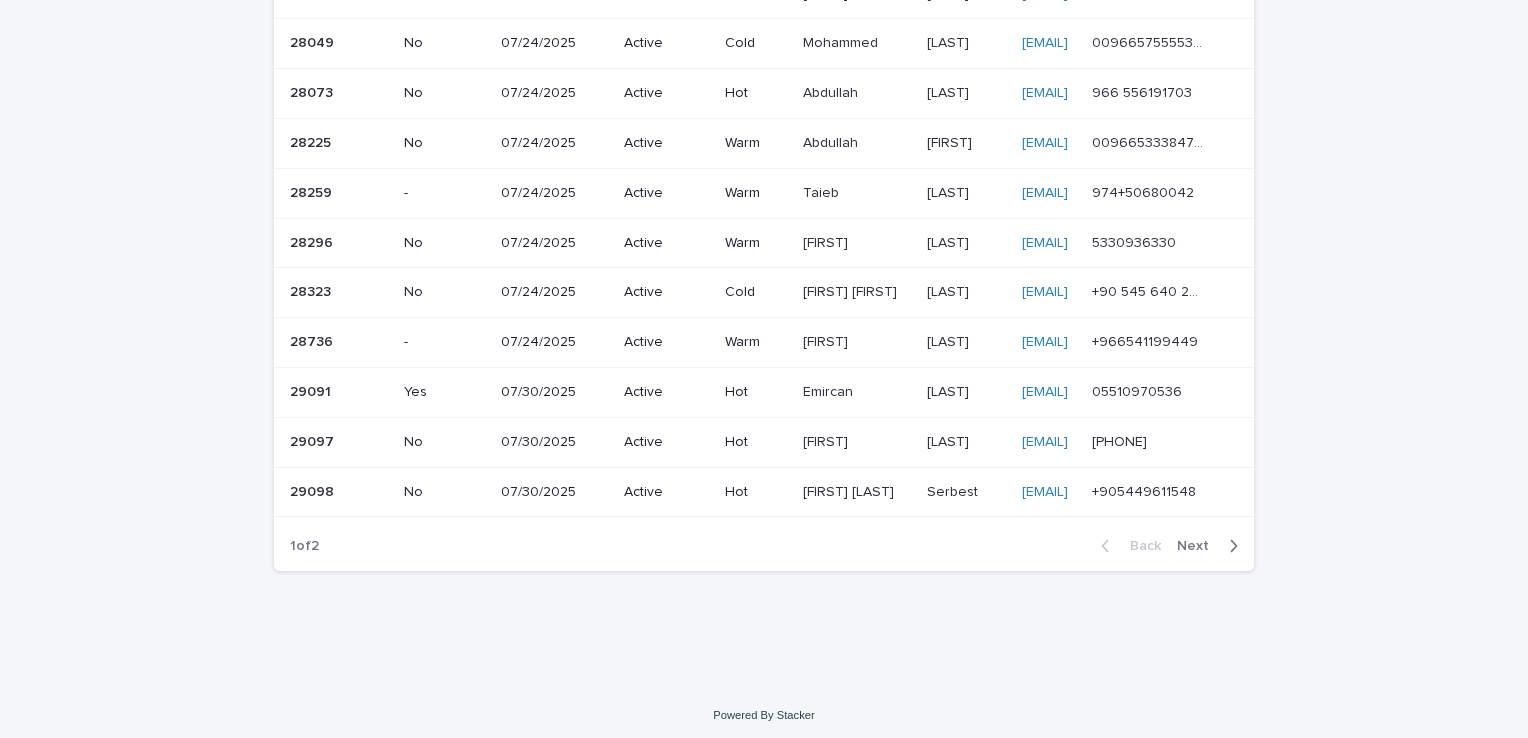 click on "Next" at bounding box center (1211, 546) 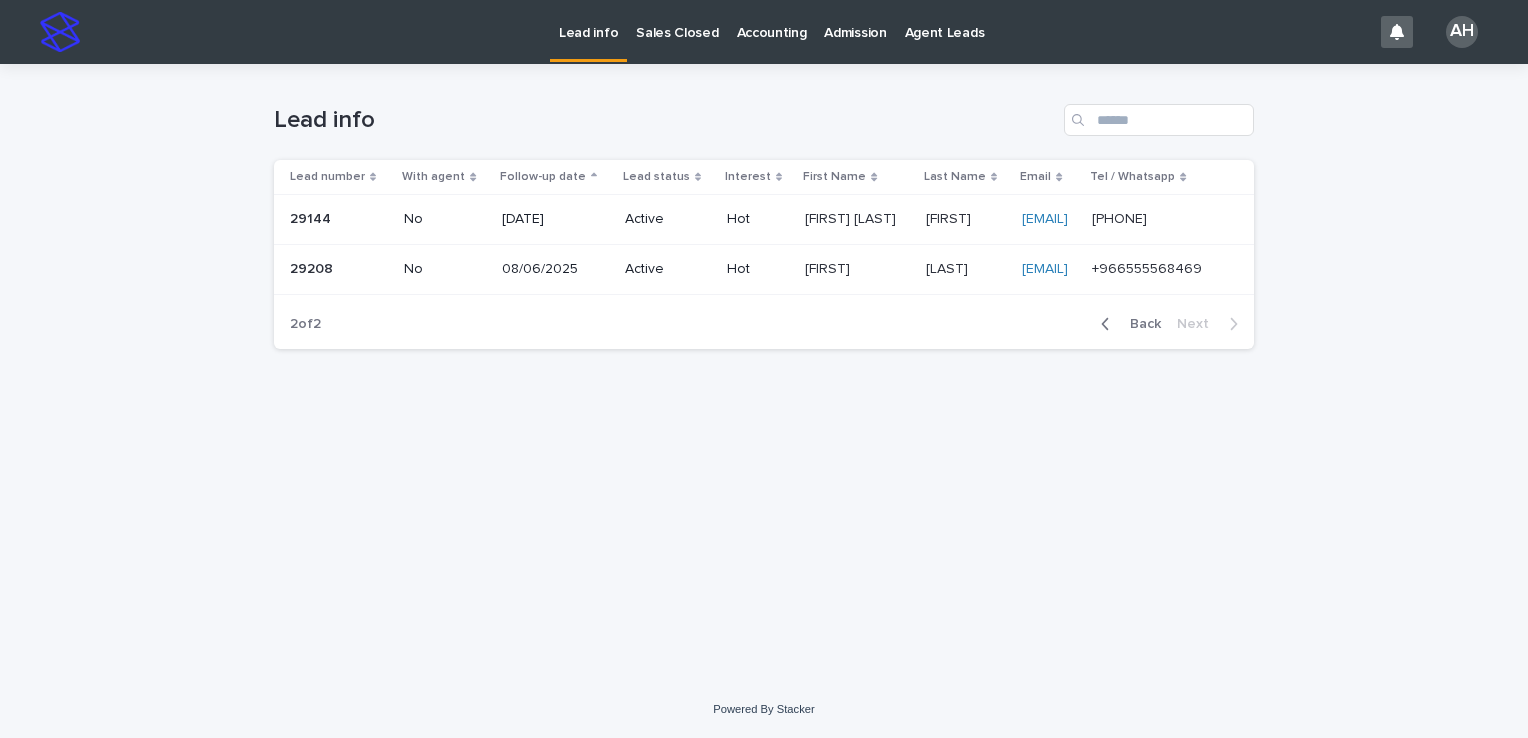 scroll, scrollTop: 0, scrollLeft: 0, axis: both 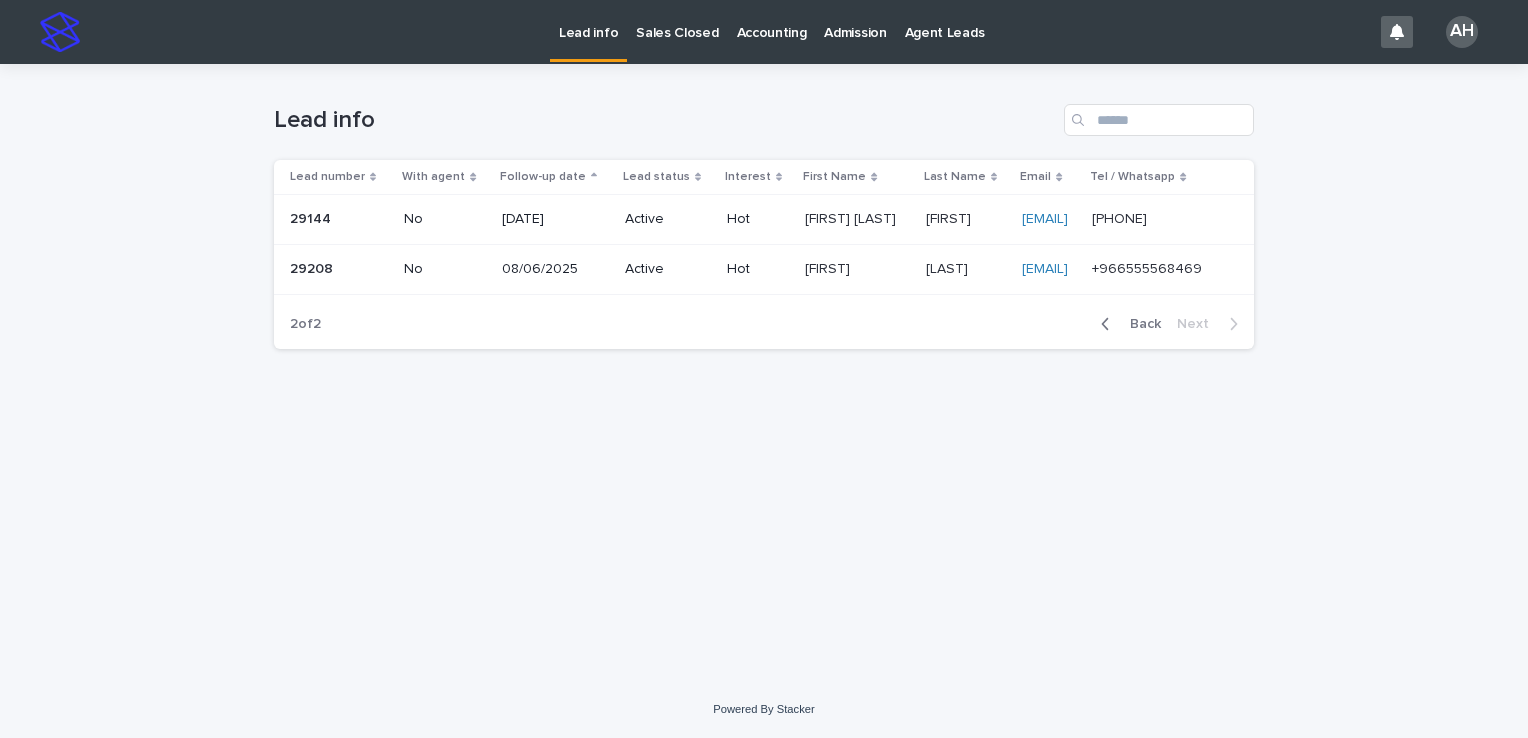 click on "+966555568469 +966555568469" at bounding box center (1157, 269) 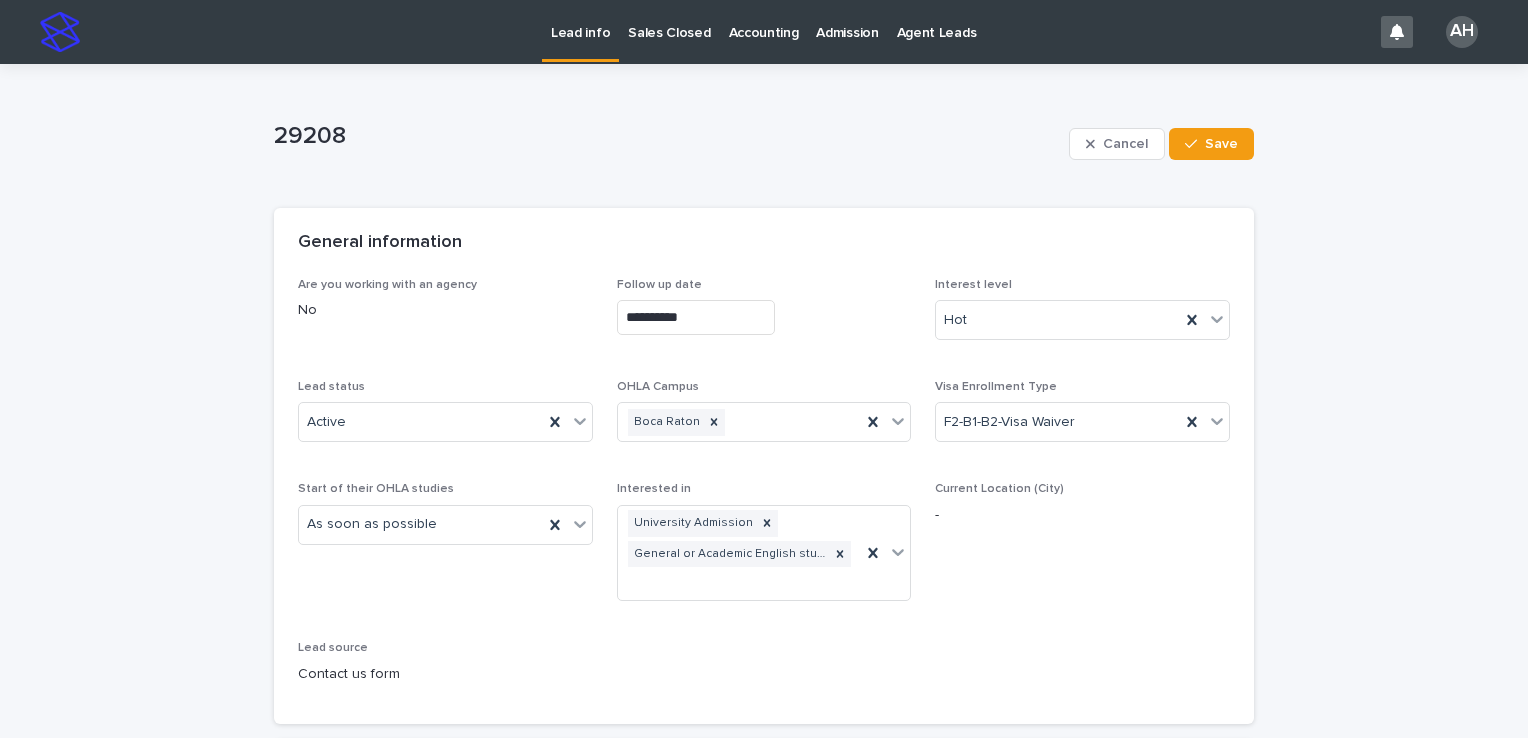 click on "Lead info" at bounding box center [580, 21] 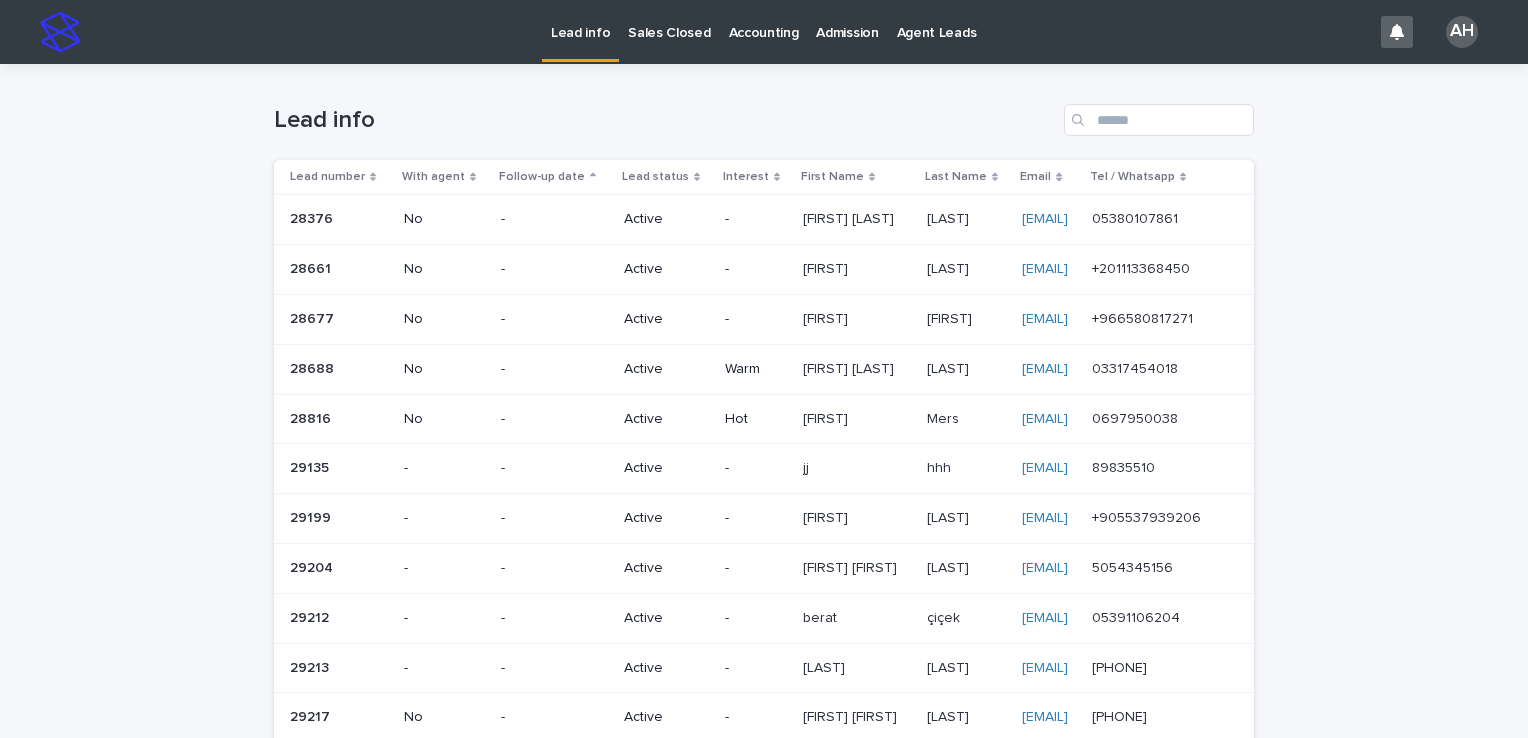 click on "05380107861 05380107861" at bounding box center (1157, 219) 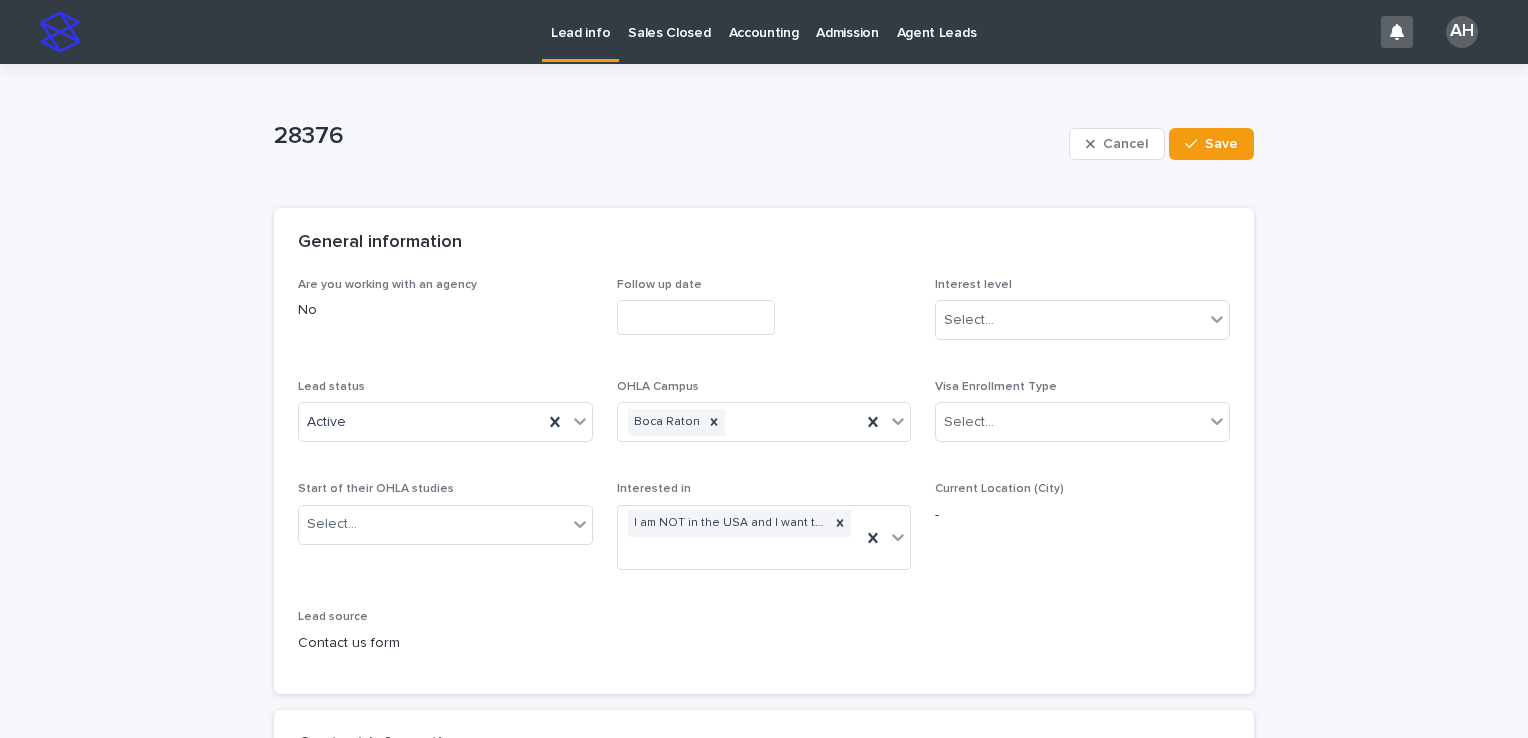 click on "Lead info" at bounding box center (580, 21) 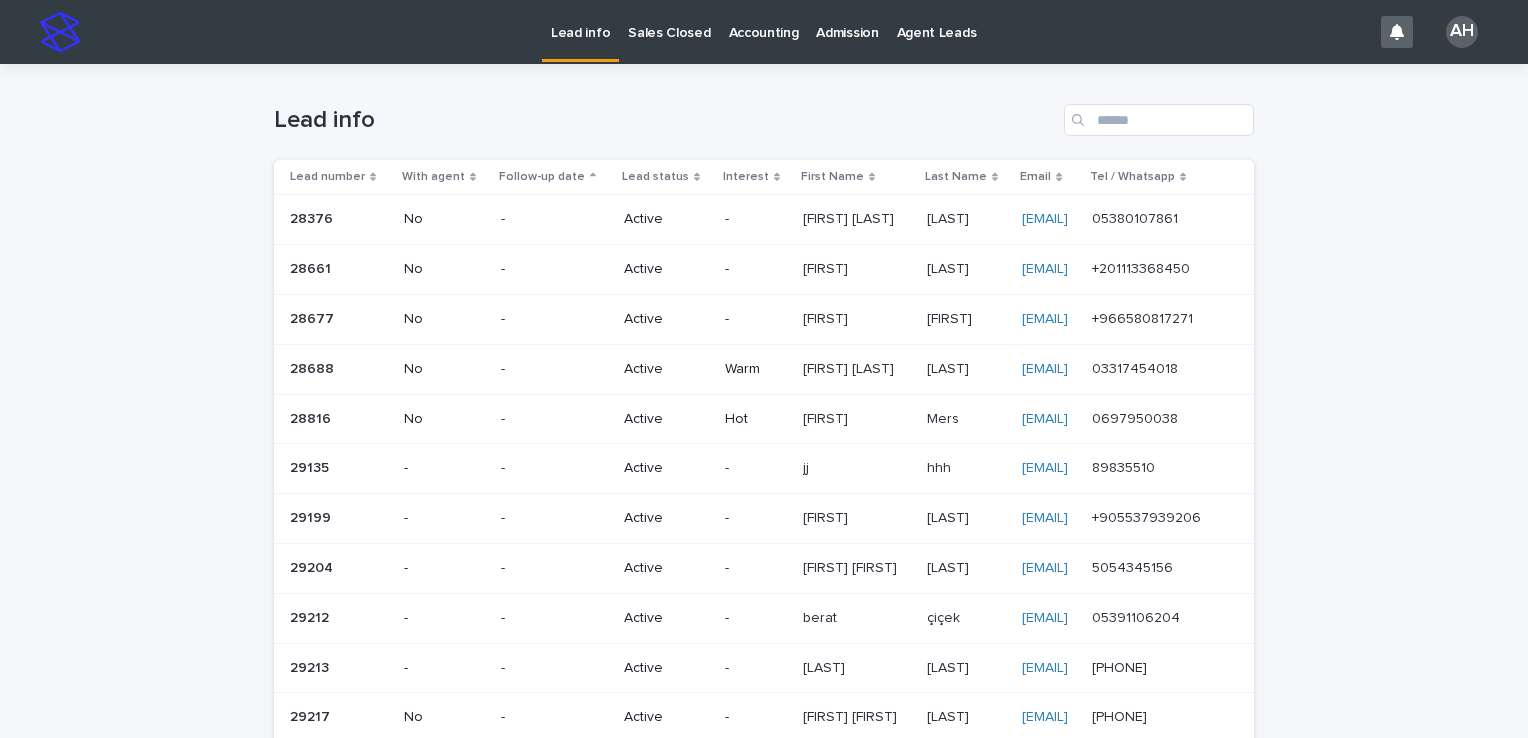 click on "+201113368450" at bounding box center [1143, 267] 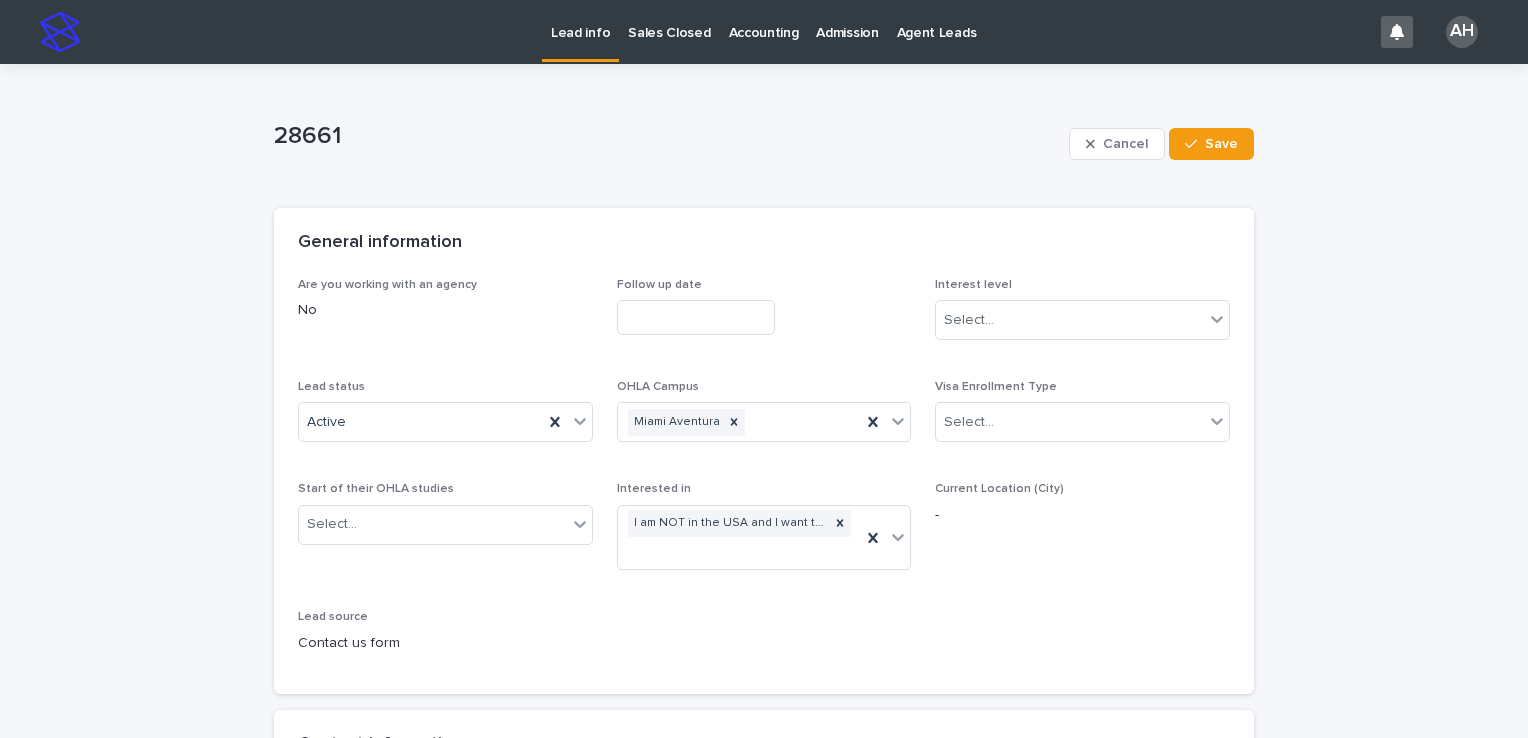 click on "Lead info" at bounding box center [580, 21] 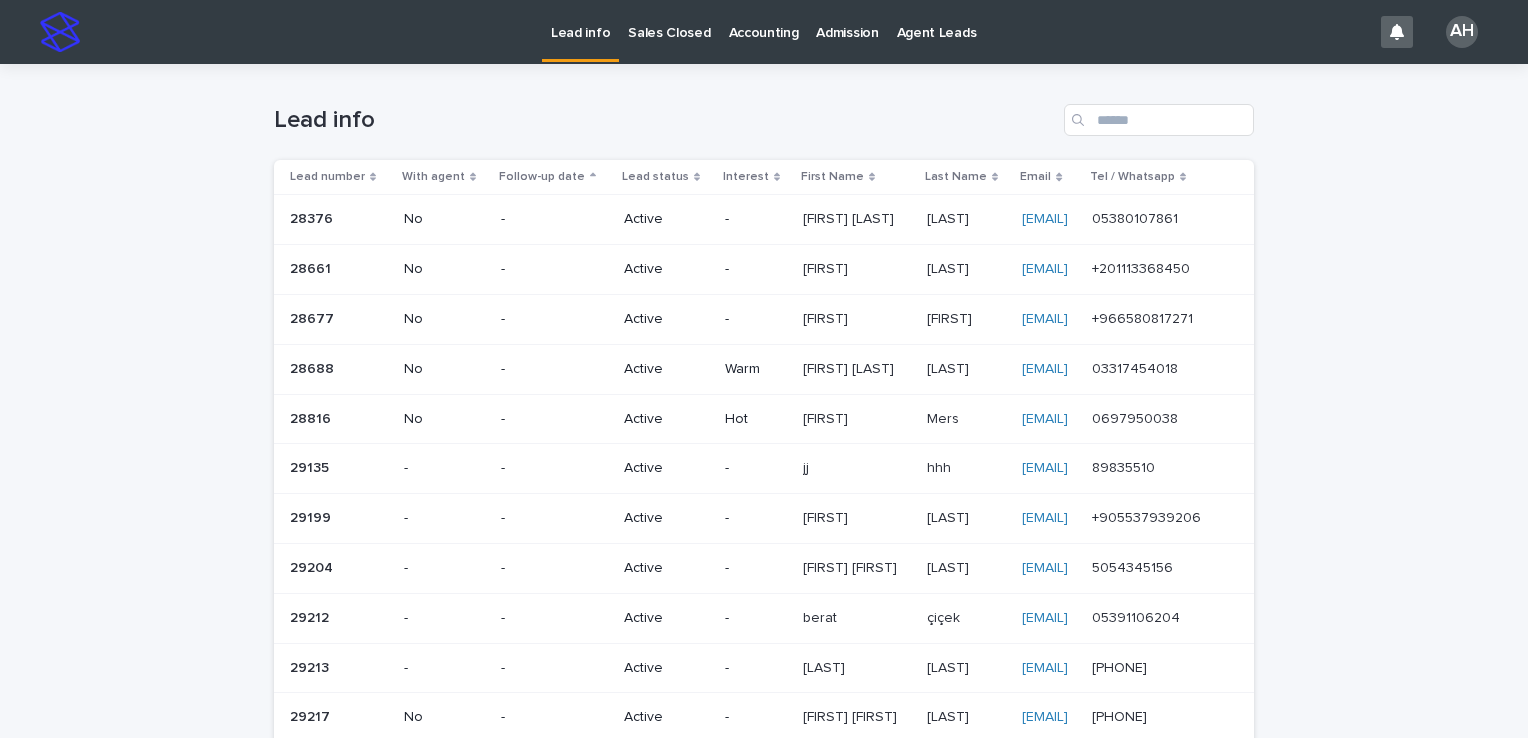 click on "03317454018" at bounding box center [1137, 367] 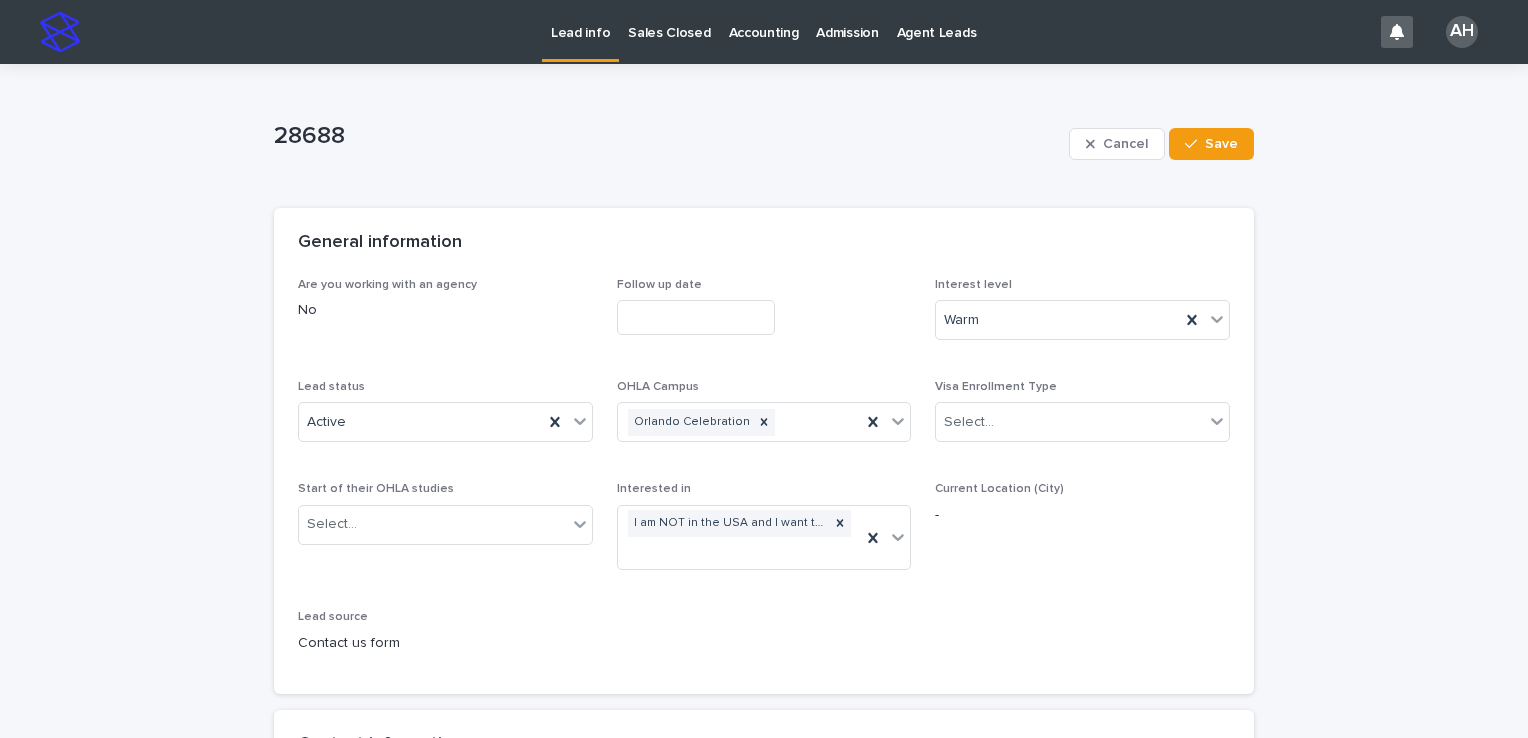 click on "Lead info" at bounding box center [580, 21] 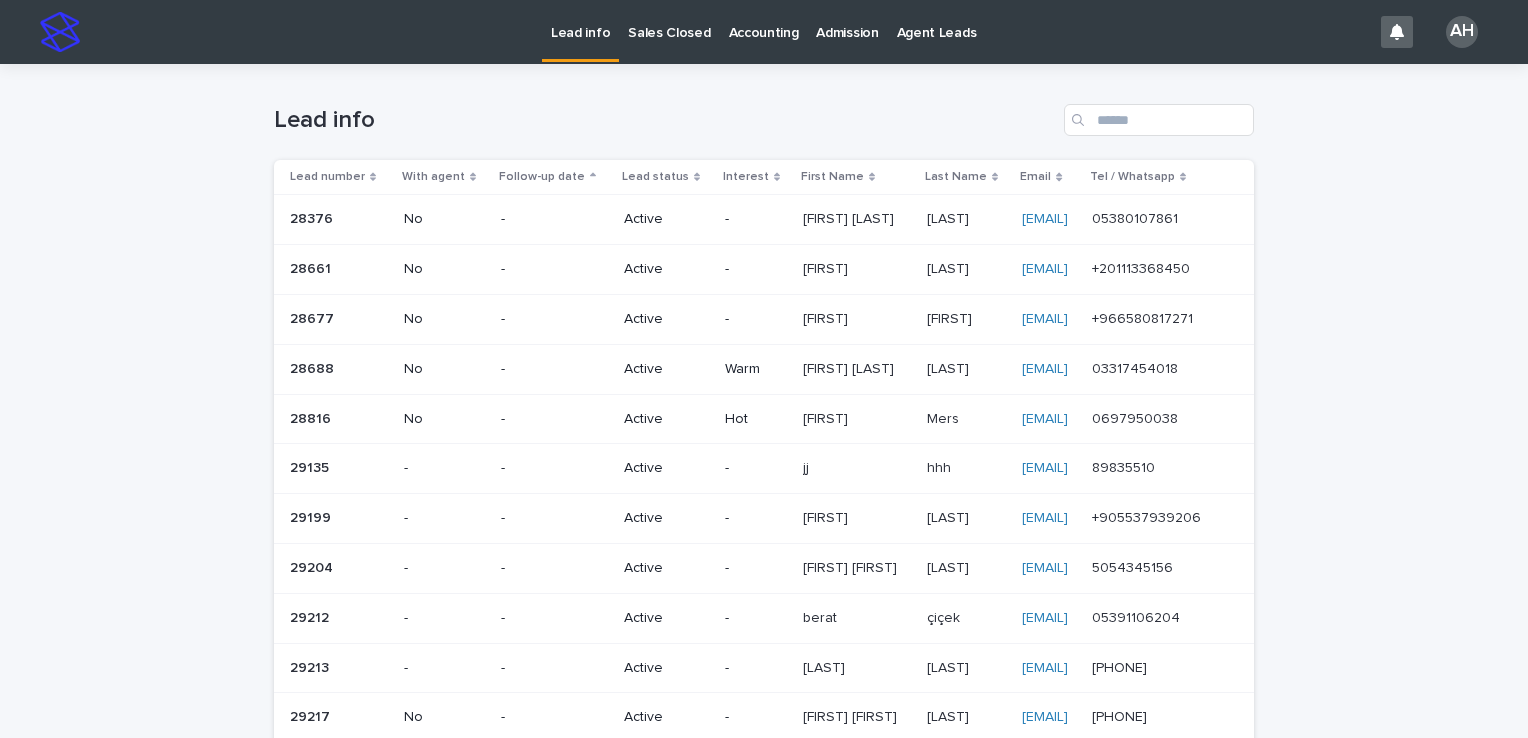 click on "03317454018" at bounding box center [1137, 367] 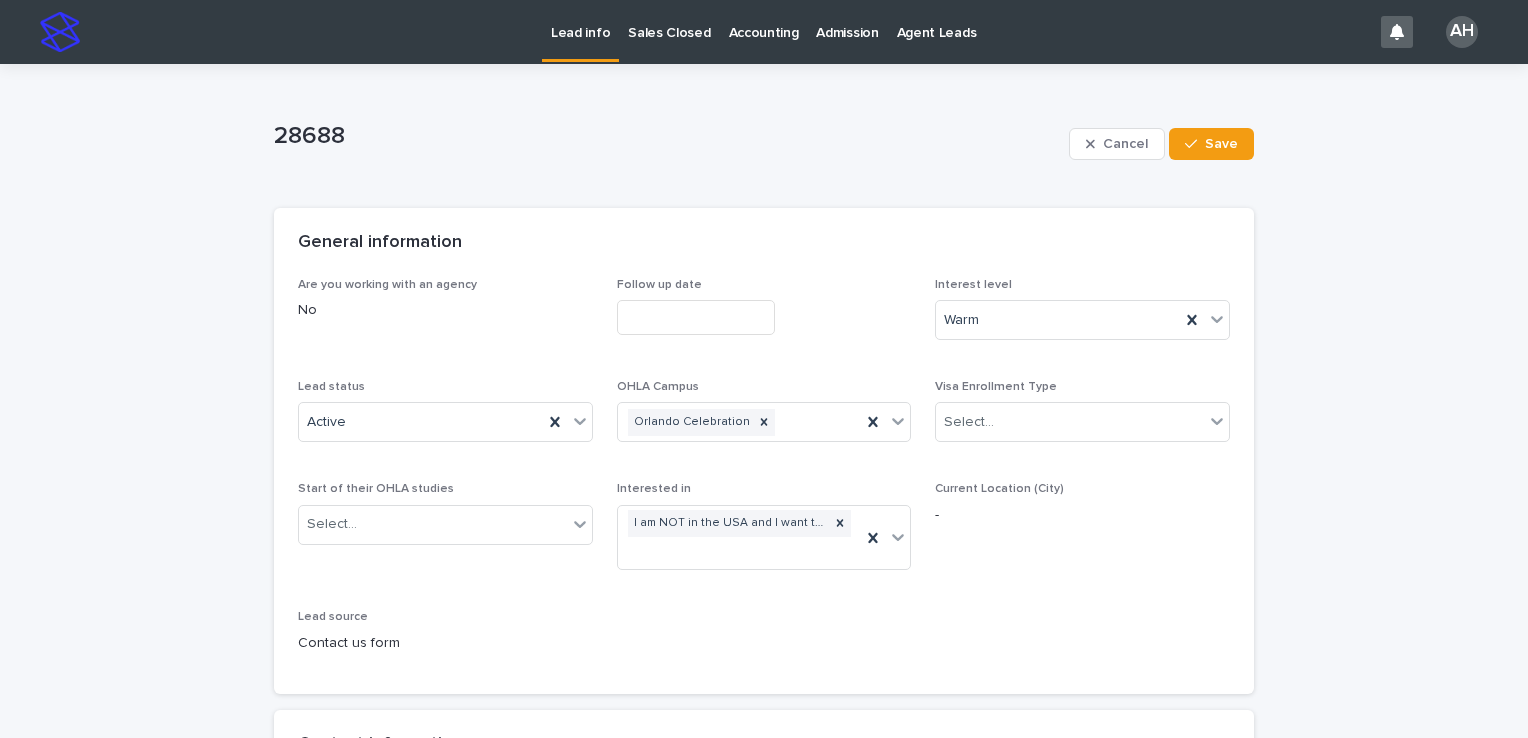 click on "Lead info" at bounding box center (580, 29) 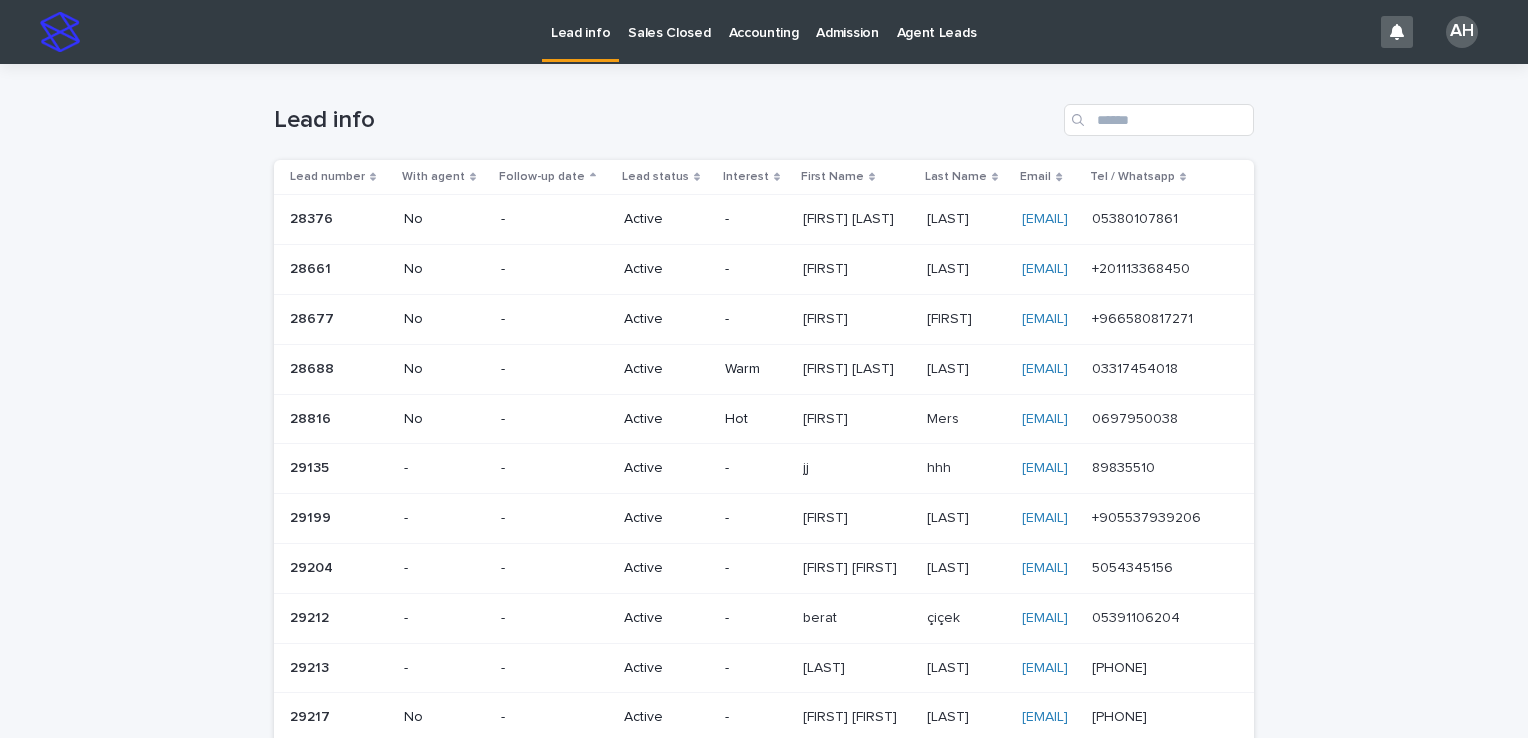 click on "89835510 89835510" at bounding box center (1157, 468) 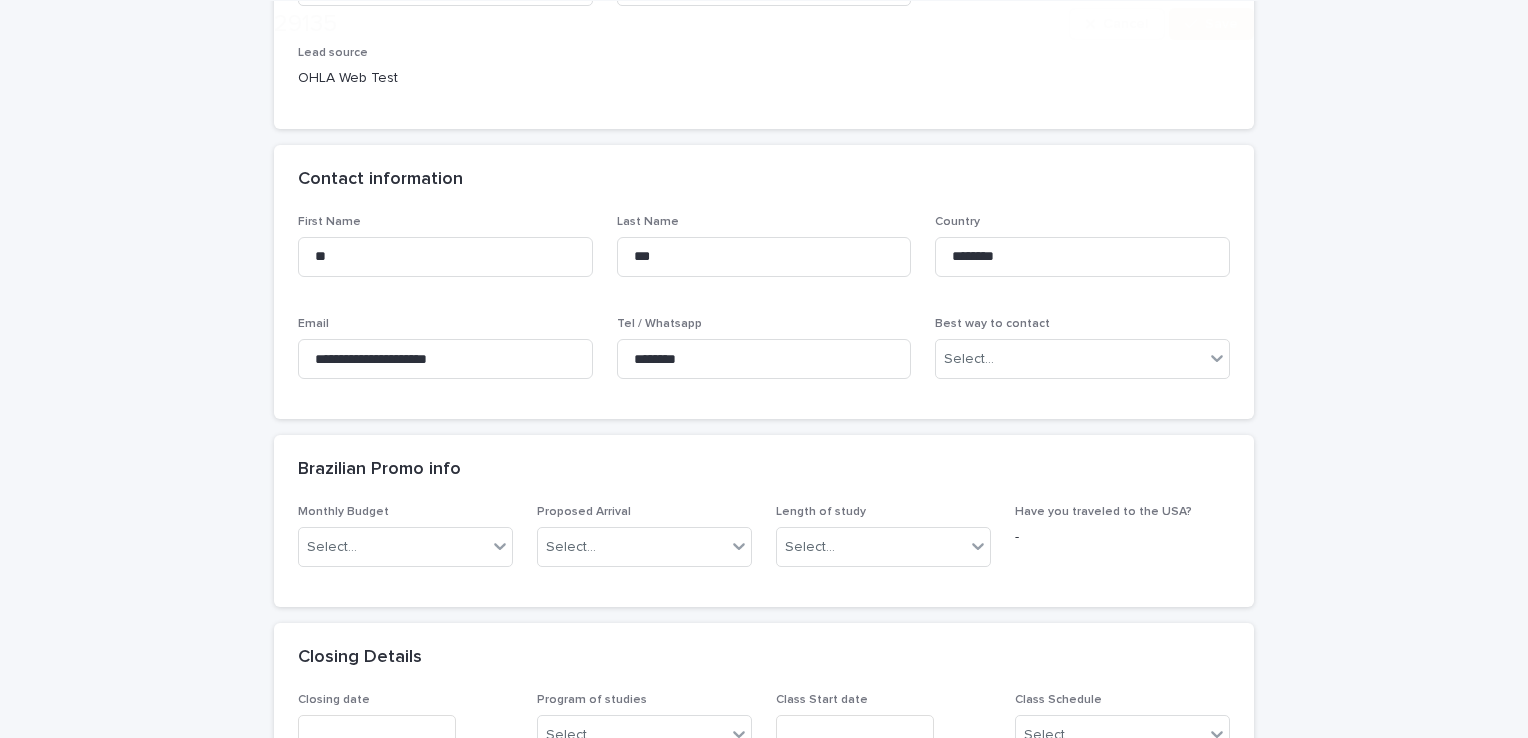 scroll, scrollTop: 700, scrollLeft: 0, axis: vertical 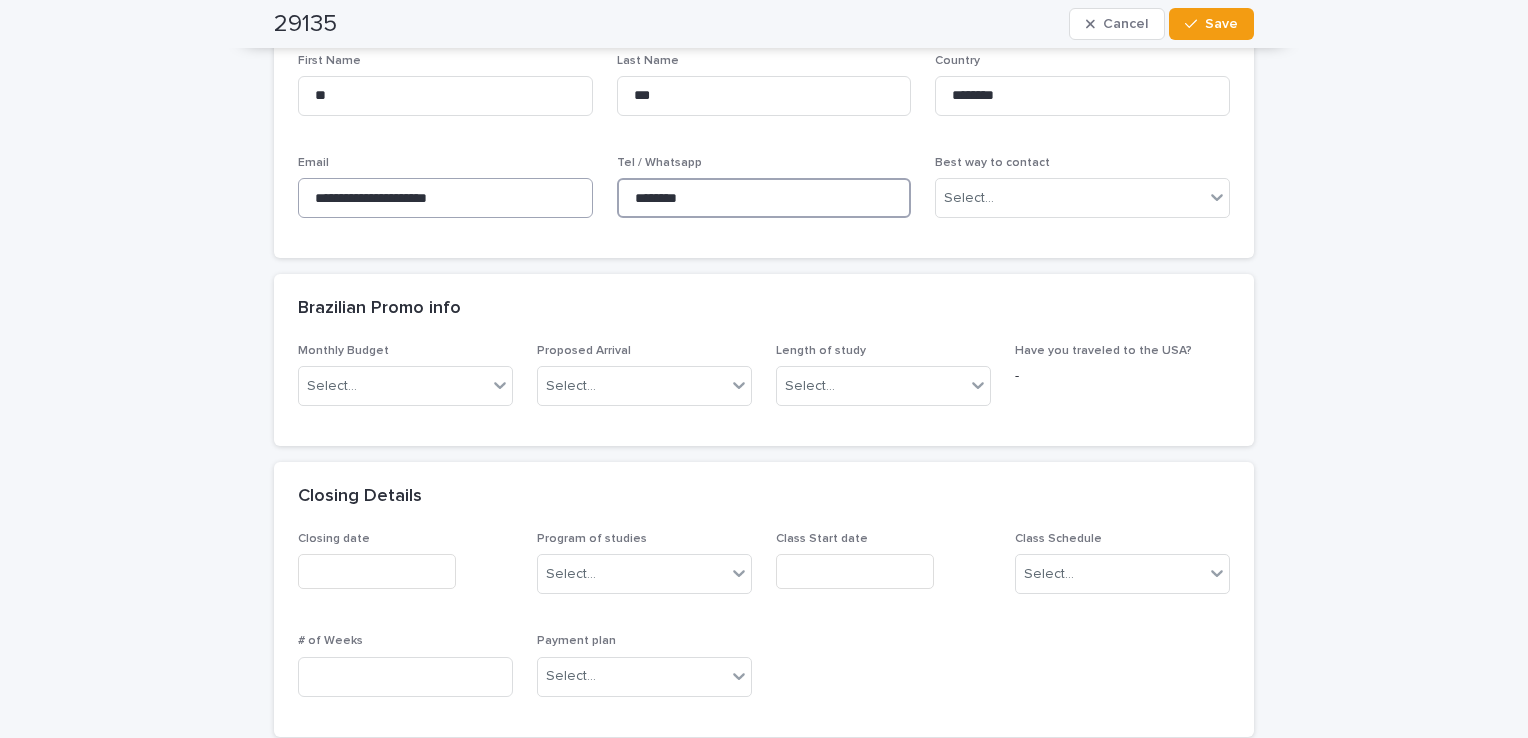drag, startPoint x: 696, startPoint y: 194, endPoint x: 464, endPoint y: 209, distance: 232.4844 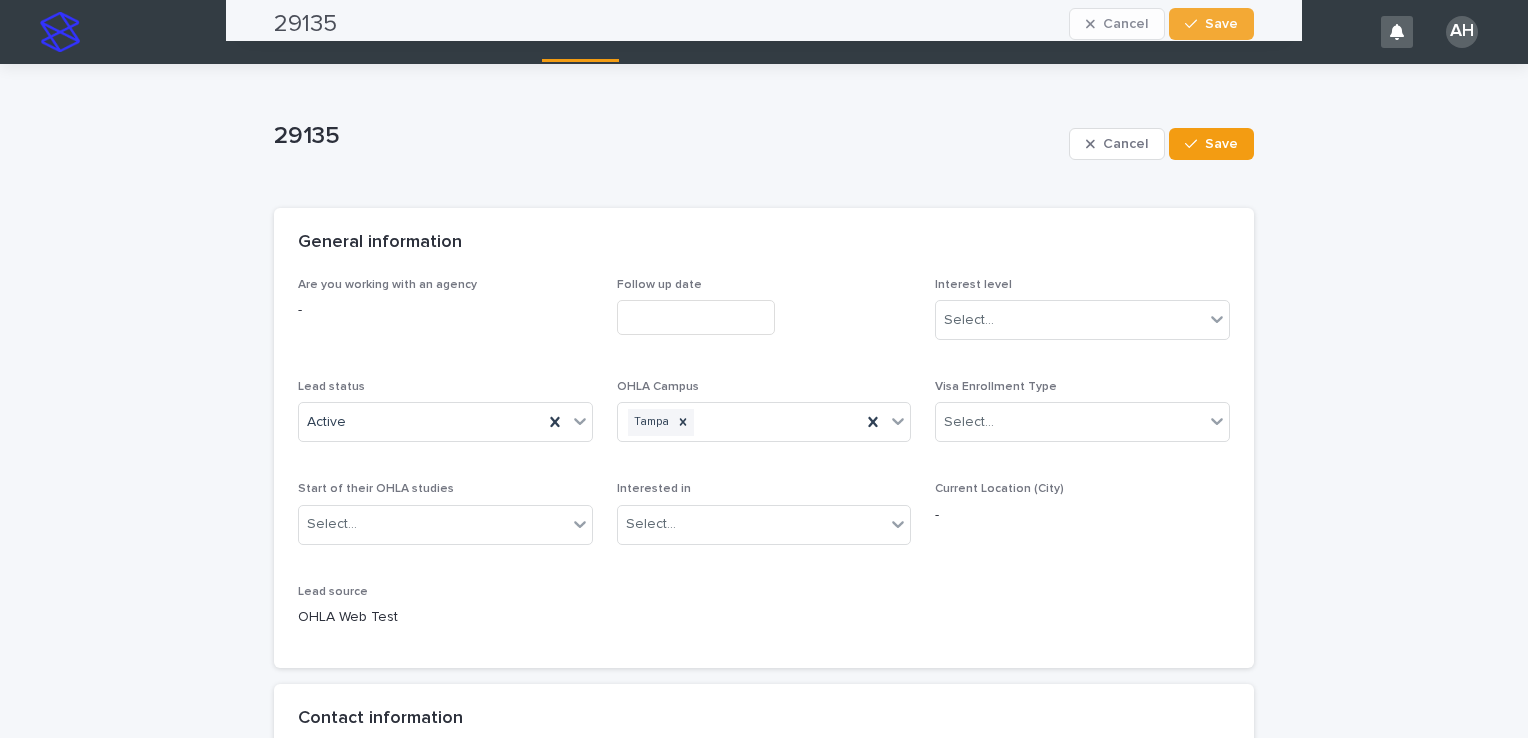 scroll, scrollTop: 0, scrollLeft: 0, axis: both 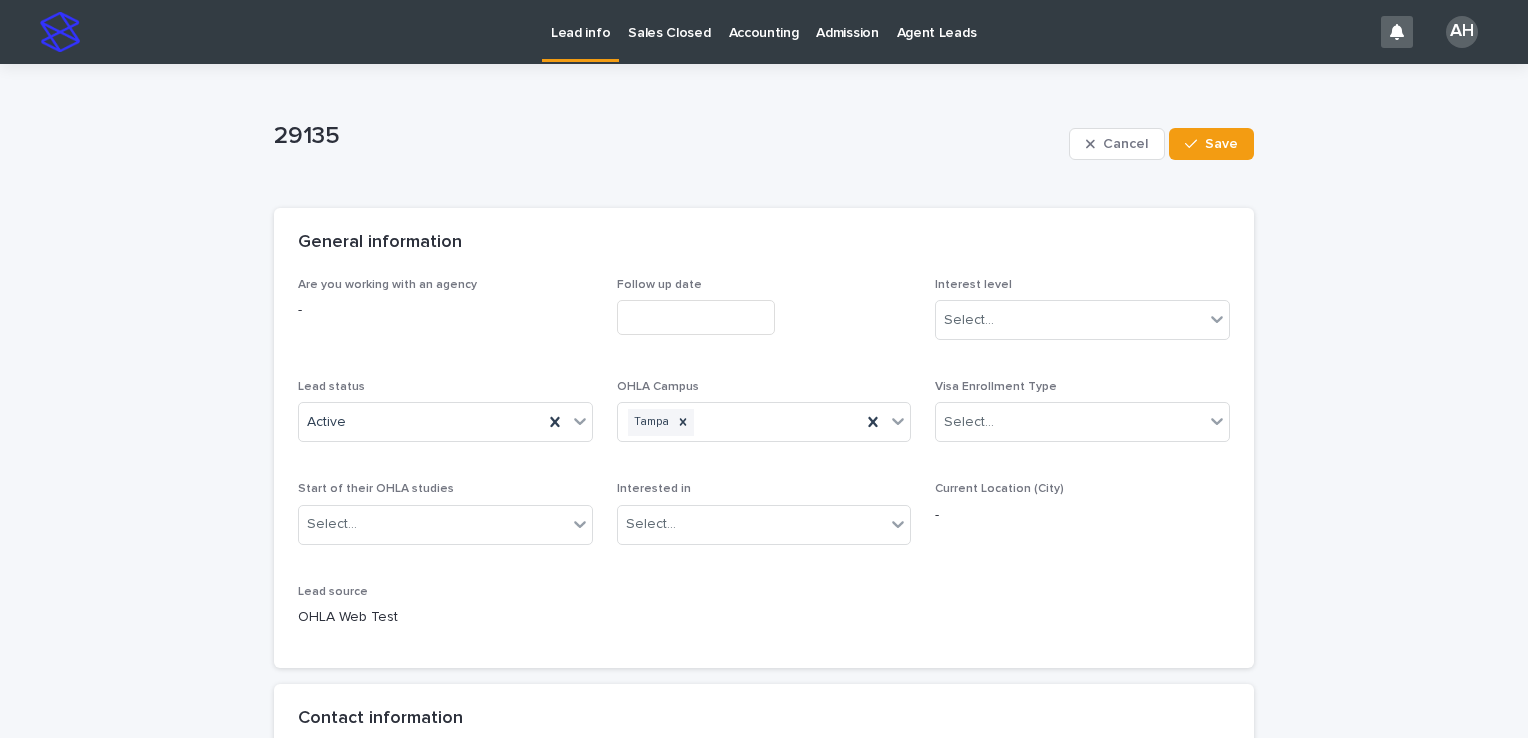 click on "Lead info" at bounding box center (580, 21) 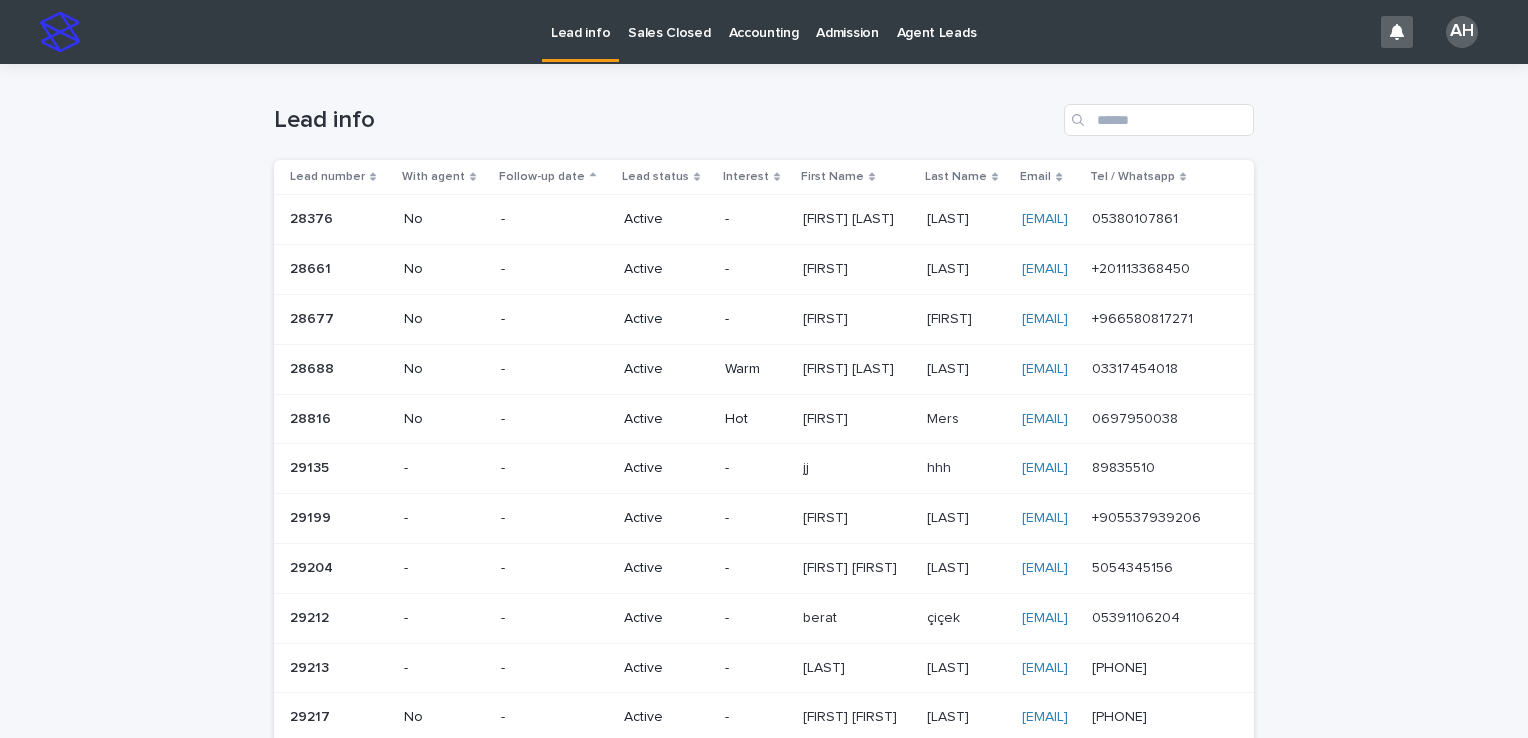 click on "+905537939206" at bounding box center (1148, 516) 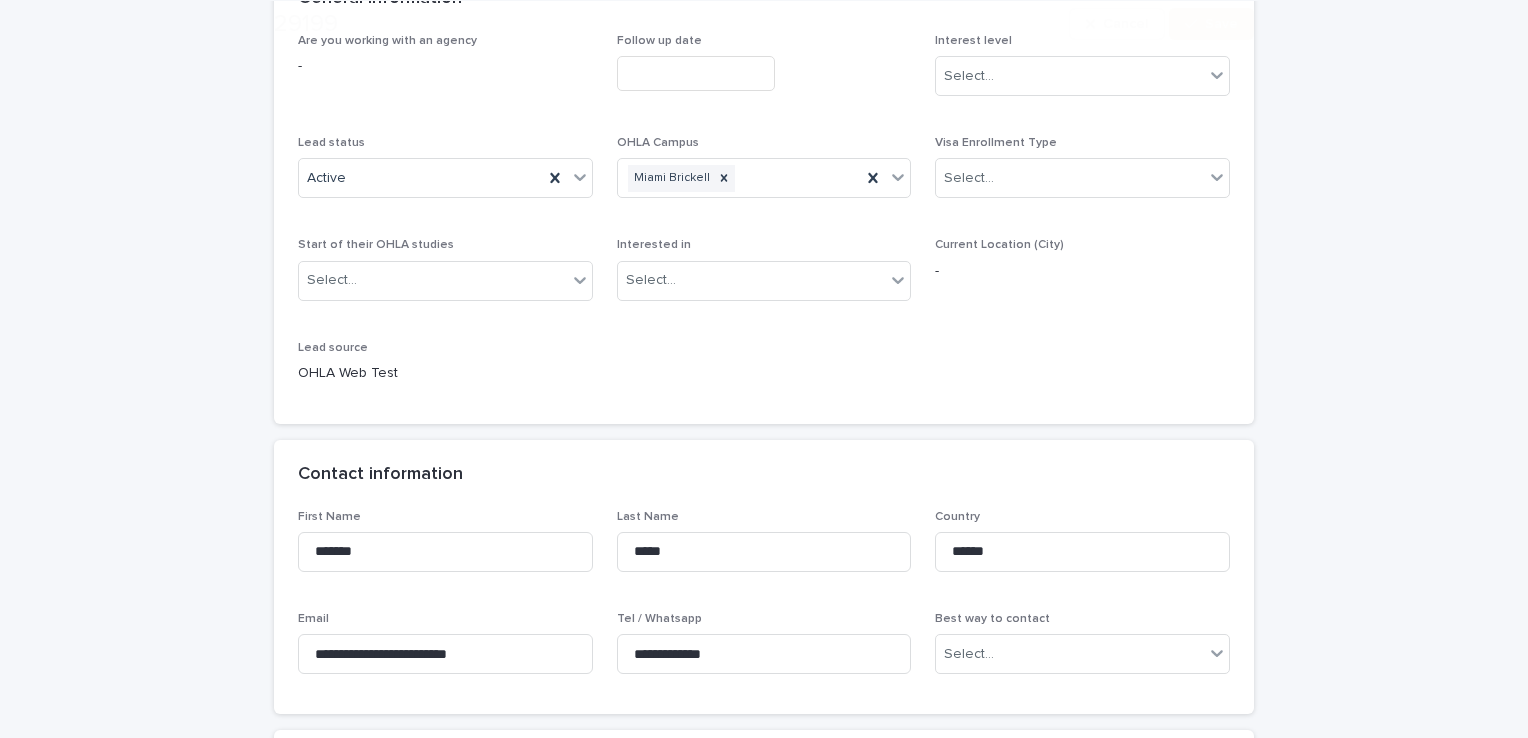 scroll, scrollTop: 500, scrollLeft: 0, axis: vertical 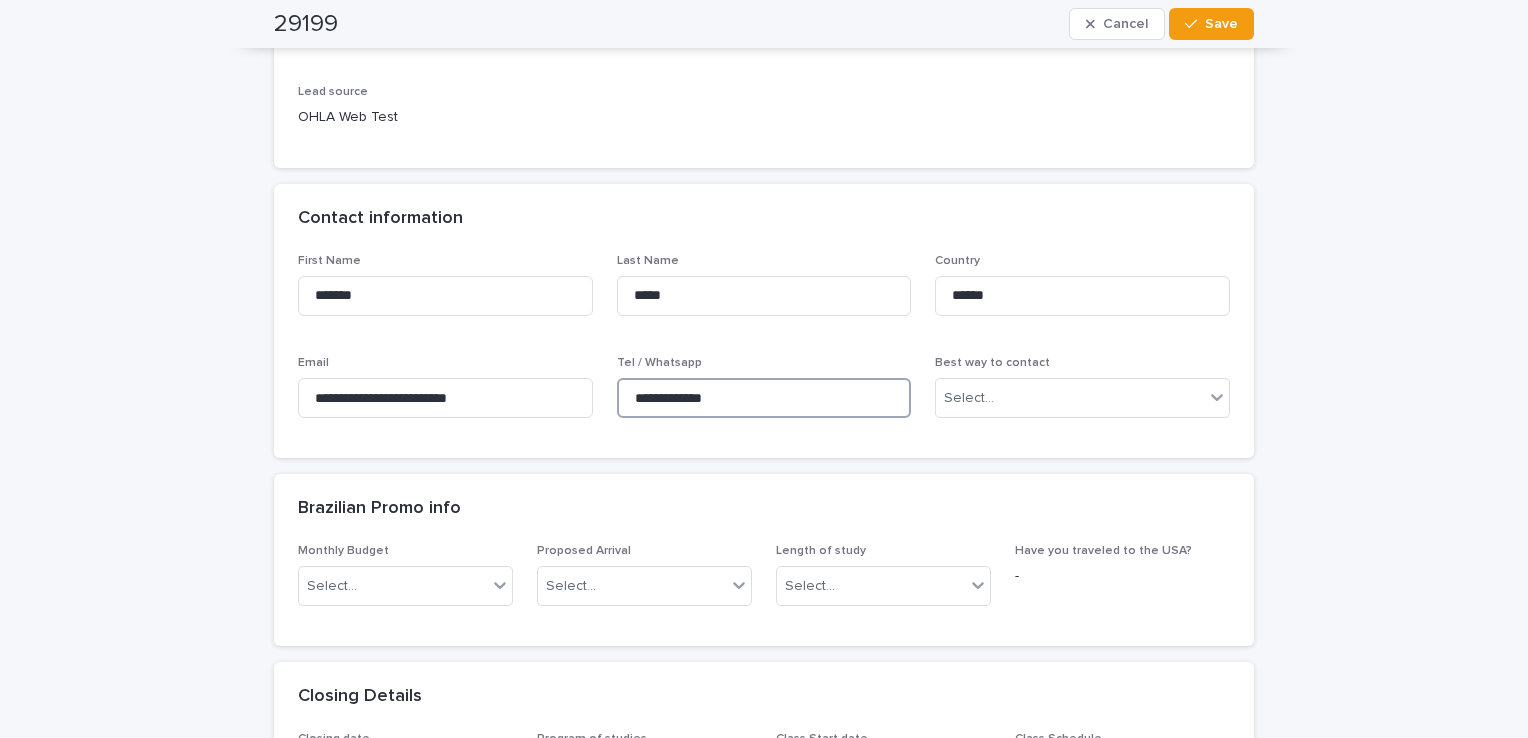 drag, startPoint x: 730, startPoint y: 396, endPoint x: 556, endPoint y: 370, distance: 175.93181 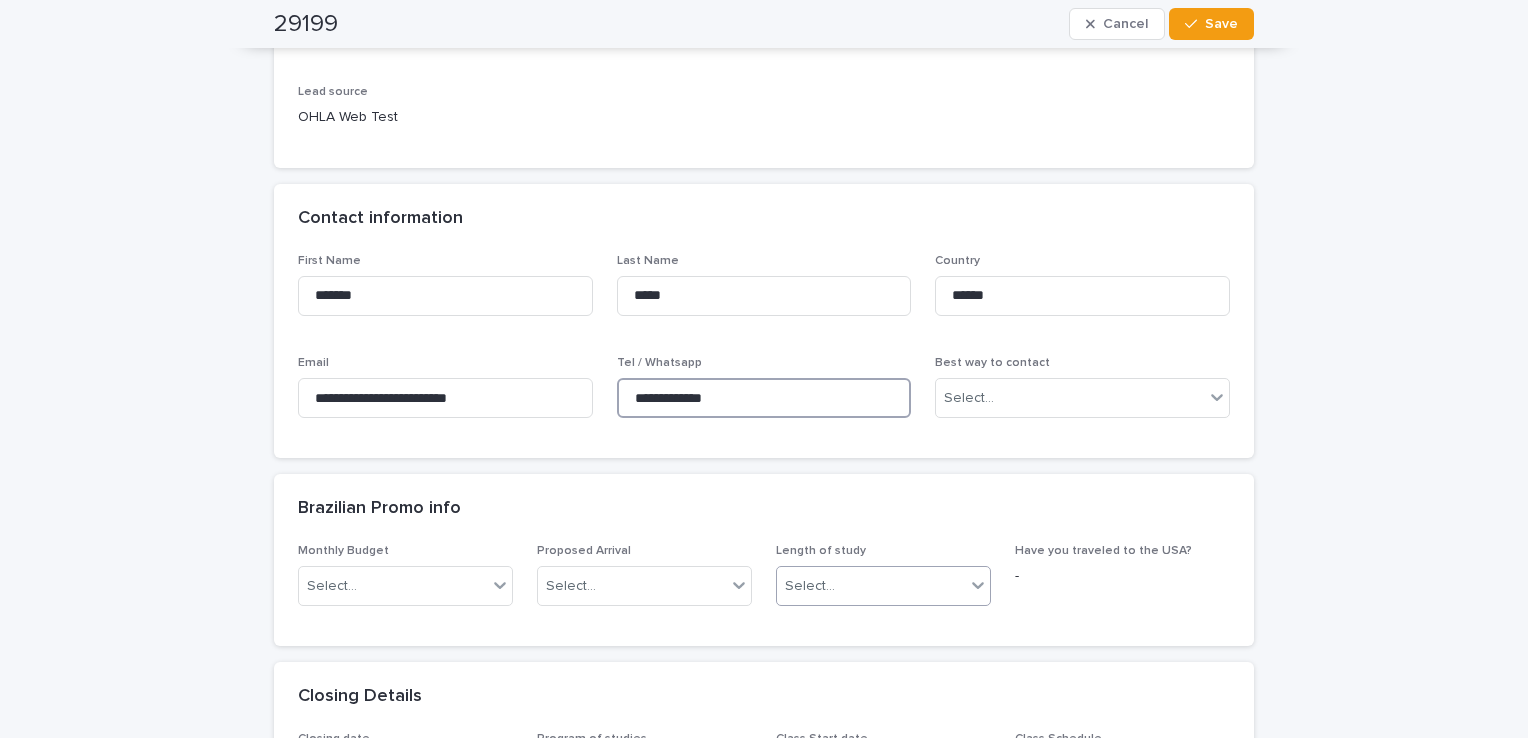 scroll, scrollTop: 0, scrollLeft: 0, axis: both 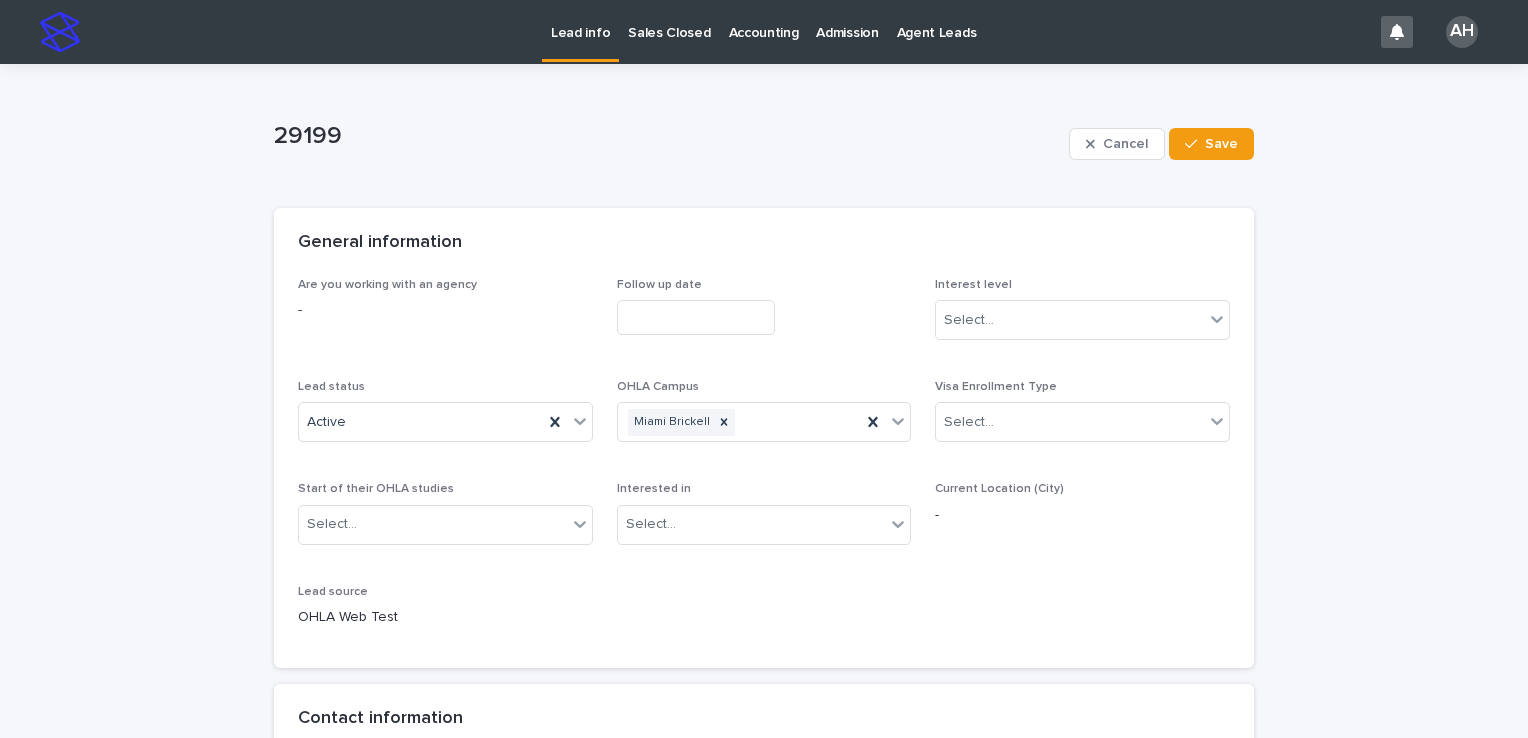 click on "Lead info" at bounding box center [580, 21] 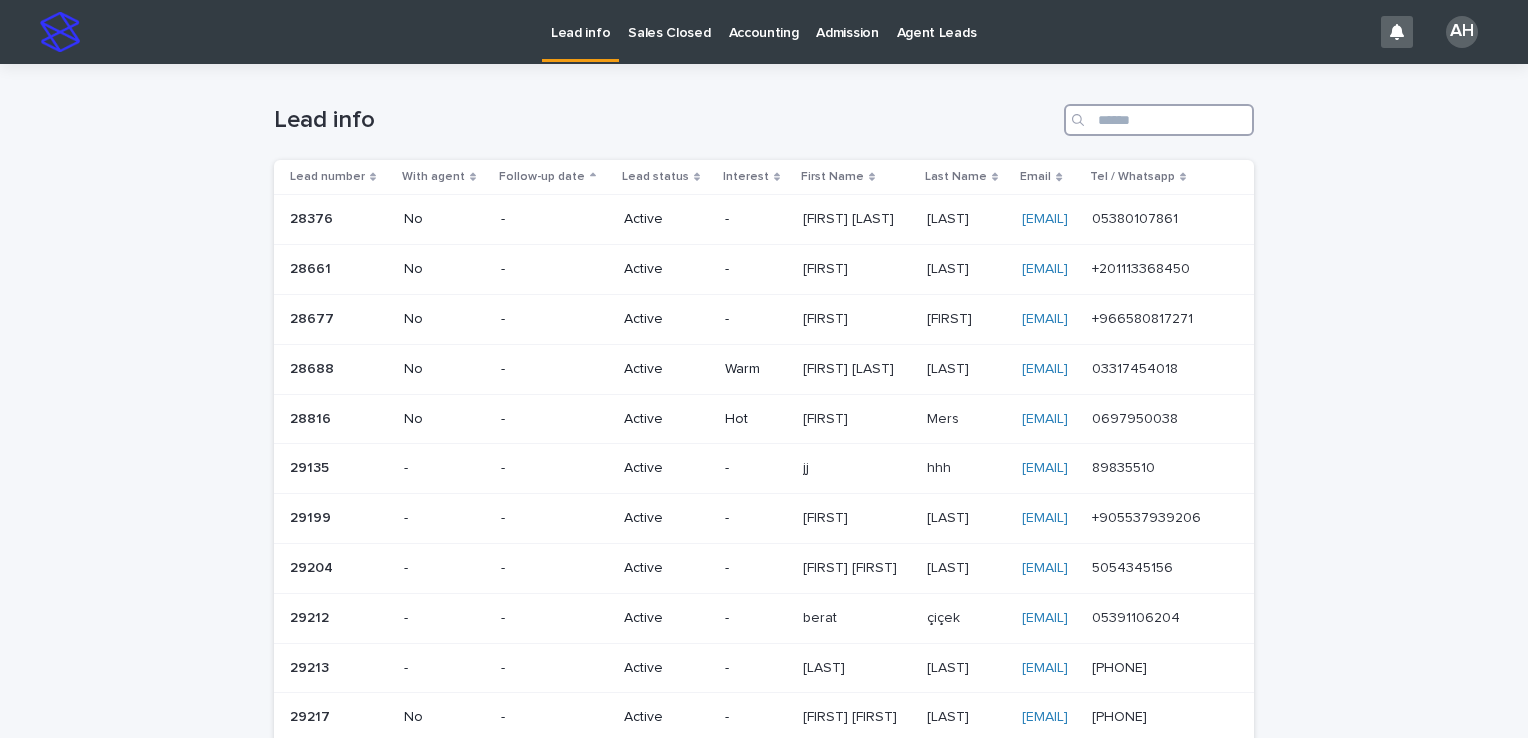 click at bounding box center [1159, 120] 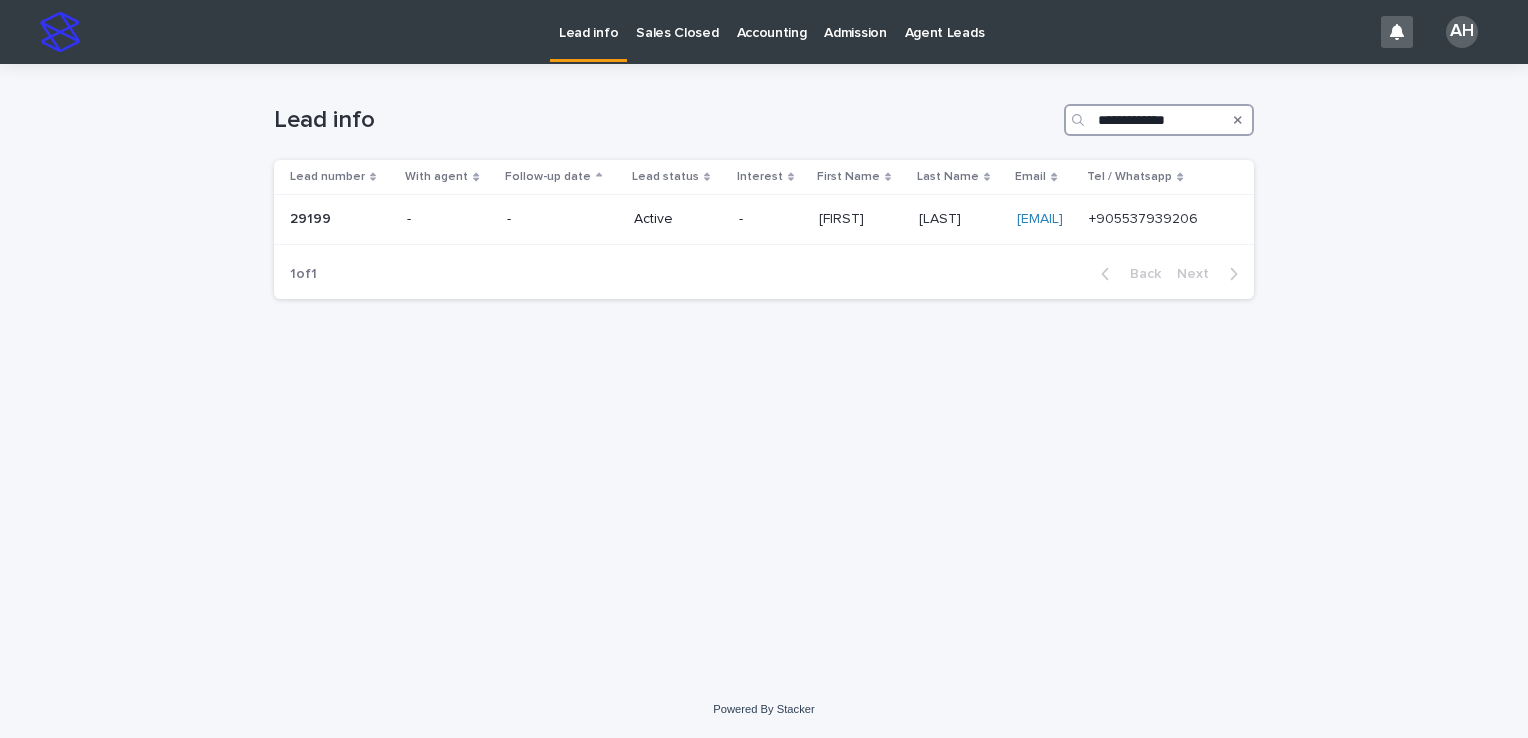 type on "**********" 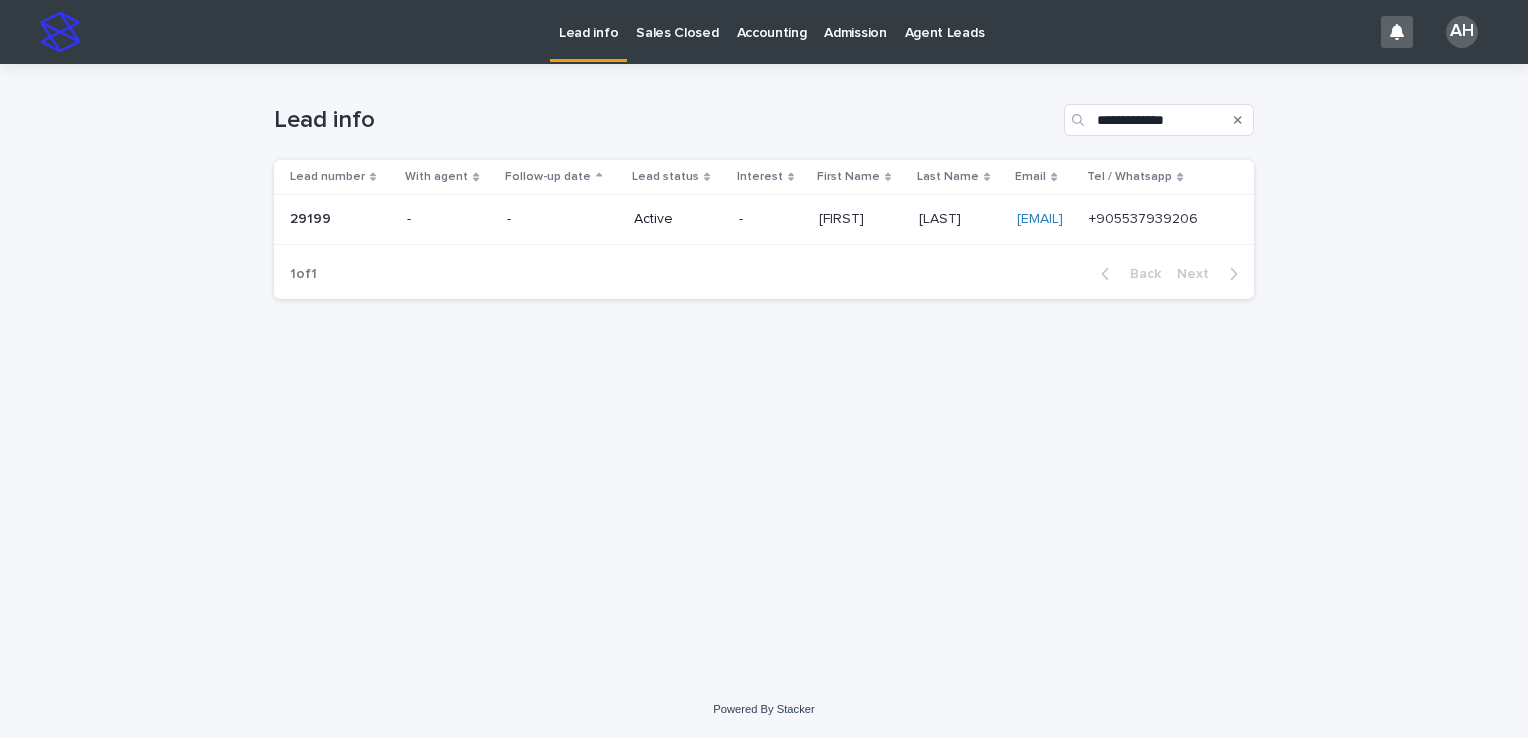 click 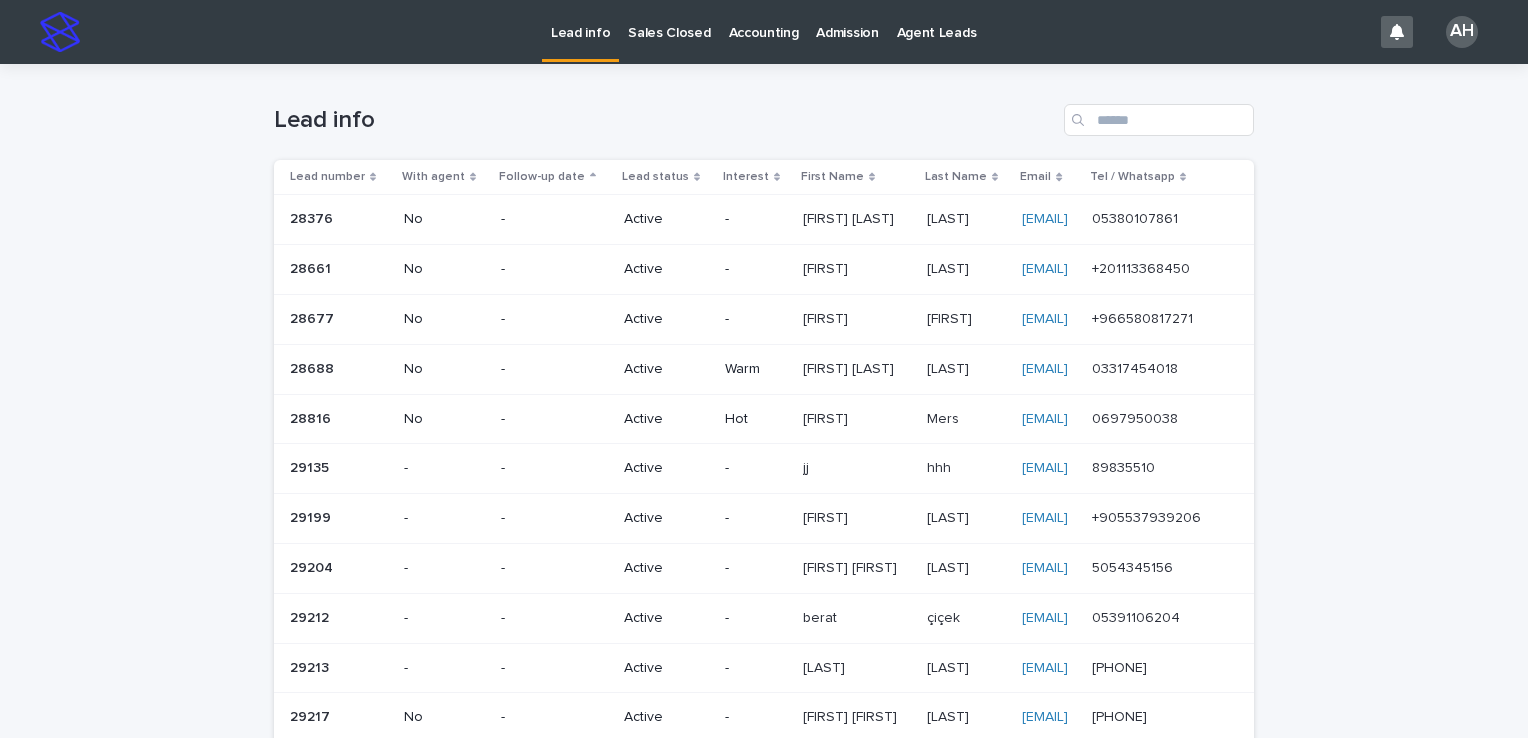 click on "5054345156 5054345156" at bounding box center (1157, 568) 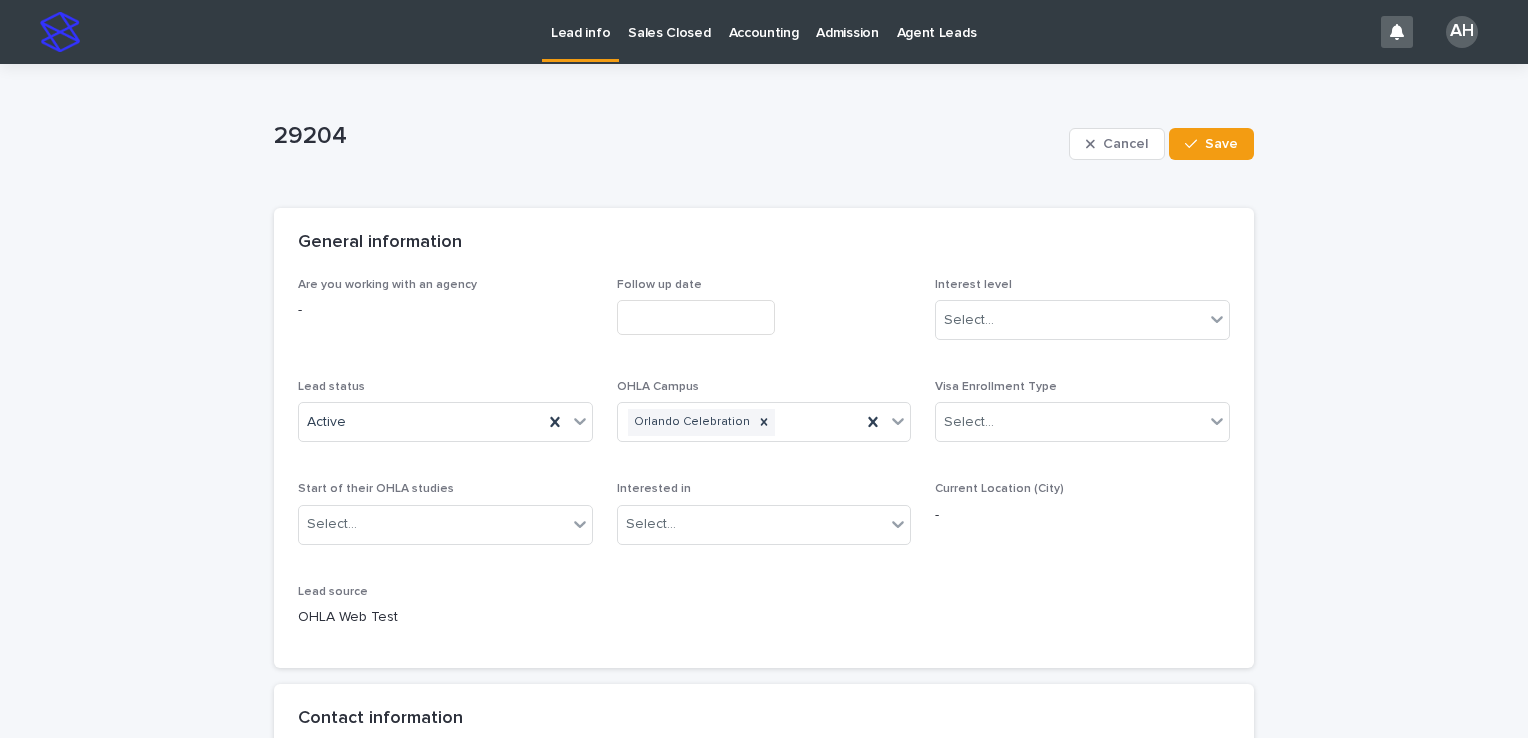 click on "Lead info" at bounding box center [580, 21] 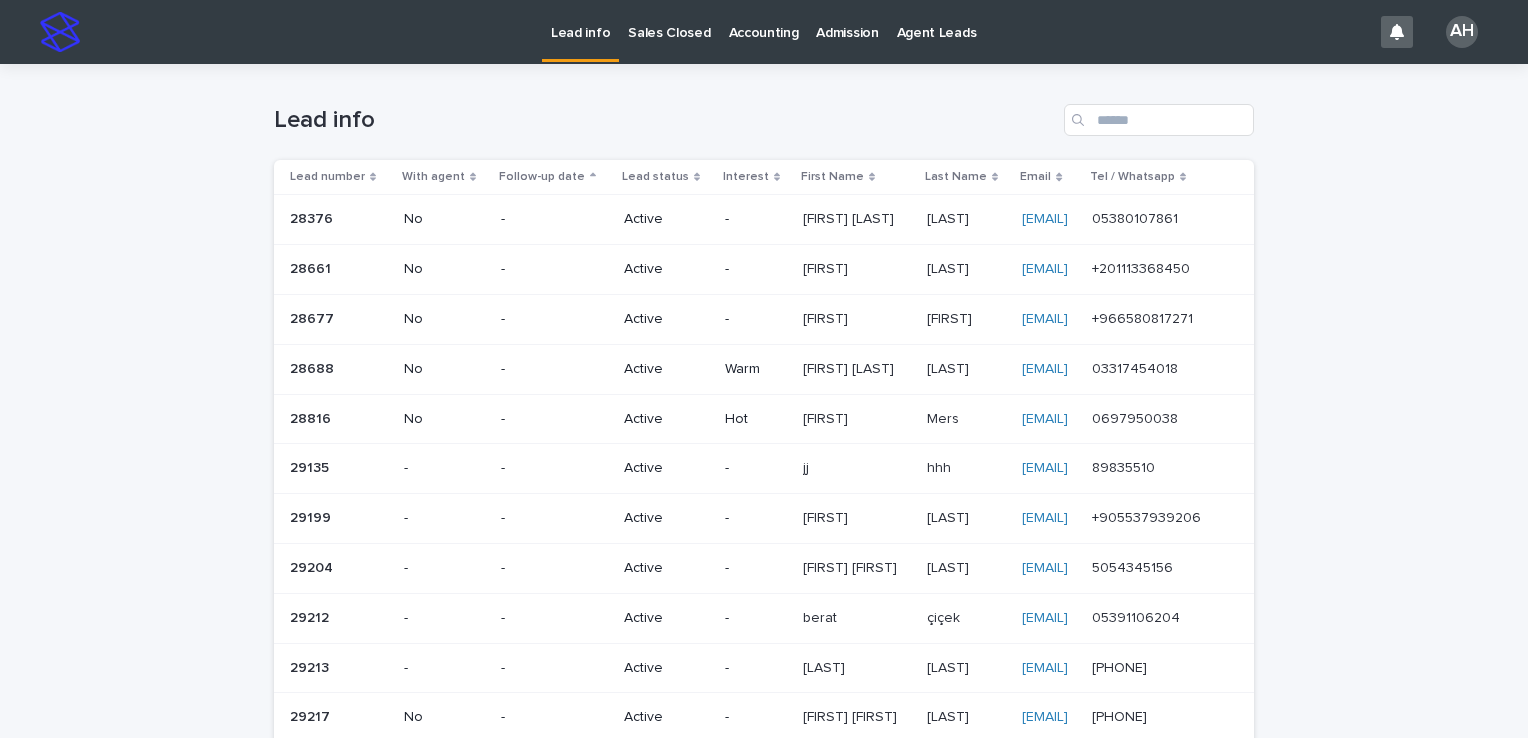 click at bounding box center (1147, 568) 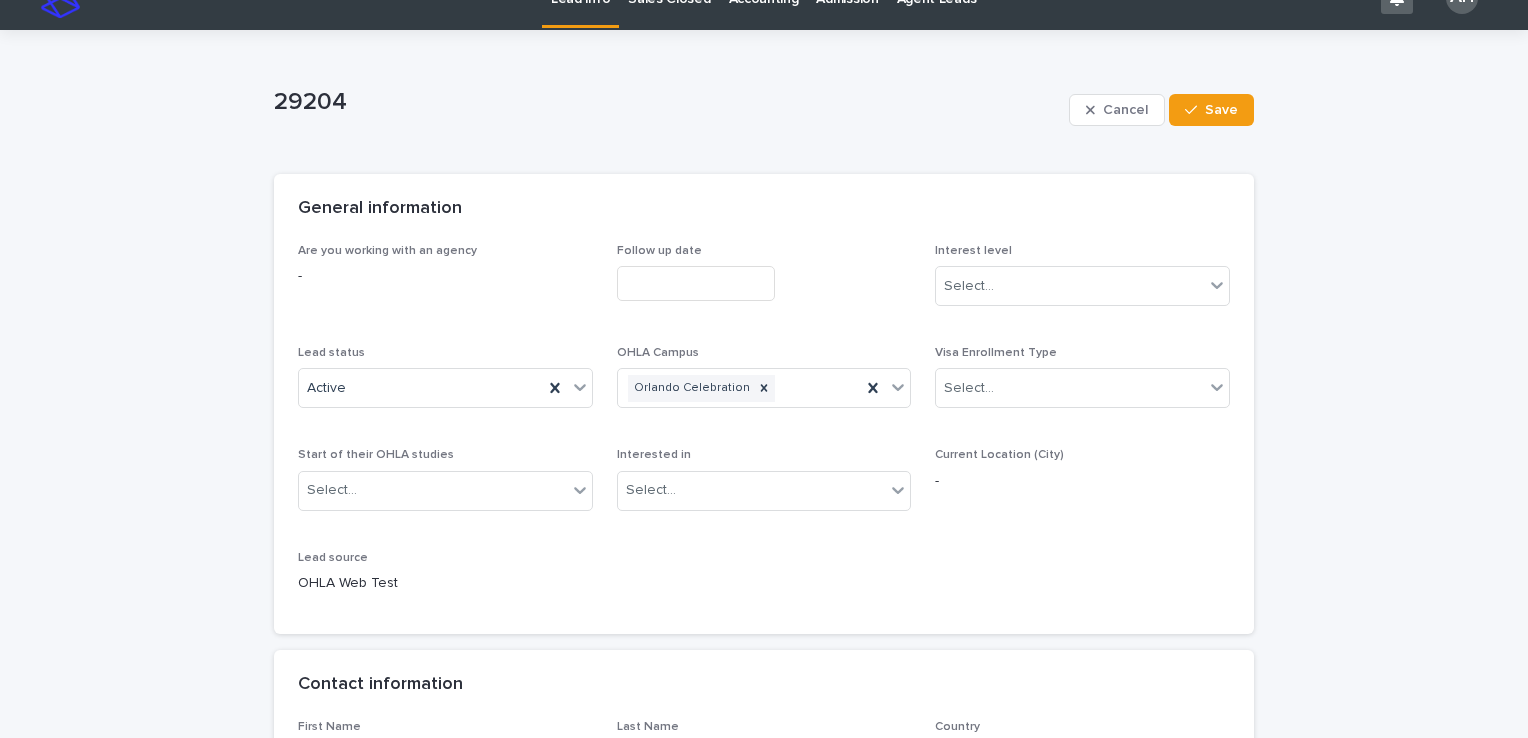 scroll, scrollTop: 0, scrollLeft: 0, axis: both 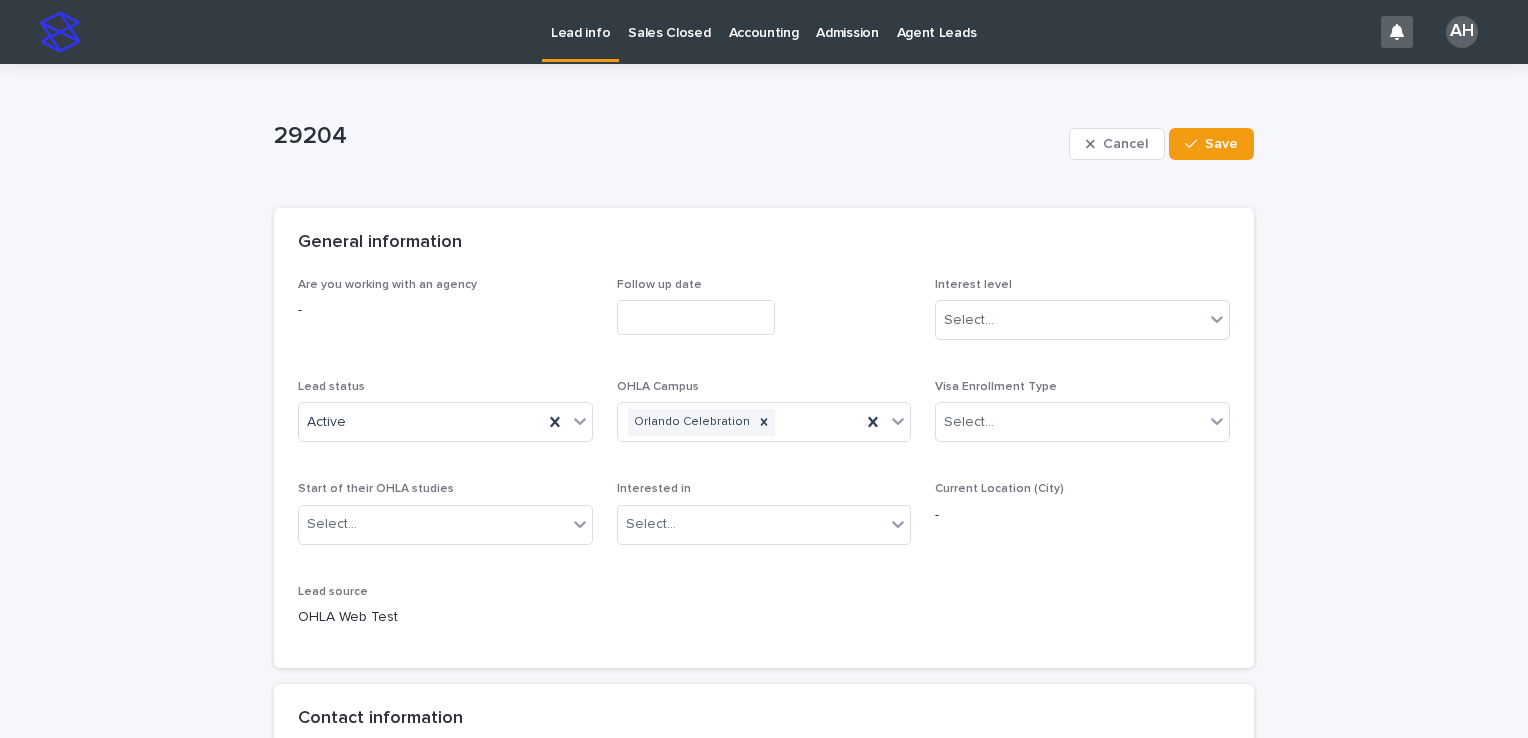 click on "Lead info" at bounding box center [580, 21] 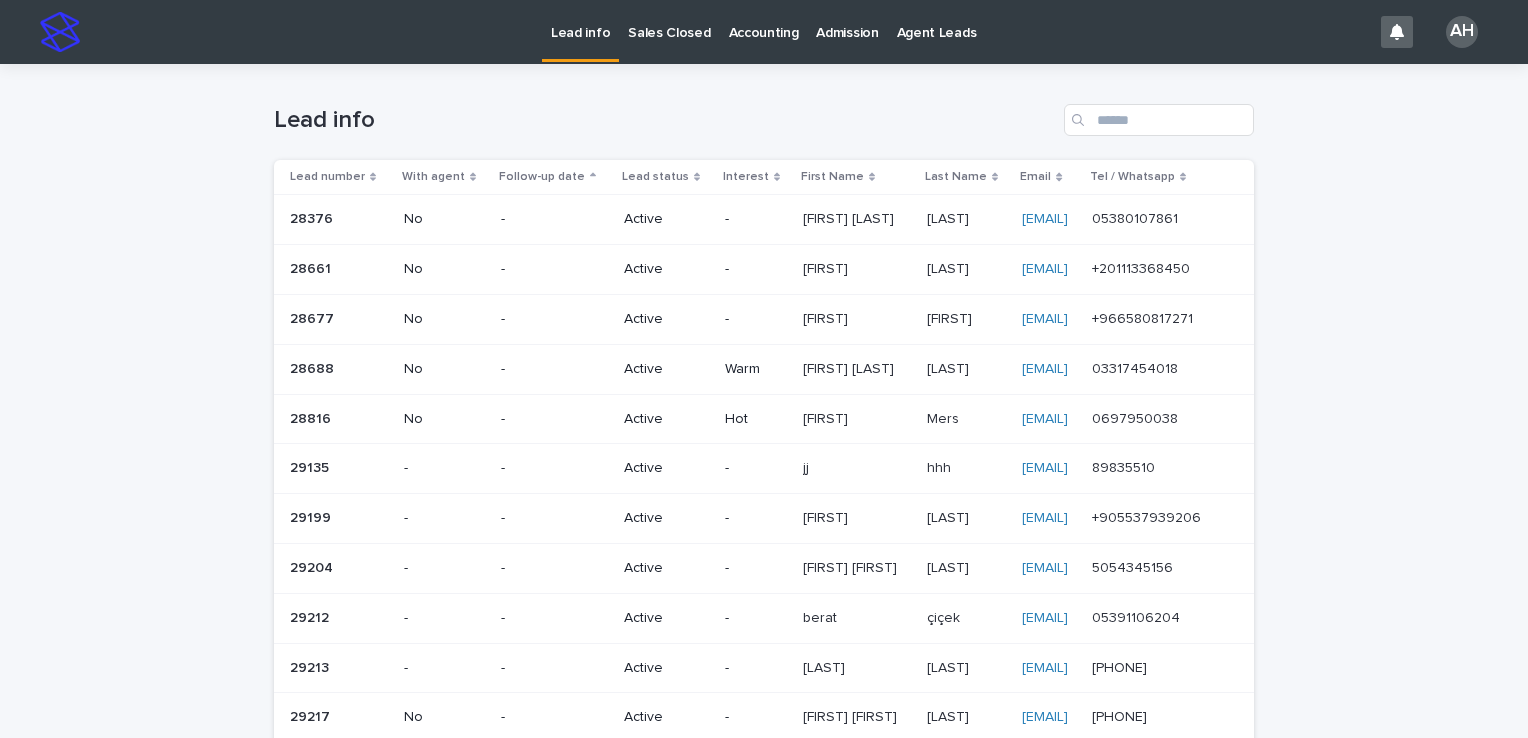 click on "5054345156 5054345156" at bounding box center (1157, 568) 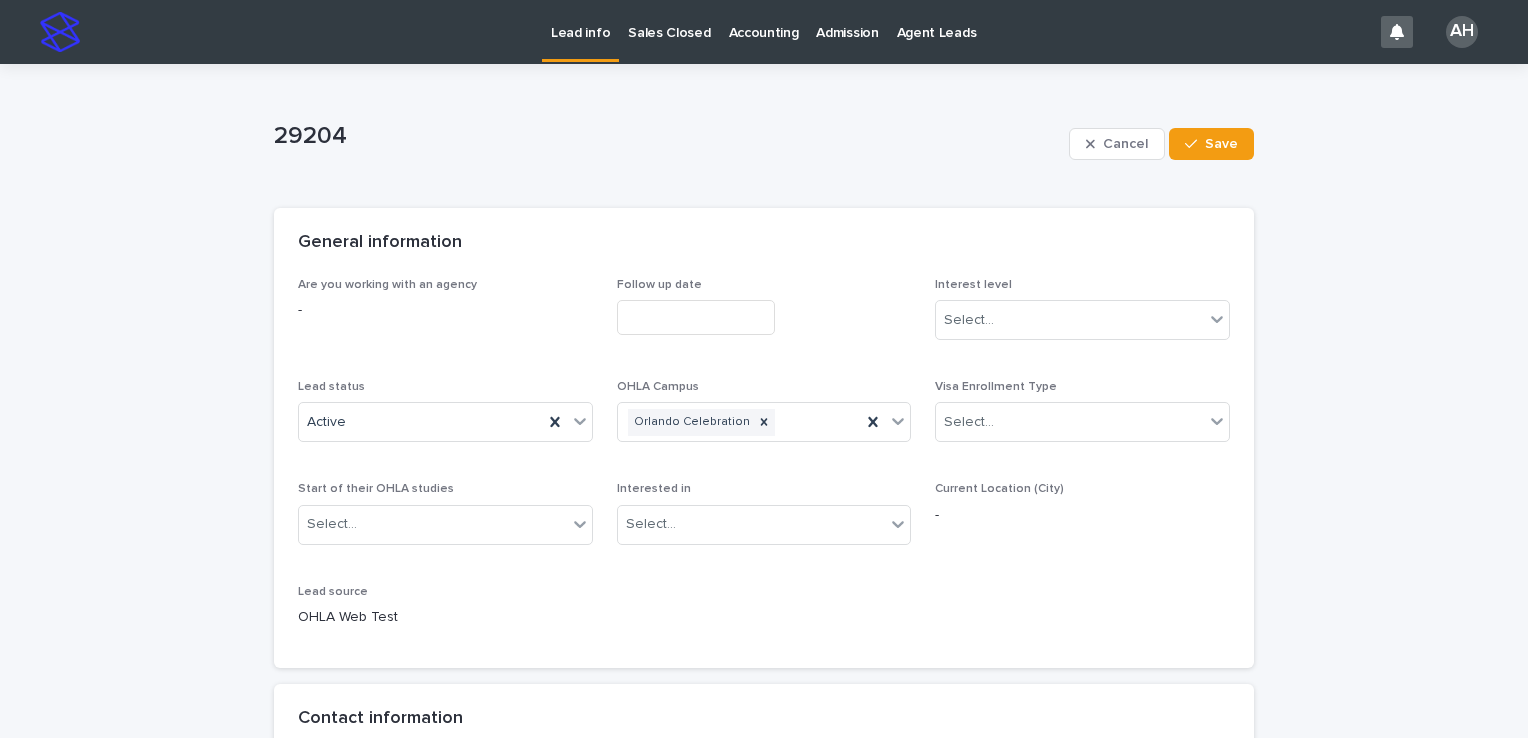 click on "Lead info" at bounding box center [580, 21] 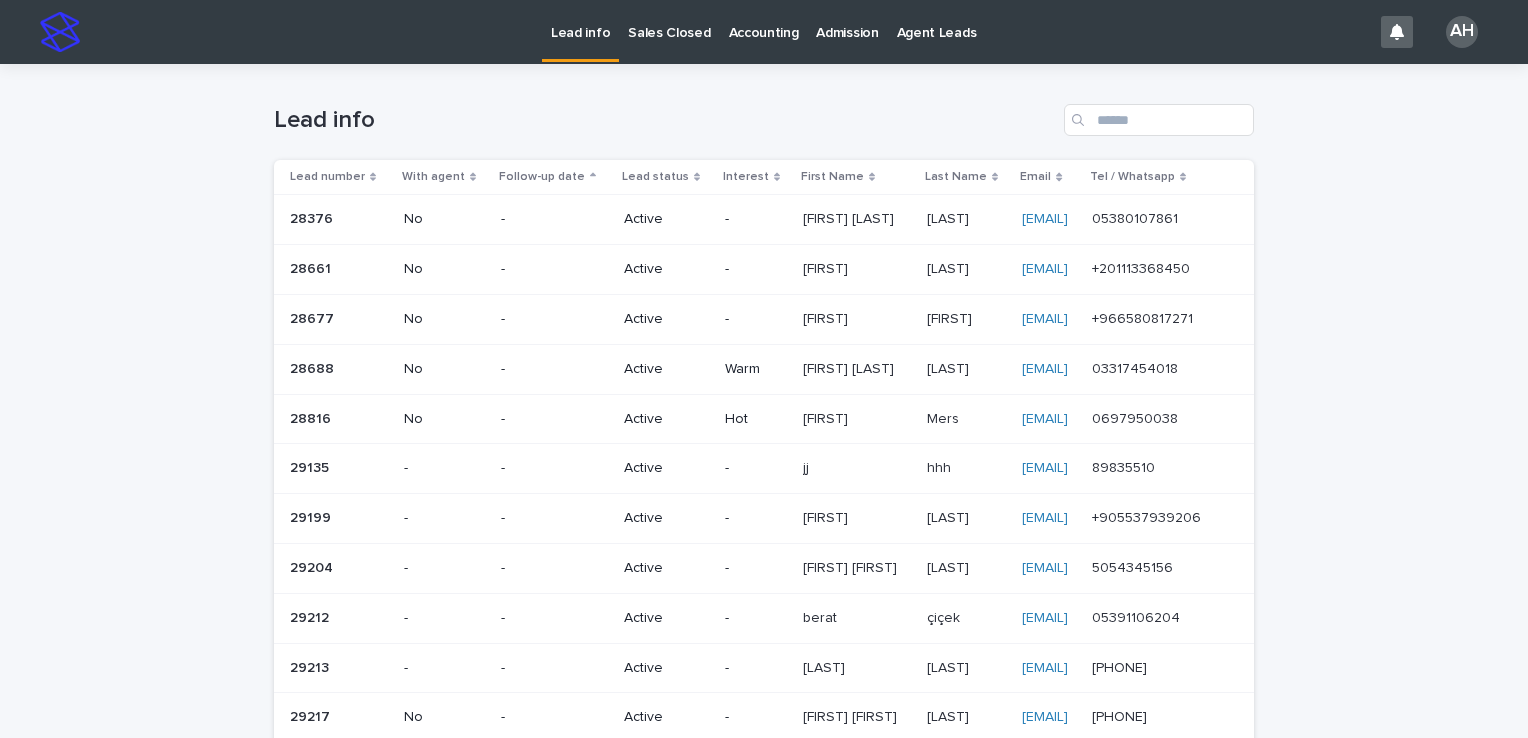 click on "05391106204" at bounding box center (1138, 616) 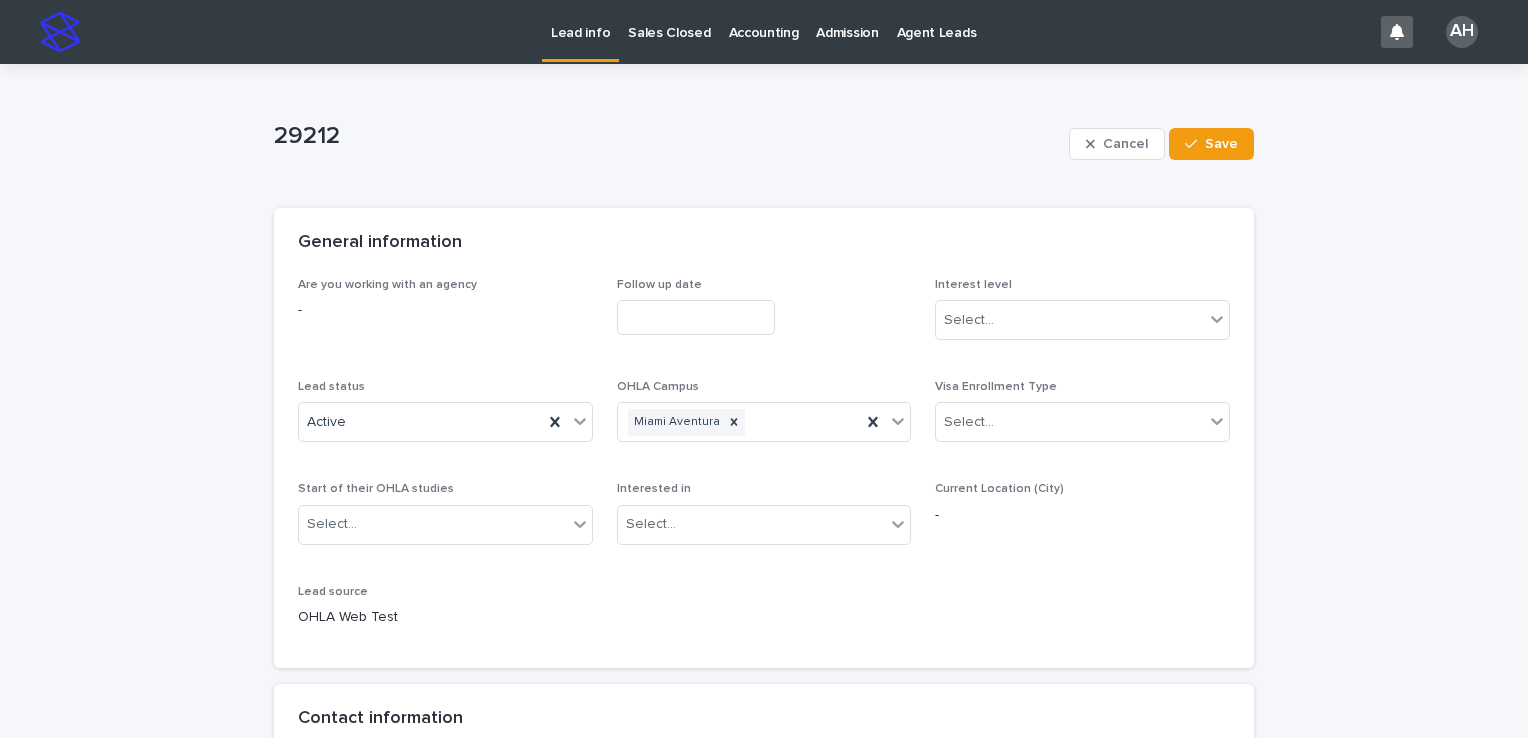 click on "Lead info" at bounding box center [580, 21] 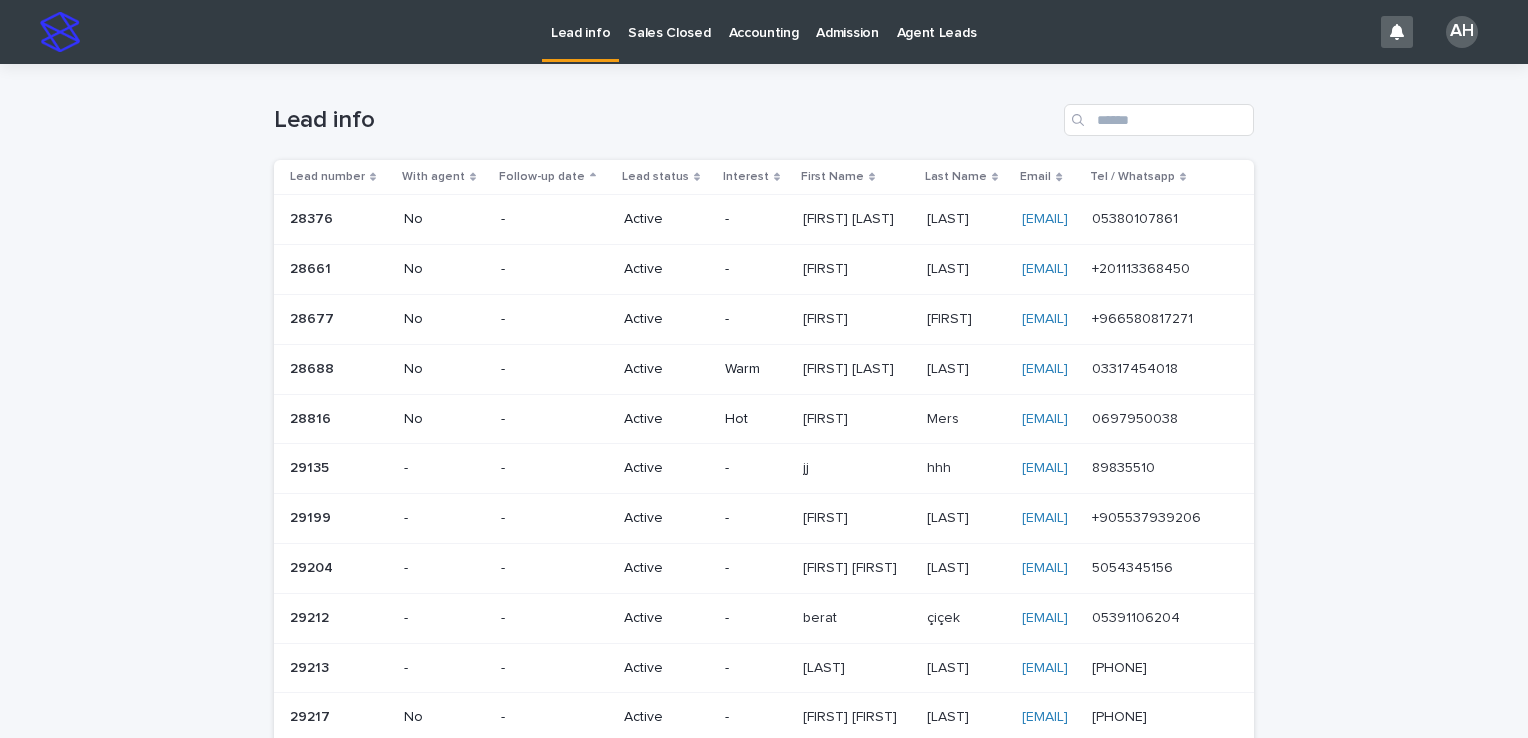 click on "5054345156" at bounding box center (1134, 566) 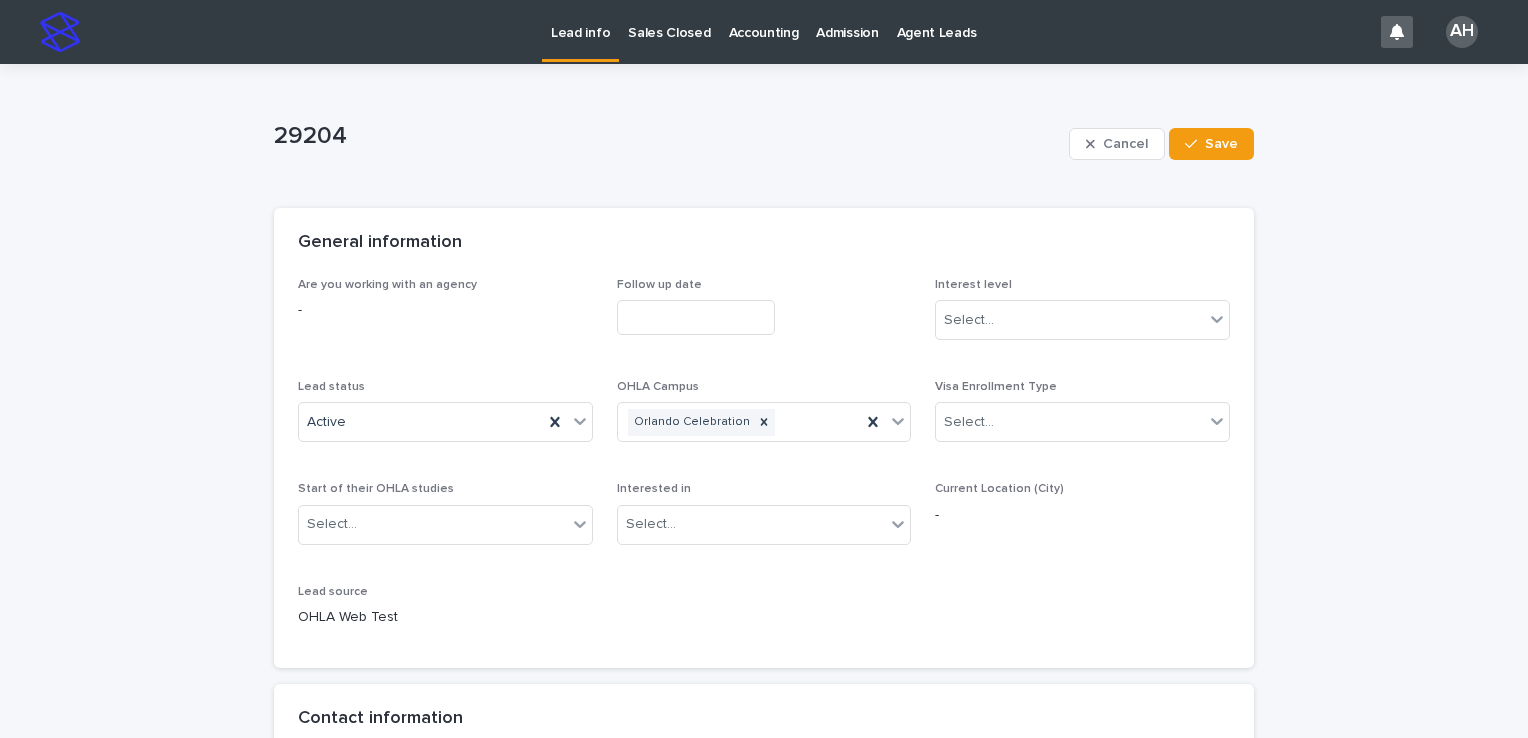 click on "Lead info" at bounding box center (580, 21) 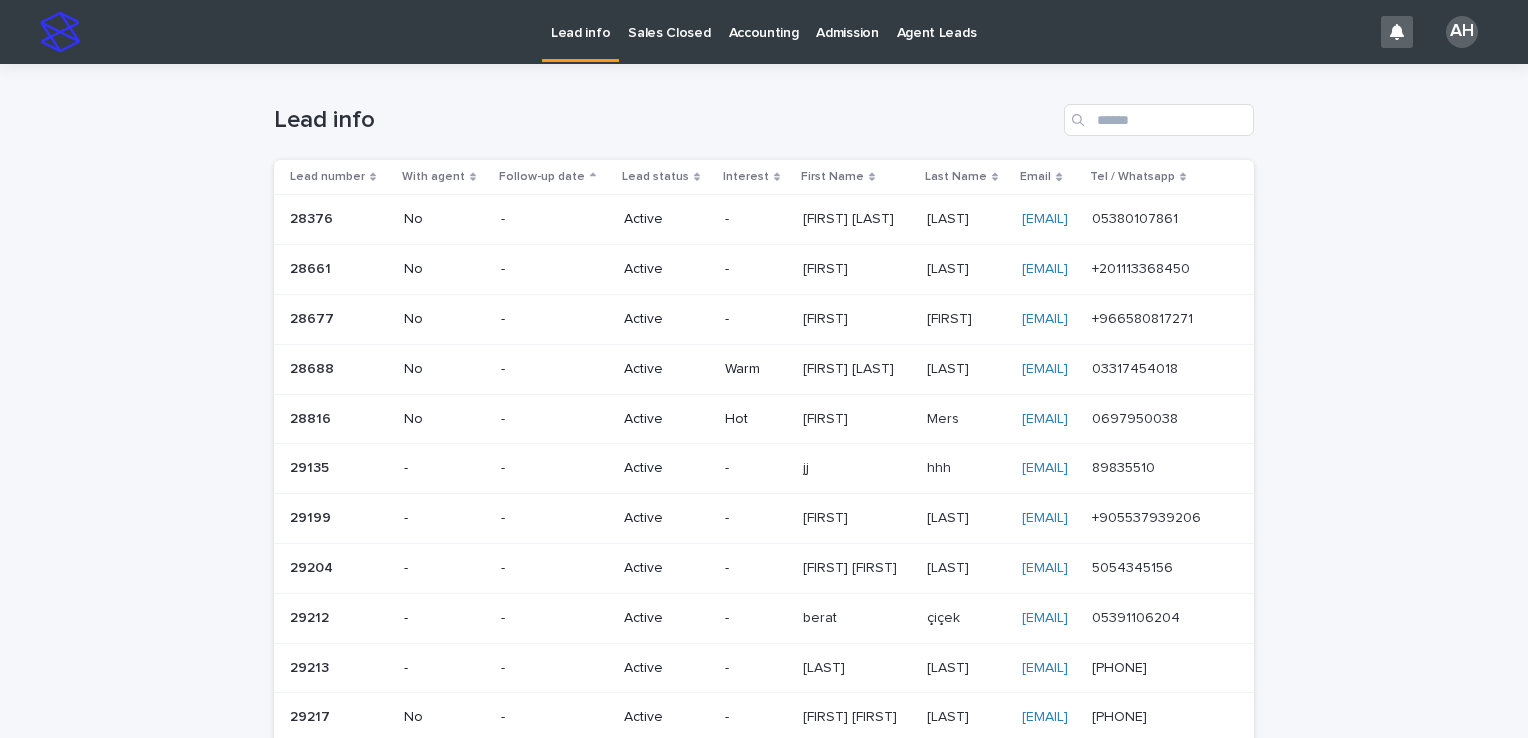 click on "[PHONE]" at bounding box center (1121, 666) 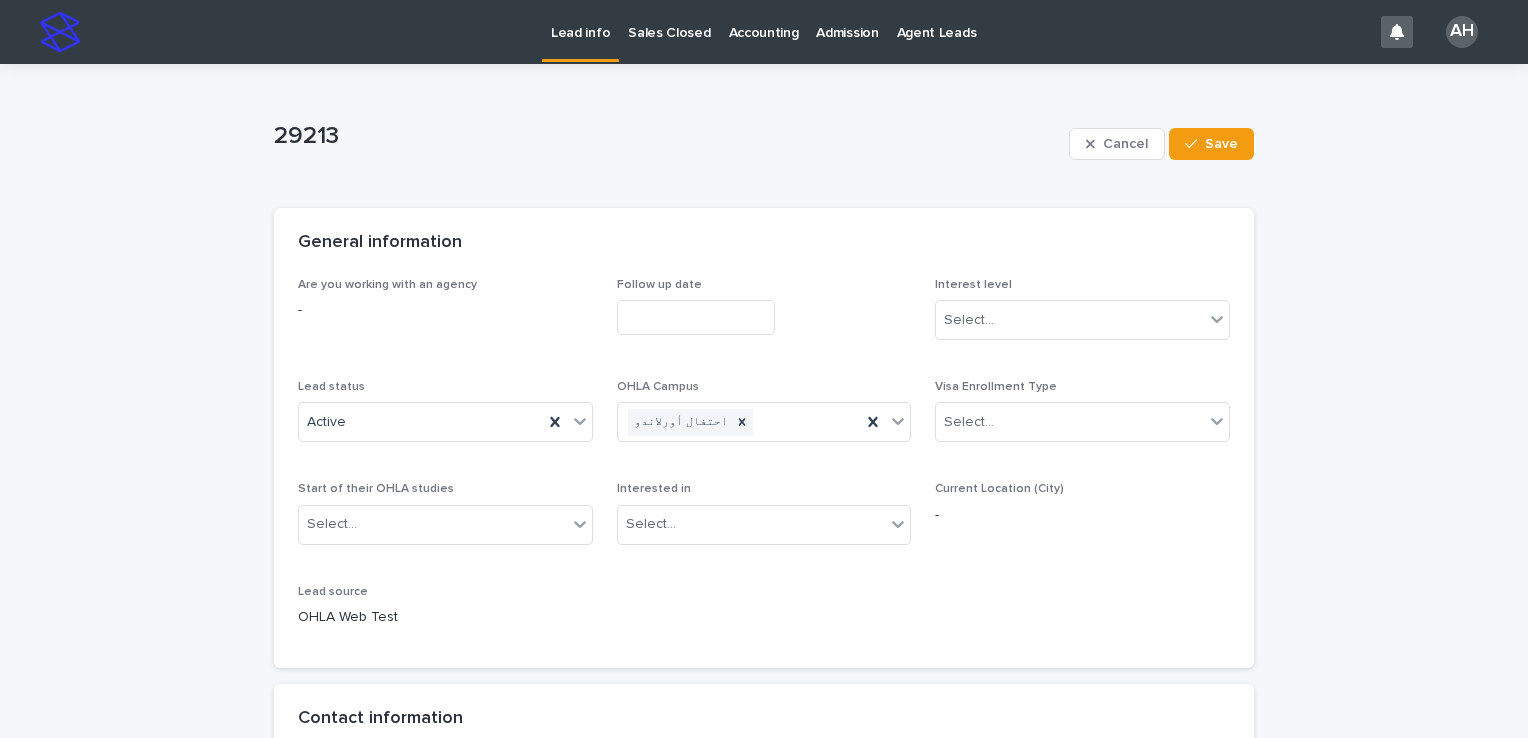 click on "Lead info" at bounding box center [580, 21] 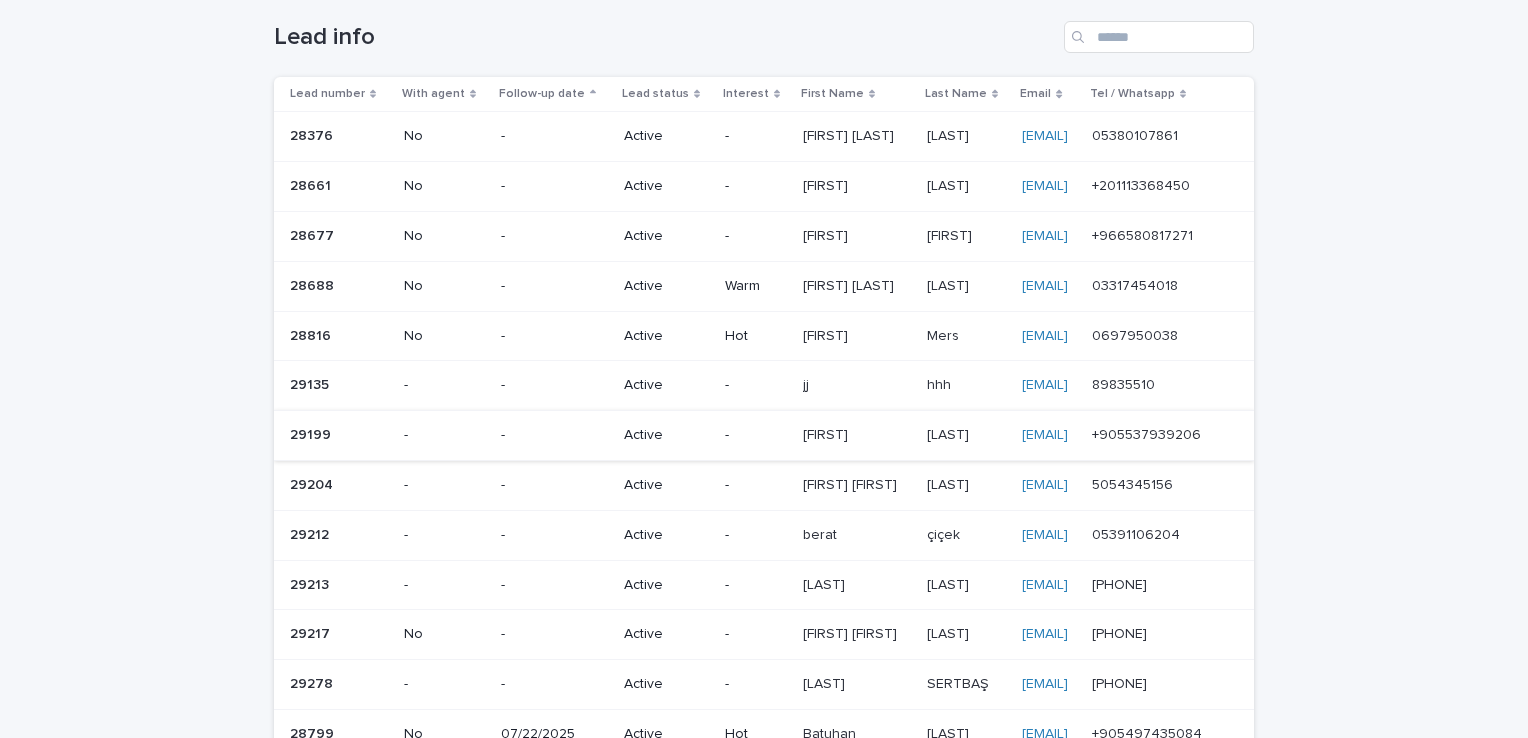 scroll, scrollTop: 100, scrollLeft: 0, axis: vertical 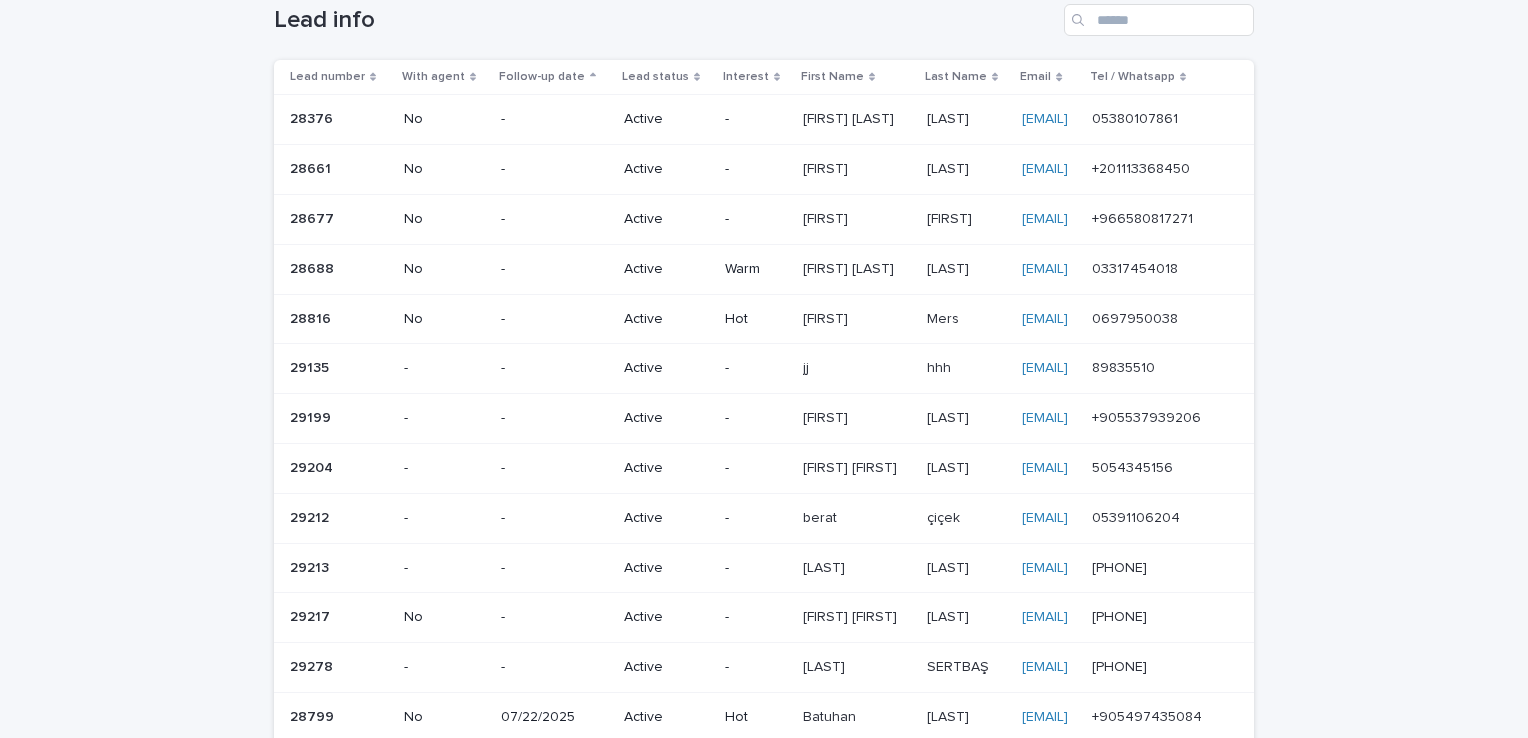 click on "[PHONE]" at bounding box center [1121, 615] 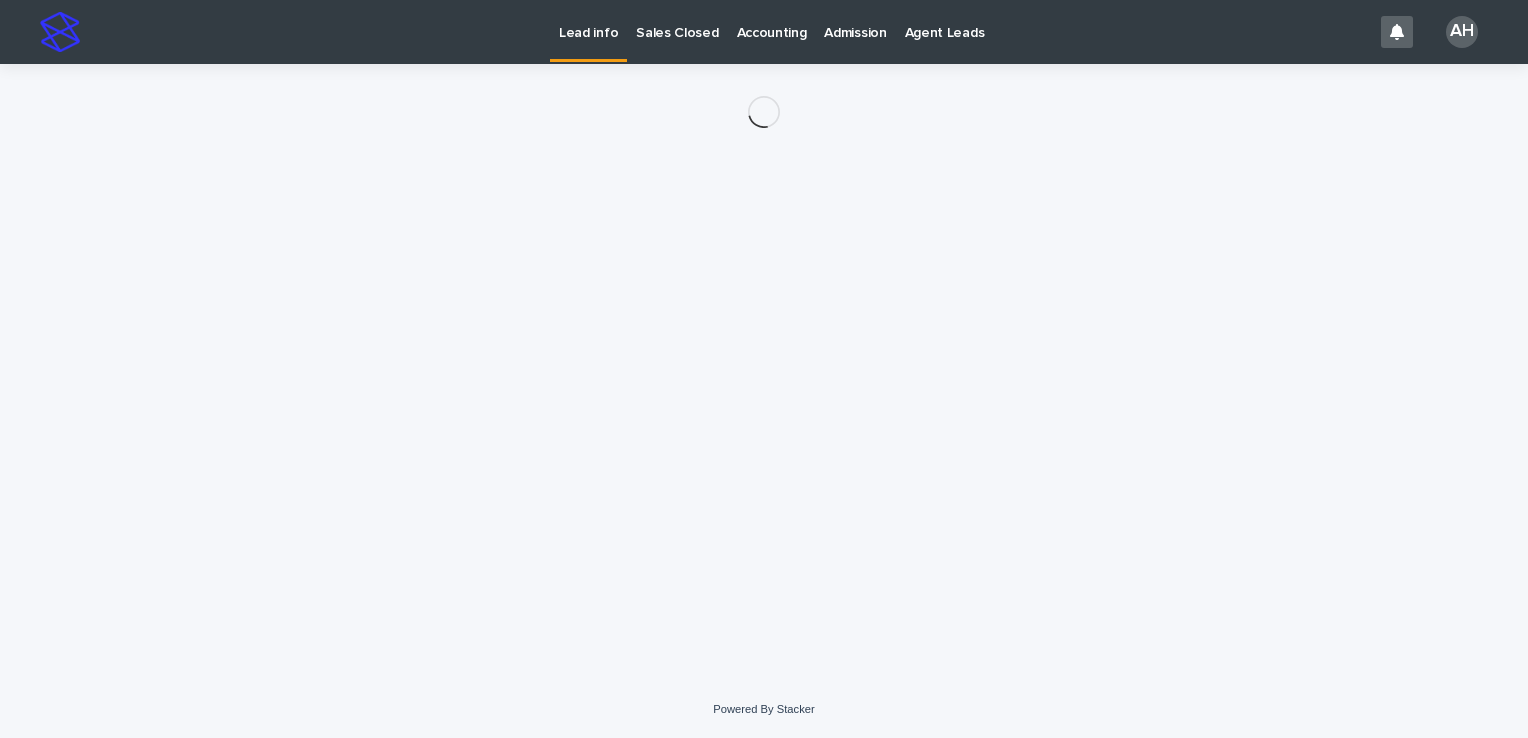 scroll, scrollTop: 0, scrollLeft: 0, axis: both 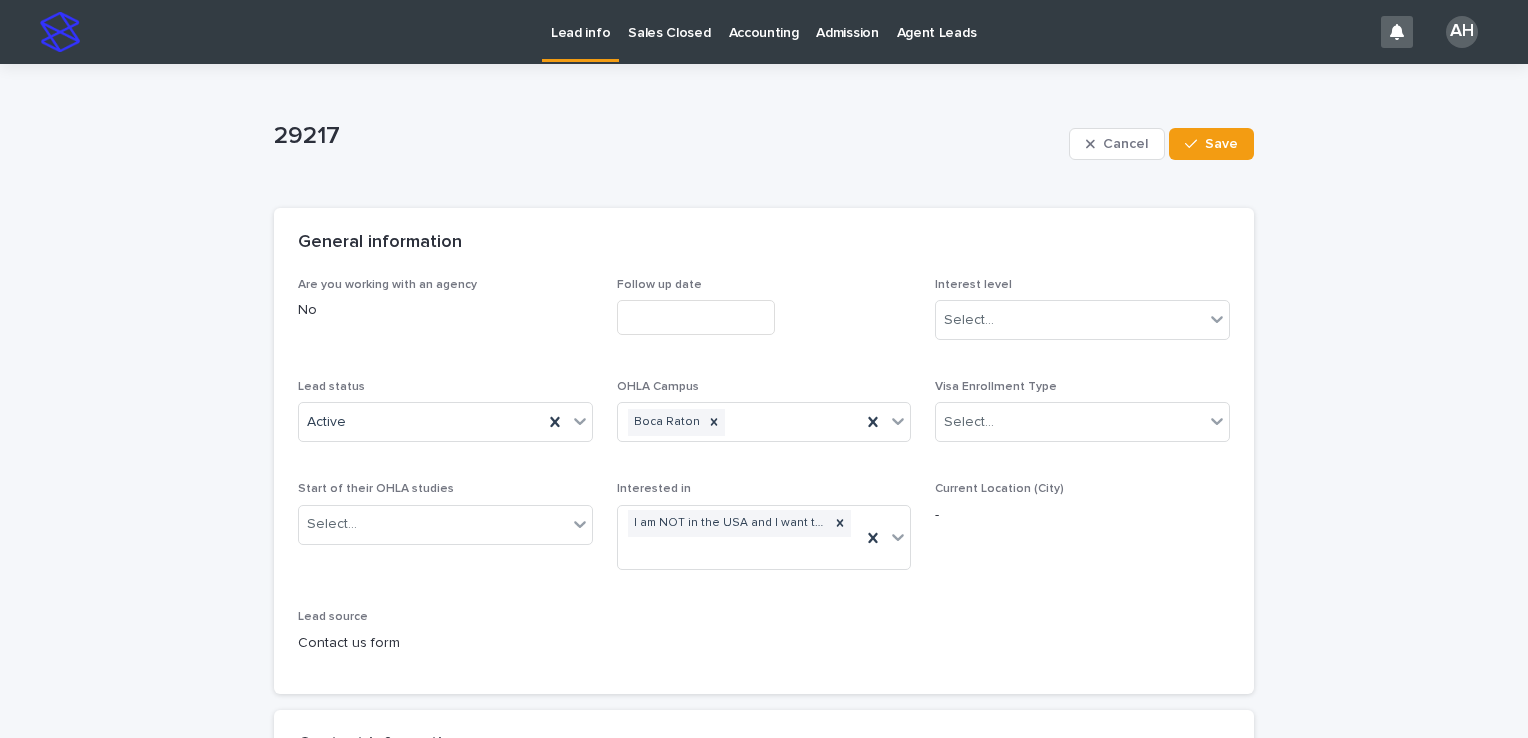 click on "Lead info" at bounding box center [580, 21] 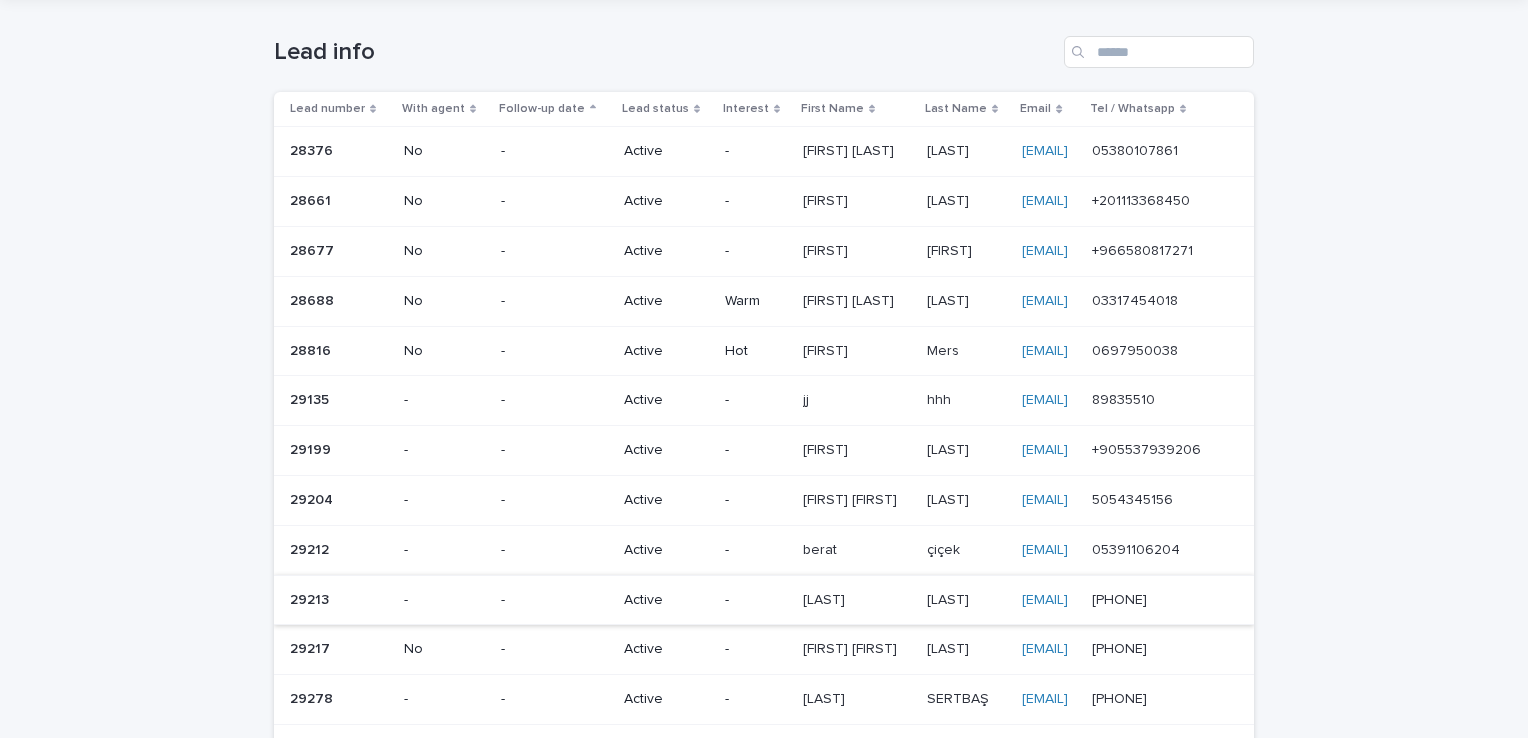 scroll, scrollTop: 100, scrollLeft: 0, axis: vertical 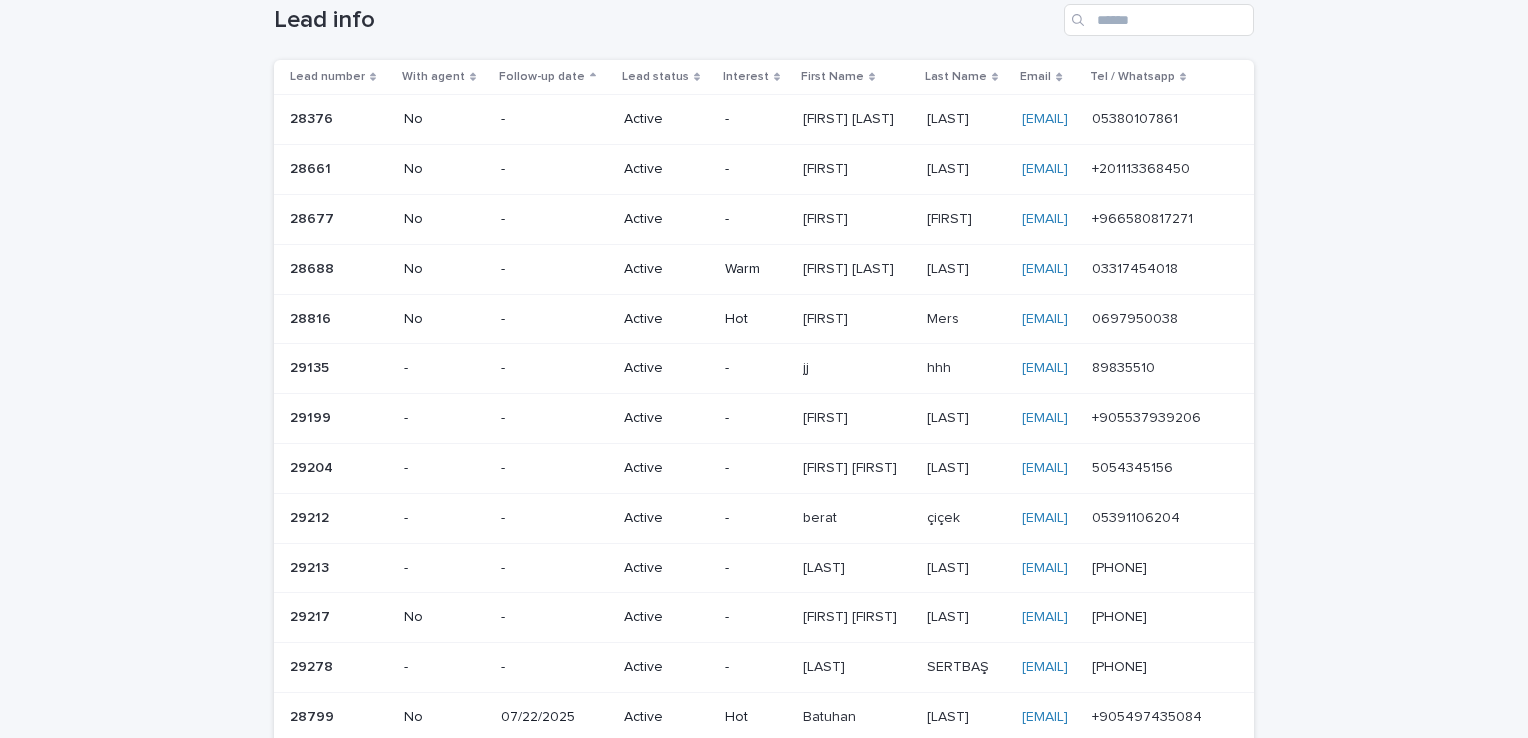 click at bounding box center (1147, 667) 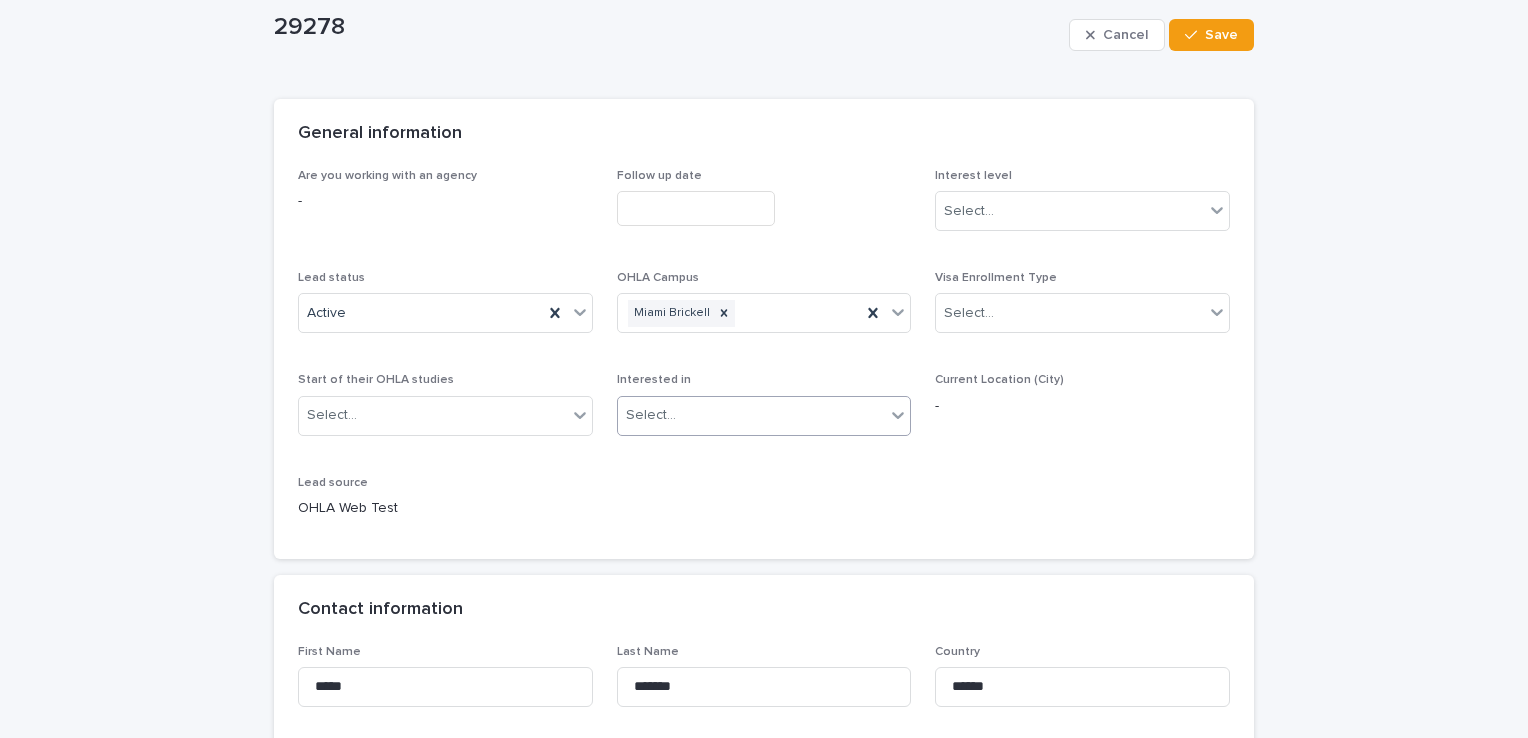 scroll, scrollTop: 300, scrollLeft: 0, axis: vertical 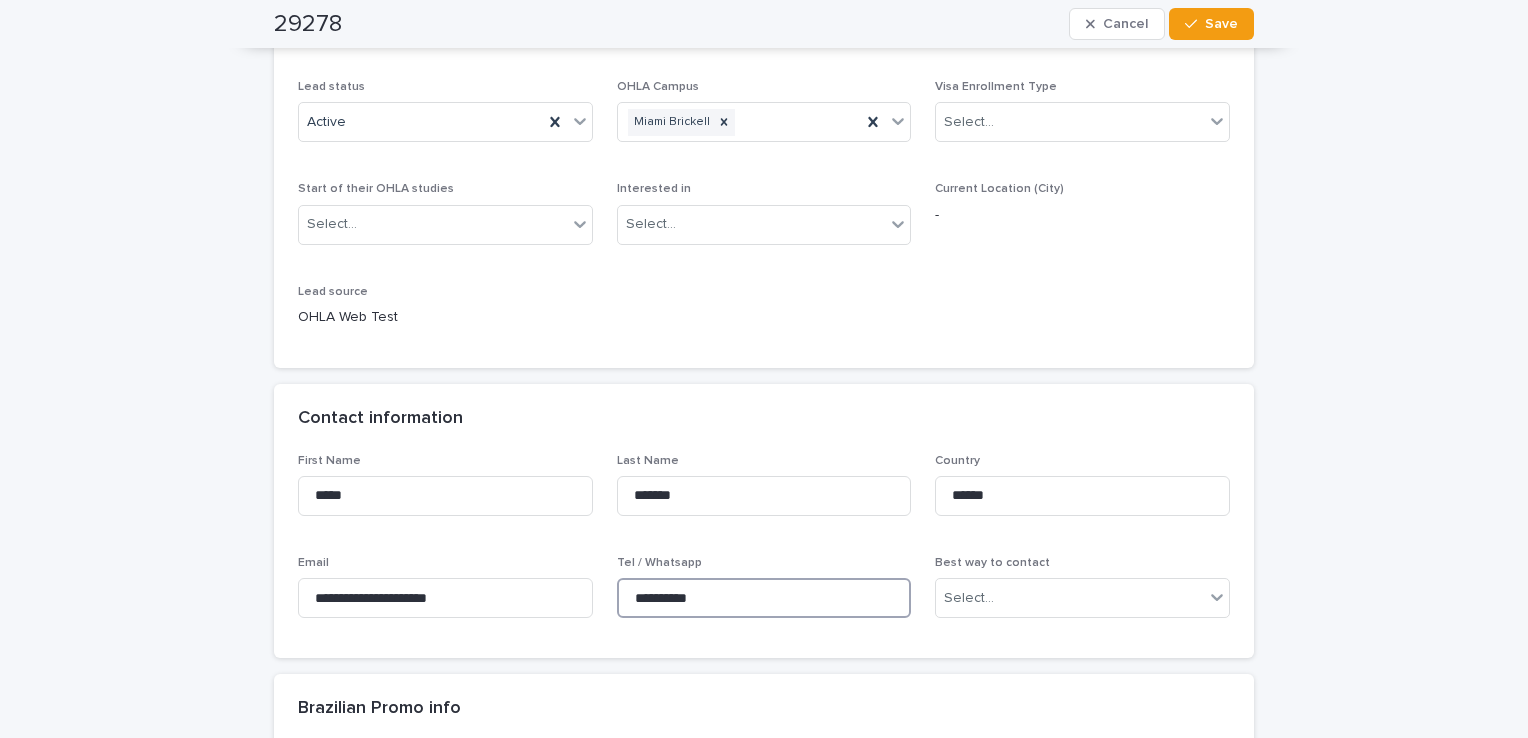 drag, startPoint x: 739, startPoint y: 600, endPoint x: 645, endPoint y: 603, distance: 94.04786 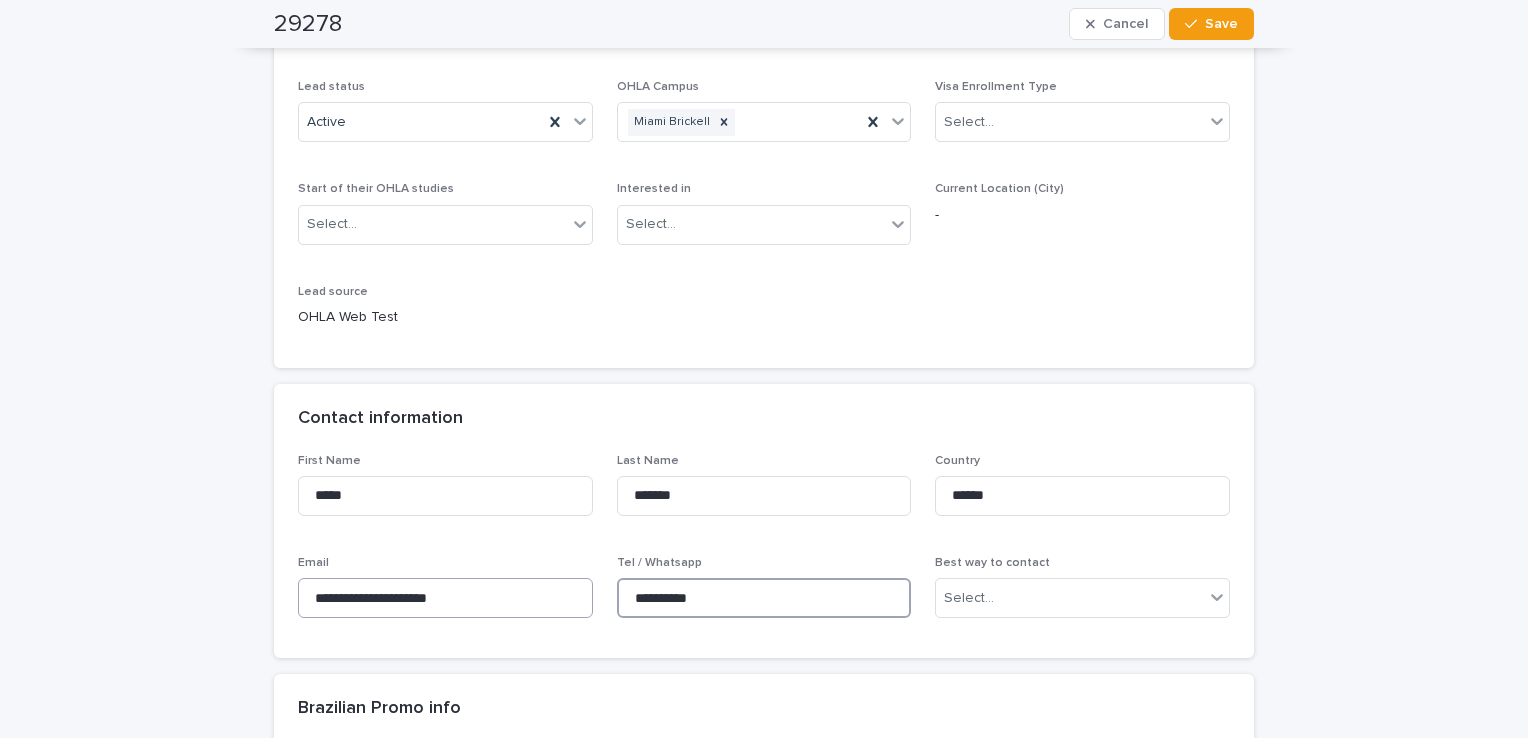 scroll, scrollTop: 0, scrollLeft: 0, axis: both 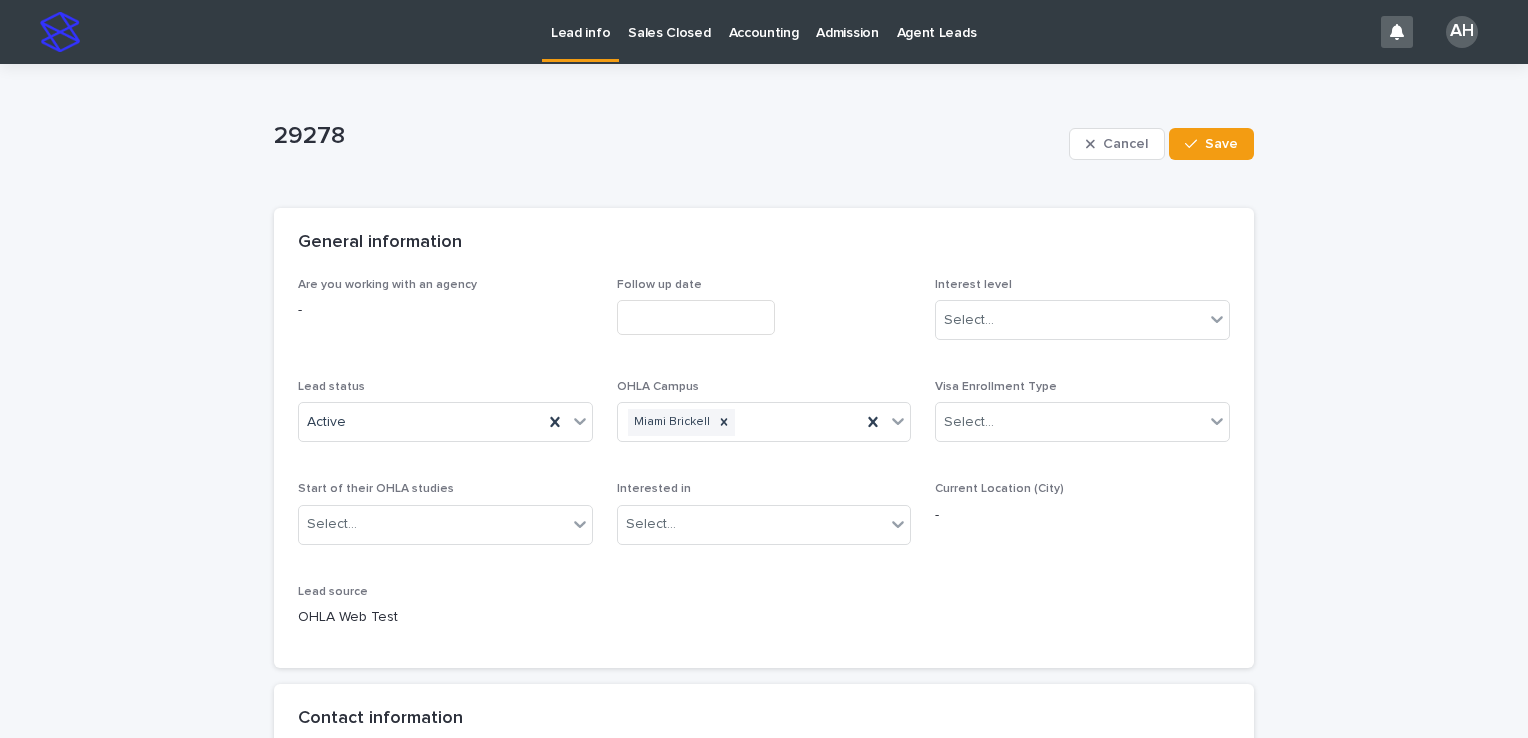 click on "**********" at bounding box center (764, 1360) 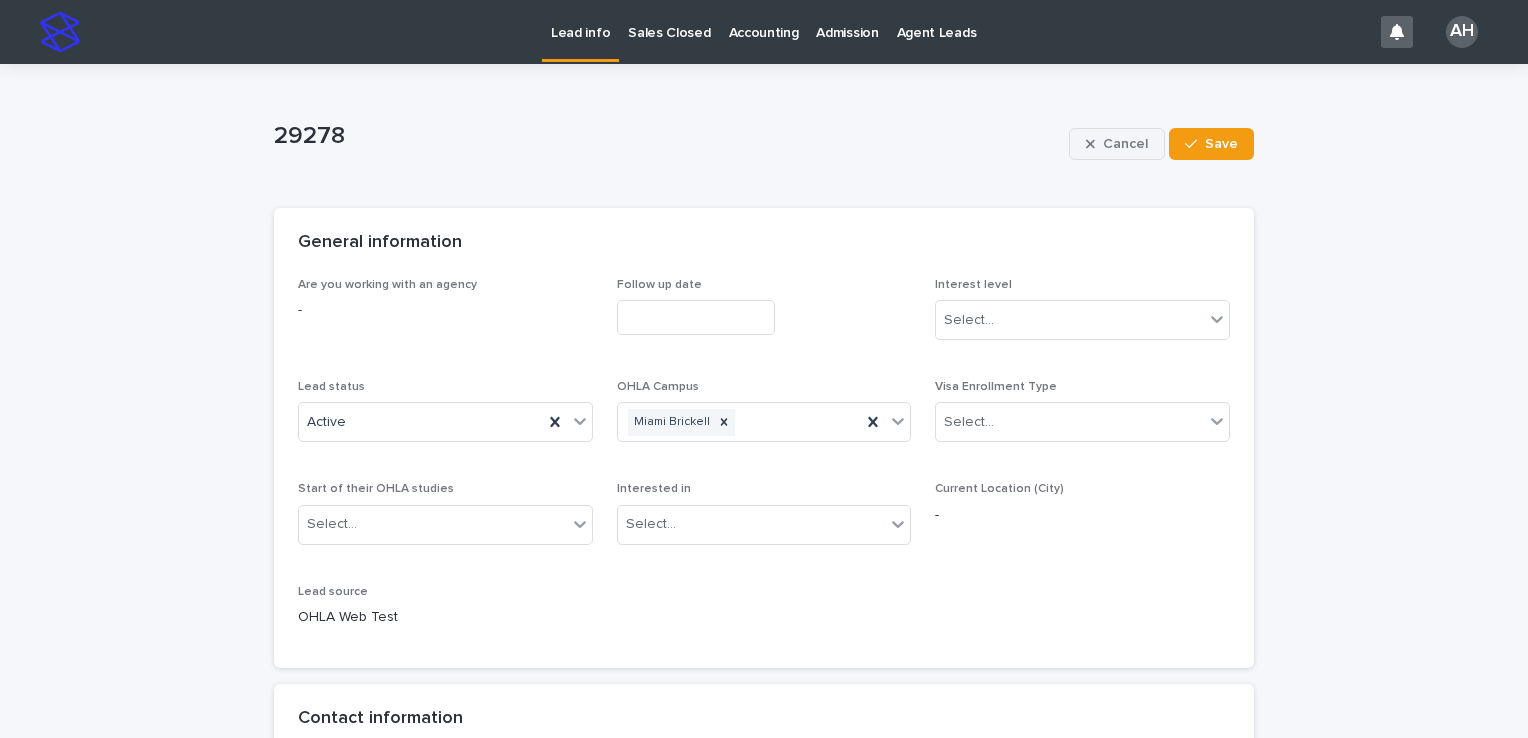 click on "Cancel" at bounding box center [1125, 144] 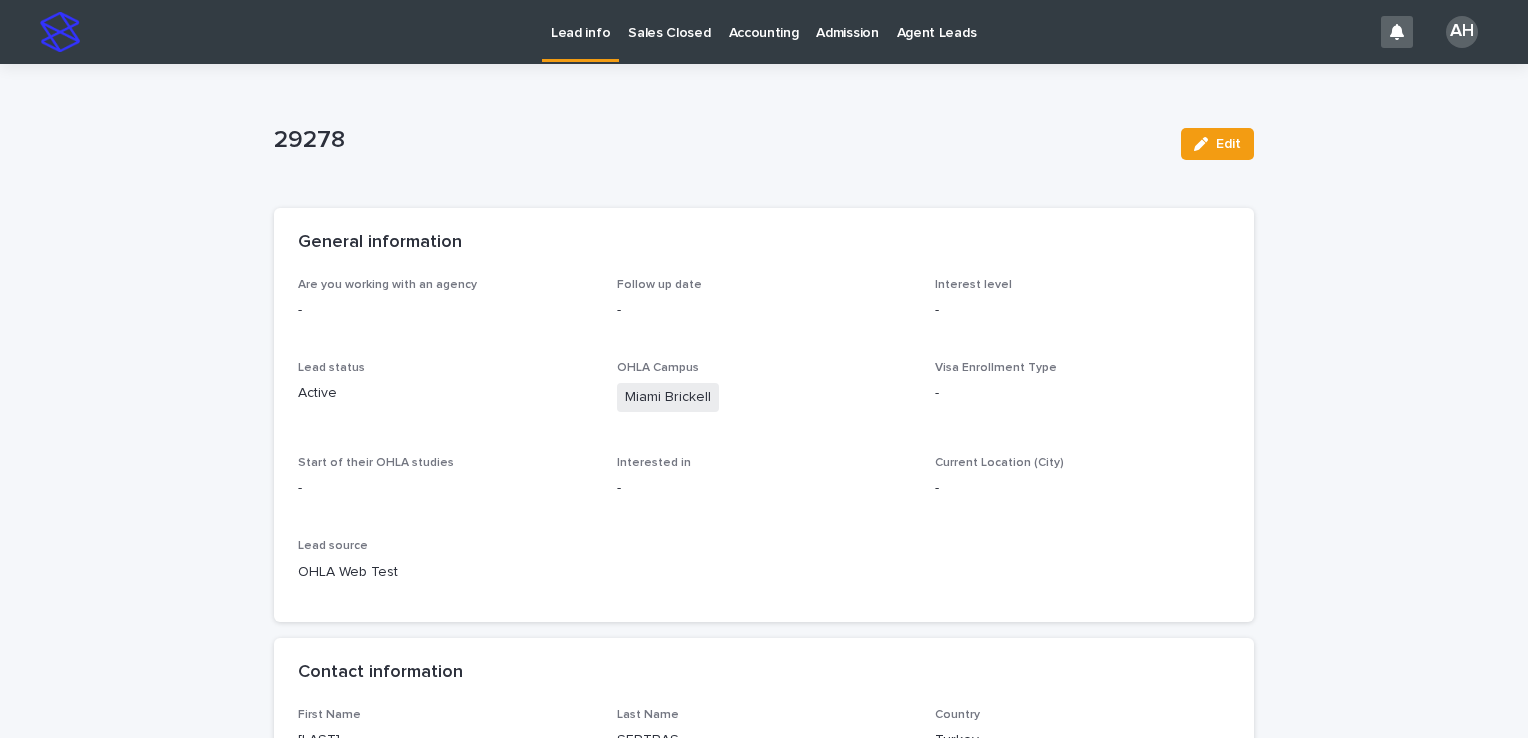 click on "Lead info" at bounding box center [580, 29] 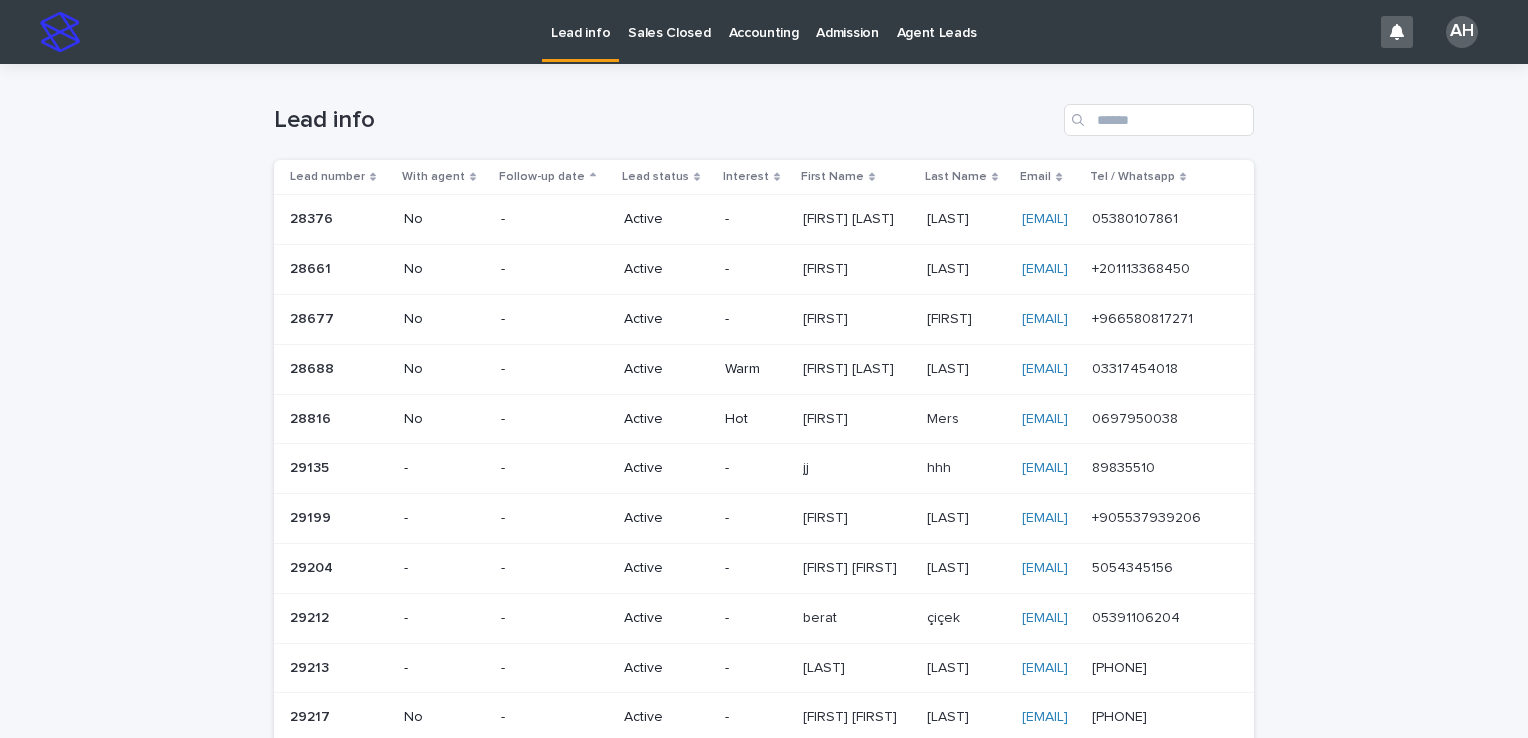 click at bounding box center [1147, 219] 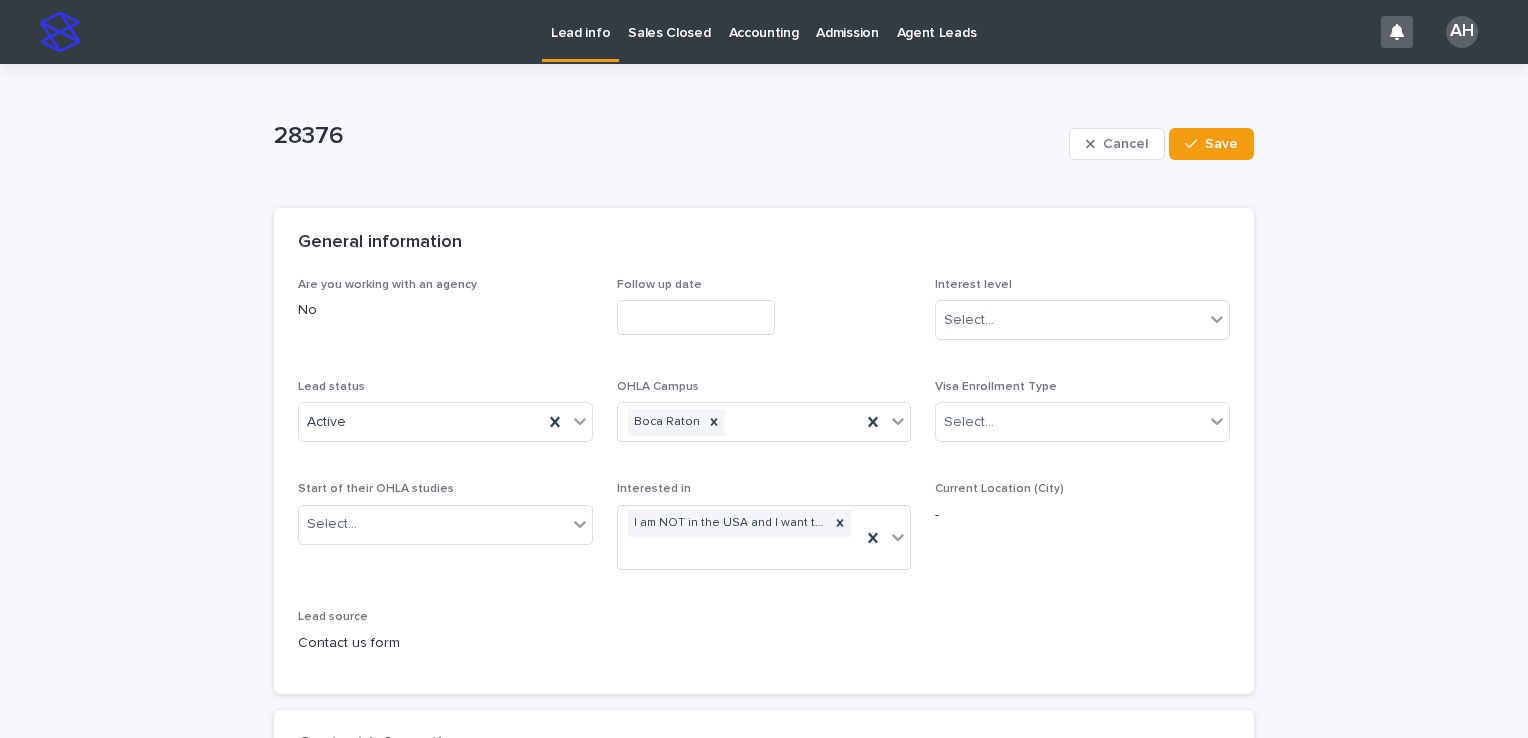 click on "Lead info" at bounding box center (580, 29) 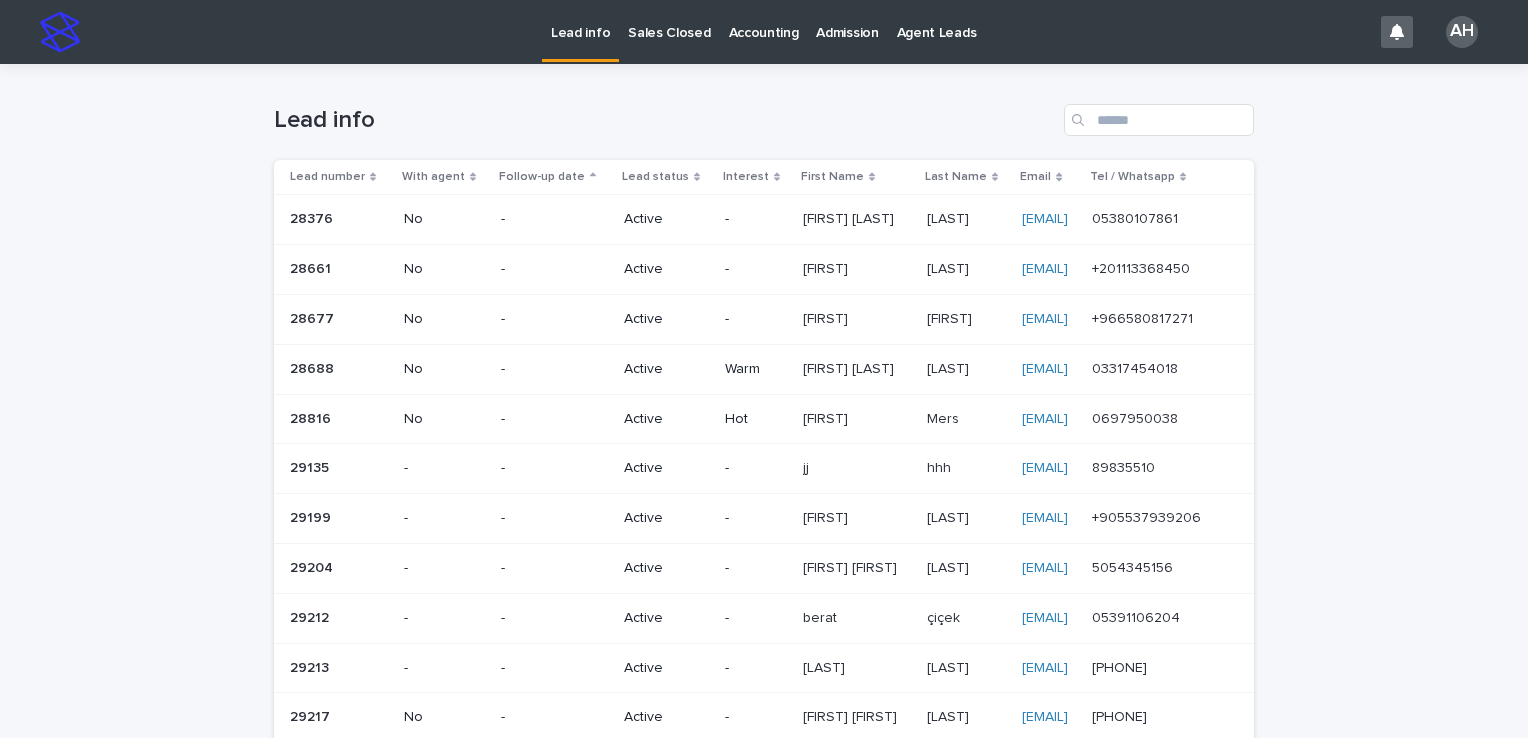 click on "+201113368450" at bounding box center [1143, 267] 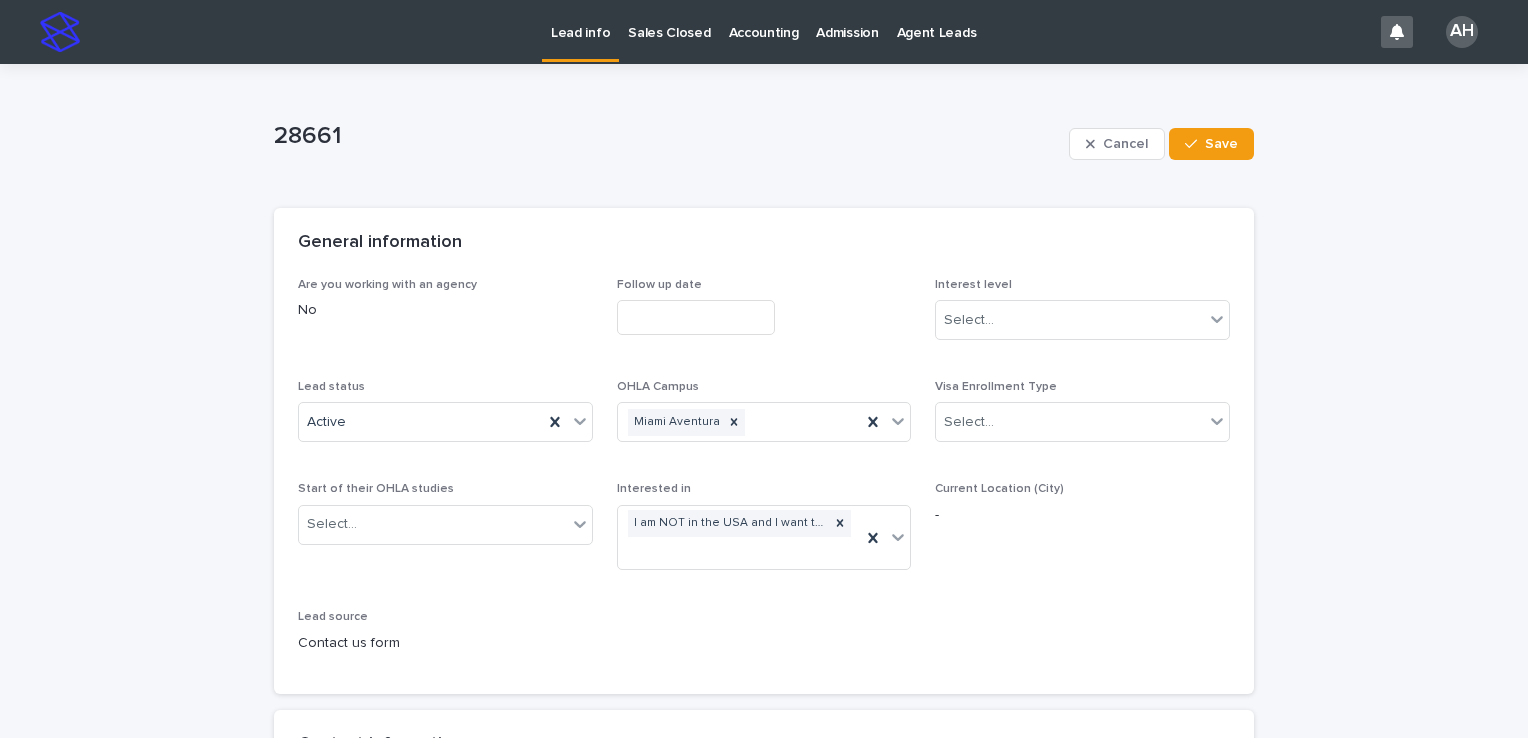 click on "Lead info" at bounding box center [580, 29] 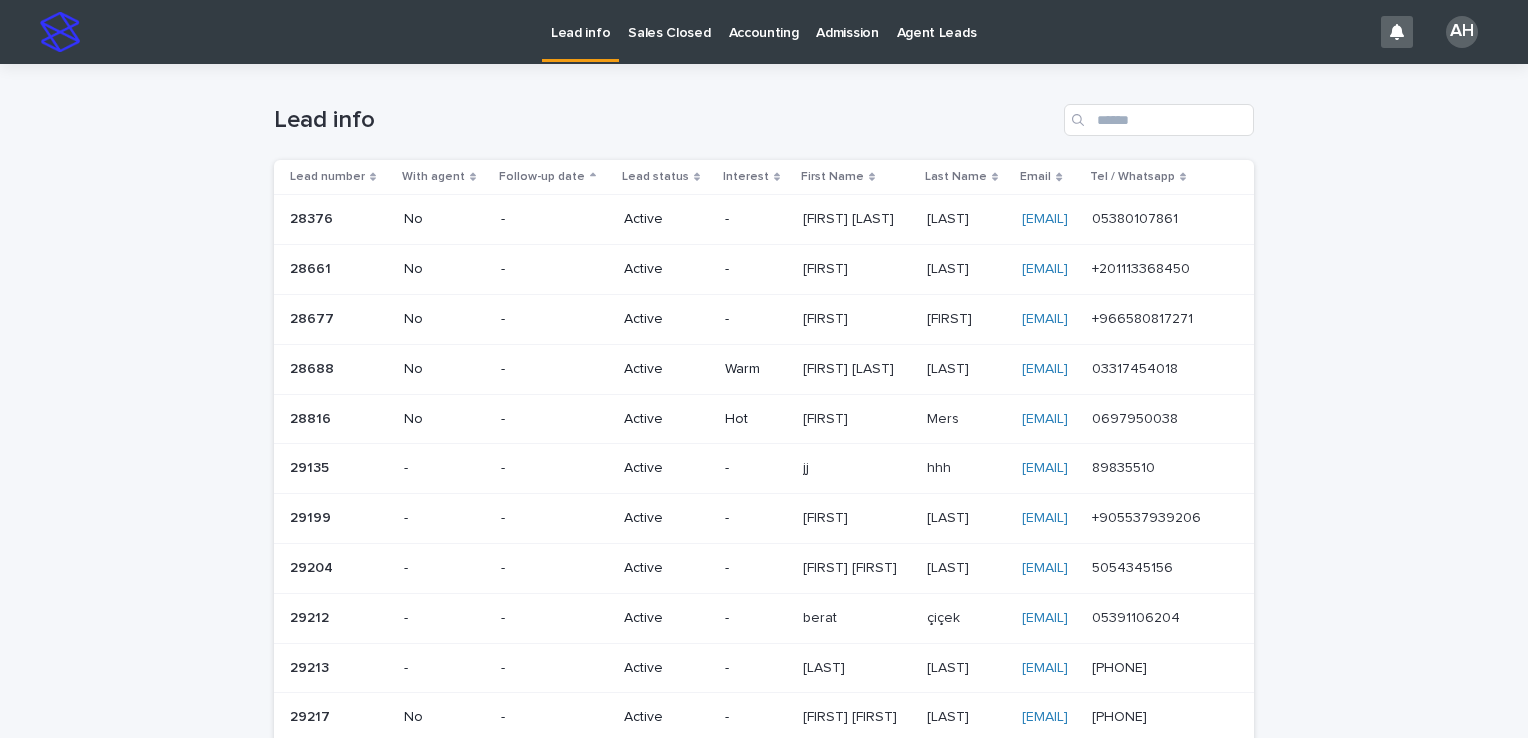 click on "+966580817271 +966580817271" at bounding box center [1157, 319] 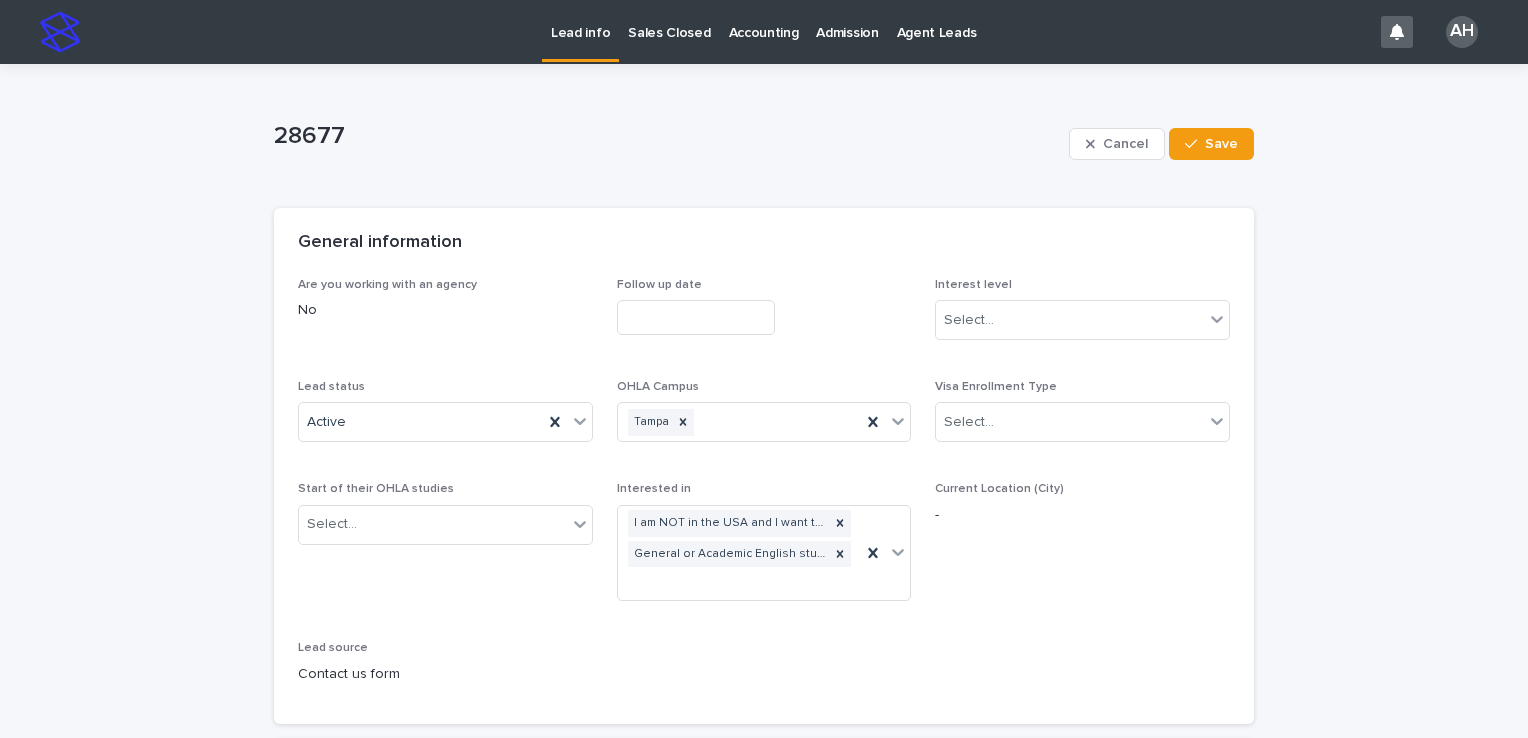 click on "Lead info" at bounding box center [580, 21] 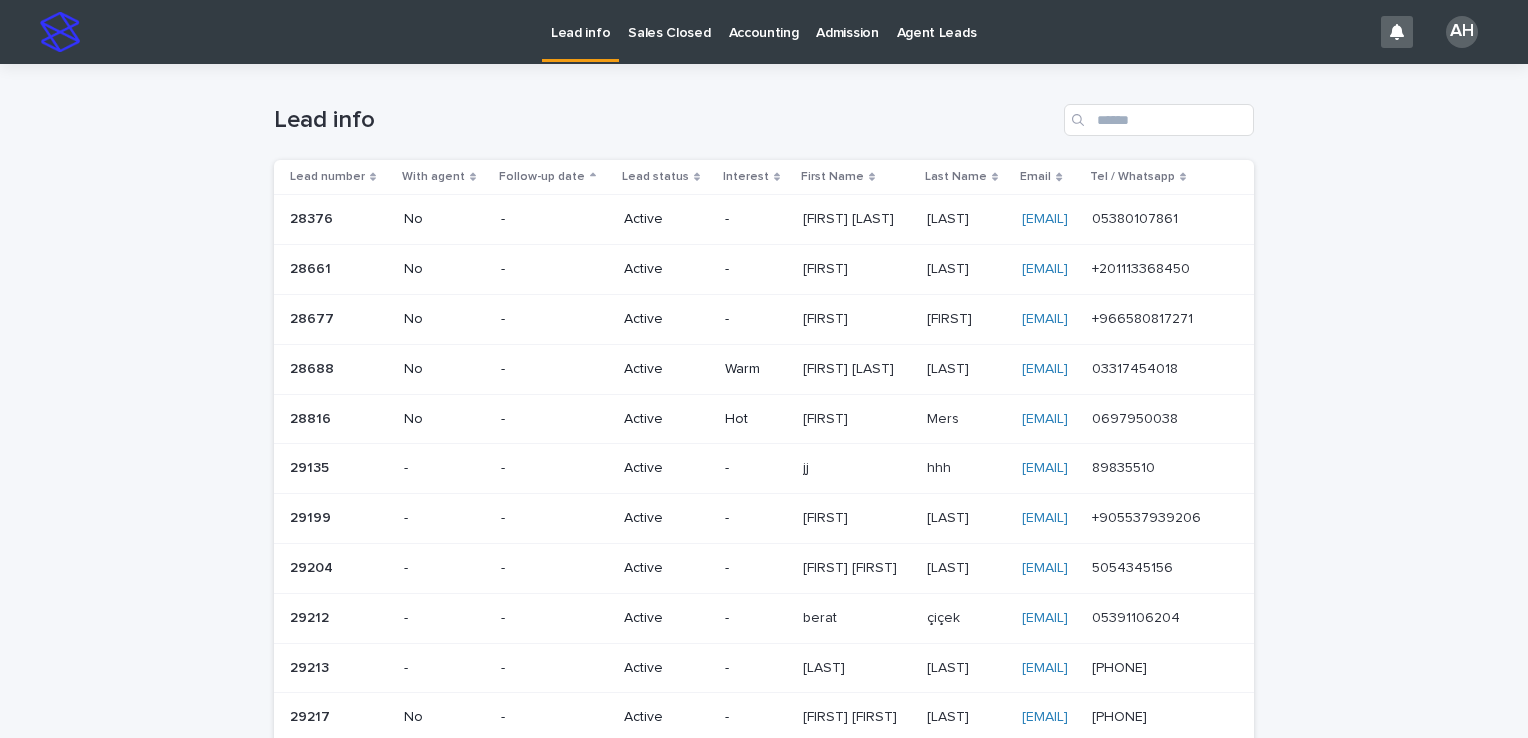 click on "03317454018" at bounding box center (1137, 367) 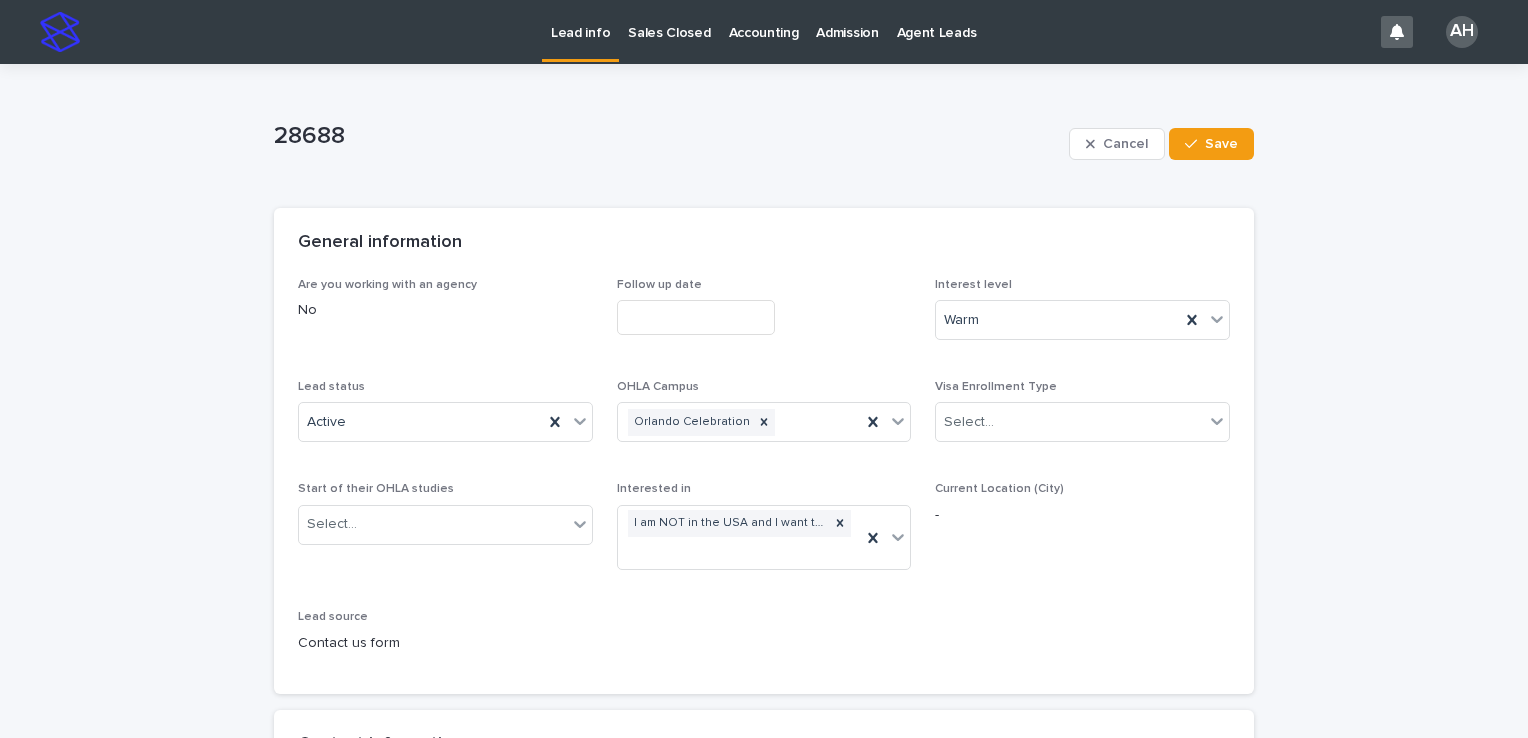 click on "Lead info" at bounding box center [580, 21] 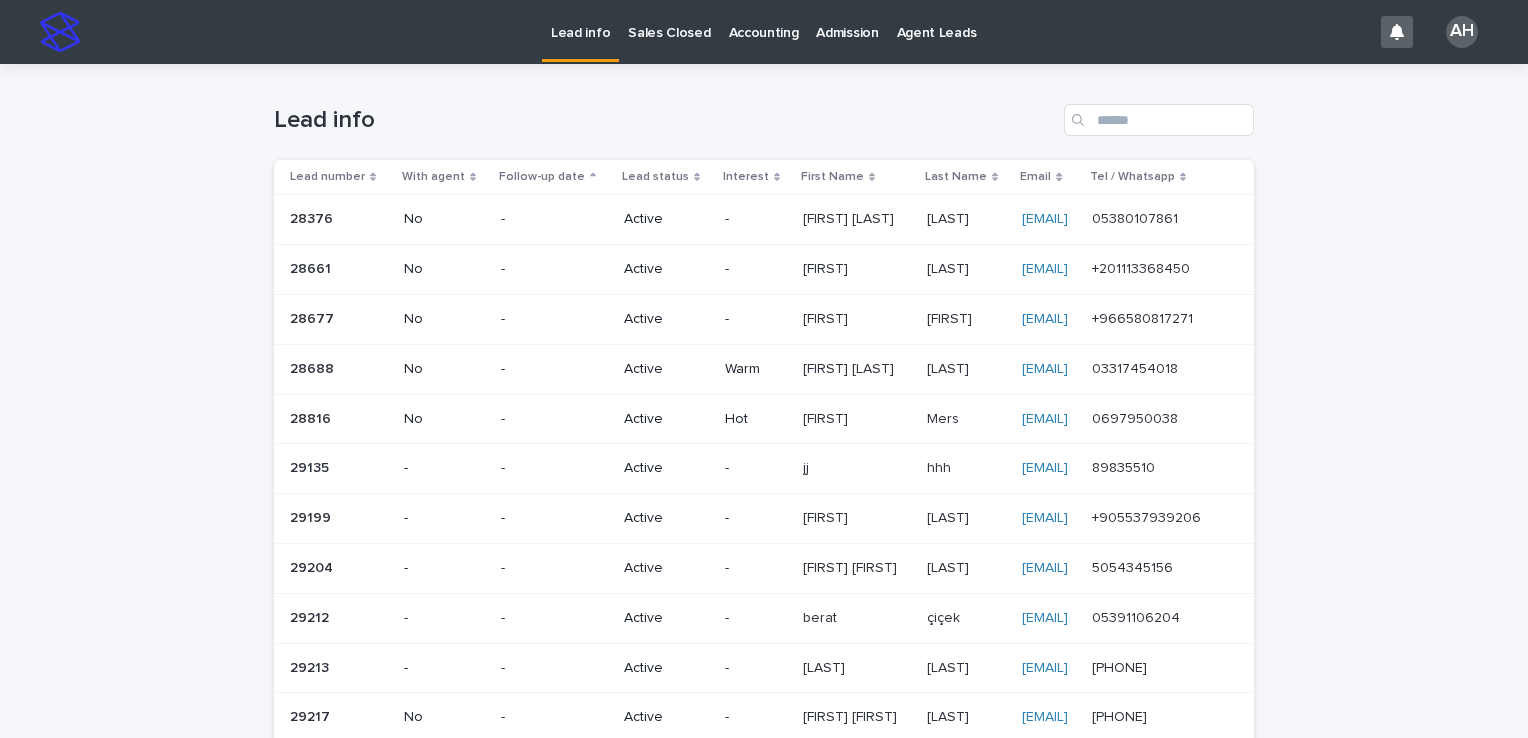 click on "0697950038" at bounding box center [1137, 417] 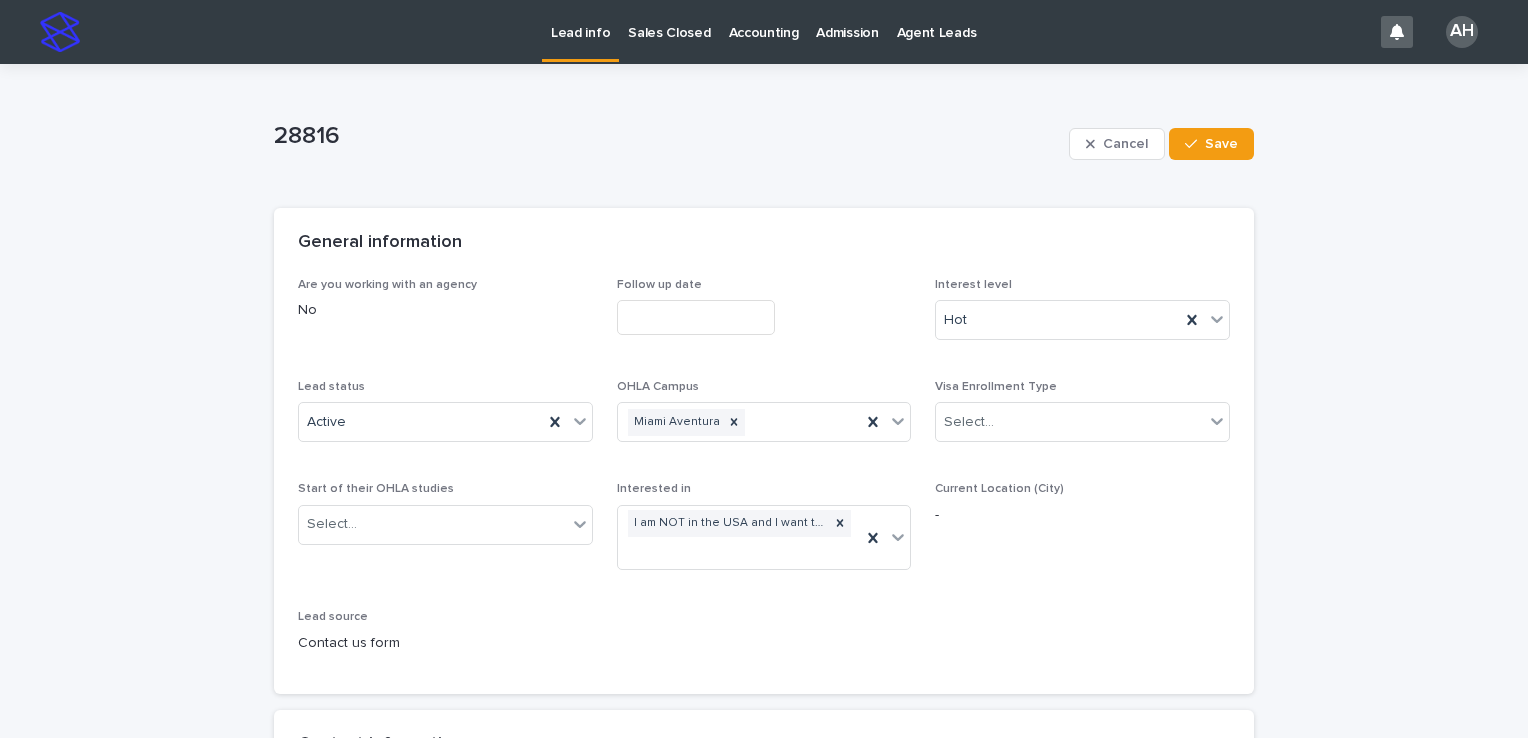click on "Lead info" at bounding box center (580, 21) 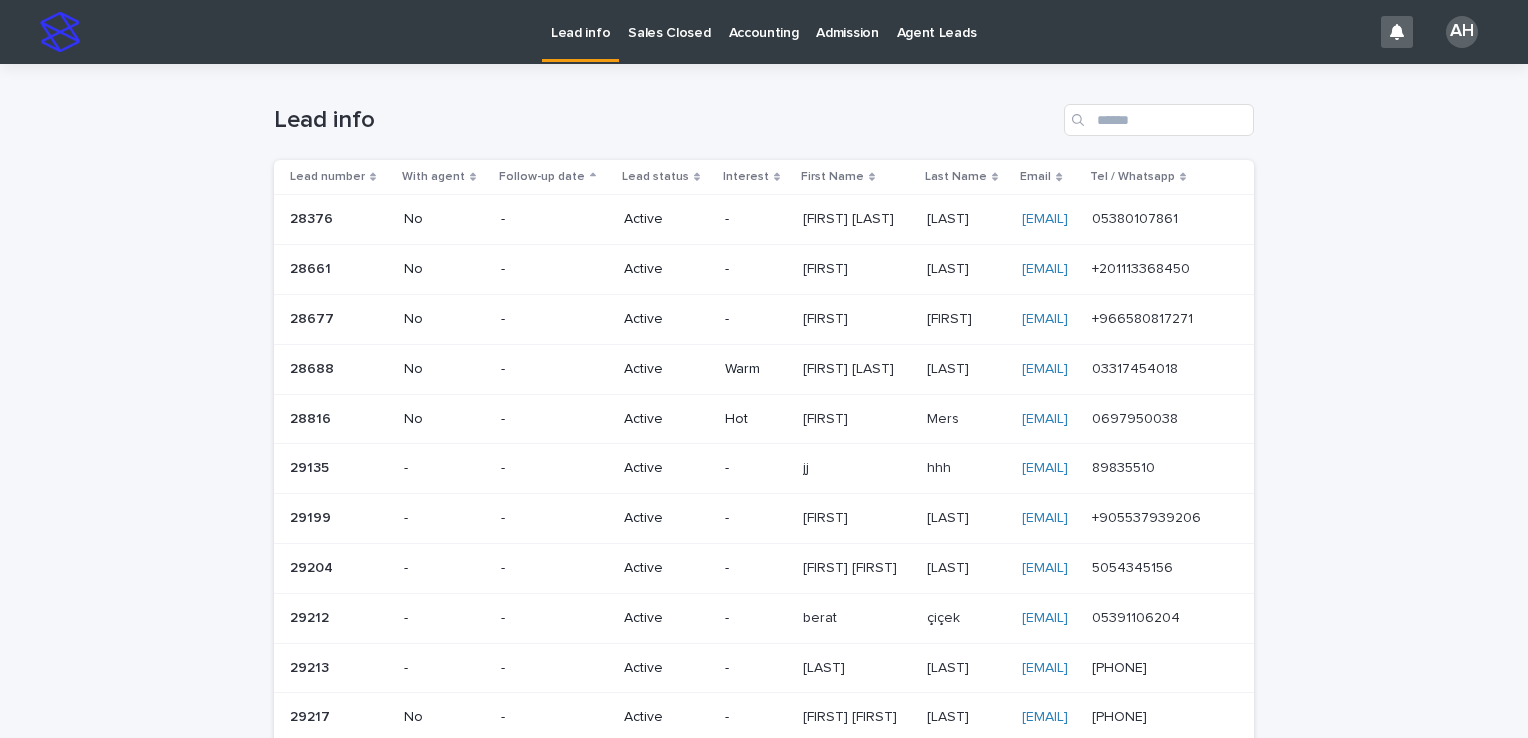 drag, startPoint x: 1130, startPoint y: 466, endPoint x: 1388, endPoint y: 566, distance: 276.702 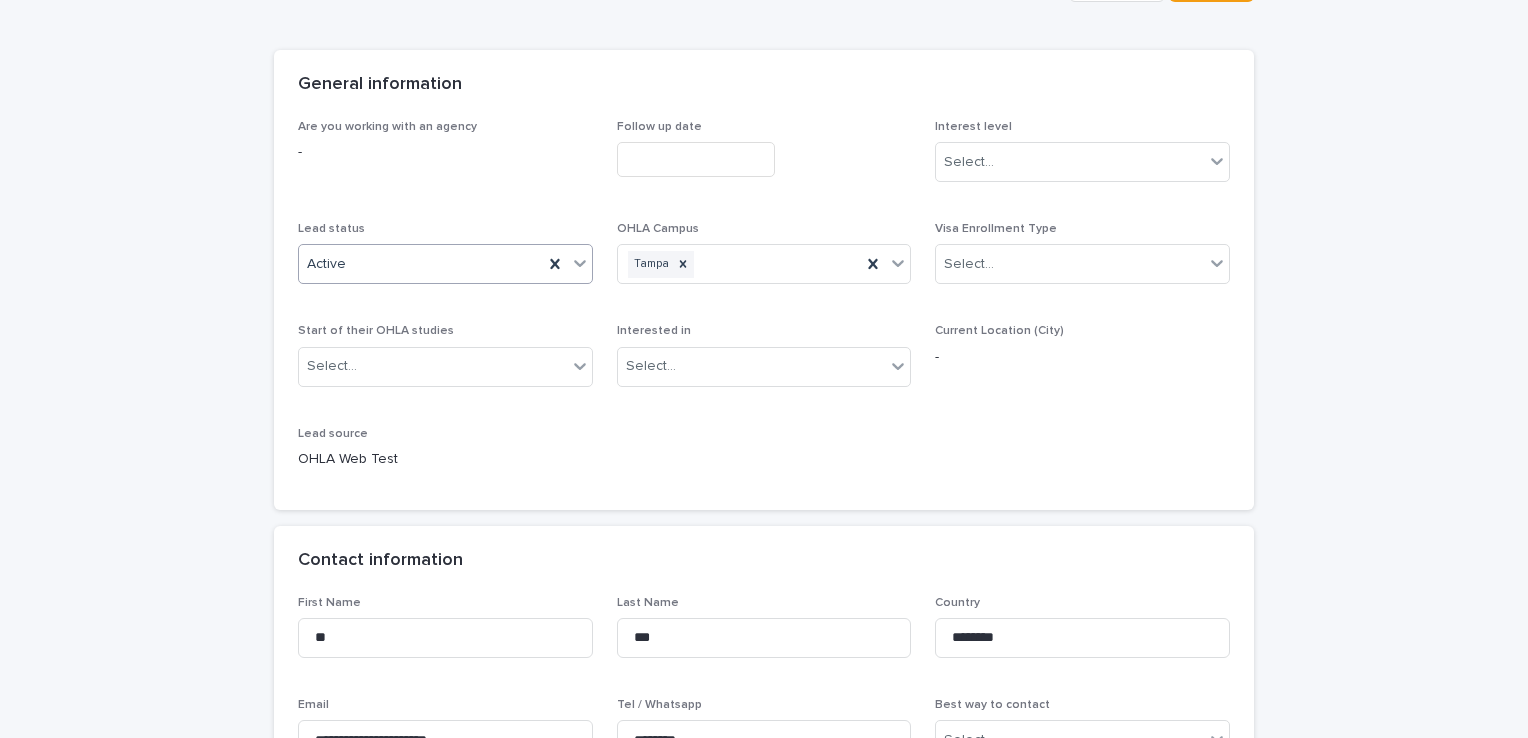 scroll, scrollTop: 400, scrollLeft: 0, axis: vertical 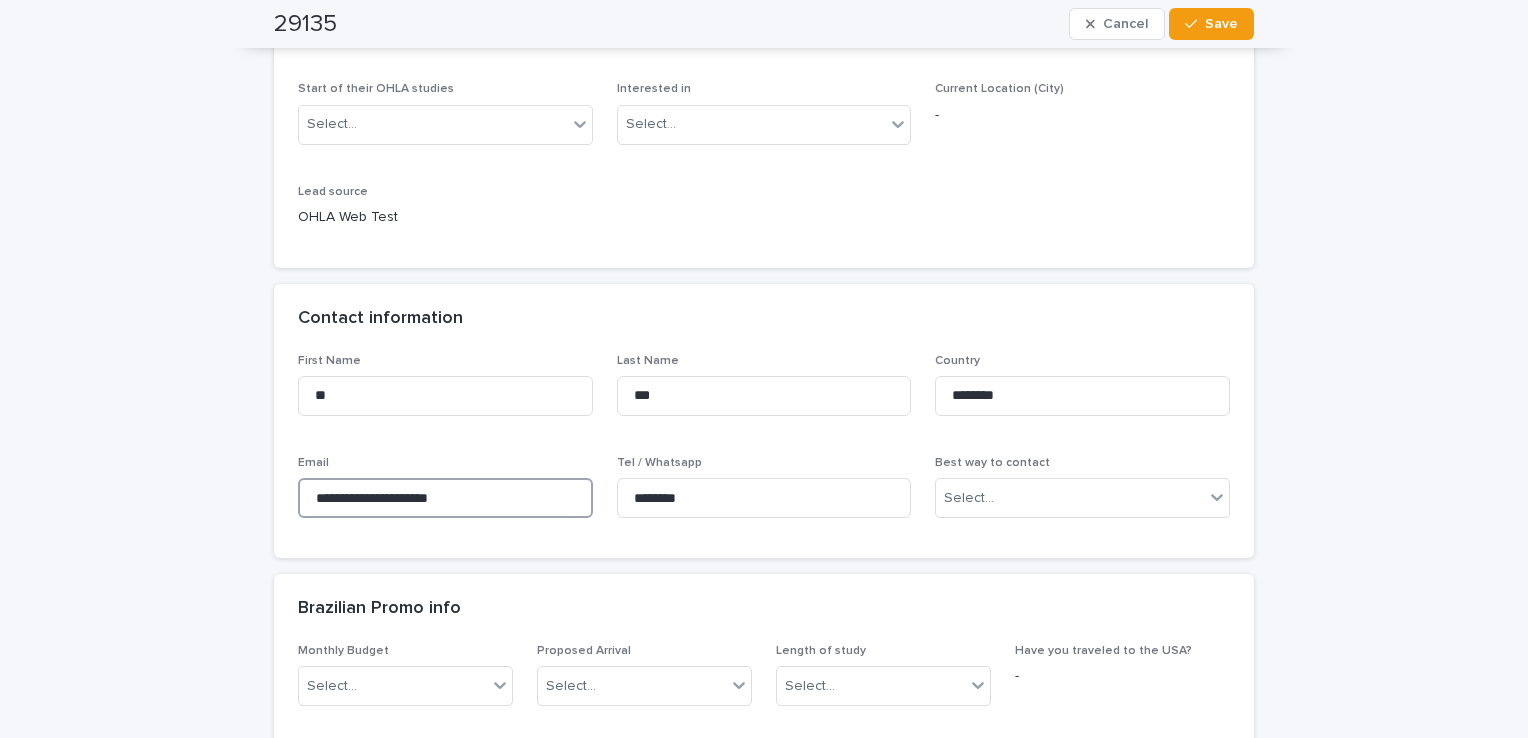 drag, startPoint x: 484, startPoint y: 486, endPoint x: 117, endPoint y: 423, distance: 372.3681 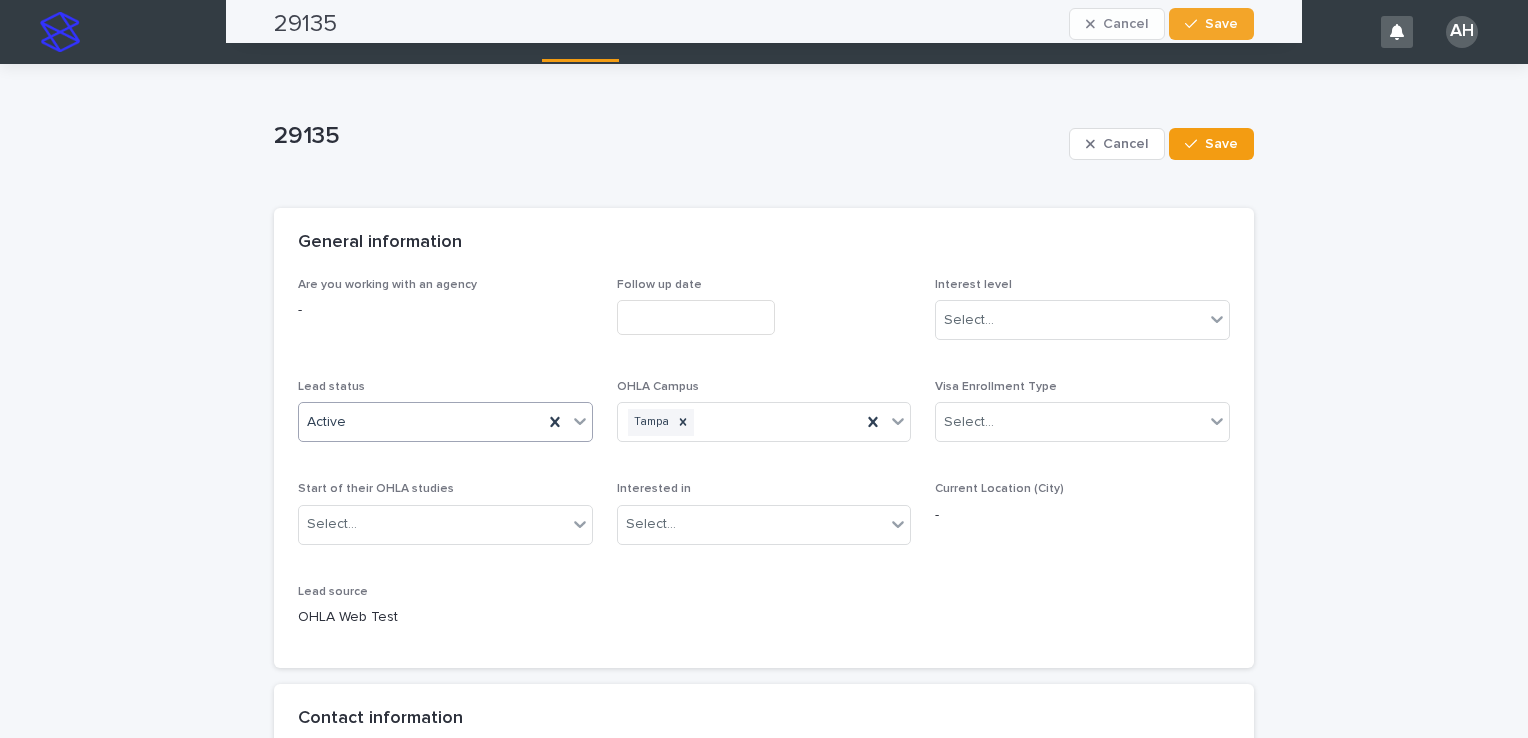 scroll, scrollTop: 0, scrollLeft: 0, axis: both 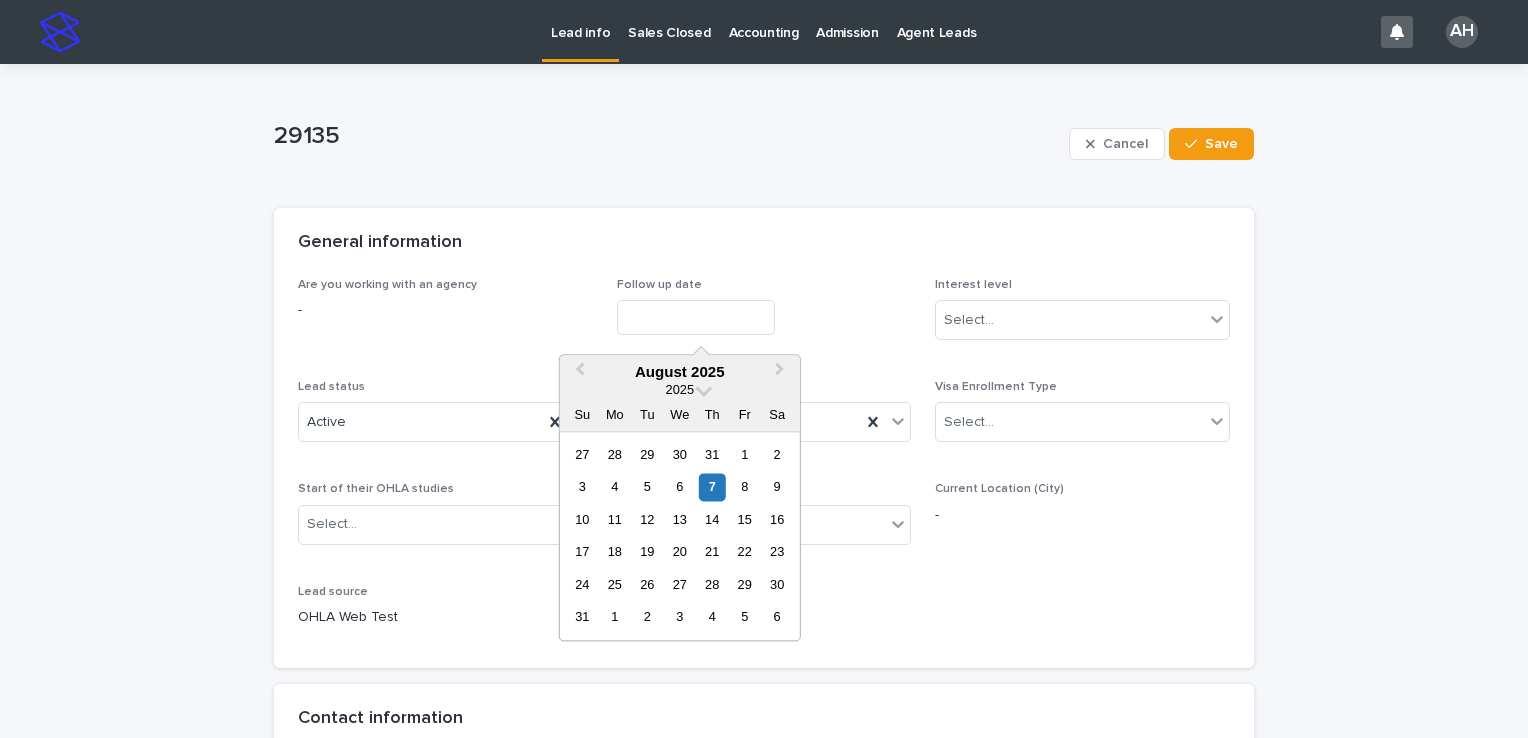 click at bounding box center [696, 317] 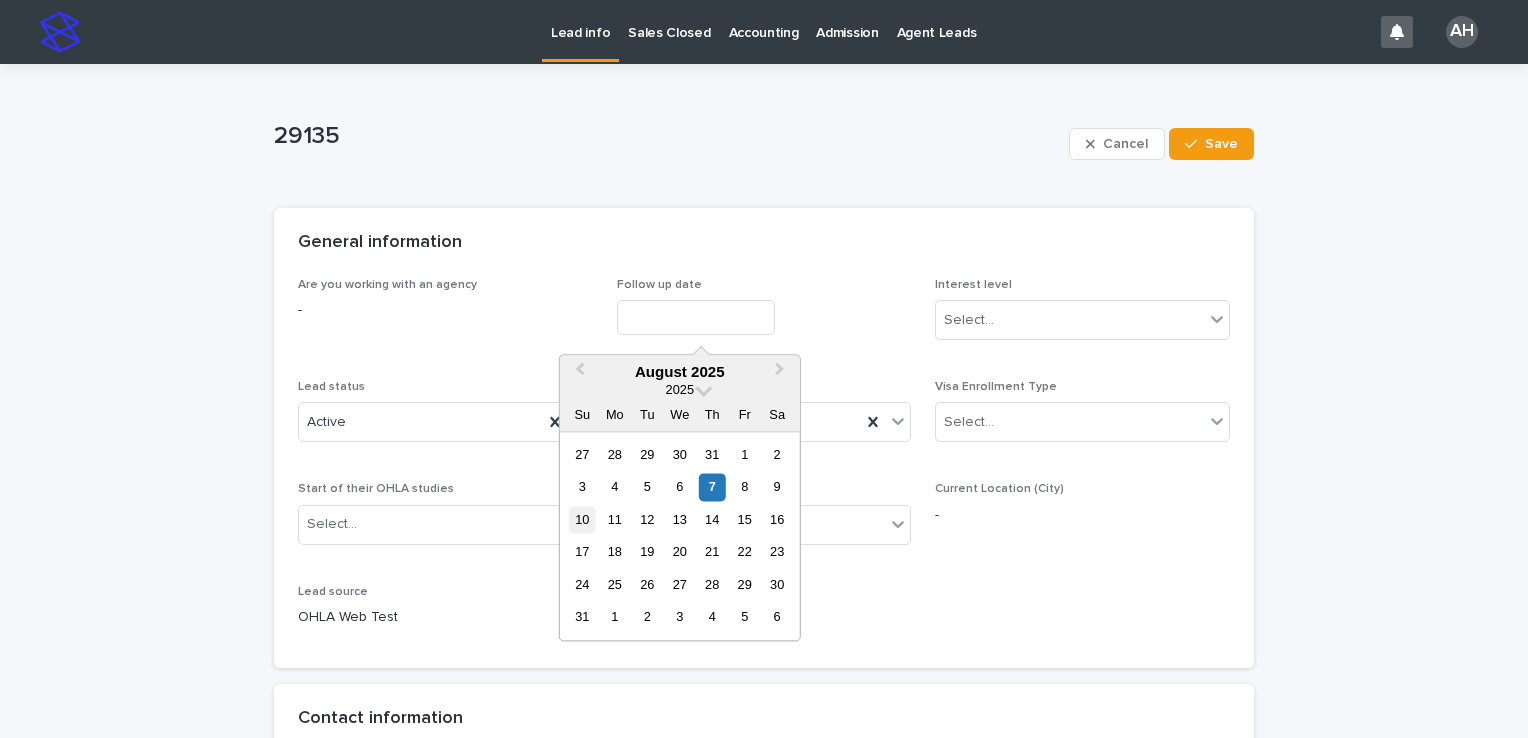 click on "10" at bounding box center [582, 519] 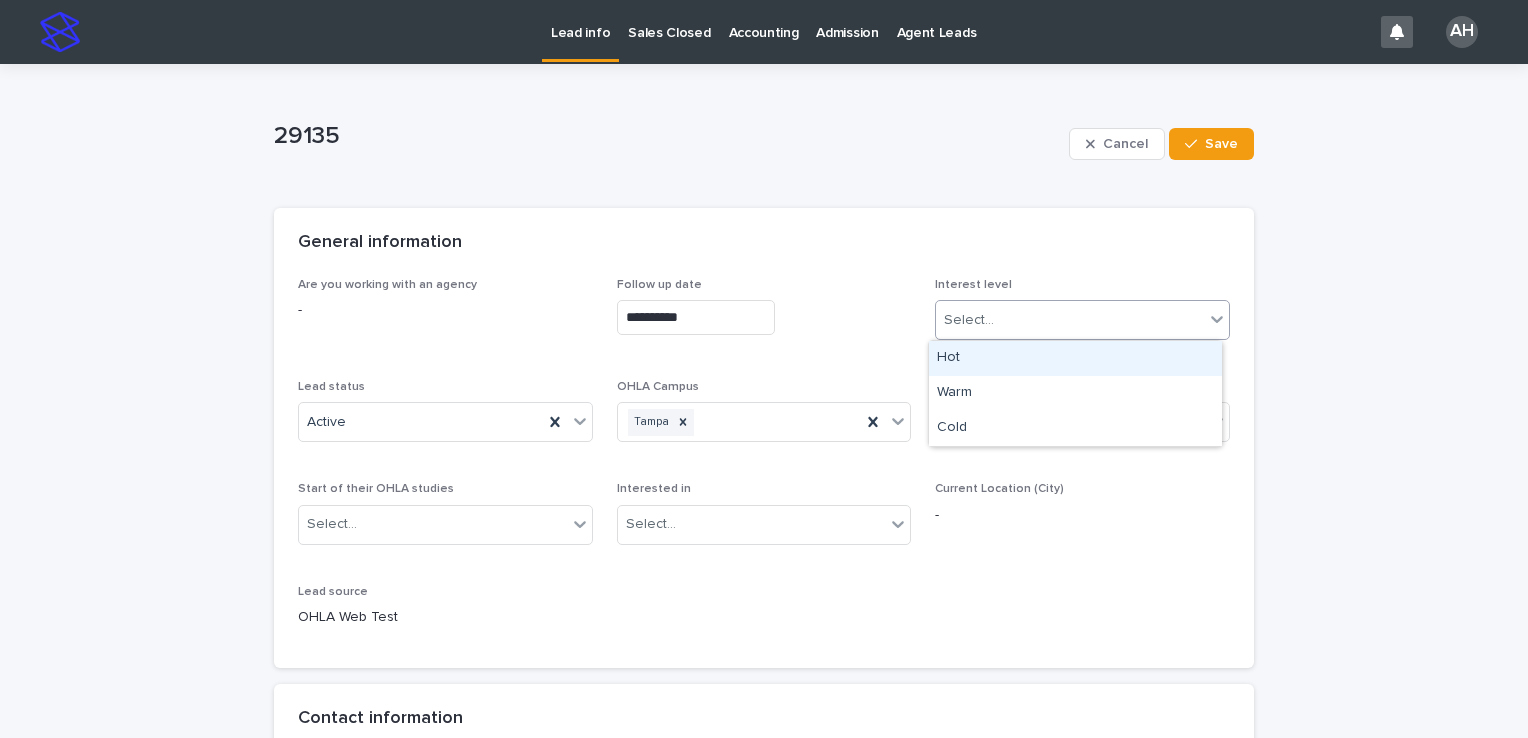 drag, startPoint x: 971, startPoint y: 330, endPoint x: 980, endPoint y: 370, distance: 41 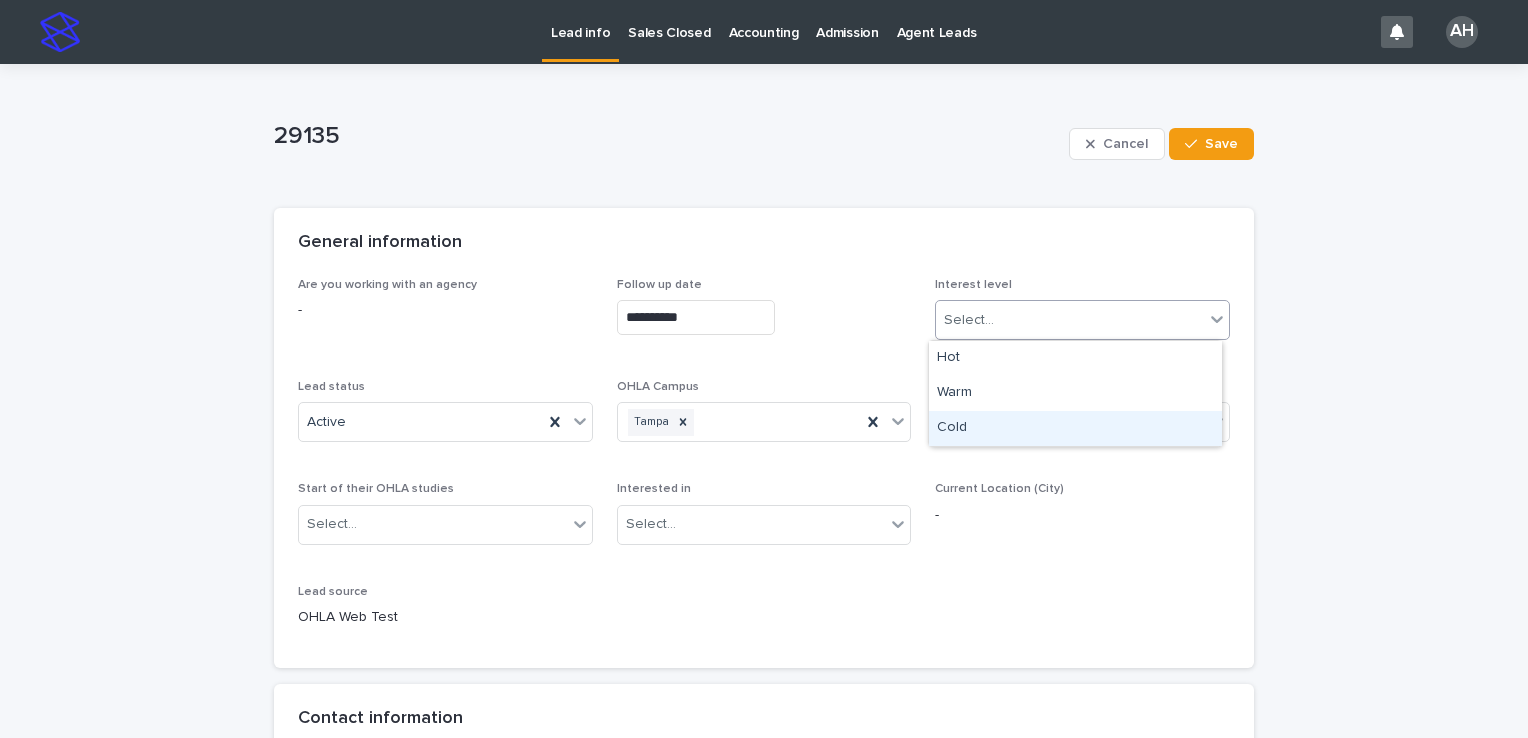 click on "Cold" at bounding box center [1075, 428] 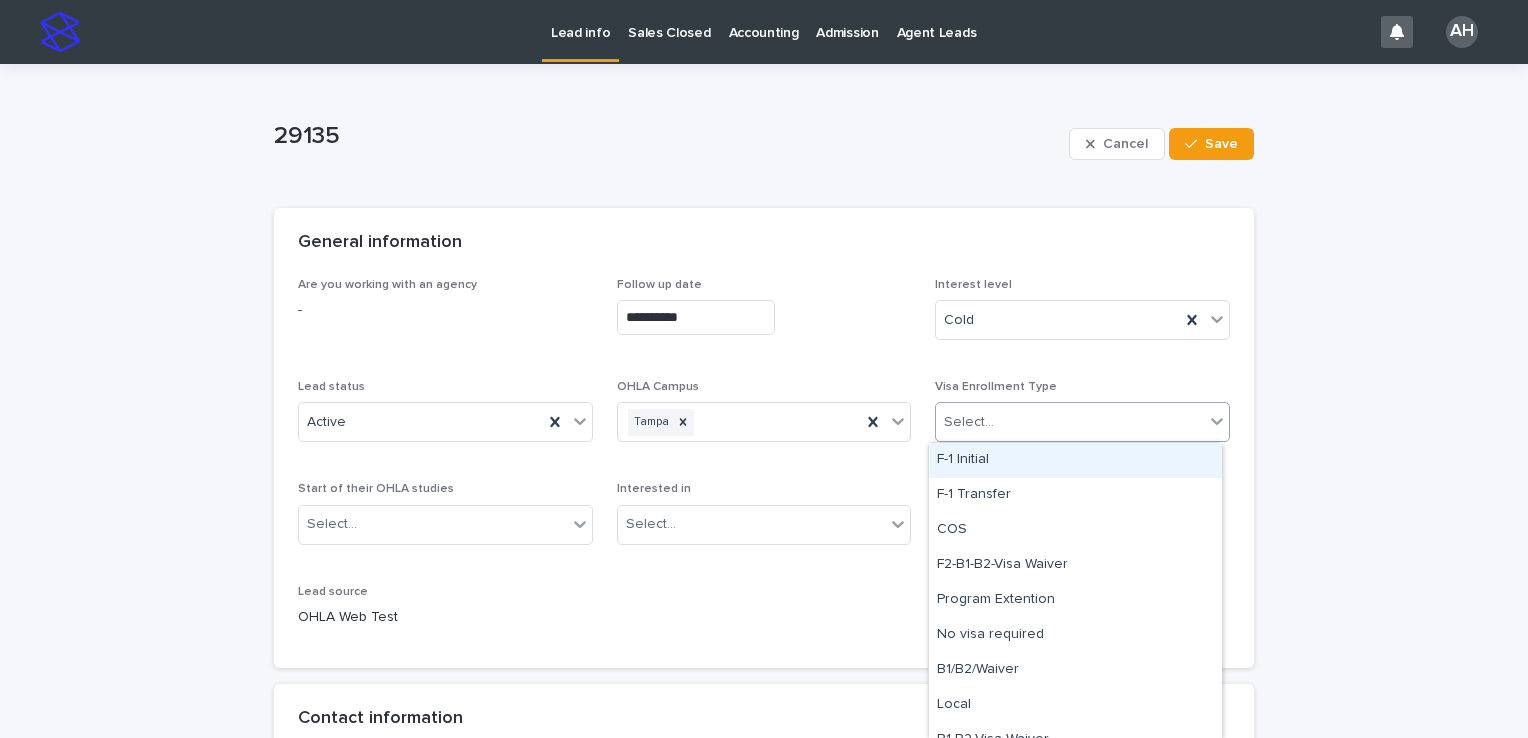 click on "Select..." at bounding box center [1070, 422] 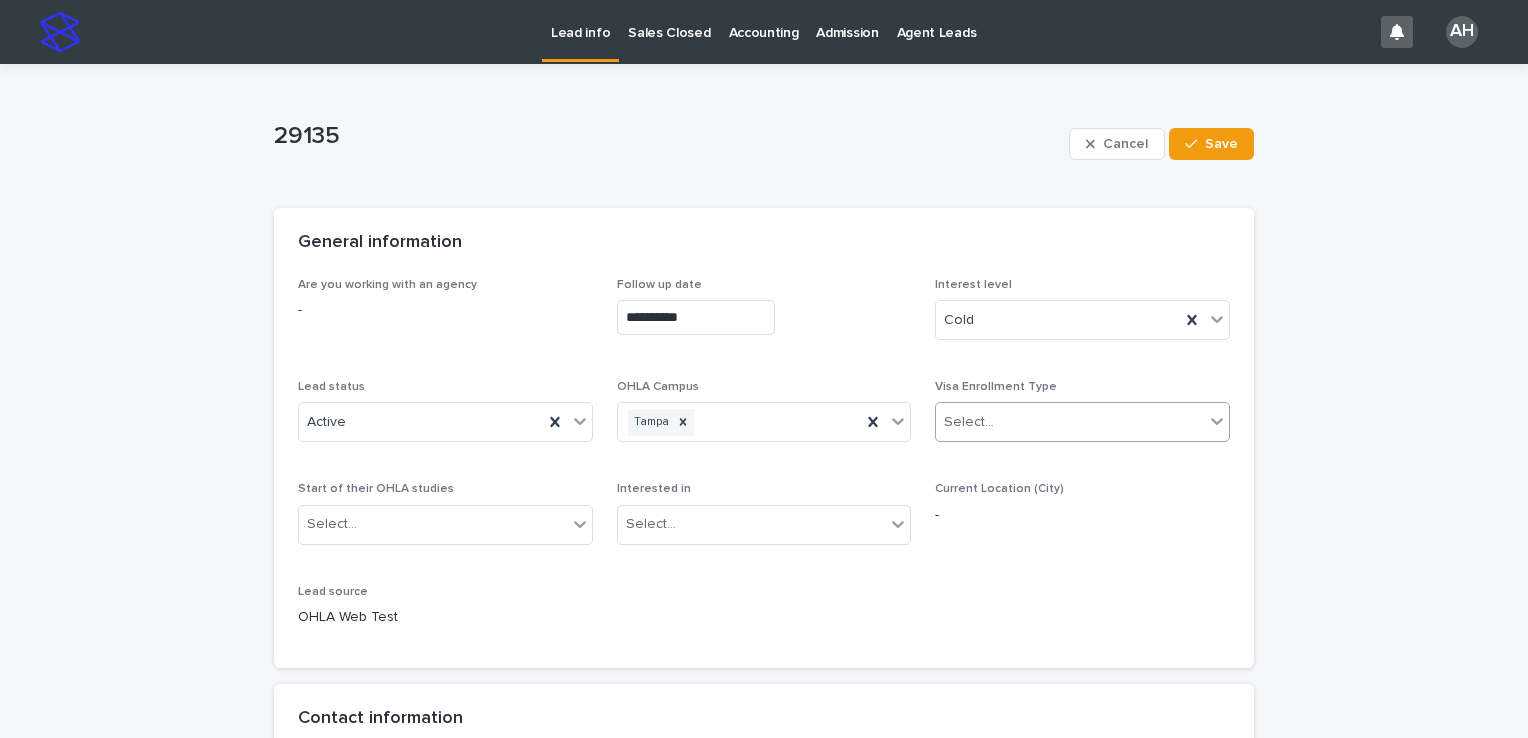 click on "Select..." at bounding box center [1070, 422] 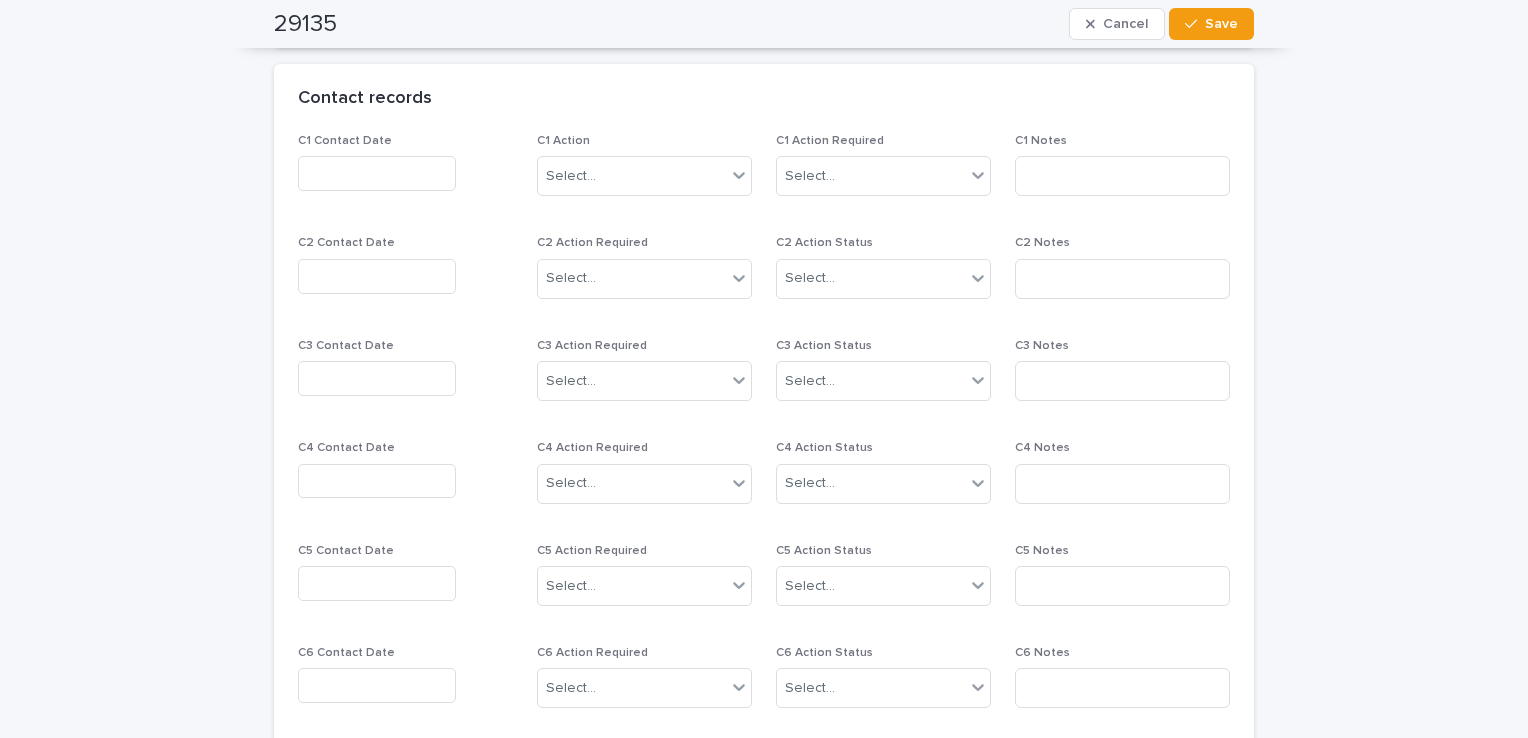 scroll, scrollTop: 1500, scrollLeft: 0, axis: vertical 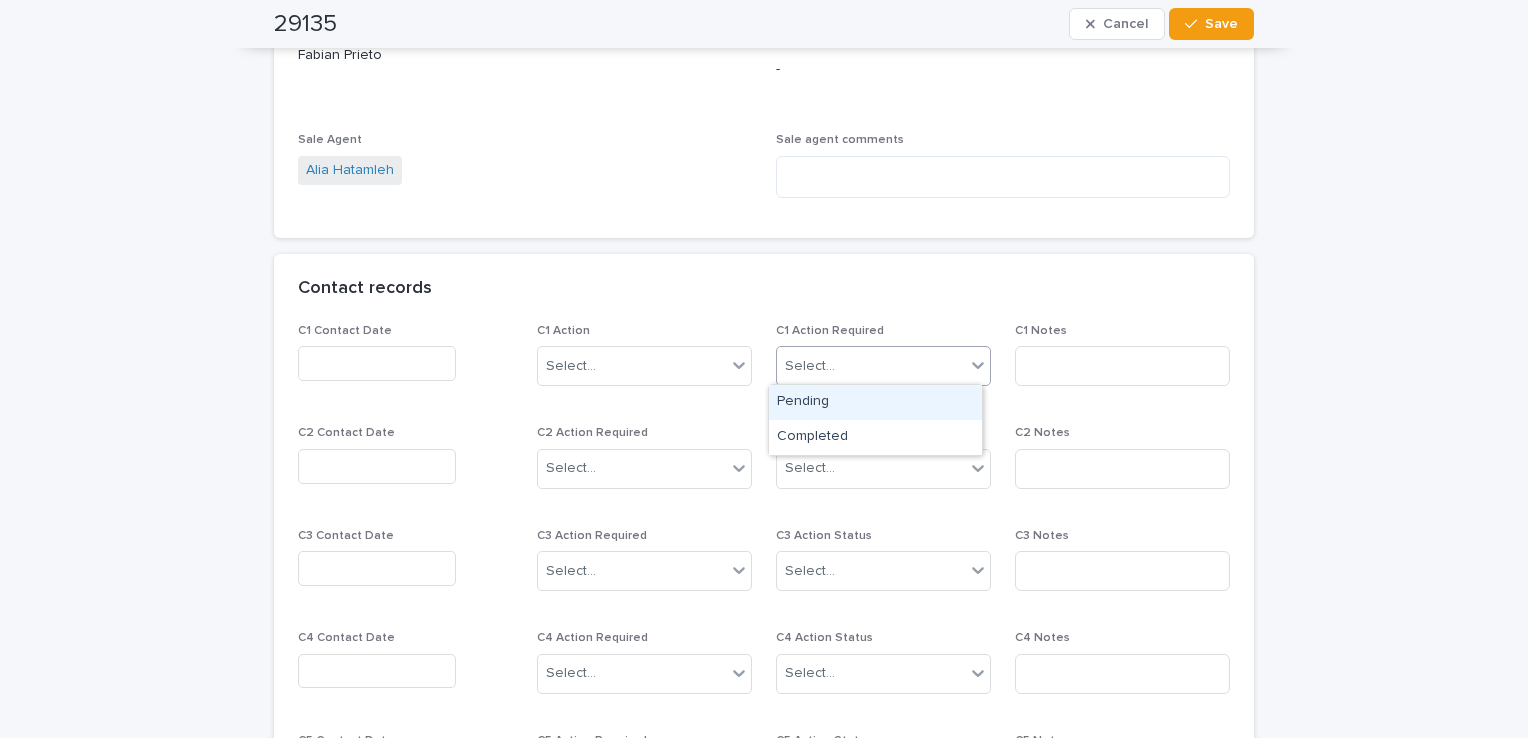 click on "Select..." at bounding box center [871, 366] 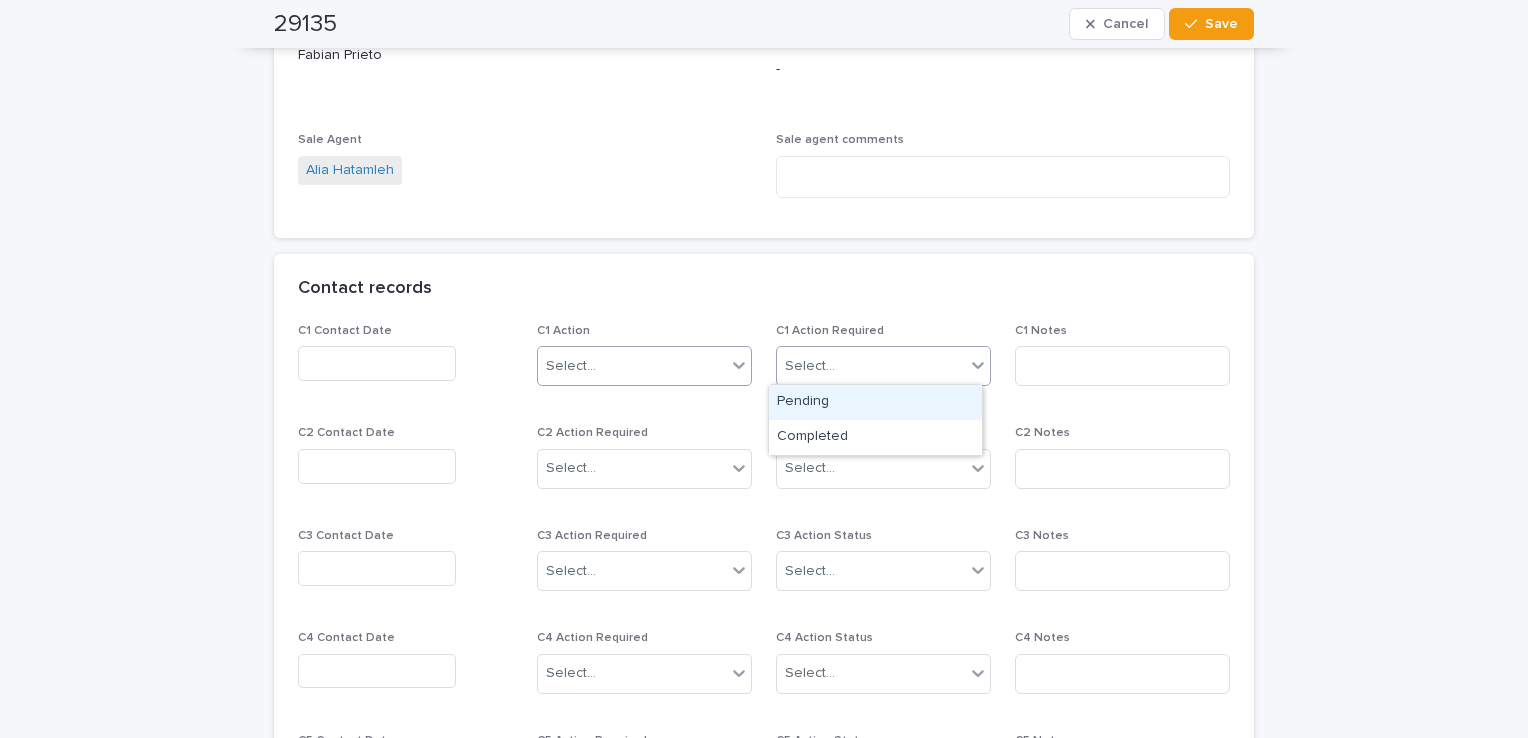 click on "Select..." at bounding box center [632, 366] 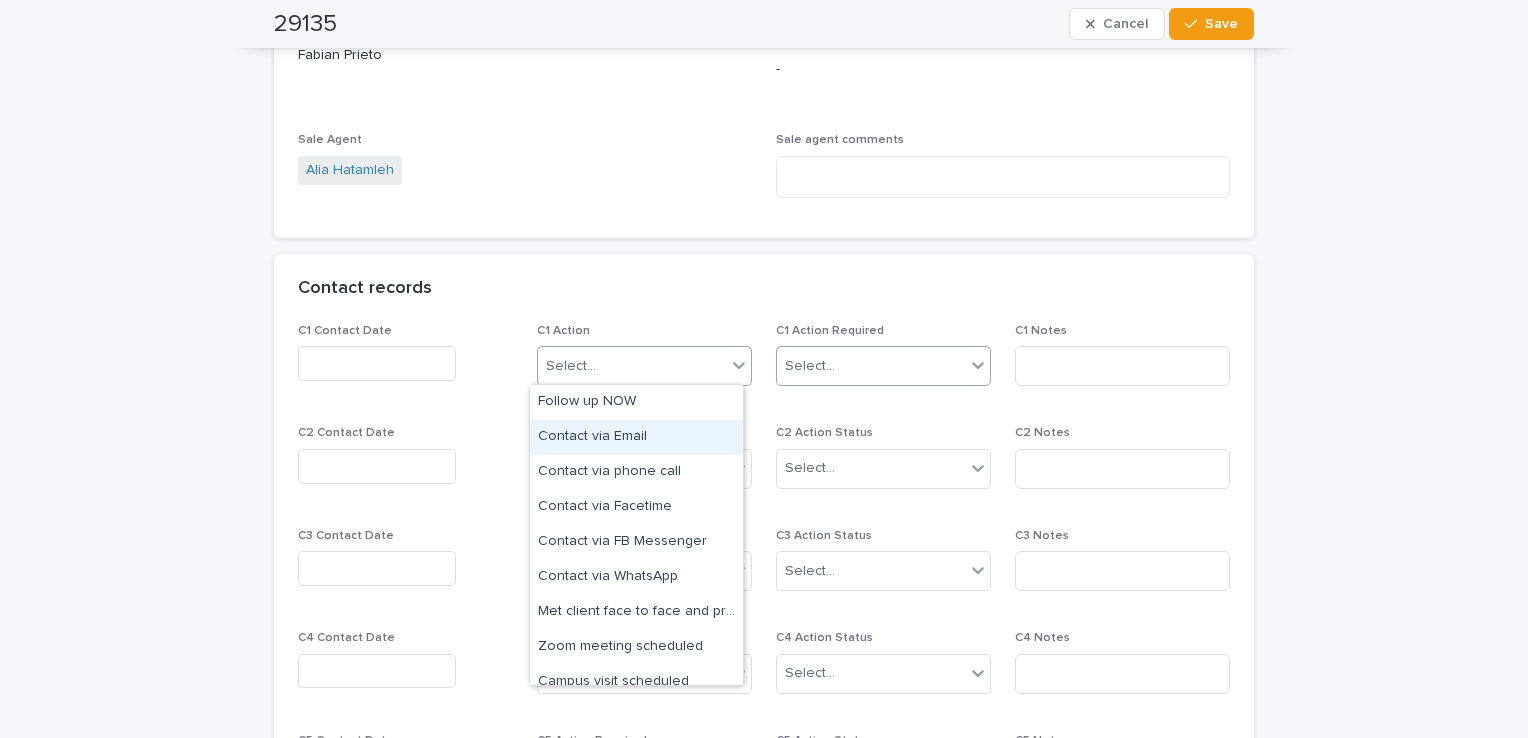 drag, startPoint x: 629, startPoint y: 424, endPoint x: 833, endPoint y: 379, distance: 208.90428 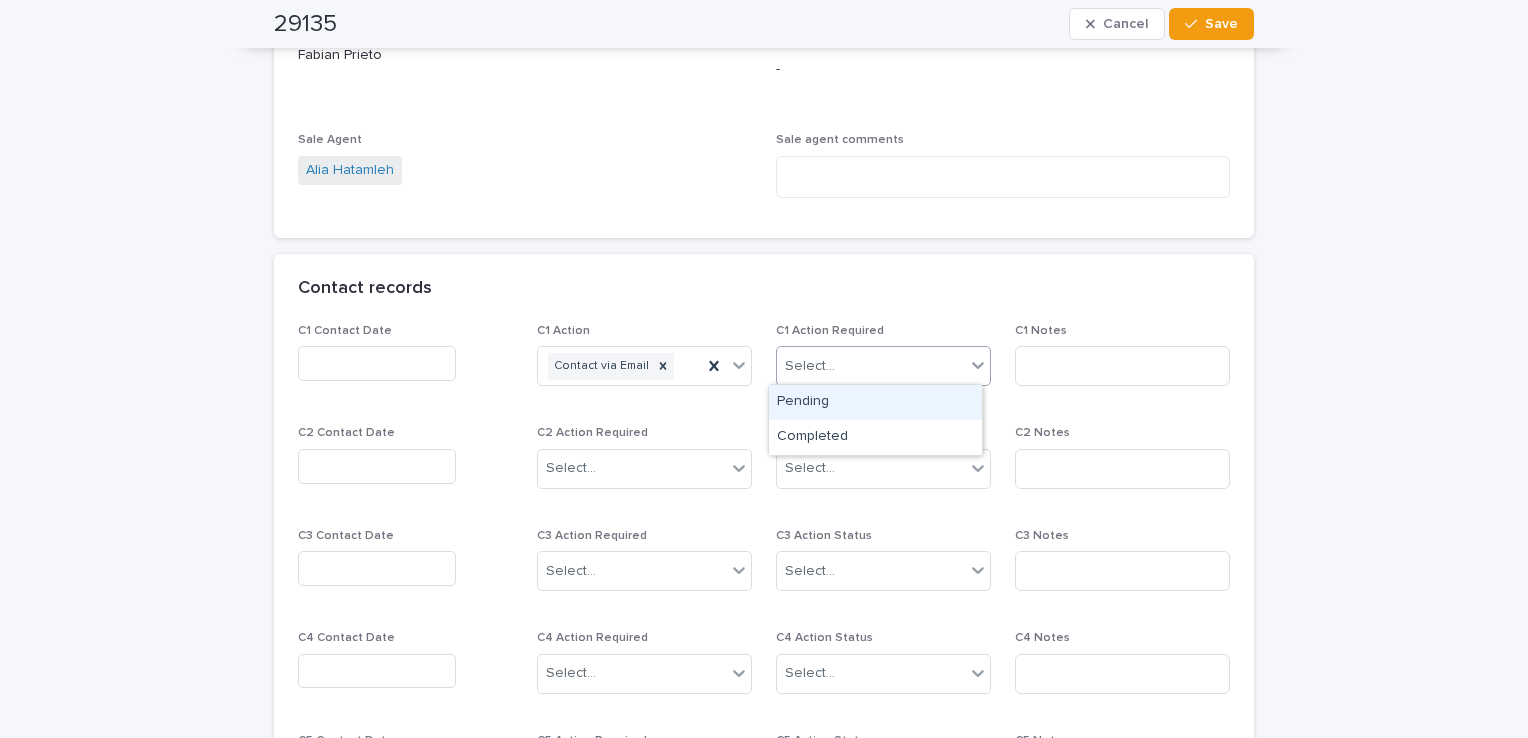 click on "Select..." at bounding box center (871, 366) 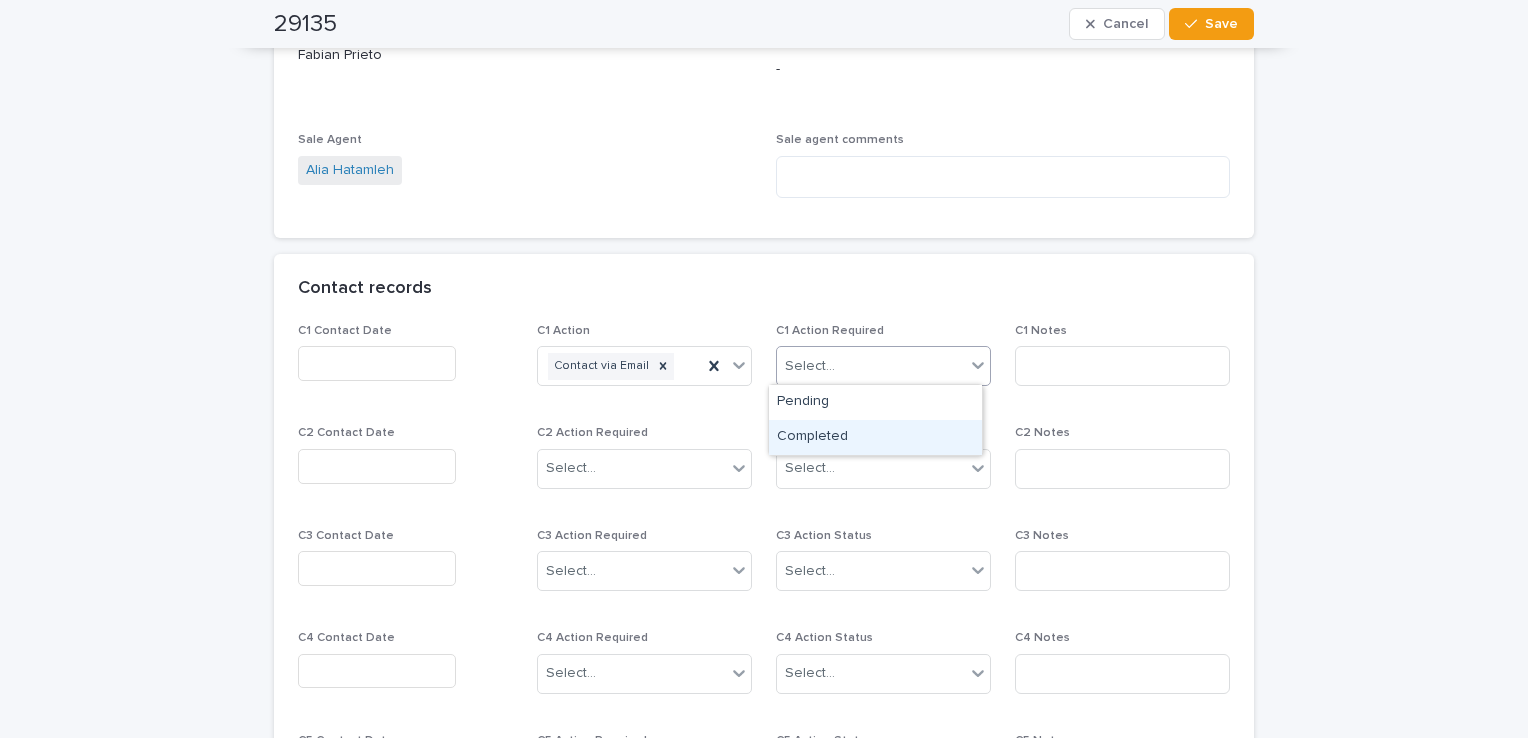 click on "Completed" at bounding box center [875, 437] 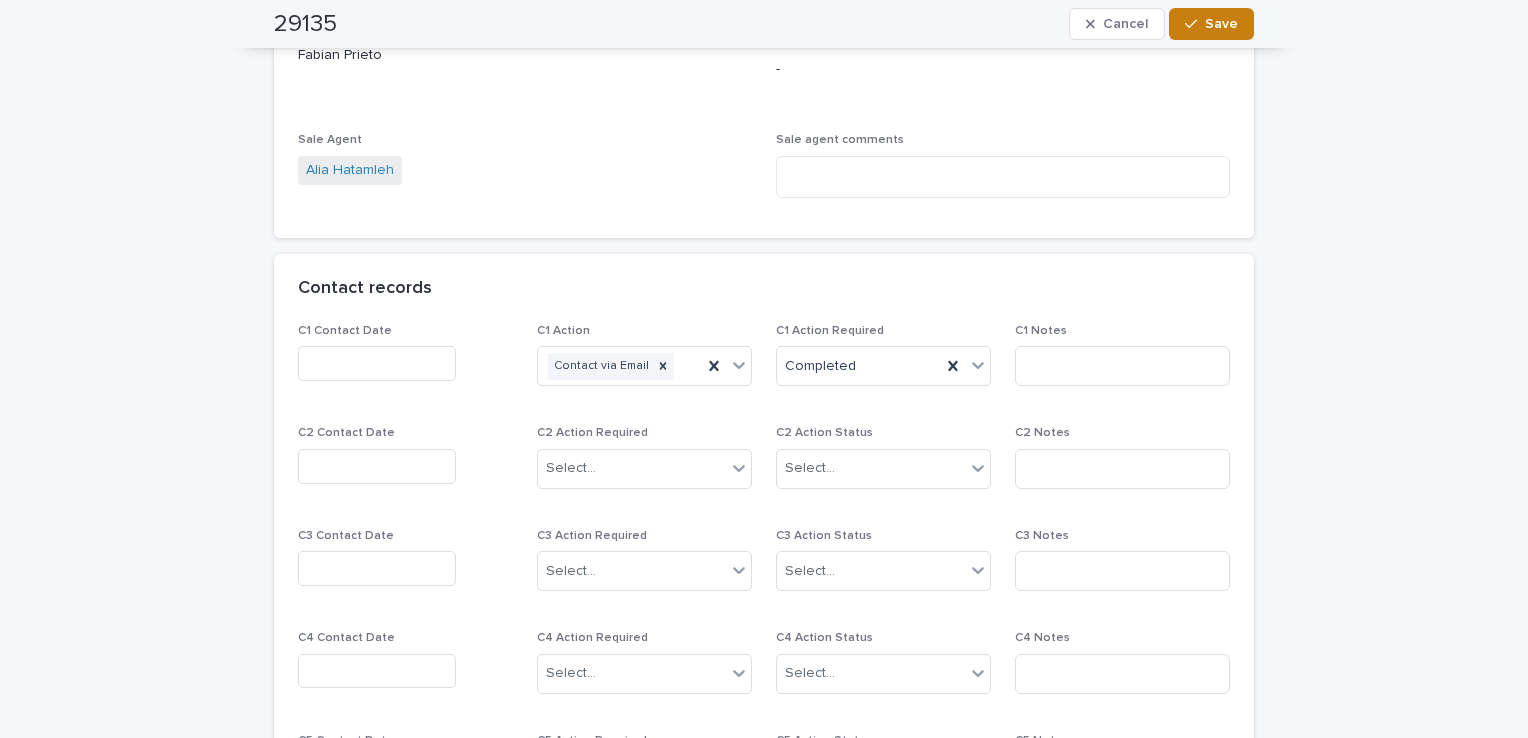 click on "Save" at bounding box center (1221, 24) 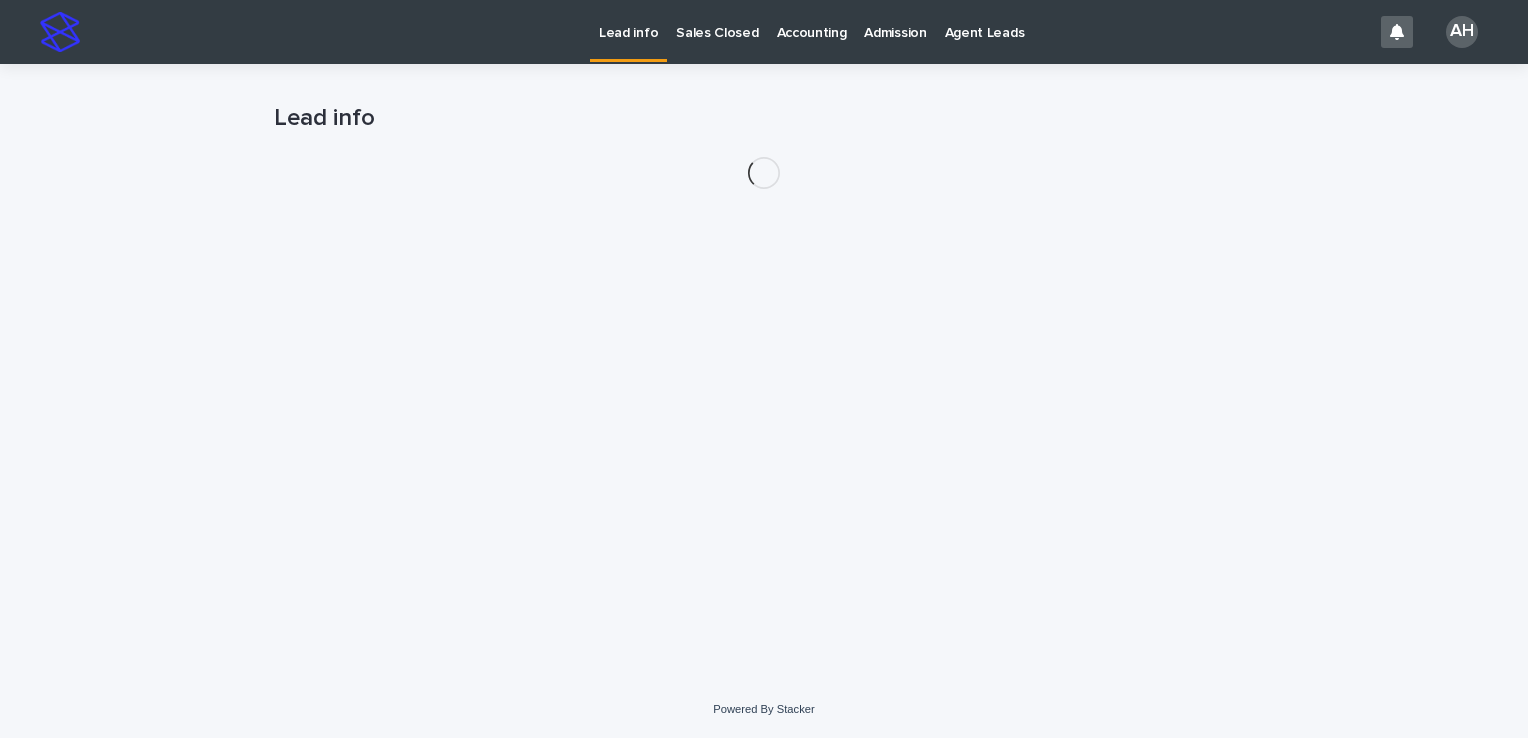 scroll, scrollTop: 0, scrollLeft: 0, axis: both 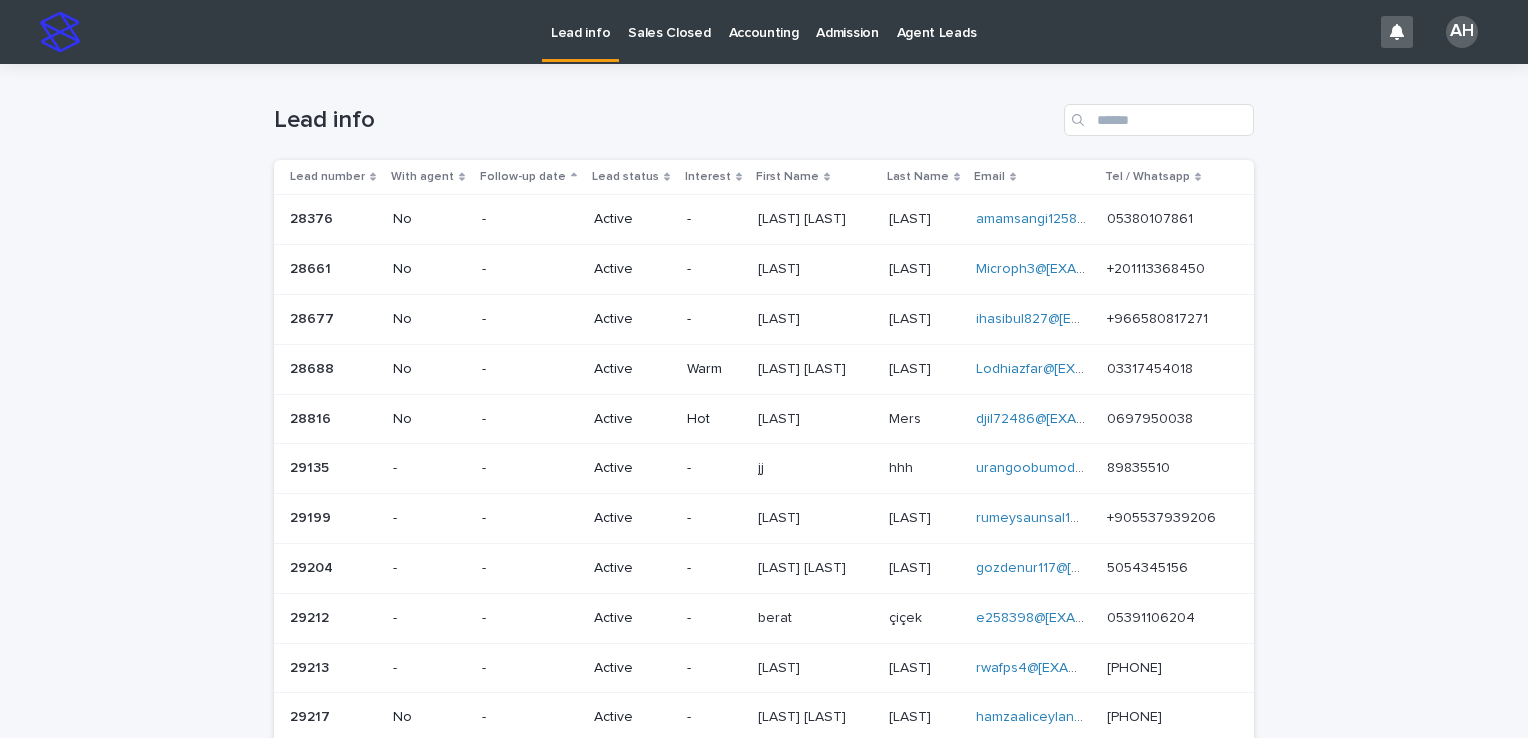 click on "+905537939206 +905537939206" at bounding box center (1164, 518) 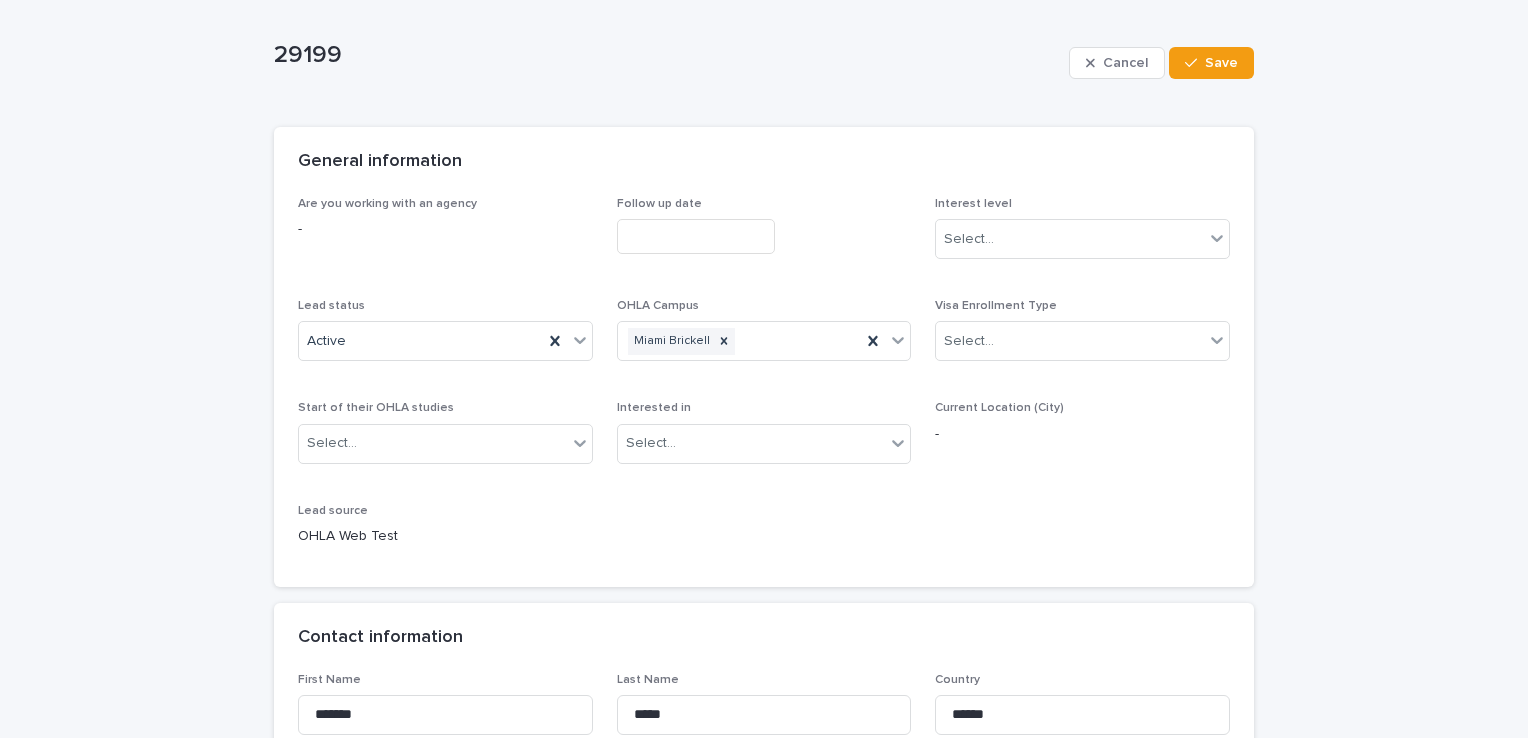 scroll, scrollTop: 300, scrollLeft: 0, axis: vertical 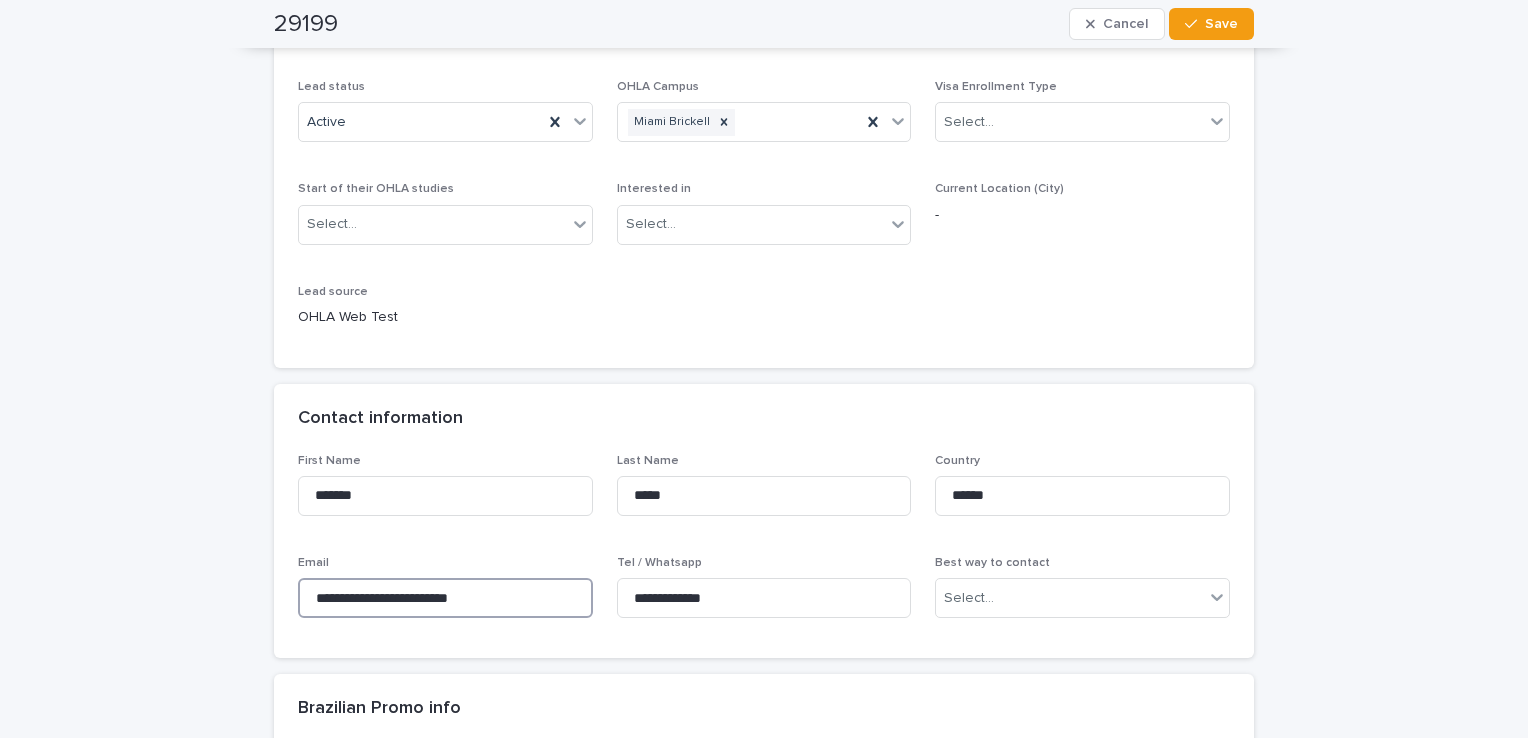 click on "**********" at bounding box center [445, 598] 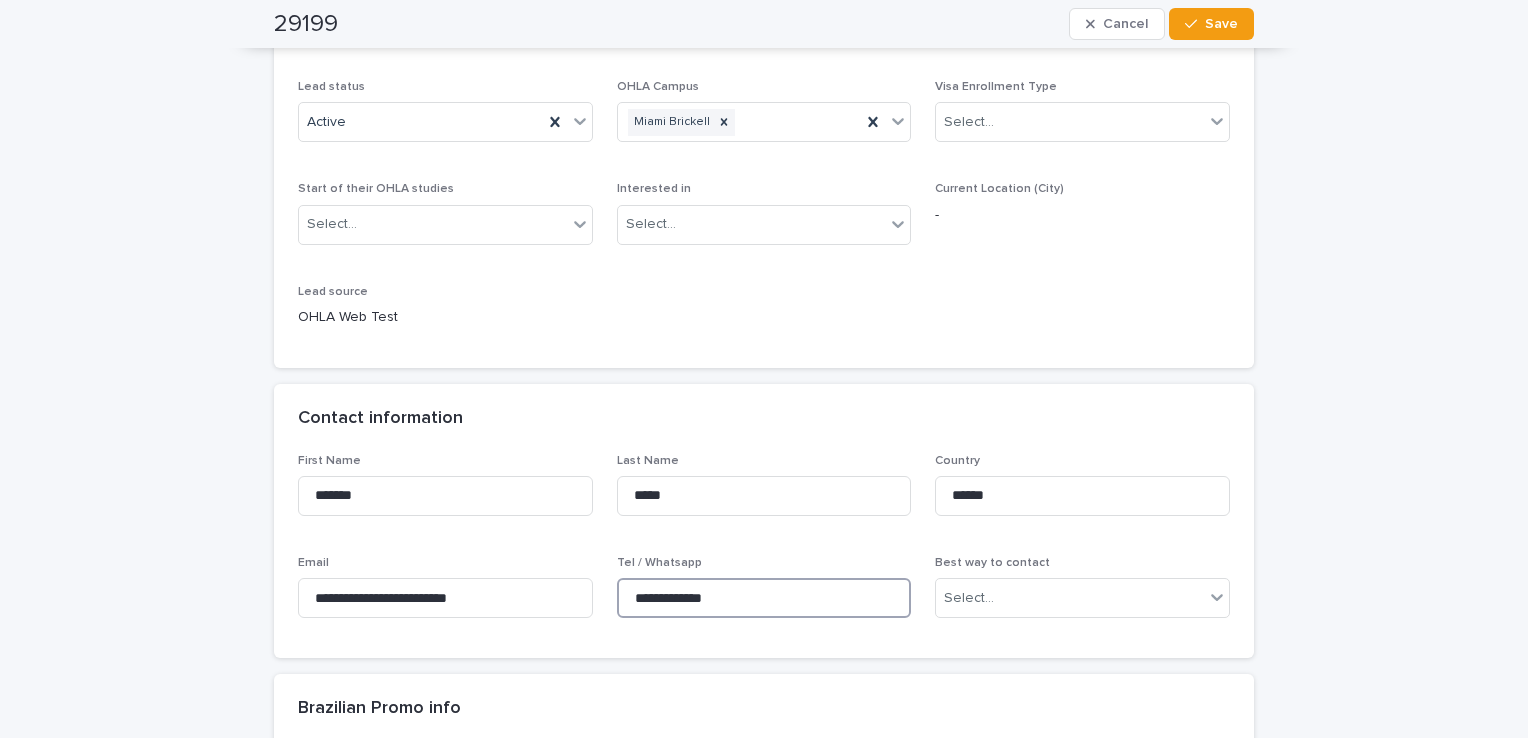 click on "**********" at bounding box center (764, 598) 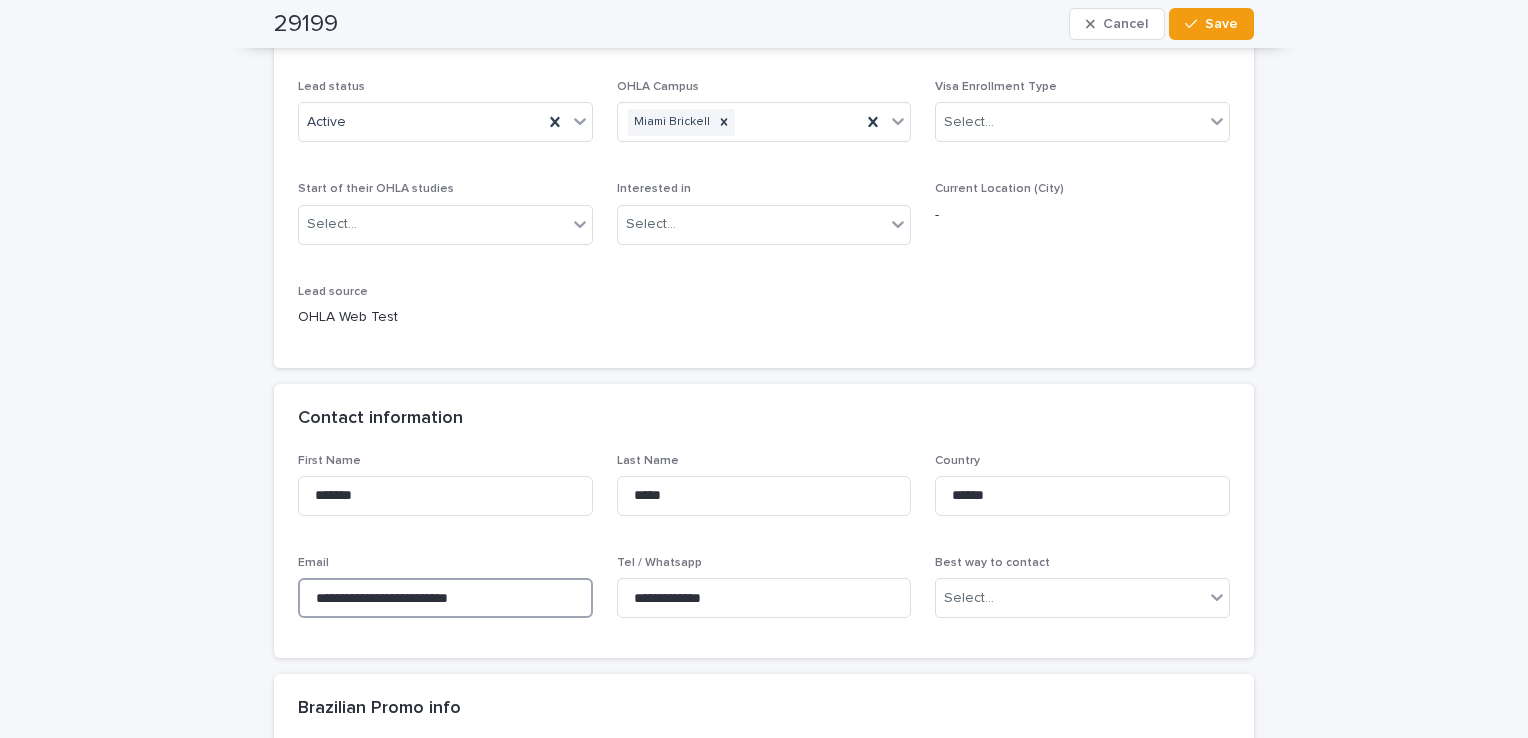click on "**********" at bounding box center [445, 598] 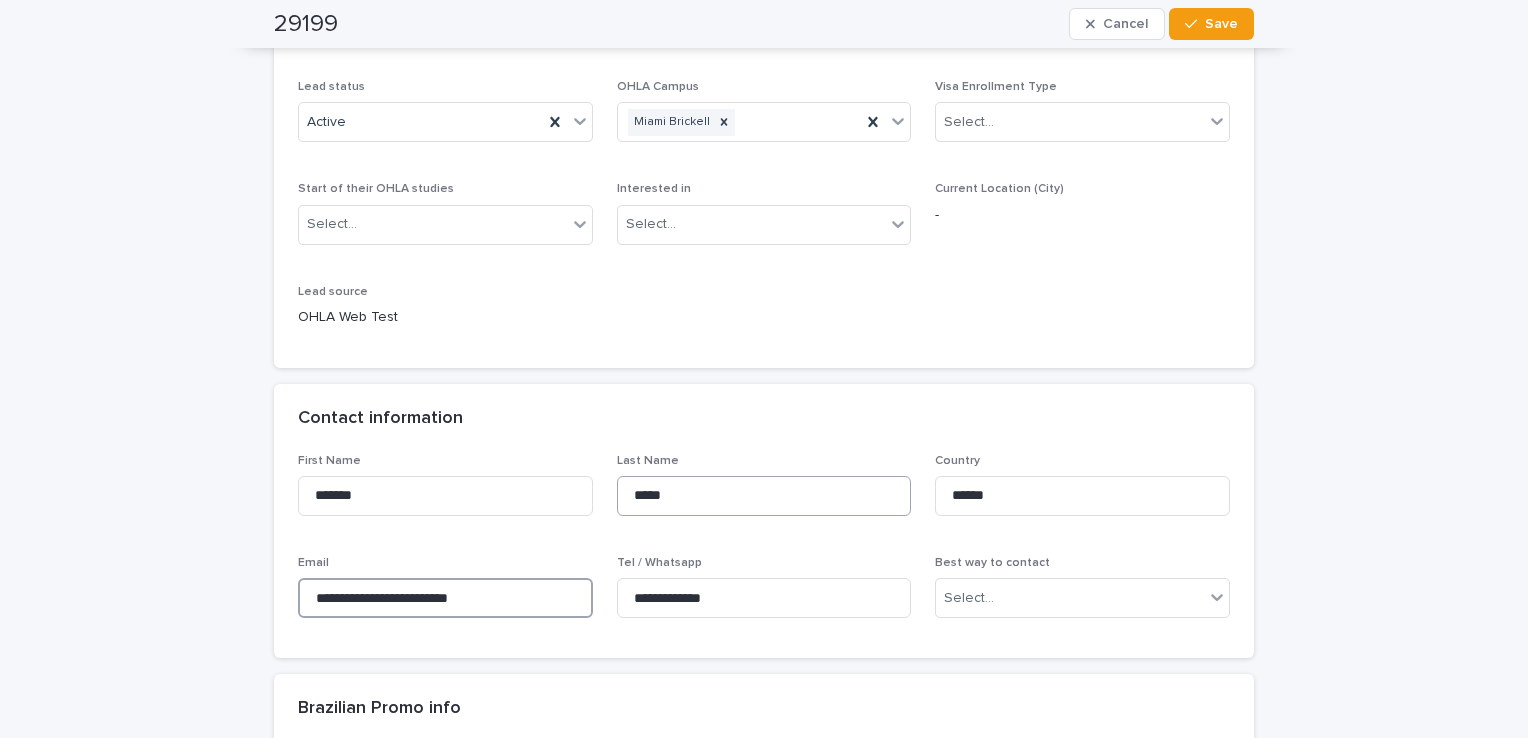 scroll, scrollTop: 0, scrollLeft: 0, axis: both 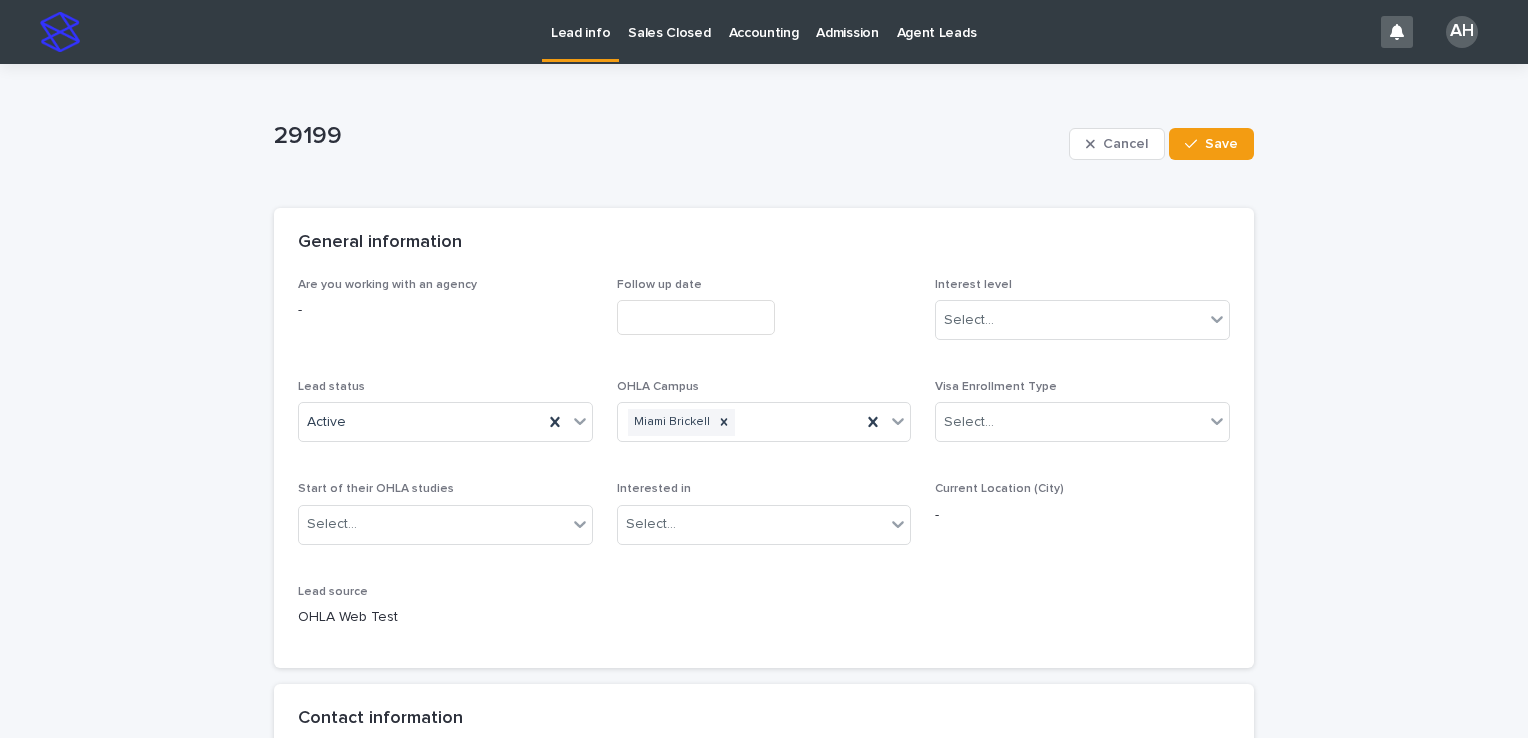 click on "Lead info" at bounding box center (580, 21) 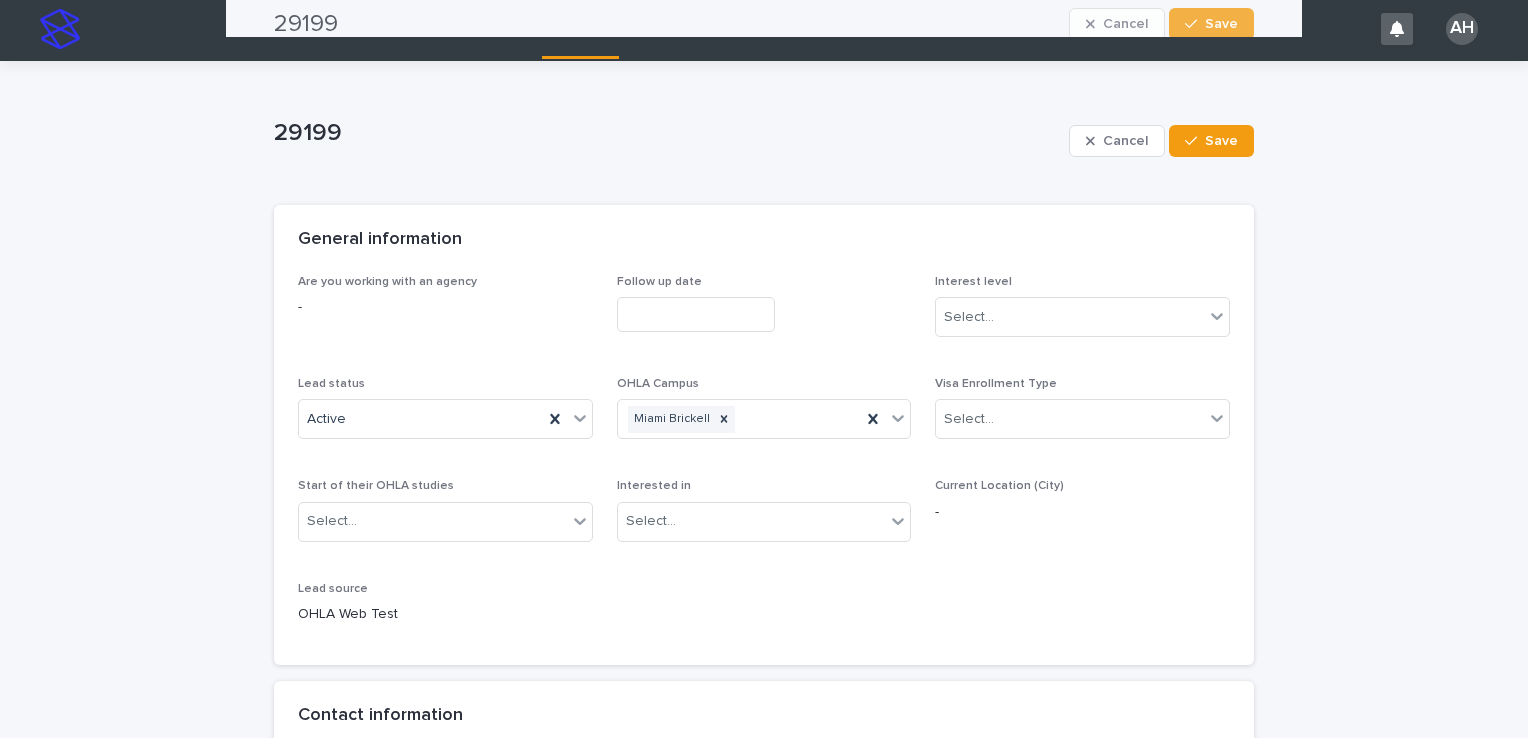 scroll, scrollTop: 0, scrollLeft: 0, axis: both 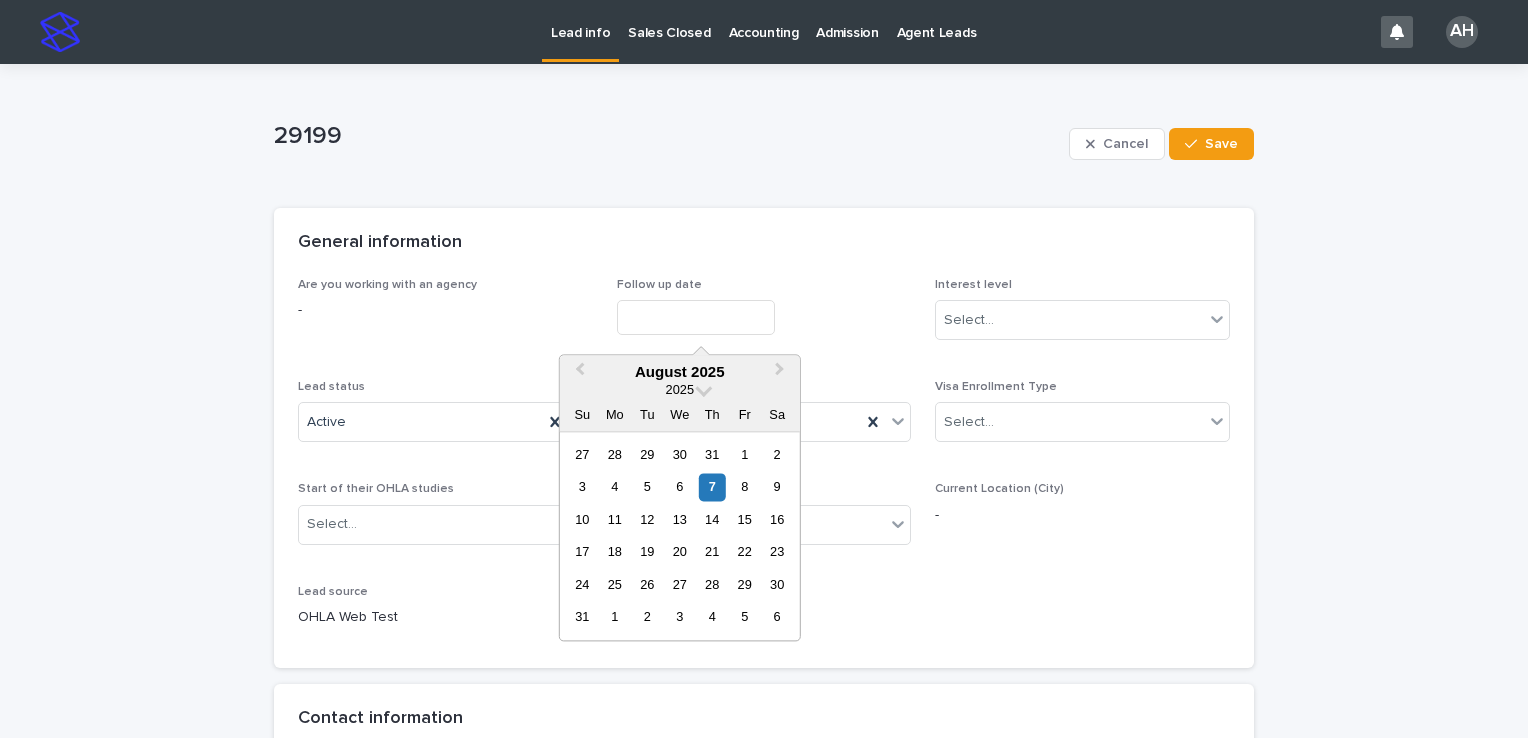 click at bounding box center [696, 317] 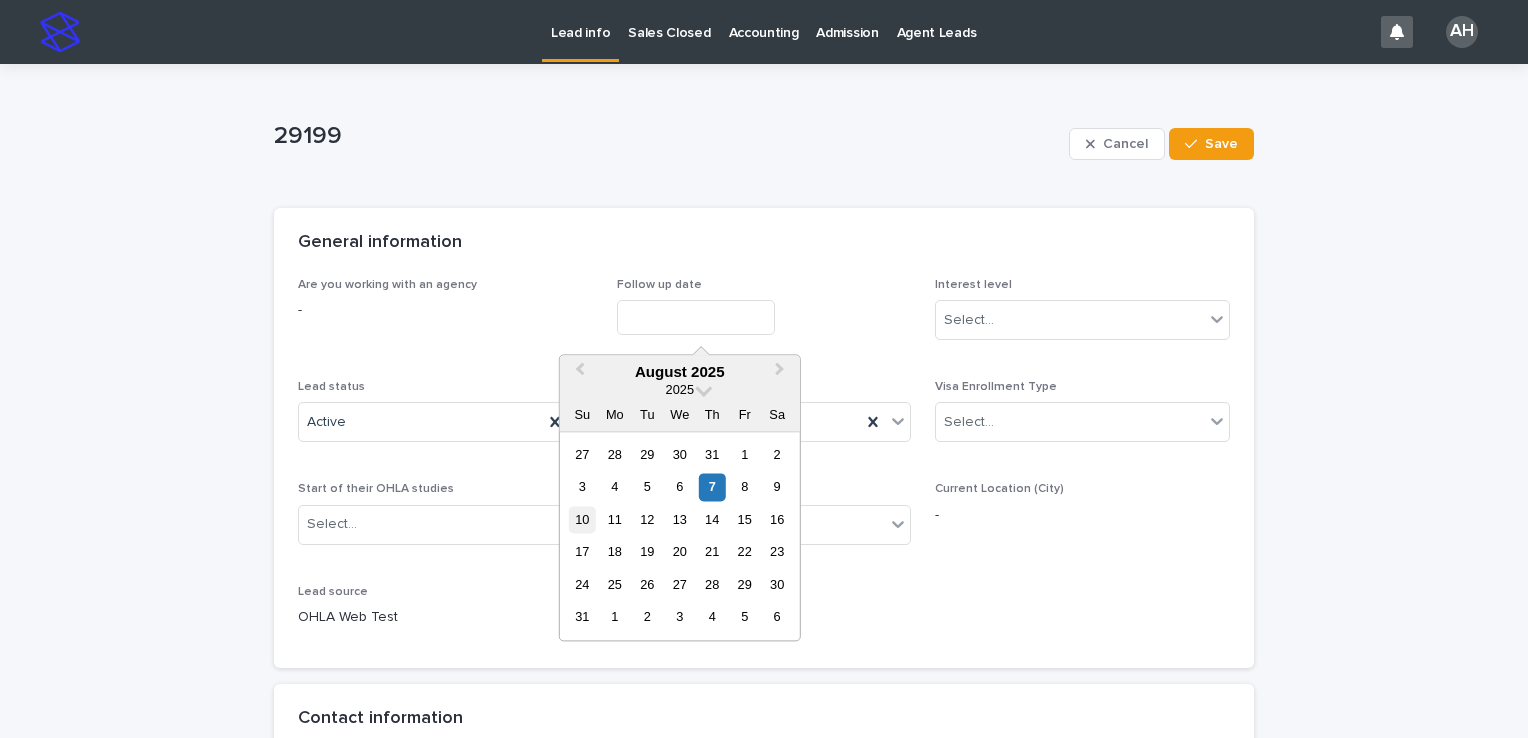 drag, startPoint x: 580, startPoint y: 526, endPoint x: 944, endPoint y: 394, distance: 387.19504 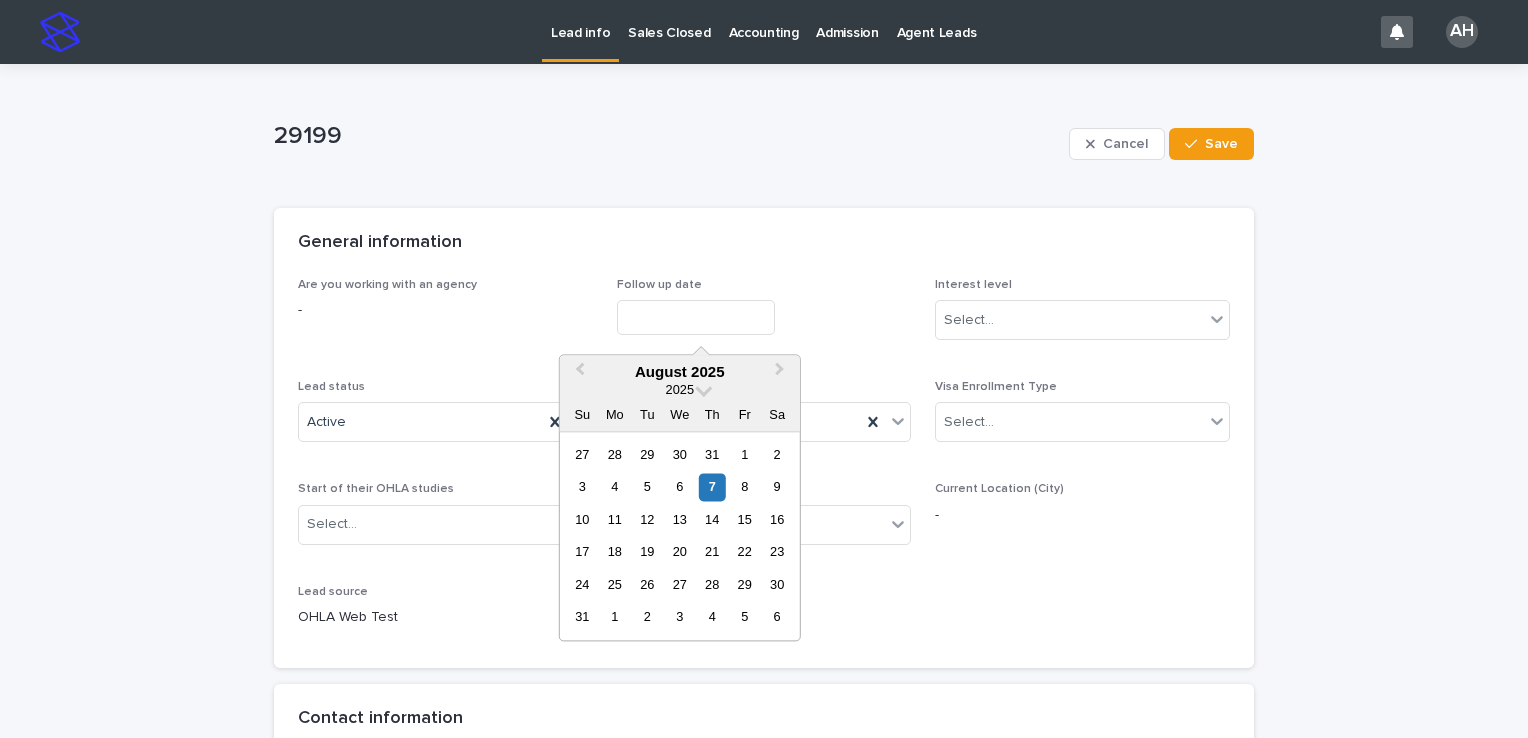 click on "10" at bounding box center [582, 519] 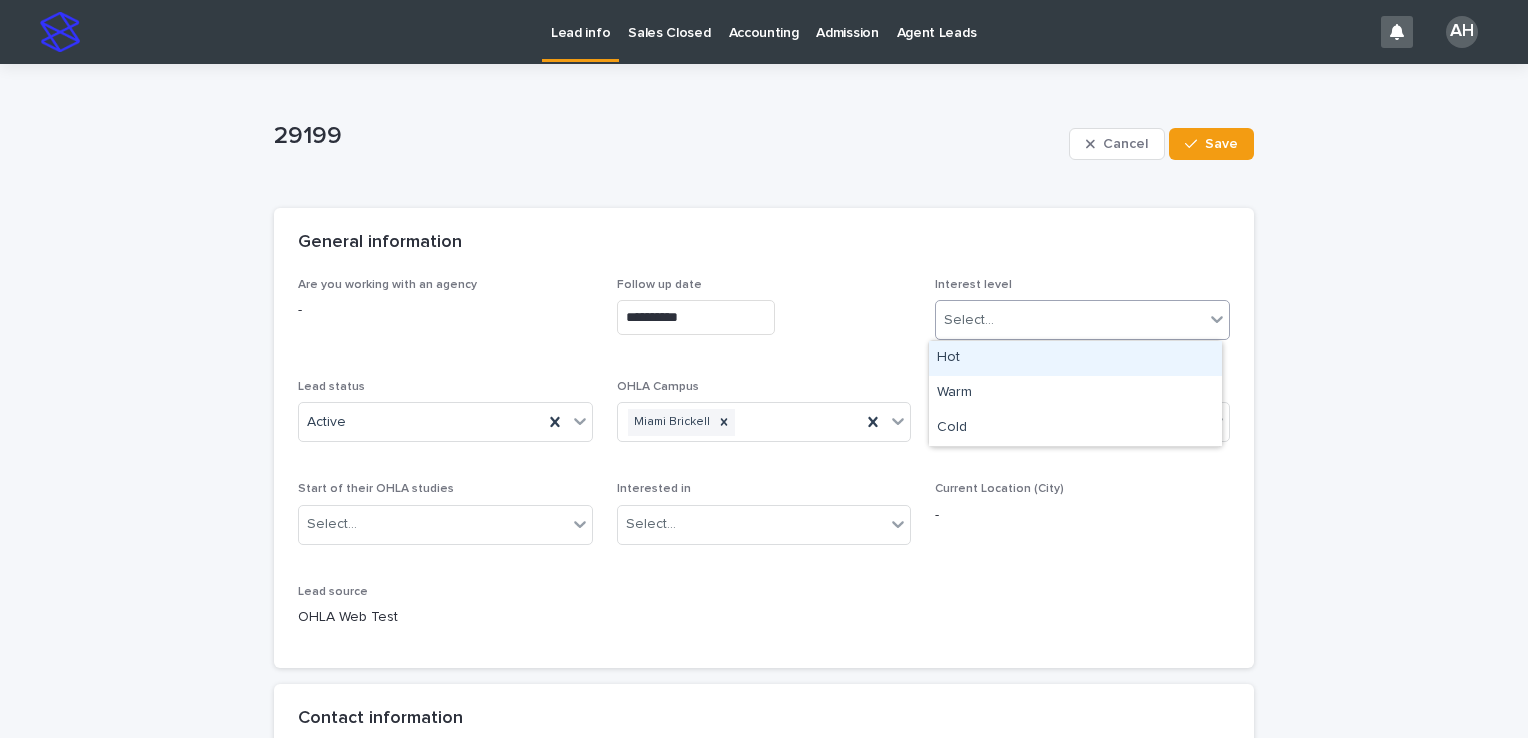 click on "Select..." at bounding box center [1070, 320] 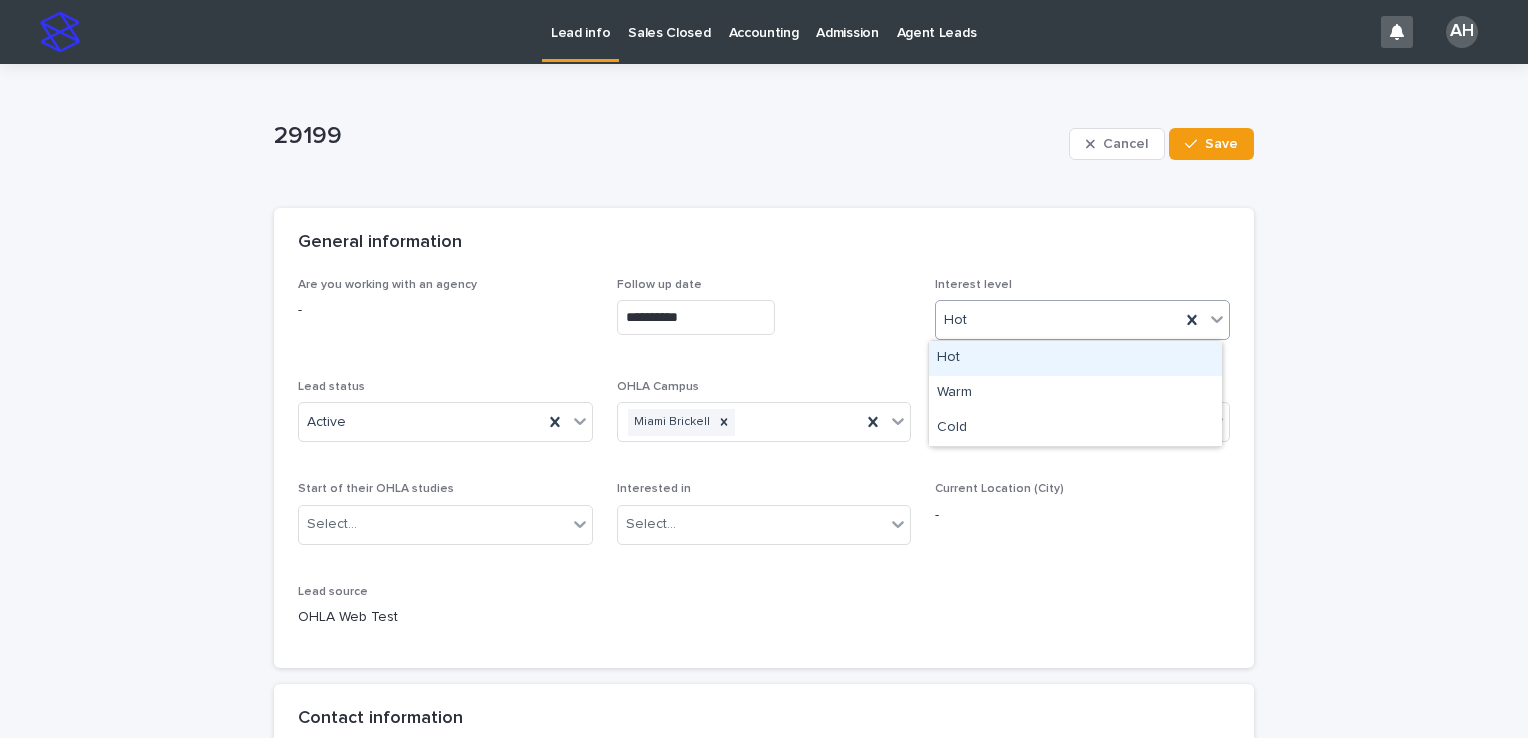drag, startPoint x: 994, startPoint y: 324, endPoint x: 995, endPoint y: 370, distance: 46.010868 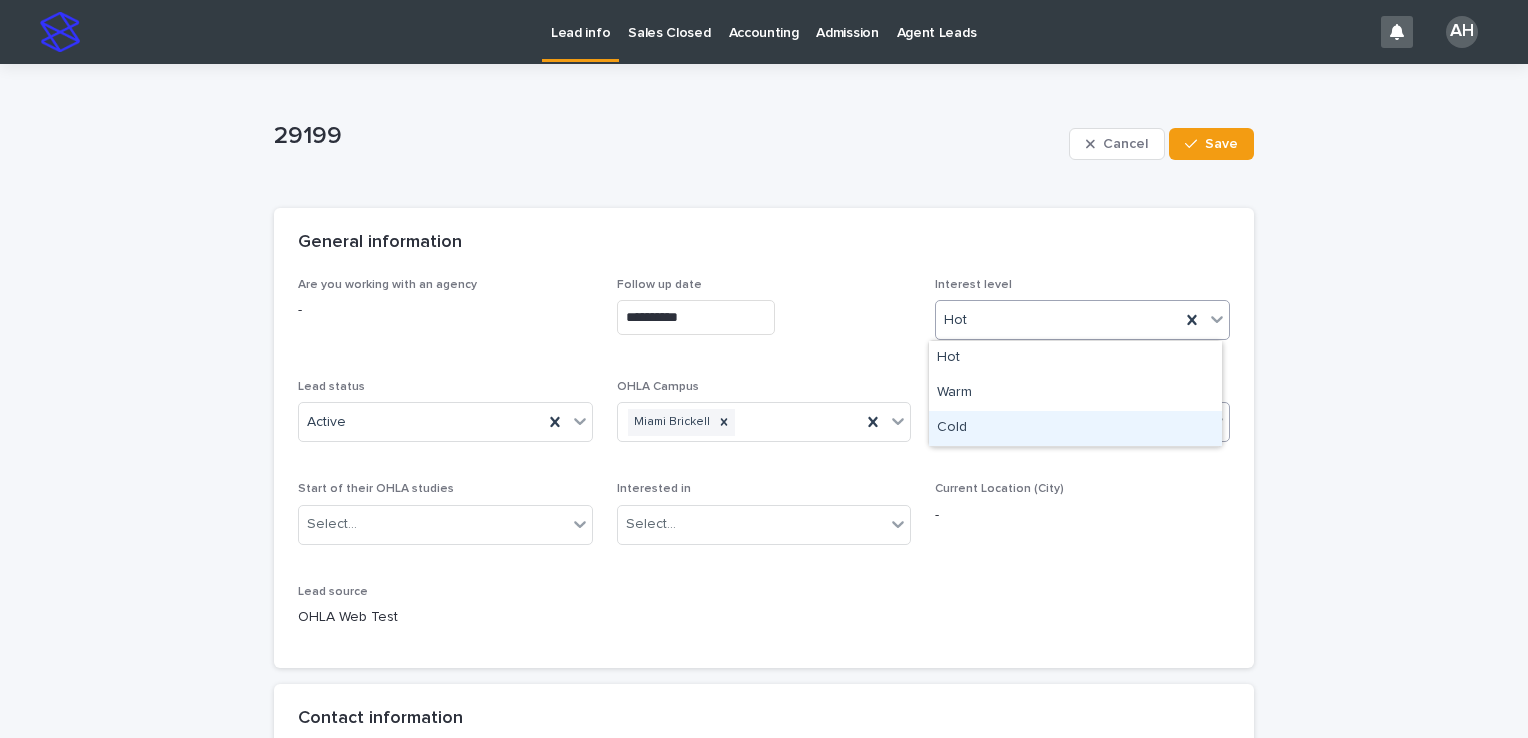 drag, startPoint x: 956, startPoint y: 425, endPoint x: 1013, endPoint y: 440, distance: 58.940647 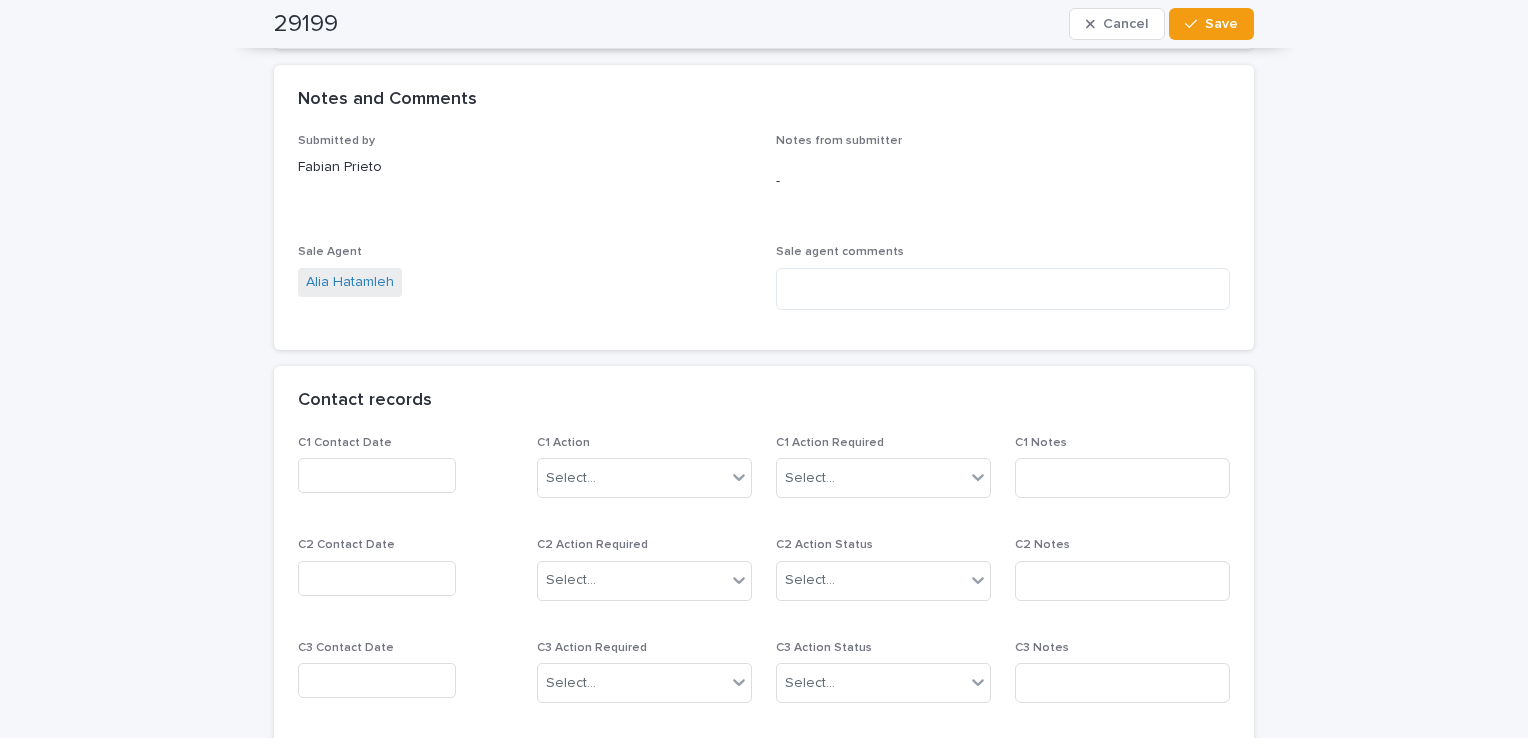 scroll, scrollTop: 1400, scrollLeft: 0, axis: vertical 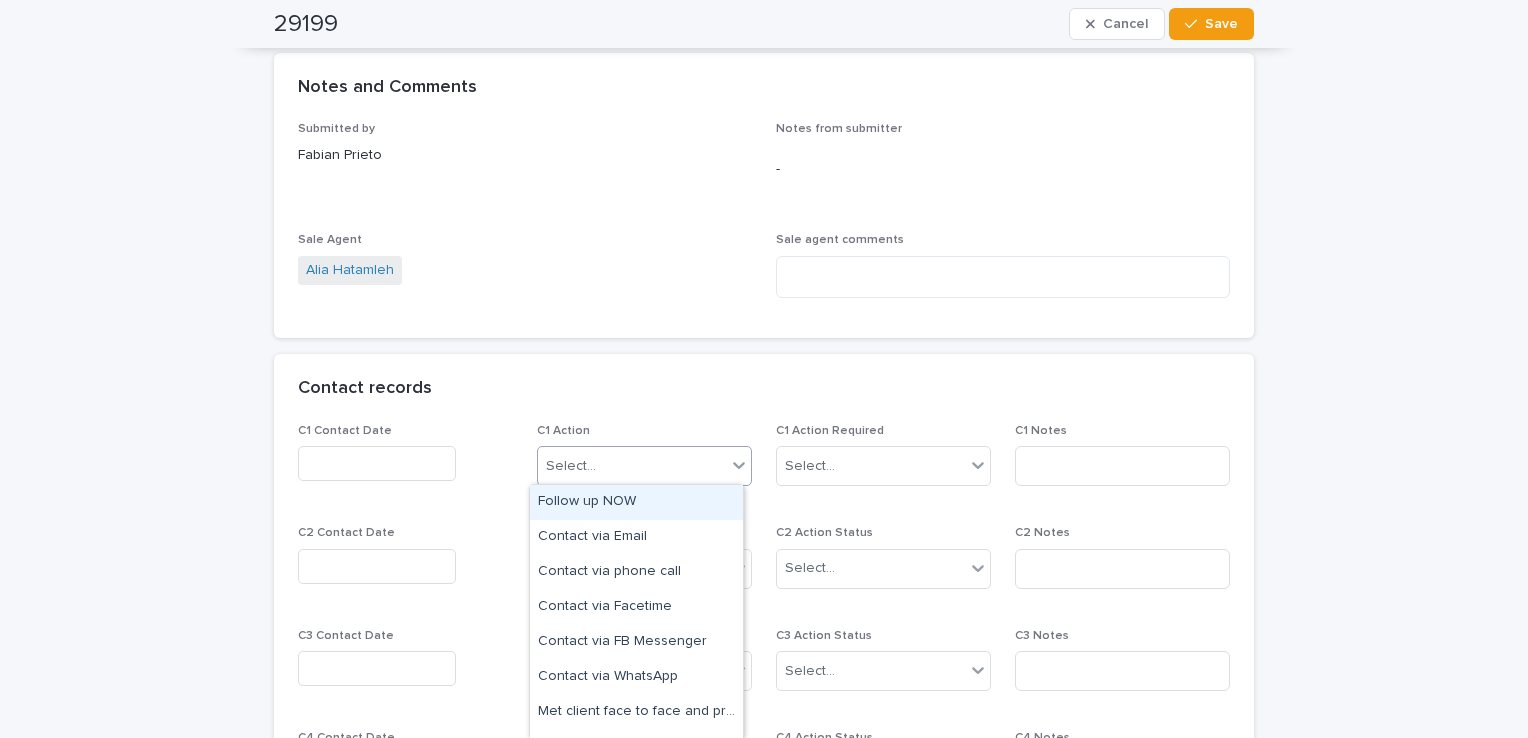 click on "Select..." at bounding box center [632, 466] 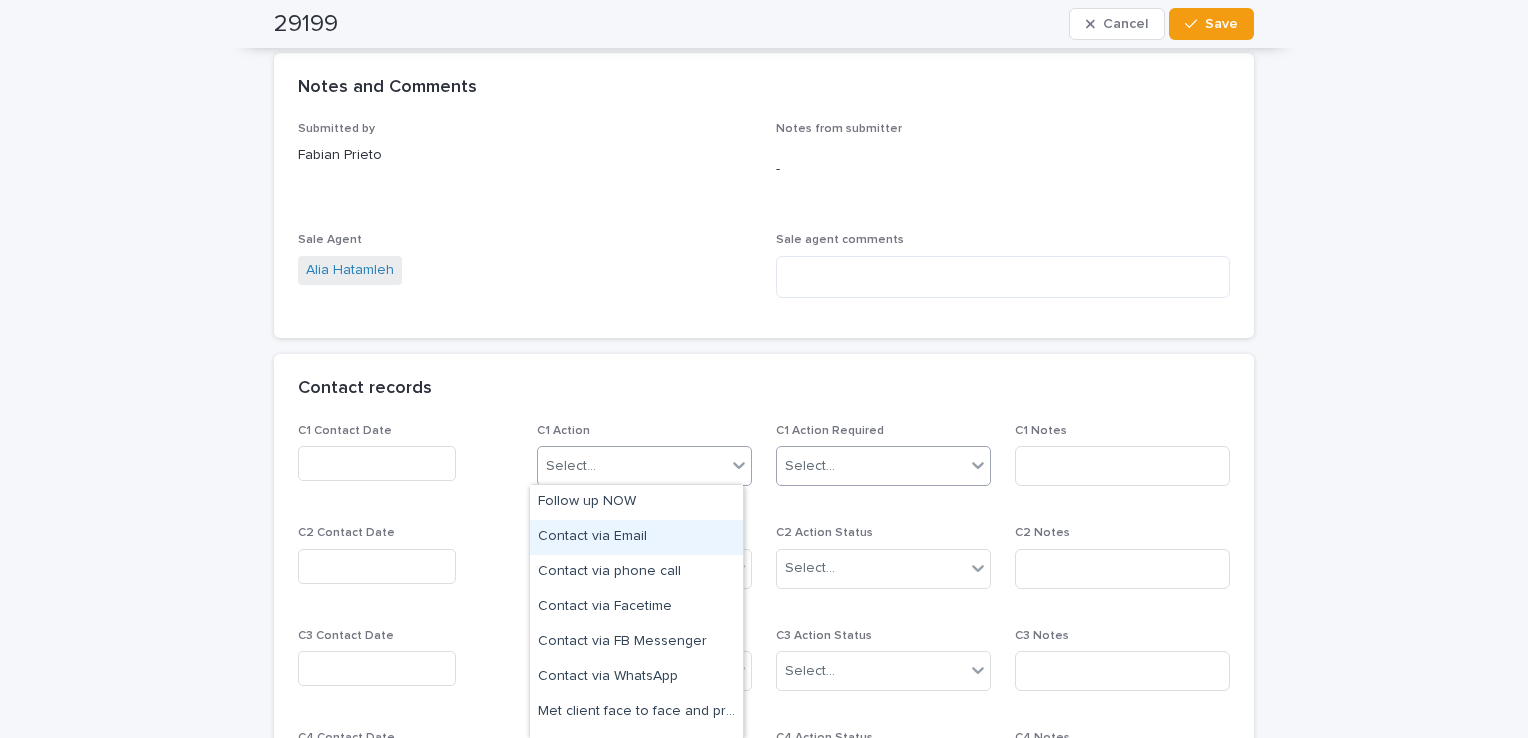 drag, startPoint x: 643, startPoint y: 535, endPoint x: 829, endPoint y: 466, distance: 198.38599 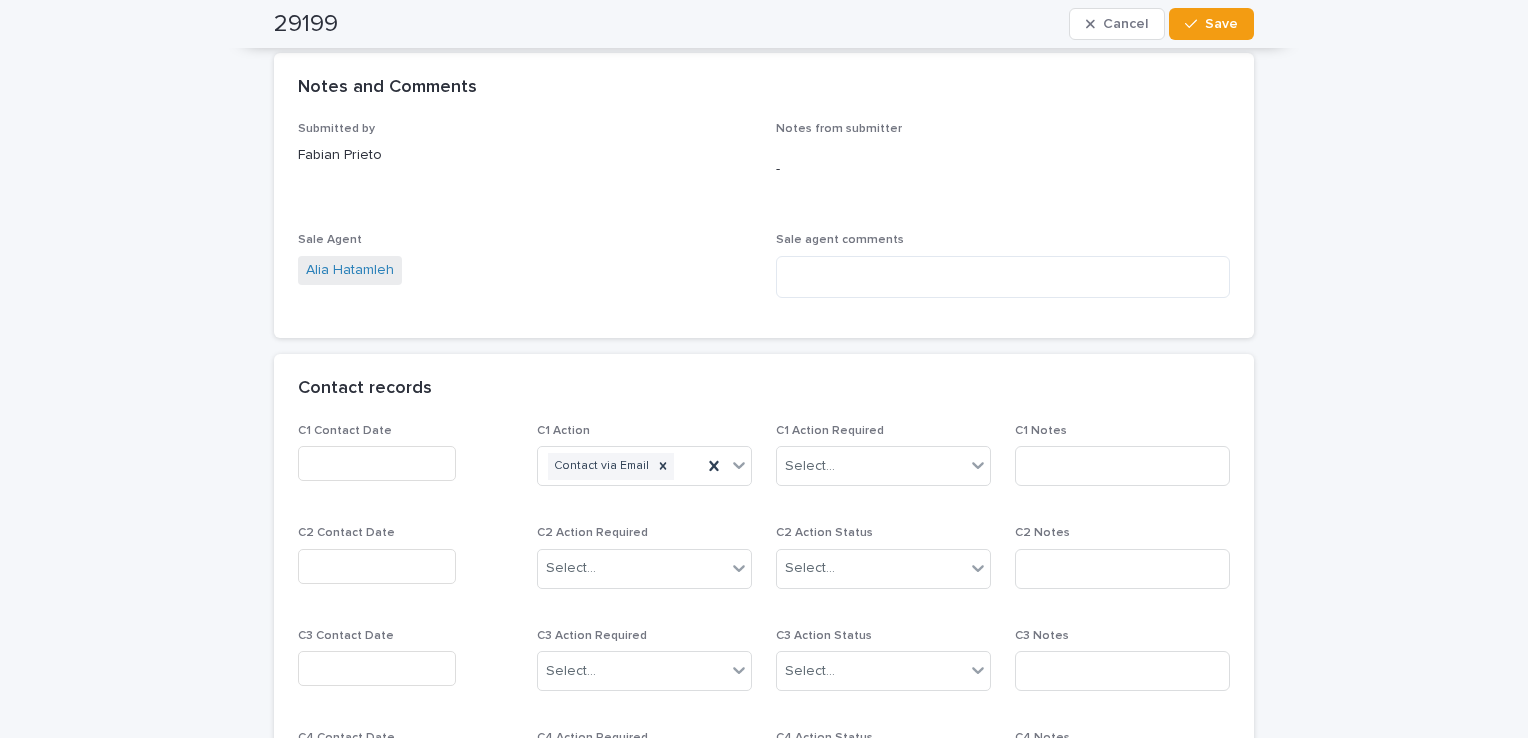 drag, startPoint x: 1179, startPoint y: 23, endPoint x: 900, endPoint y: 141, distance: 302.9274 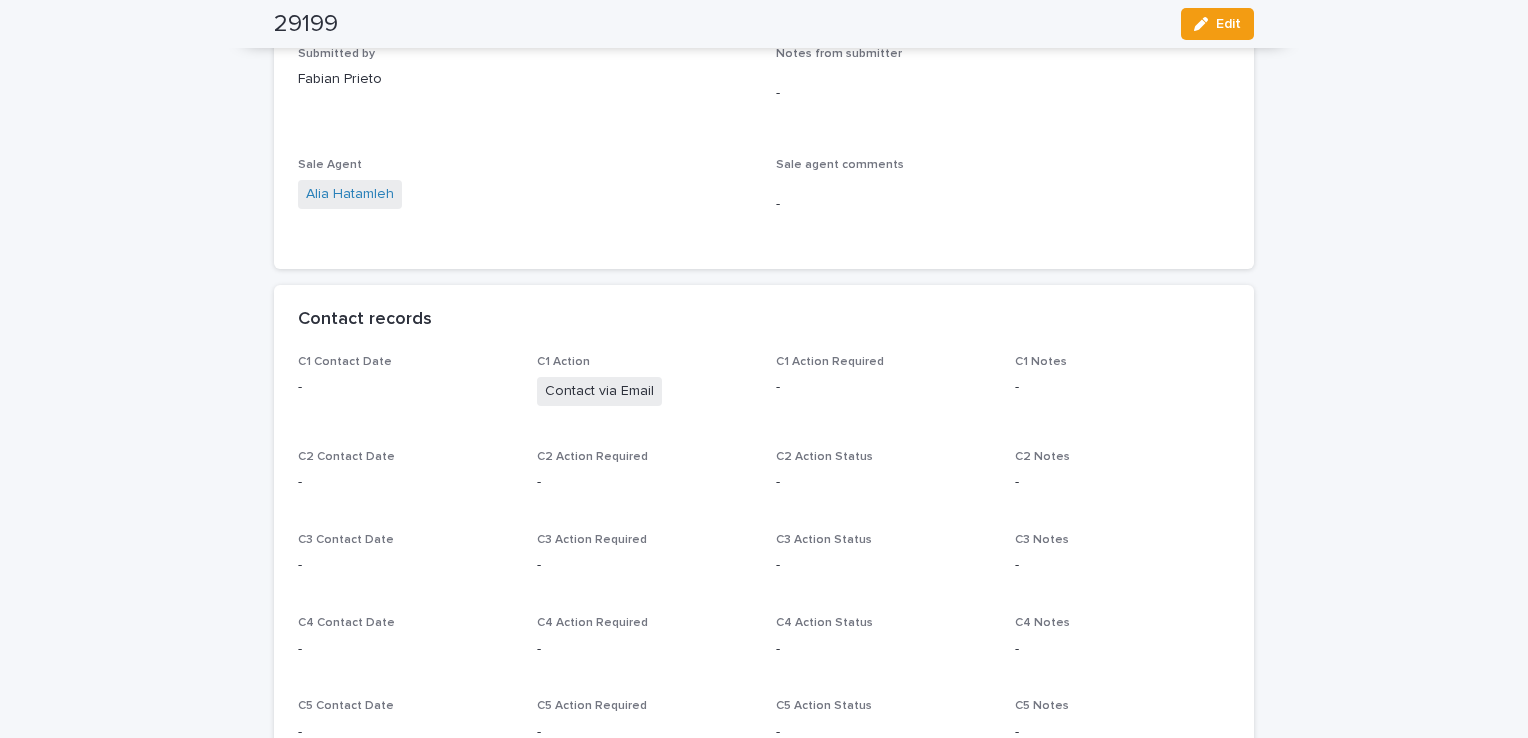scroll, scrollTop: 1172, scrollLeft: 0, axis: vertical 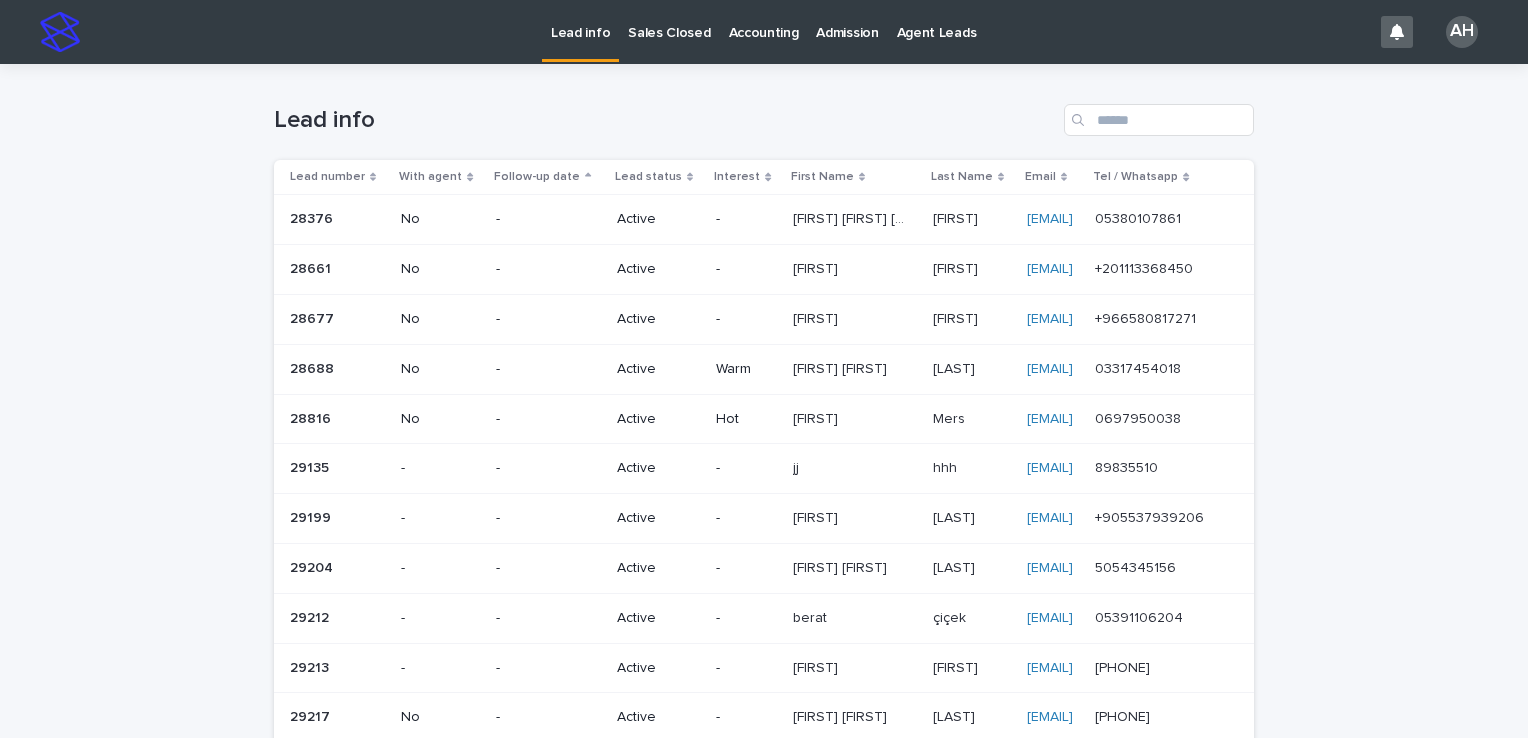 click on "[PHONE] [PHONE]" at bounding box center [1158, 568] 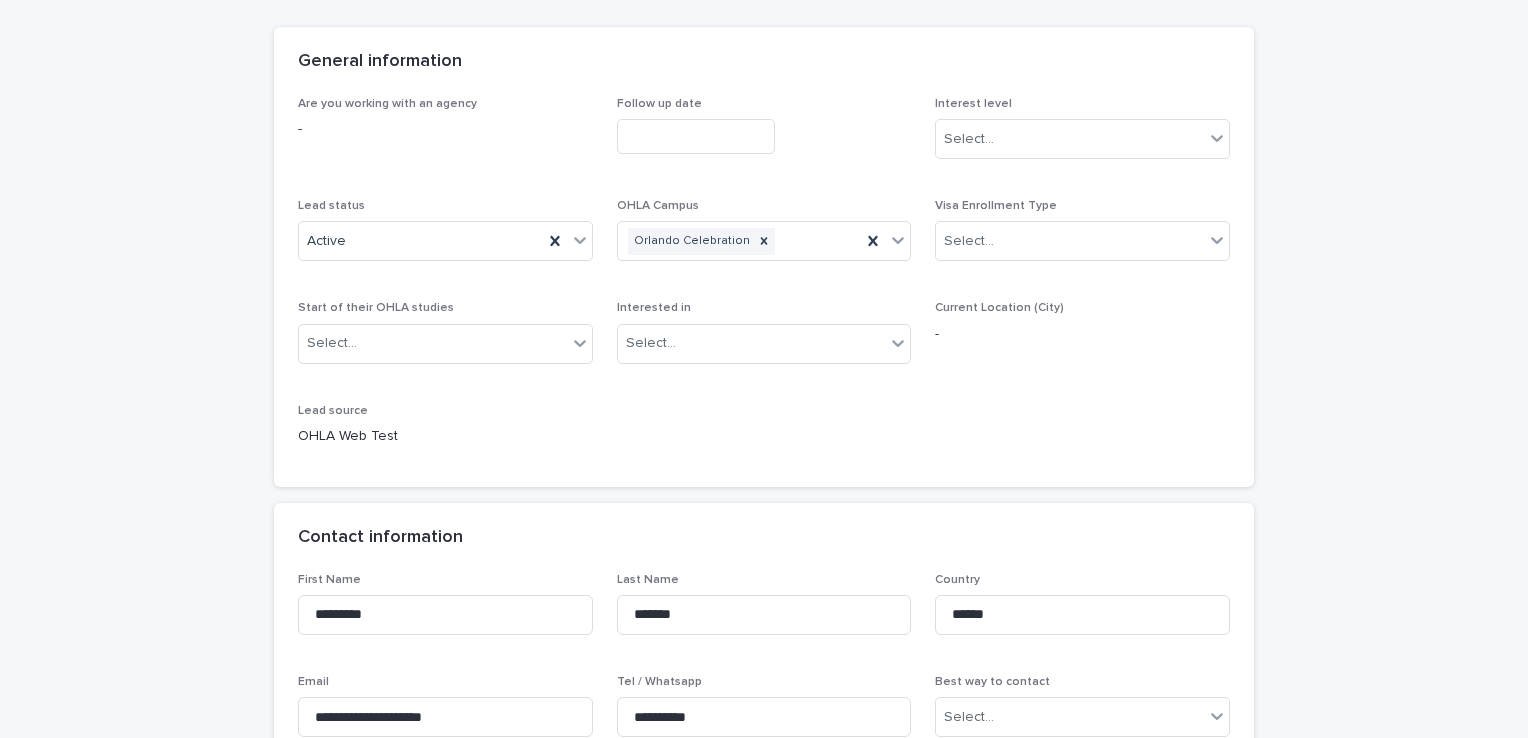 scroll, scrollTop: 200, scrollLeft: 0, axis: vertical 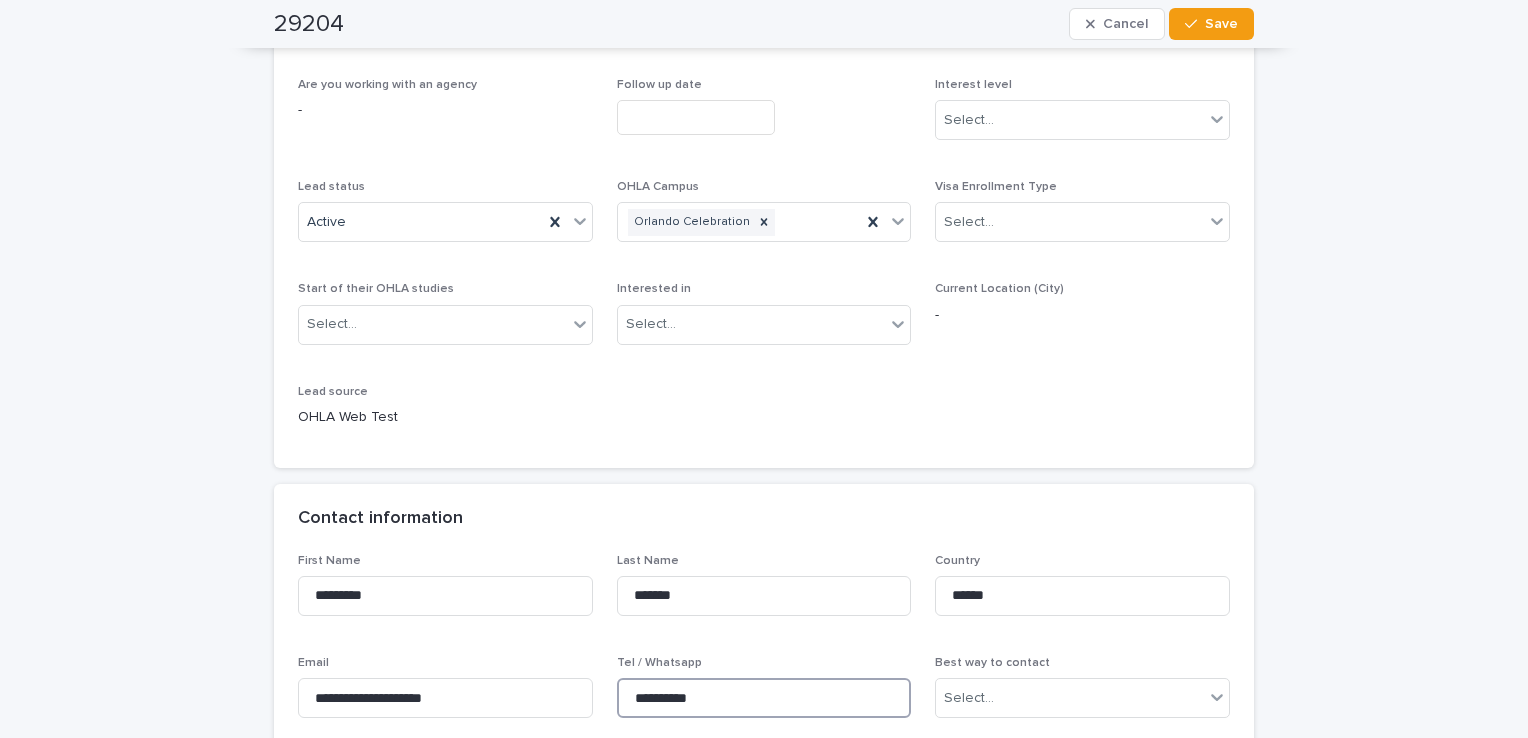 drag, startPoint x: 735, startPoint y: 689, endPoint x: 586, endPoint y: 679, distance: 149.33519 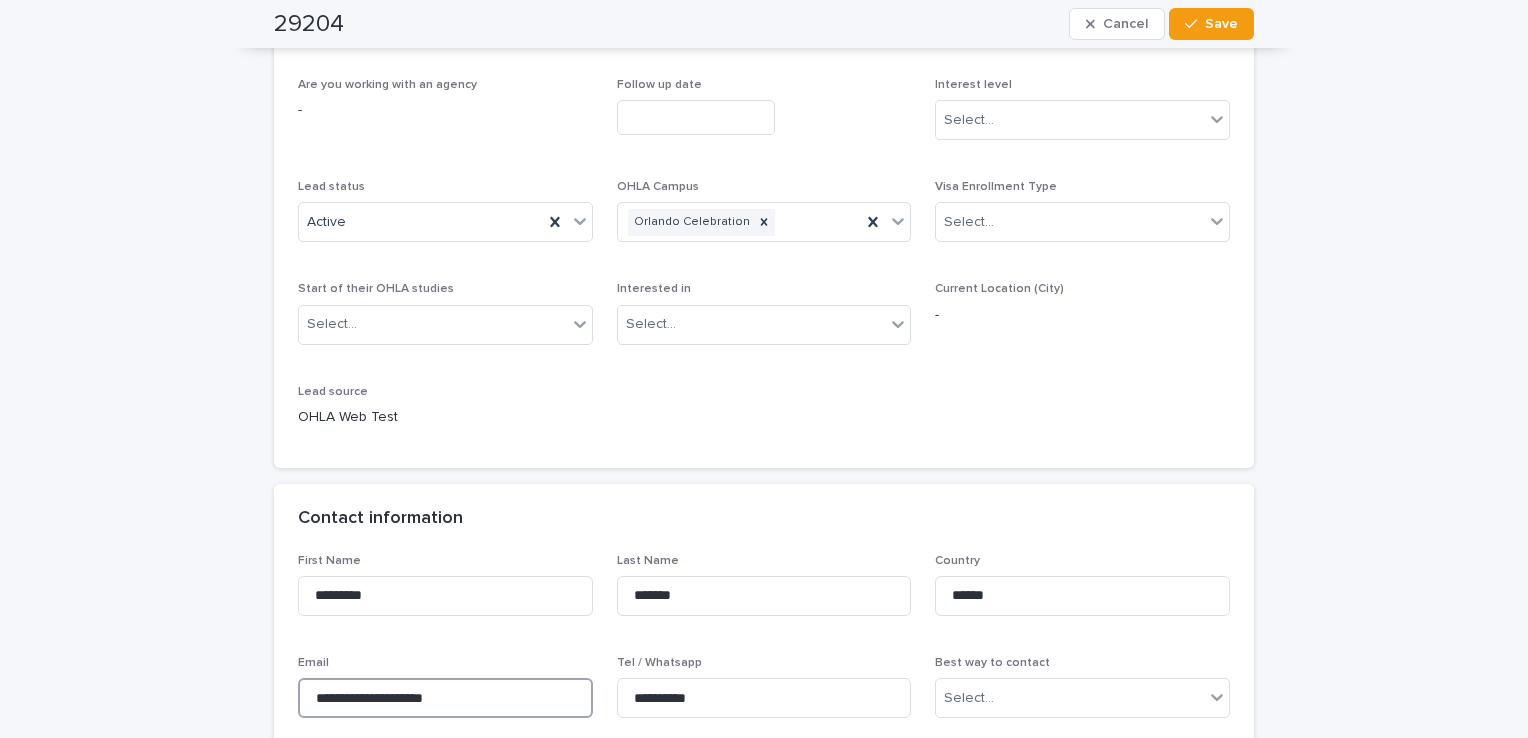 click on "**********" at bounding box center [445, 698] 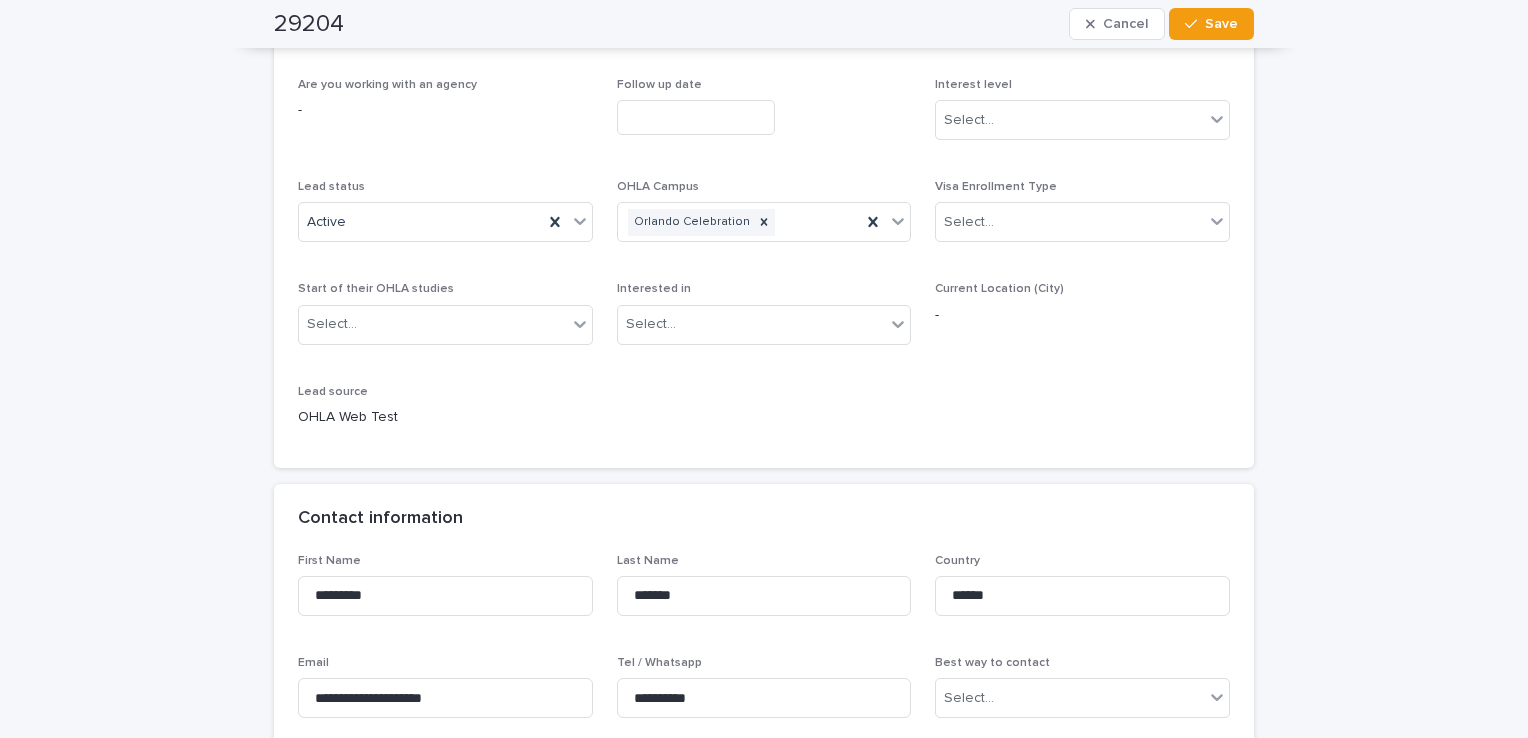 click at bounding box center [696, 117] 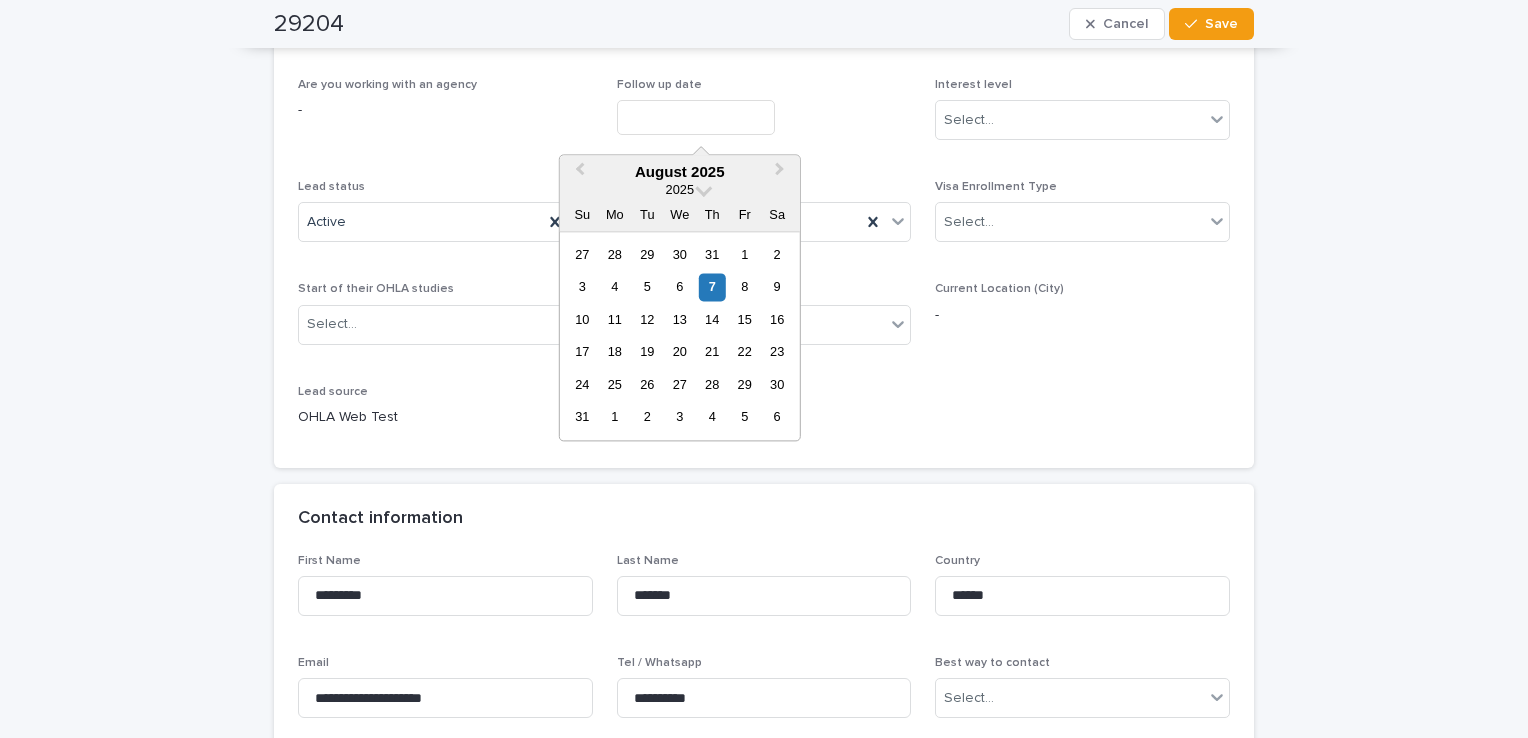 drag, startPoint x: 580, startPoint y: 332, endPoint x: 916, endPoint y: 172, distance: 372.1505 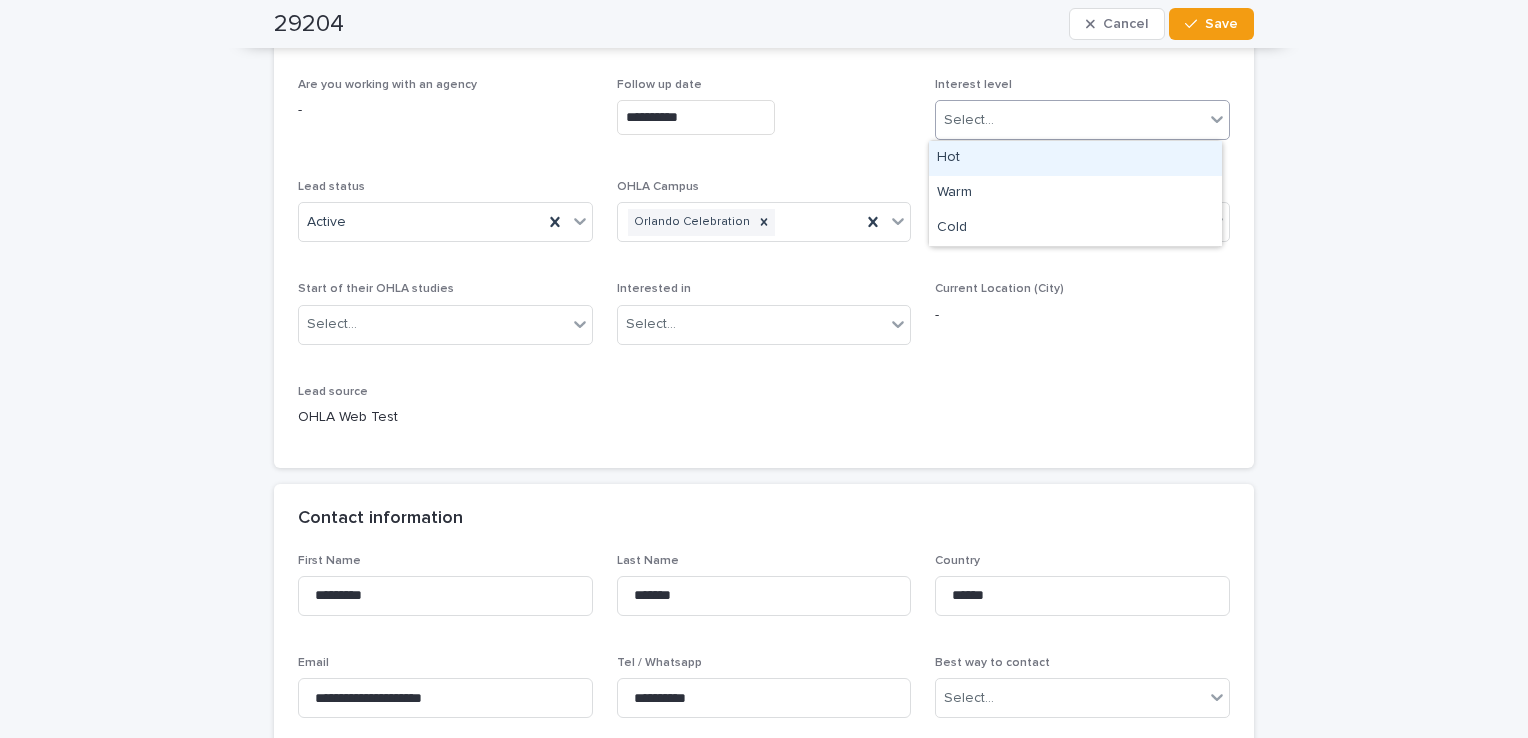 click on "Select..." at bounding box center (969, 120) 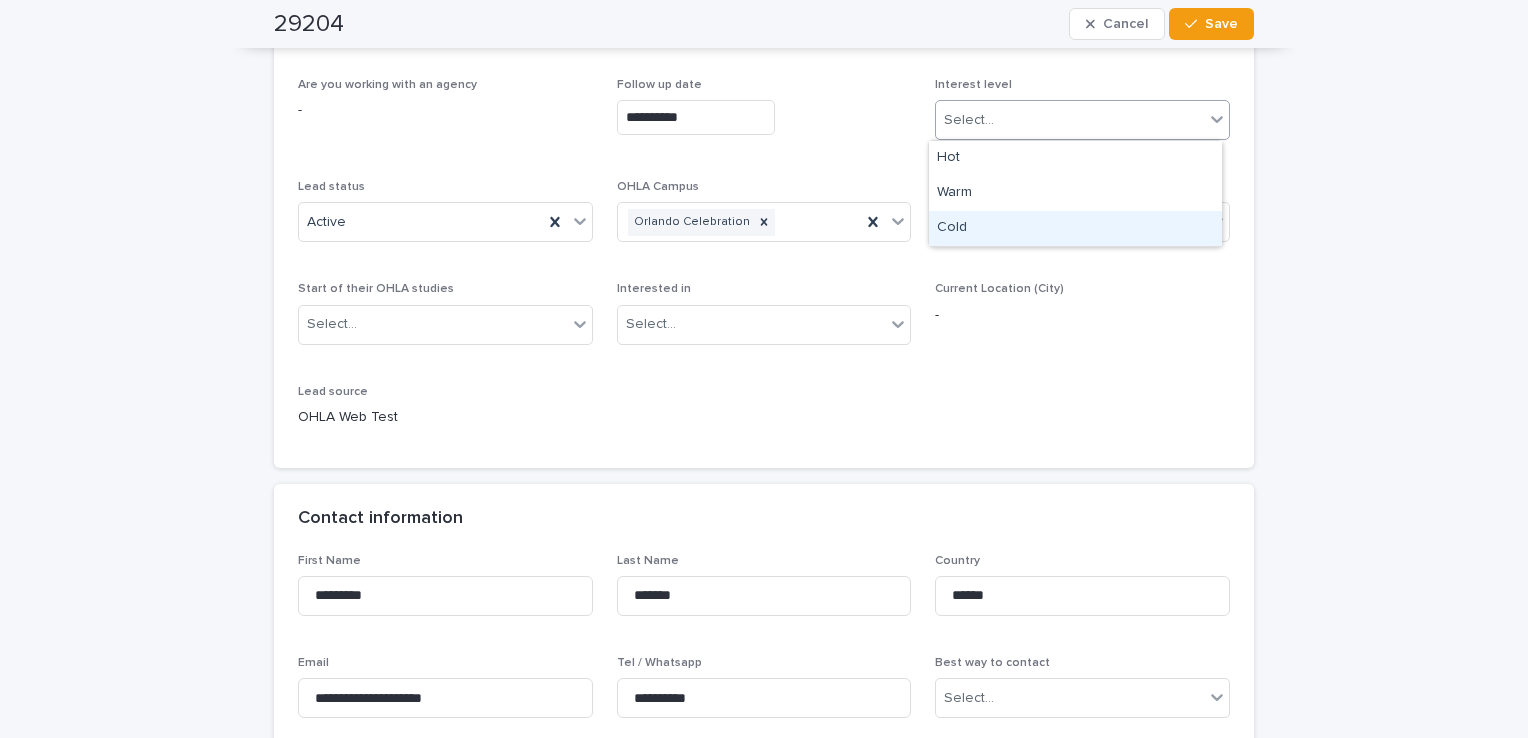 click on "Cold" at bounding box center [1075, 228] 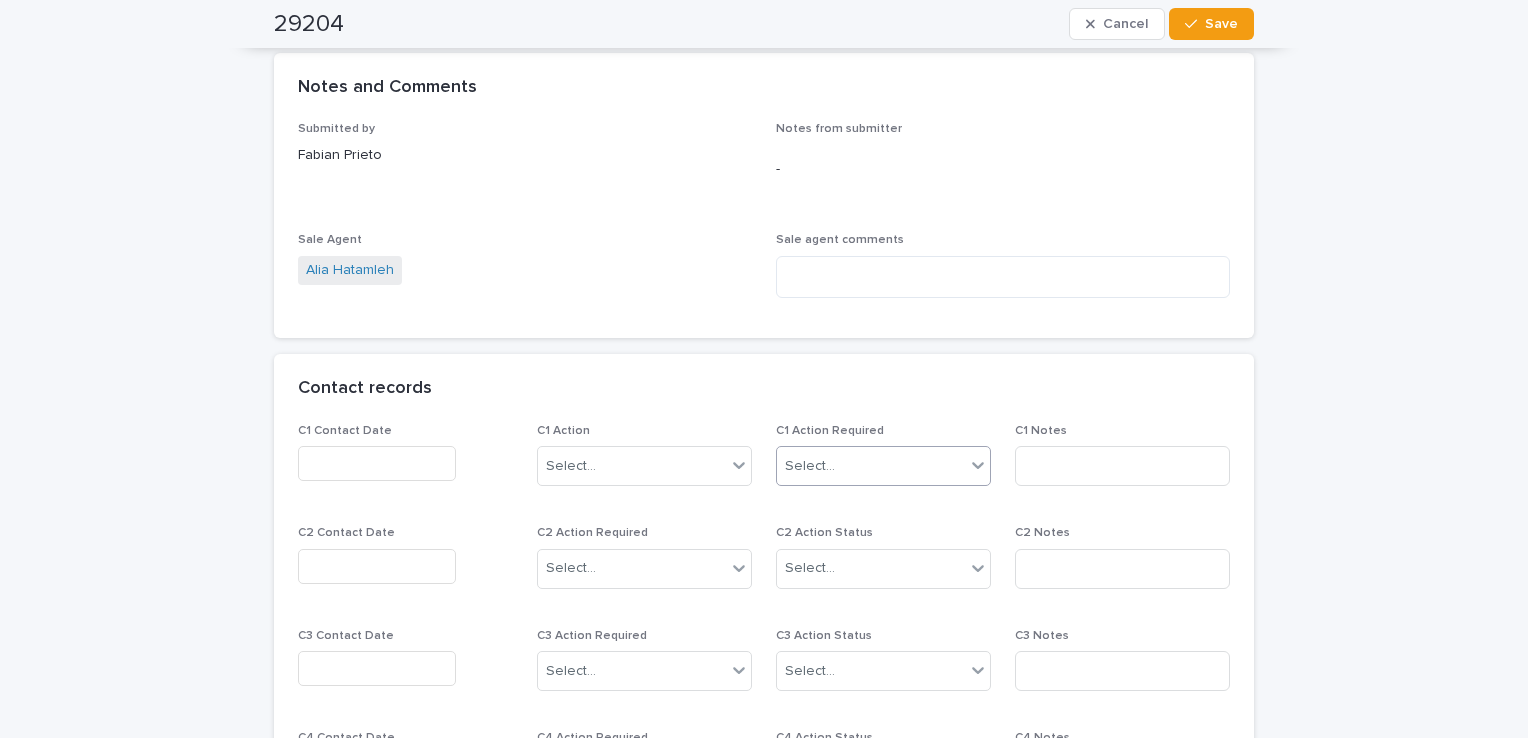 scroll, scrollTop: 1500, scrollLeft: 0, axis: vertical 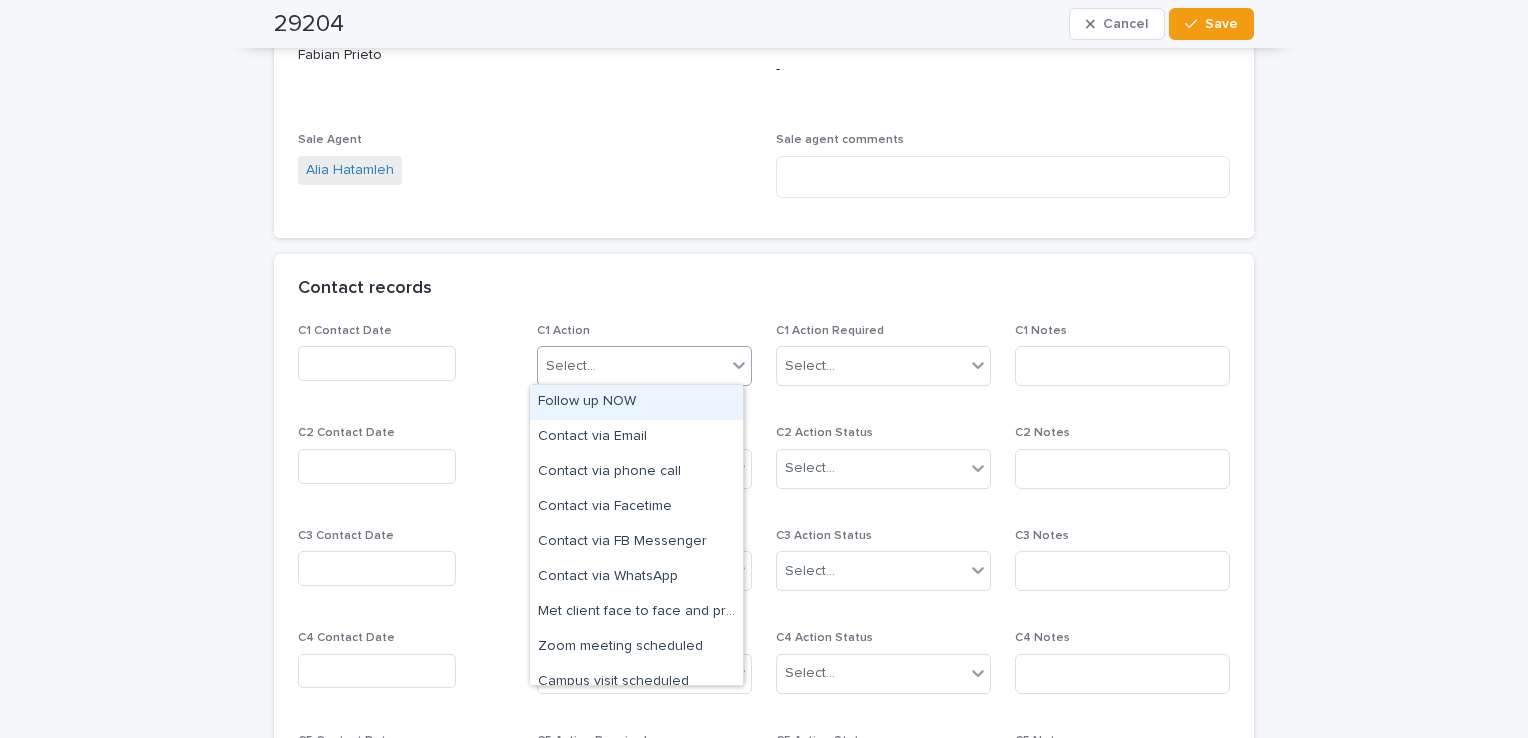 click on "Select..." at bounding box center [632, 366] 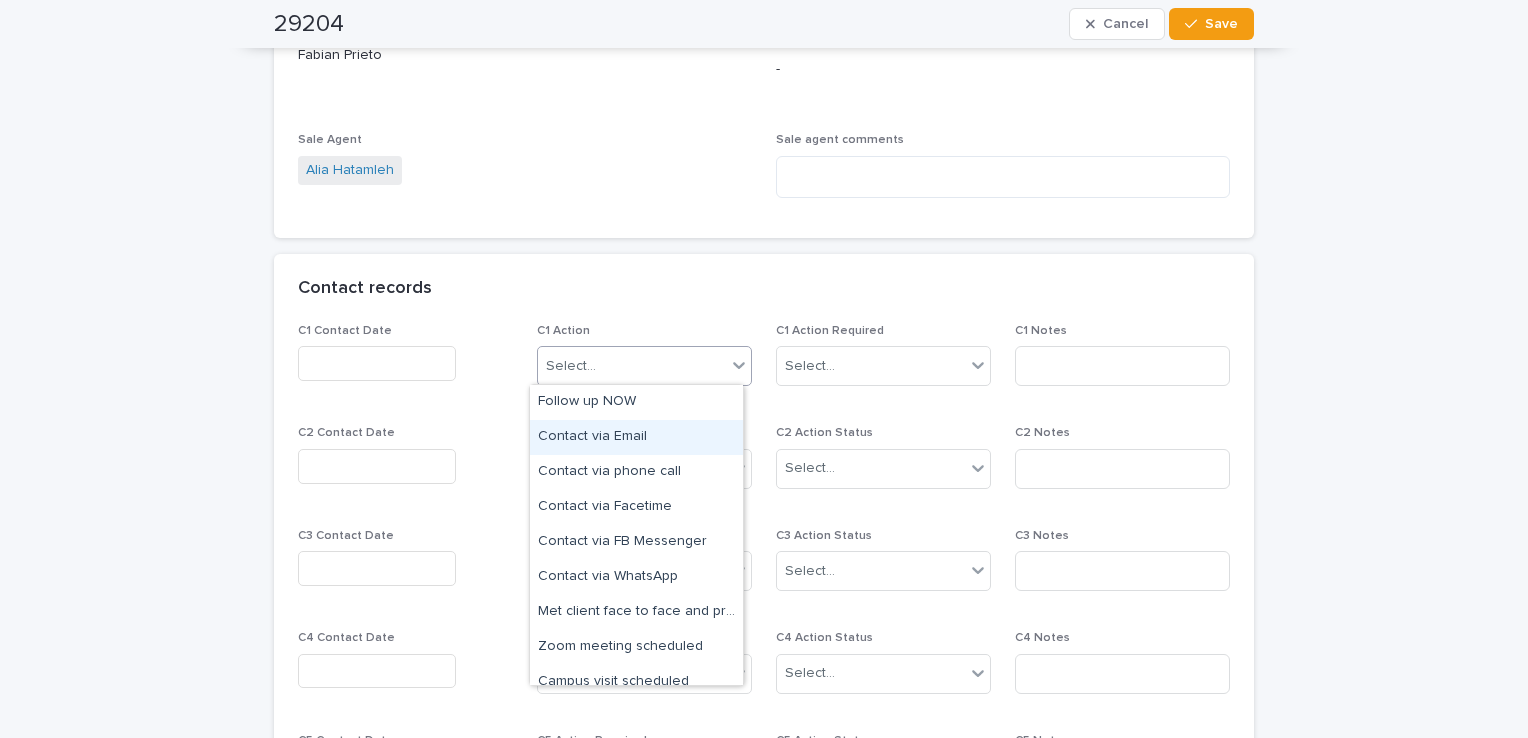 drag, startPoint x: 662, startPoint y: 444, endPoint x: 930, endPoint y: 98, distance: 437.65283 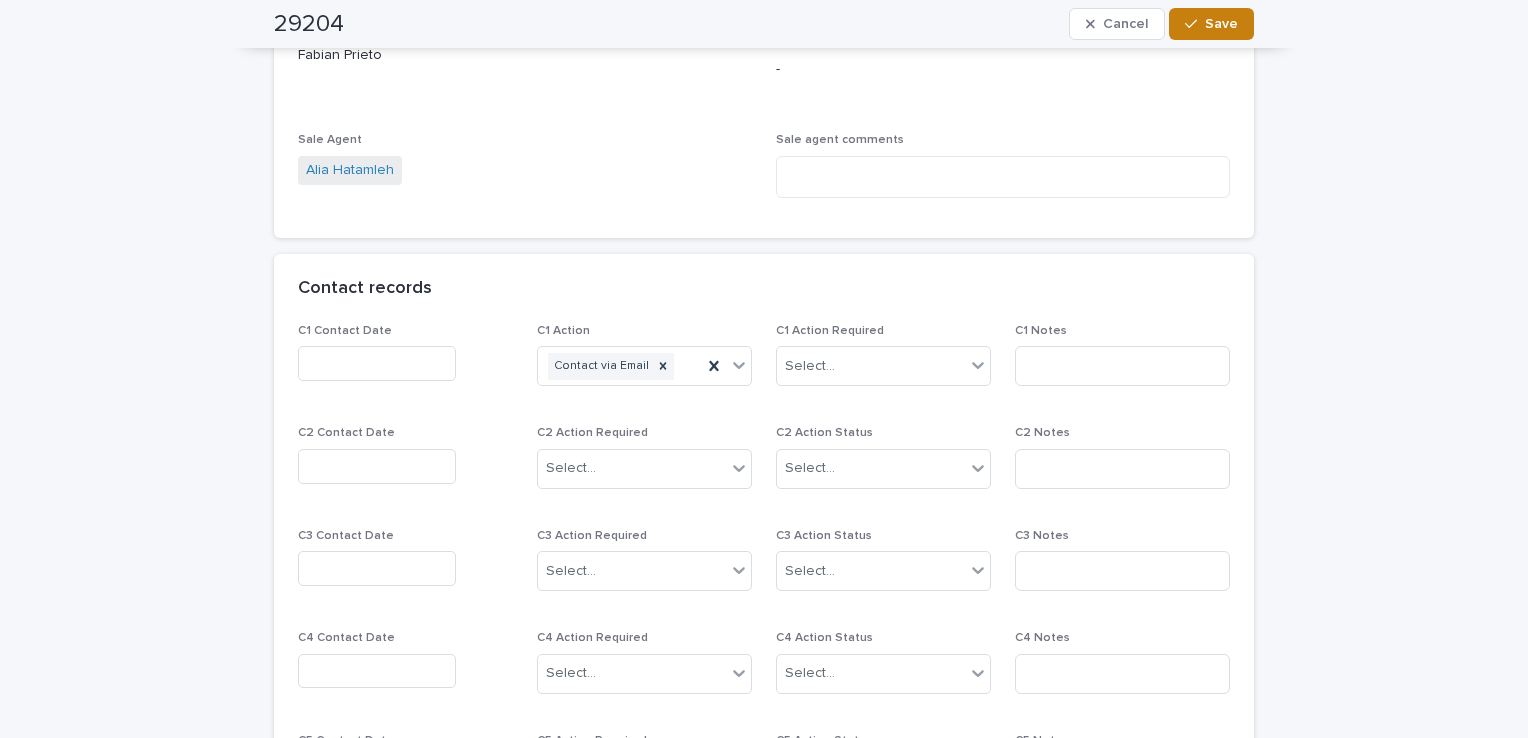 click on "Save" at bounding box center (1221, 24) 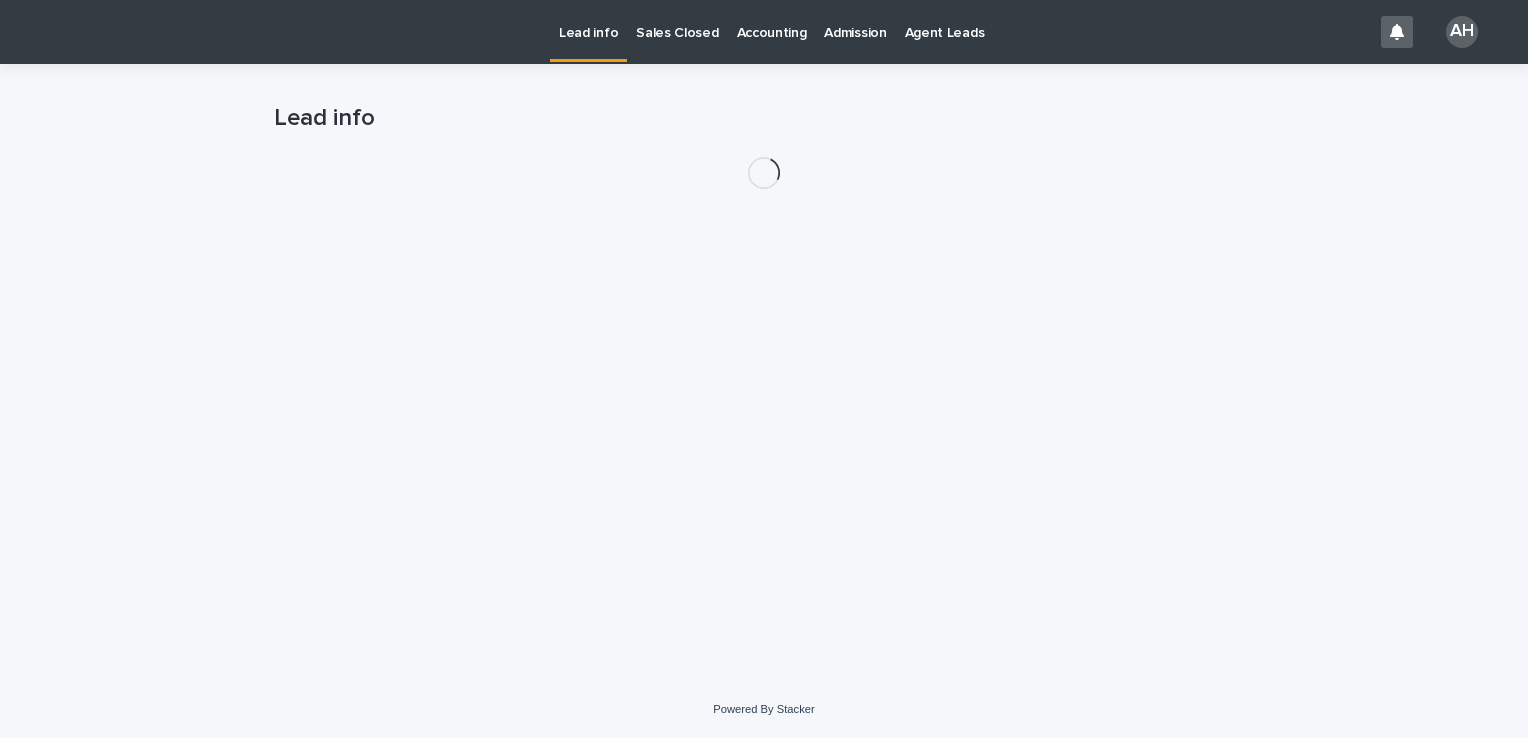 scroll, scrollTop: 0, scrollLeft: 0, axis: both 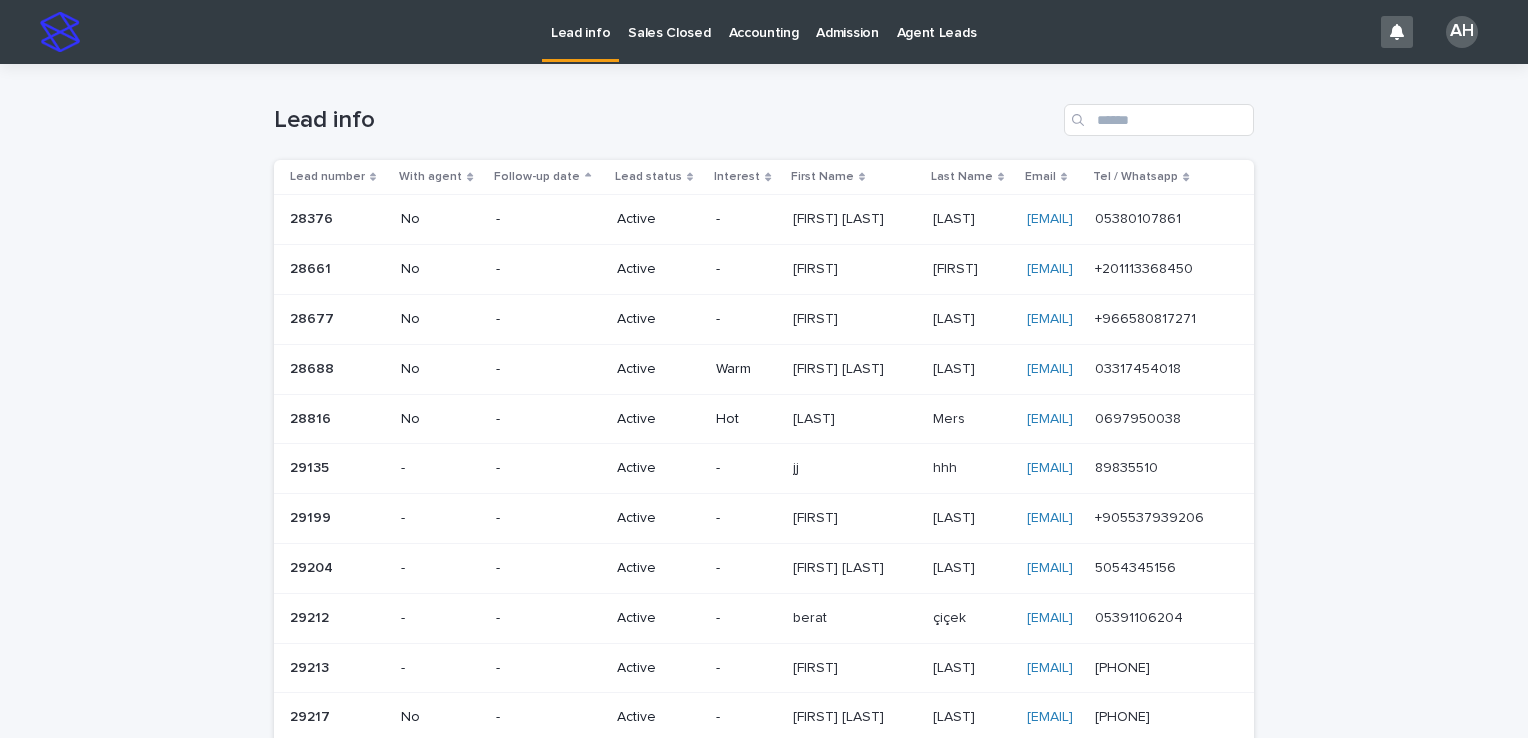 click at bounding box center (1150, 618) 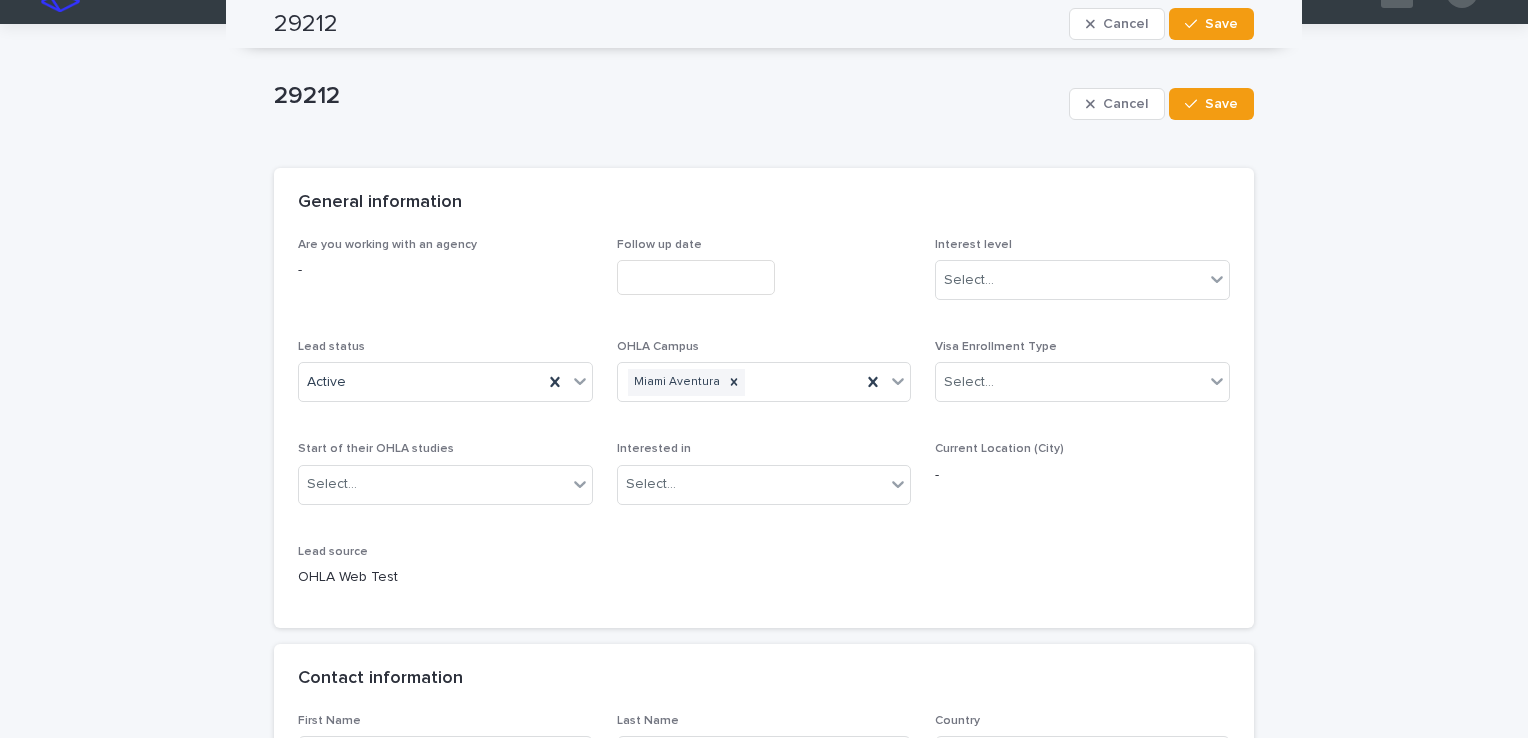 scroll, scrollTop: 0, scrollLeft: 0, axis: both 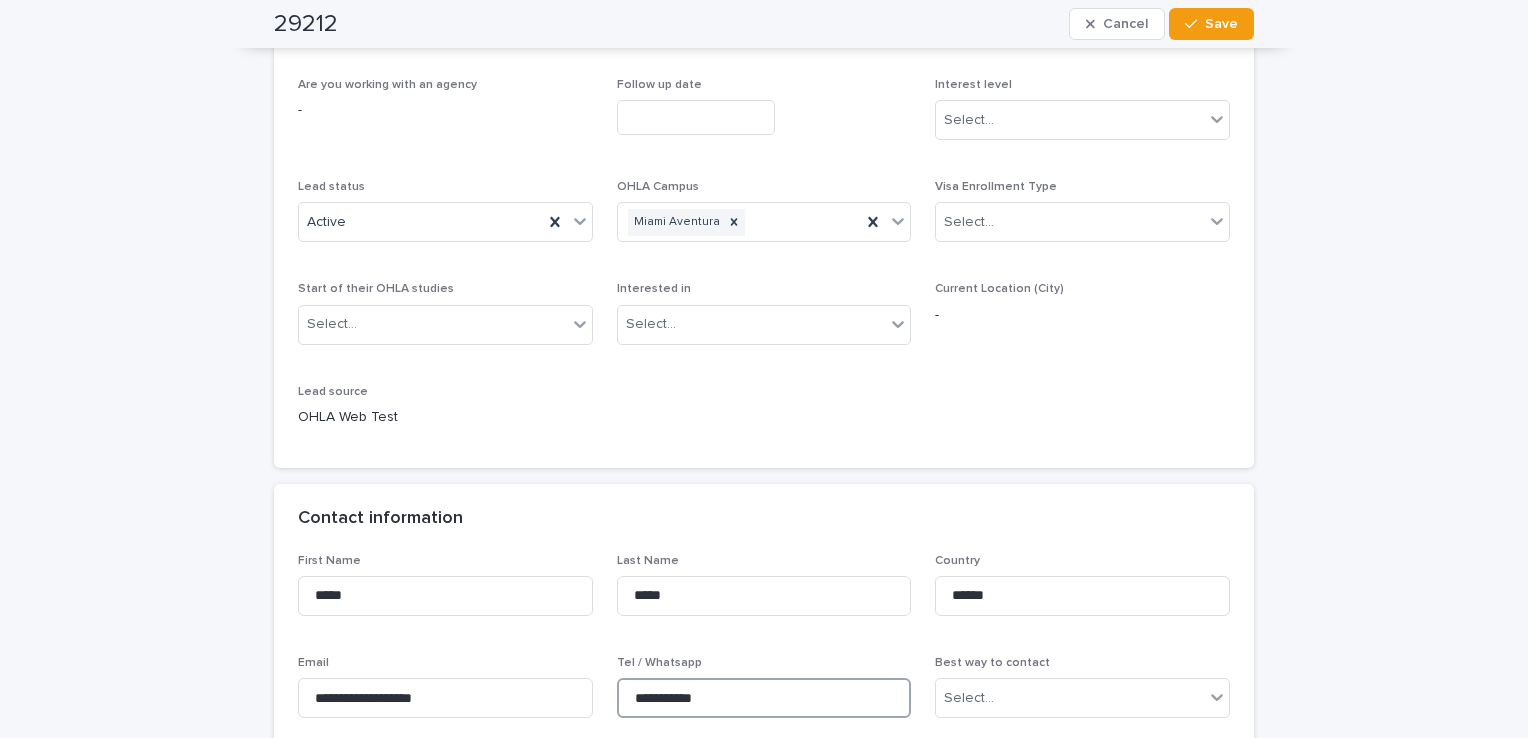 drag, startPoint x: 737, startPoint y: 706, endPoint x: 636, endPoint y: 694, distance: 101.71037 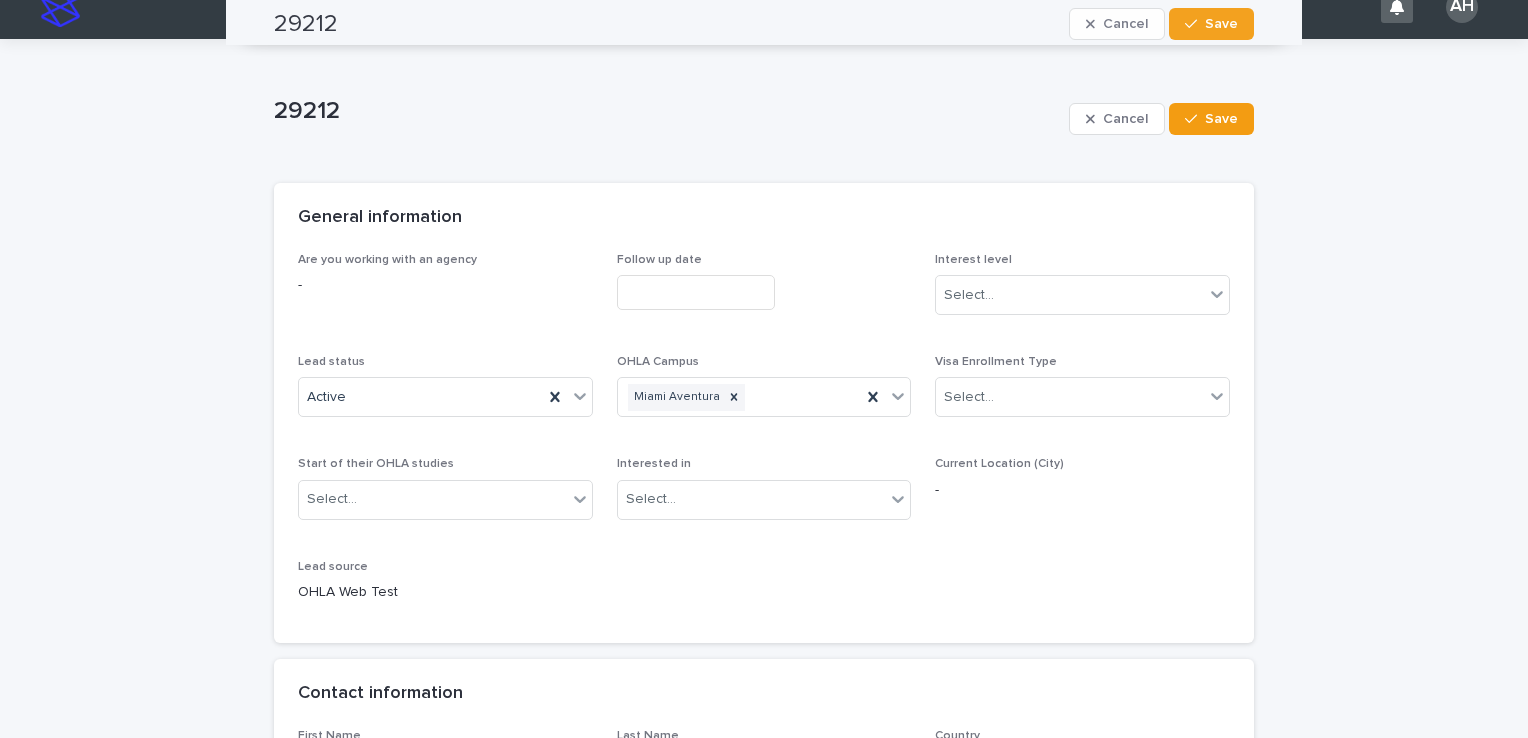 scroll, scrollTop: 0, scrollLeft: 0, axis: both 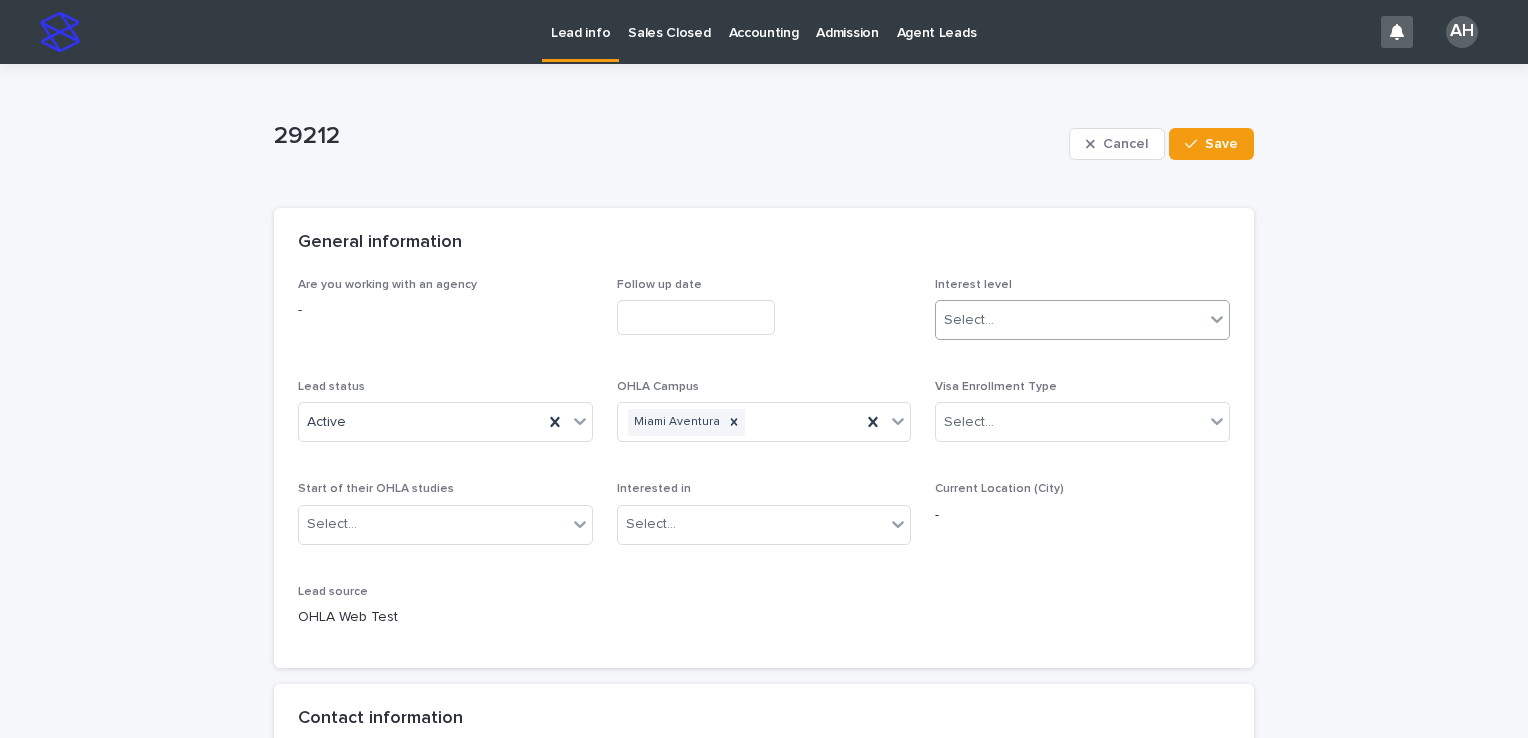 click on "Select..." at bounding box center [969, 320] 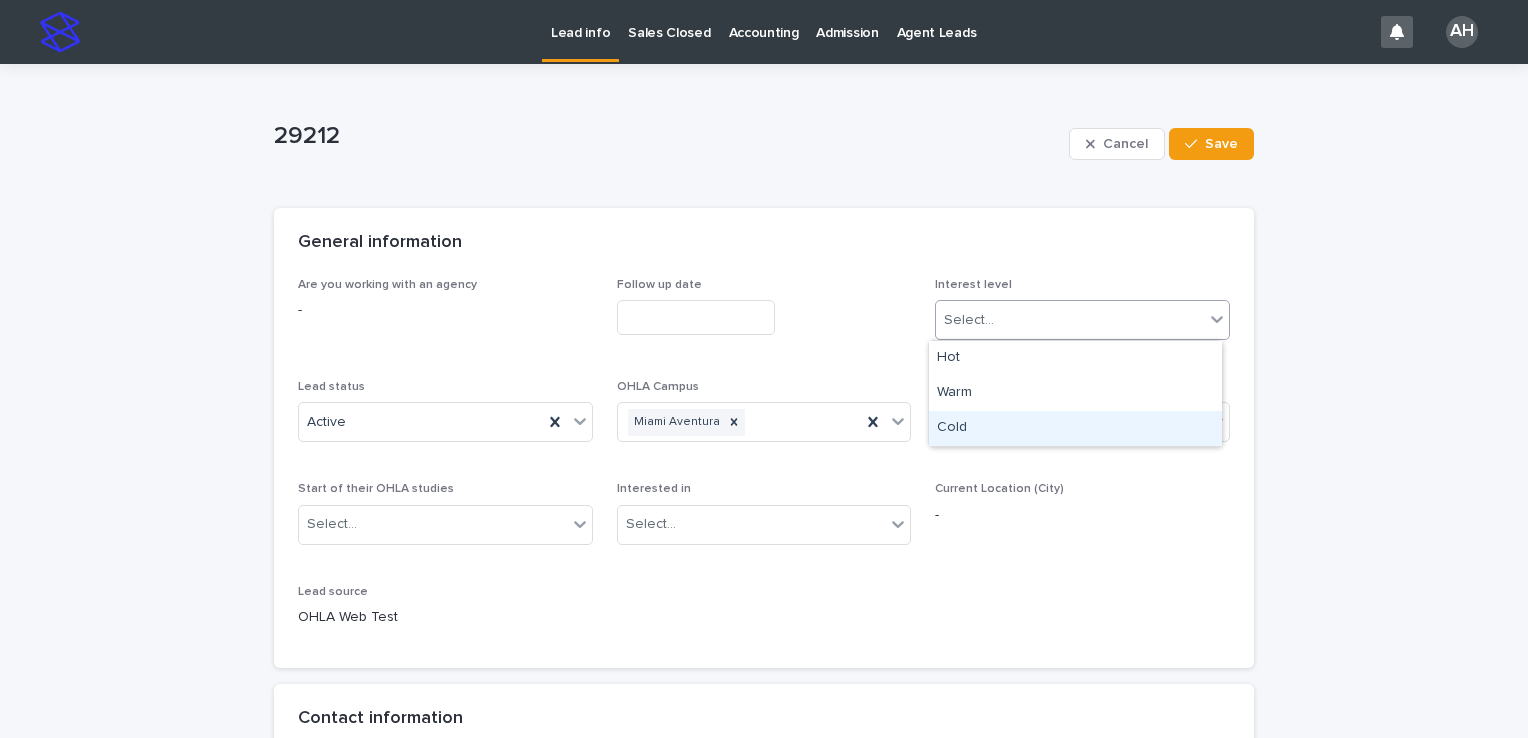 click on "Cold" at bounding box center [1075, 428] 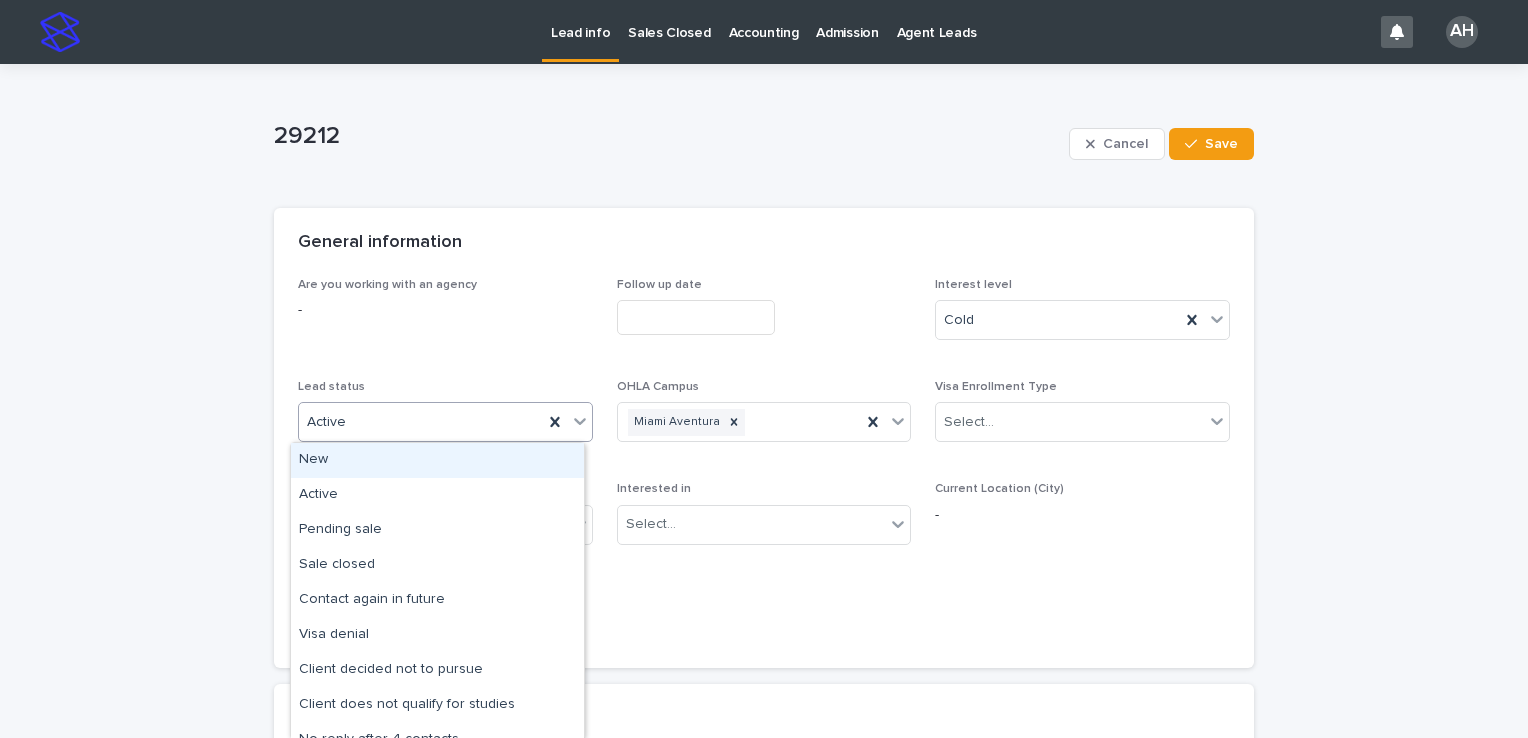 drag, startPoint x: 411, startPoint y: 421, endPoint x: 428, endPoint y: 458, distance: 40.718548 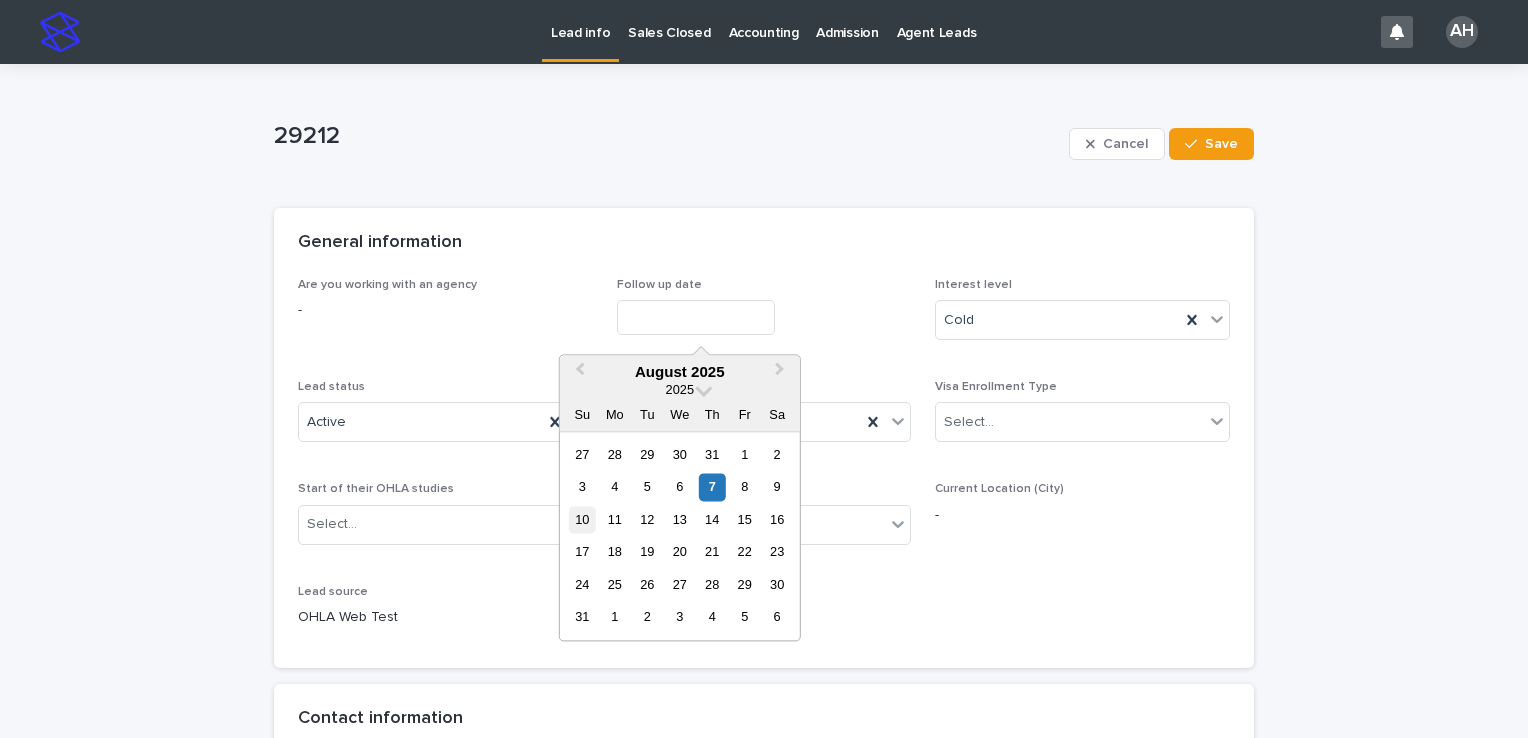 click on "10" at bounding box center [582, 519] 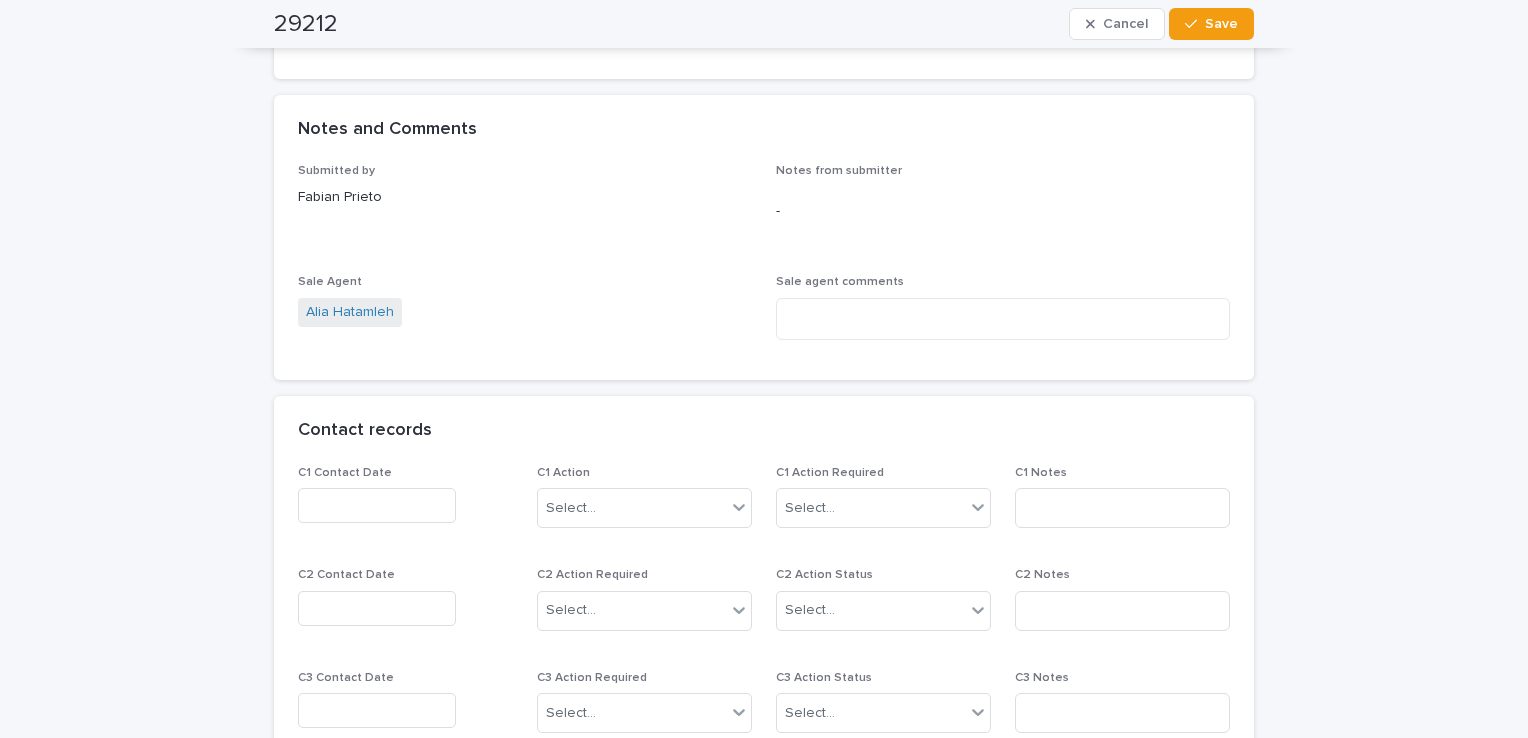 scroll, scrollTop: 1600, scrollLeft: 0, axis: vertical 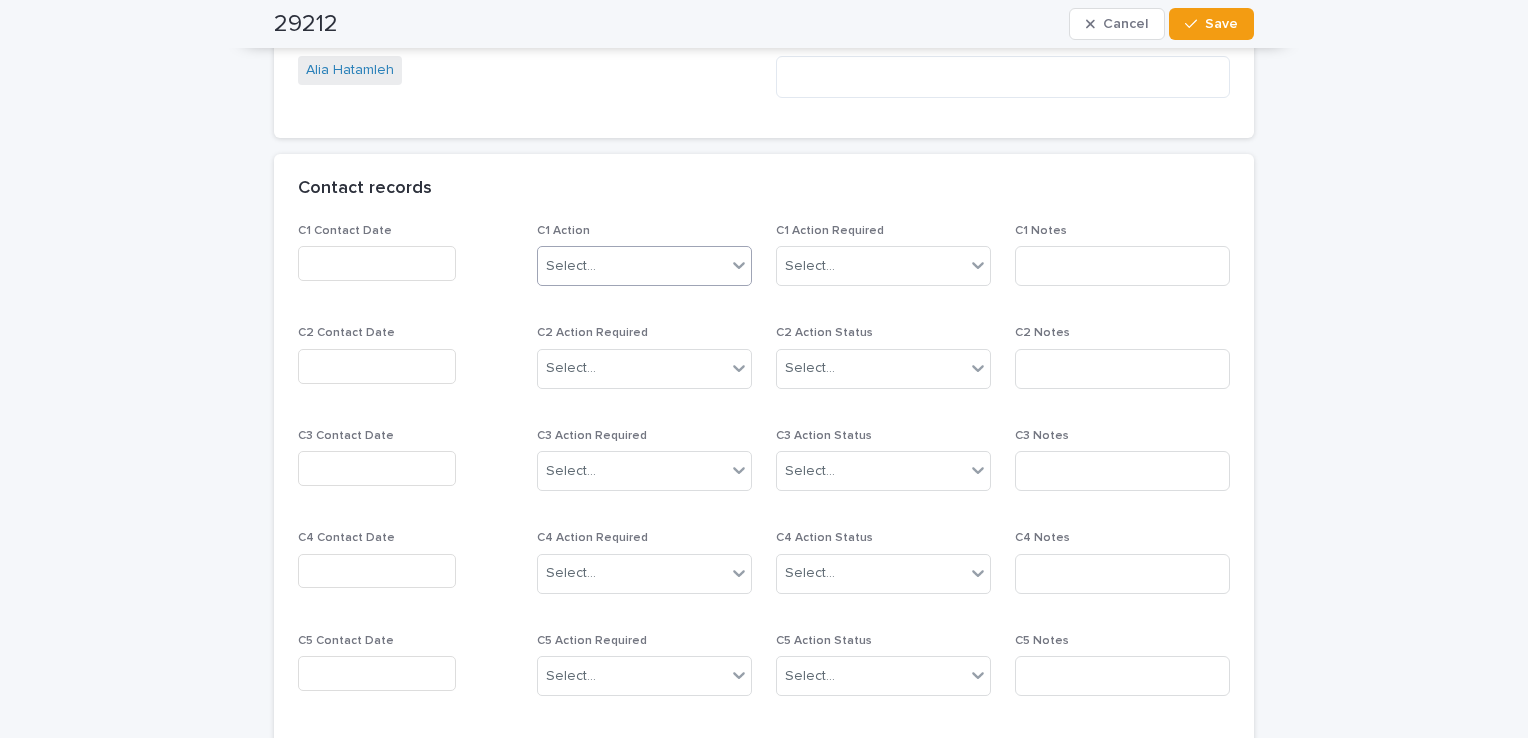 click on "C1 Action Select..." at bounding box center [644, 263] 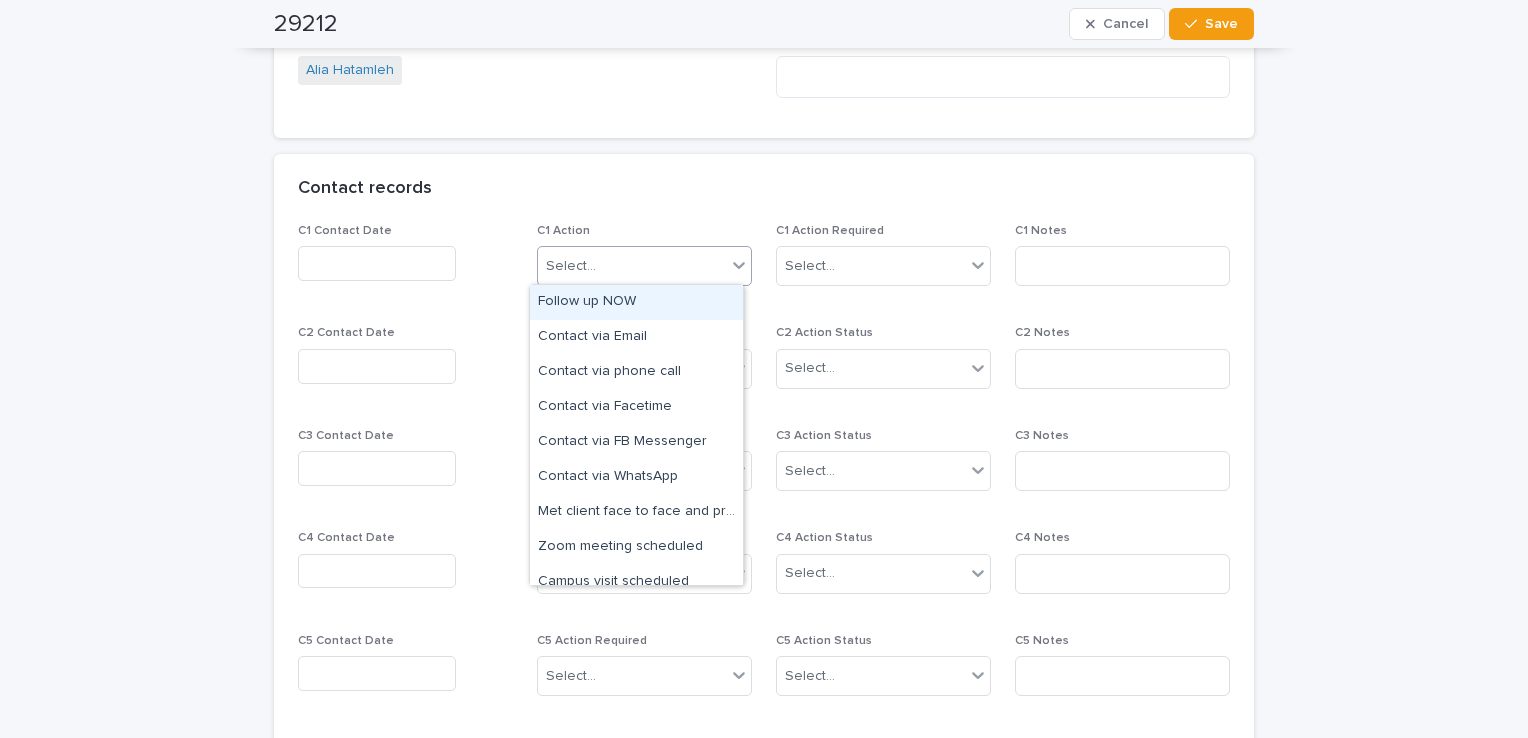 click on "Select..." at bounding box center (632, 266) 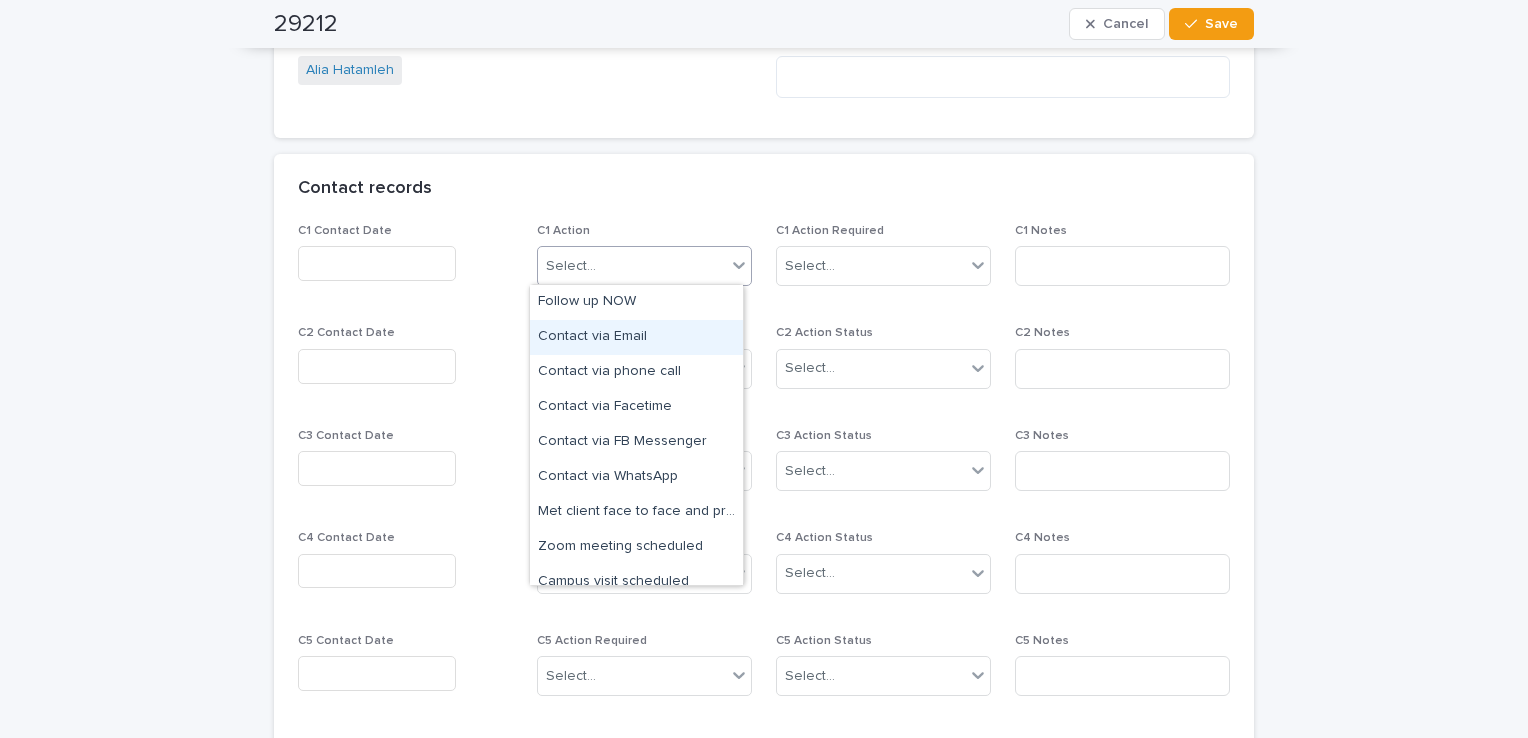 click on "Contact via Email" at bounding box center [636, 337] 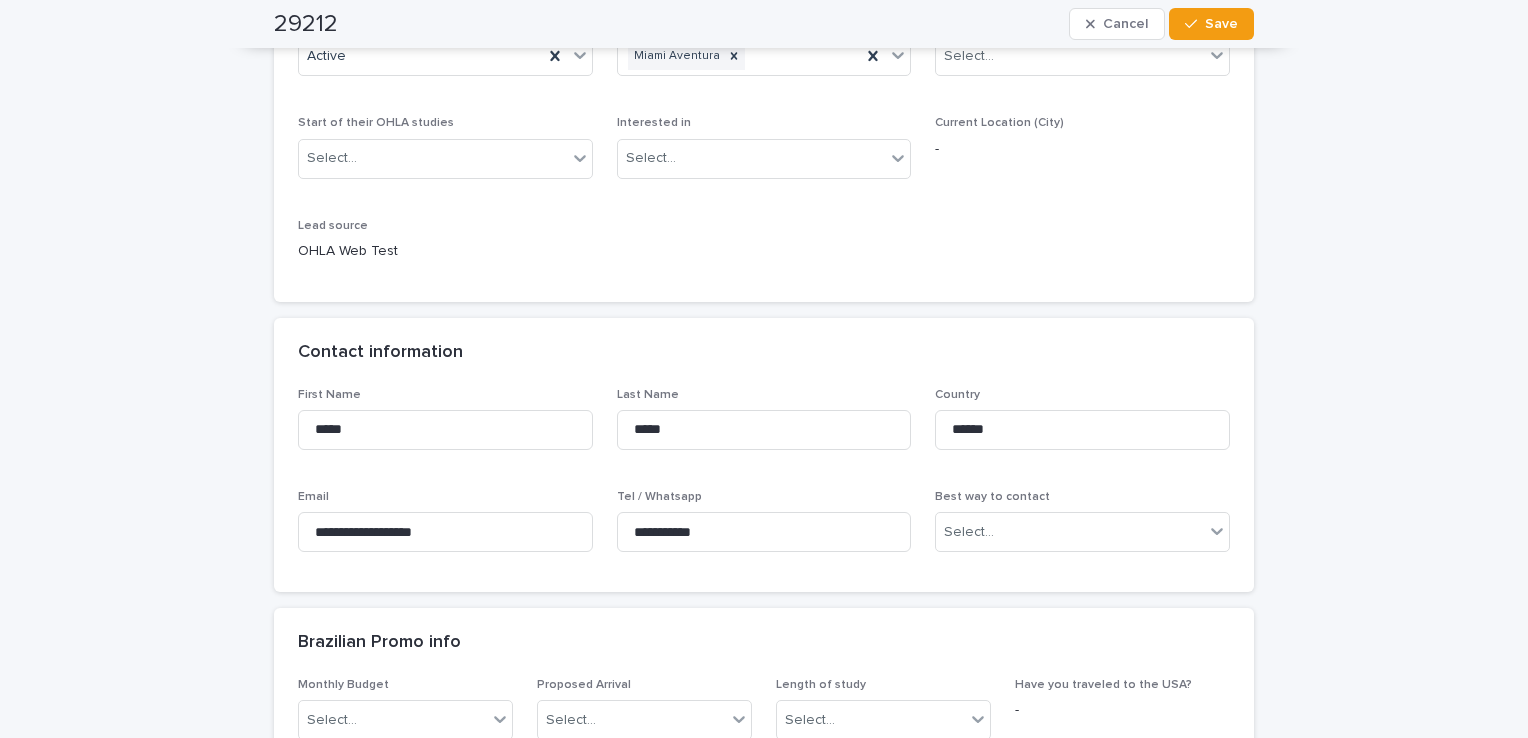 scroll, scrollTop: 0, scrollLeft: 0, axis: both 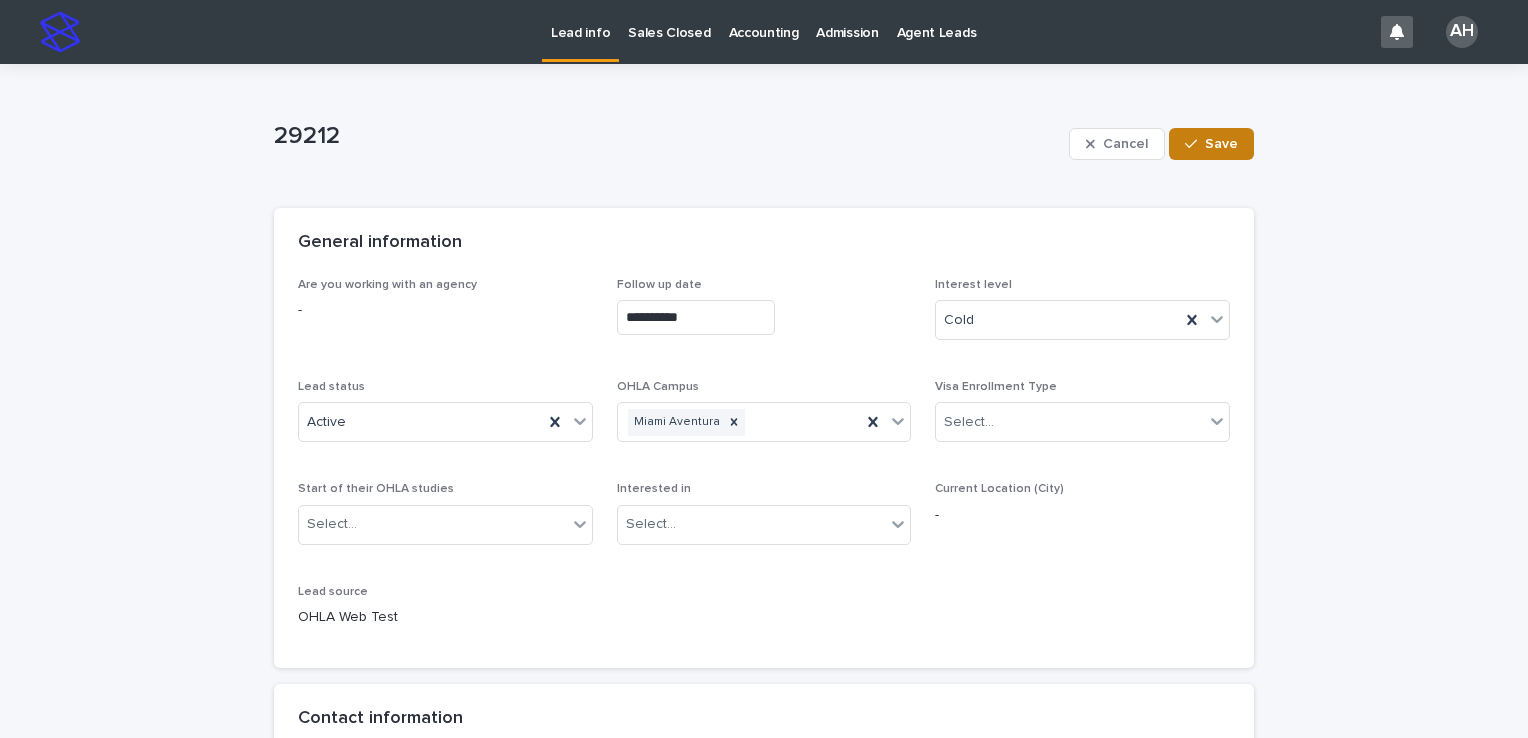 click on "Save" at bounding box center (1221, 144) 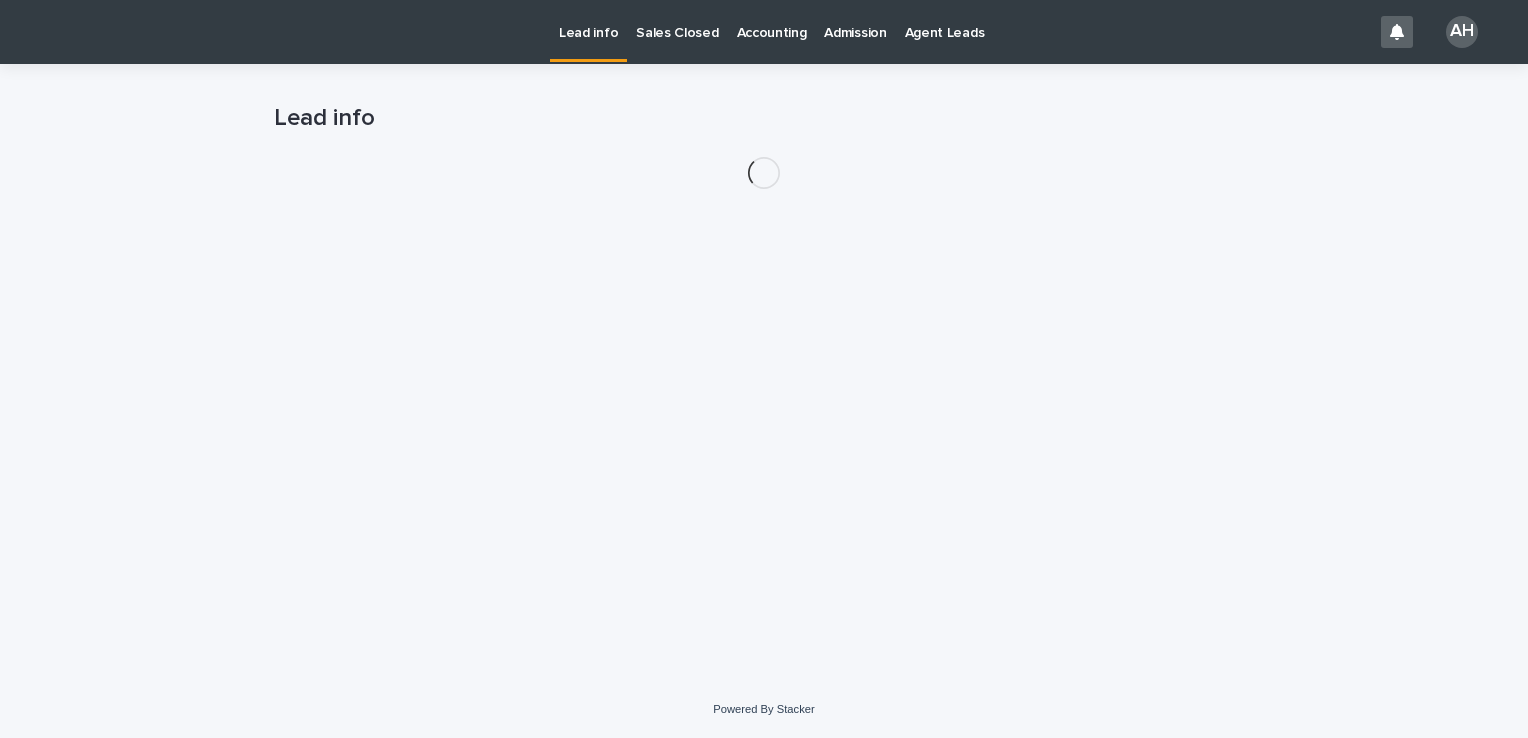 scroll, scrollTop: 0, scrollLeft: 0, axis: both 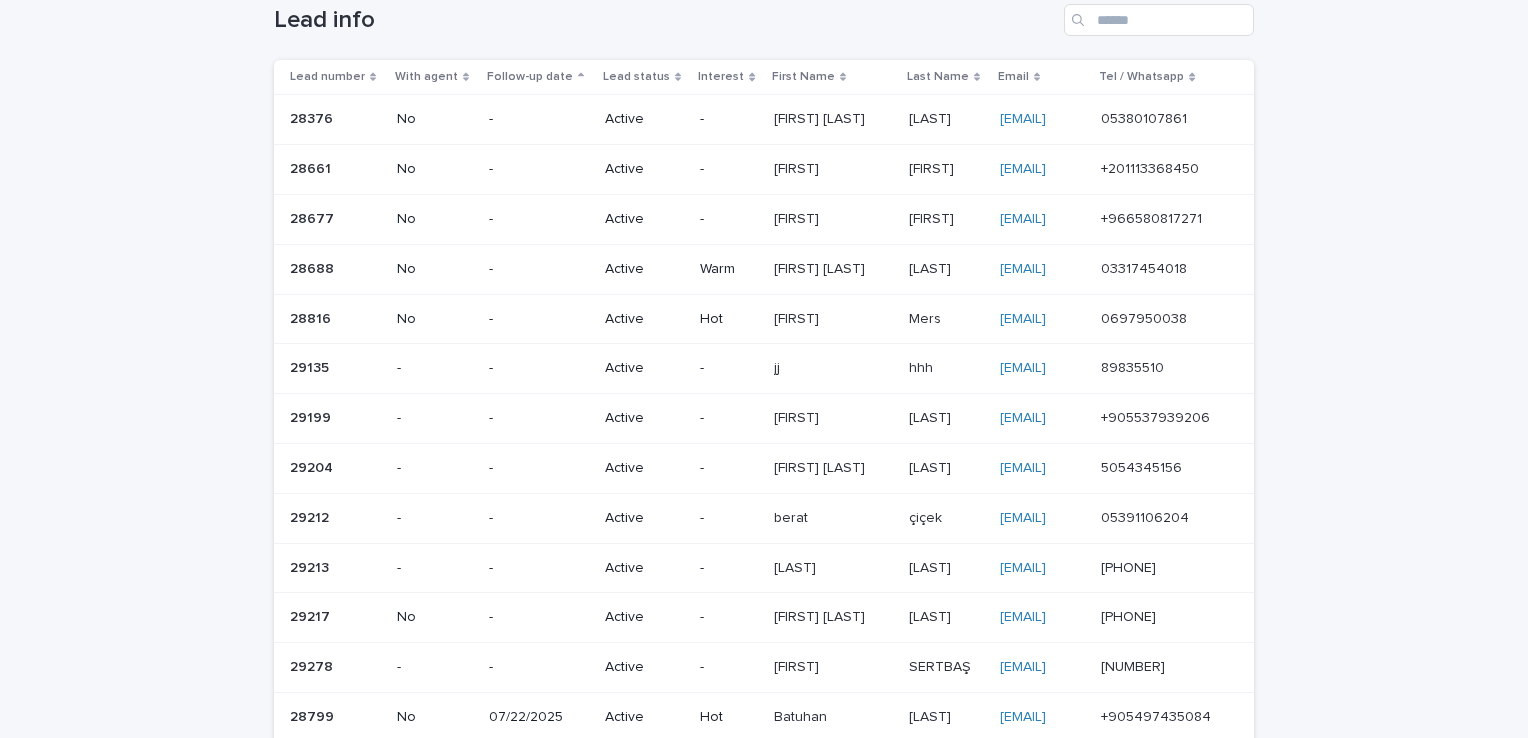 click on "[PHONE] [PHONE]" at bounding box center (1161, 568) 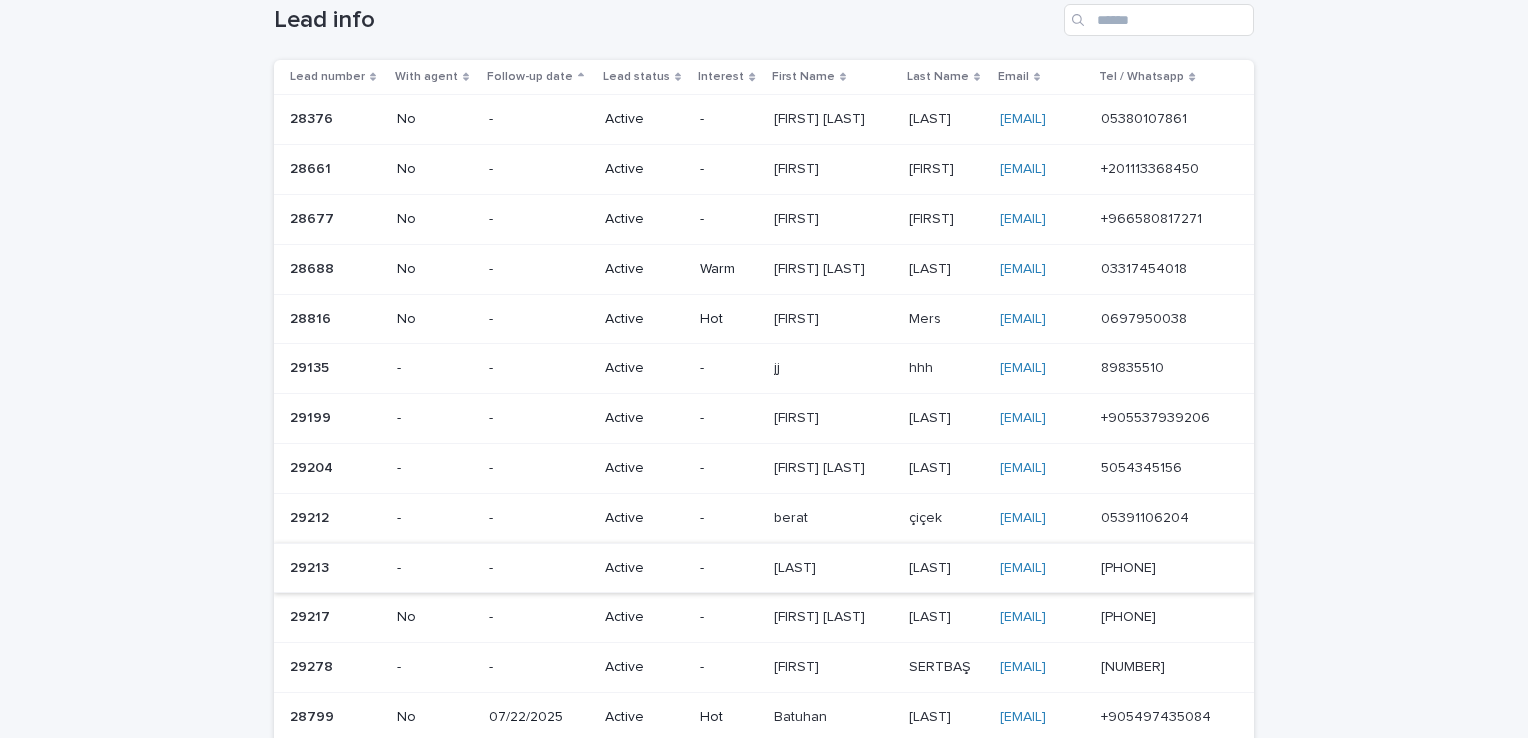 scroll, scrollTop: 0, scrollLeft: 0, axis: both 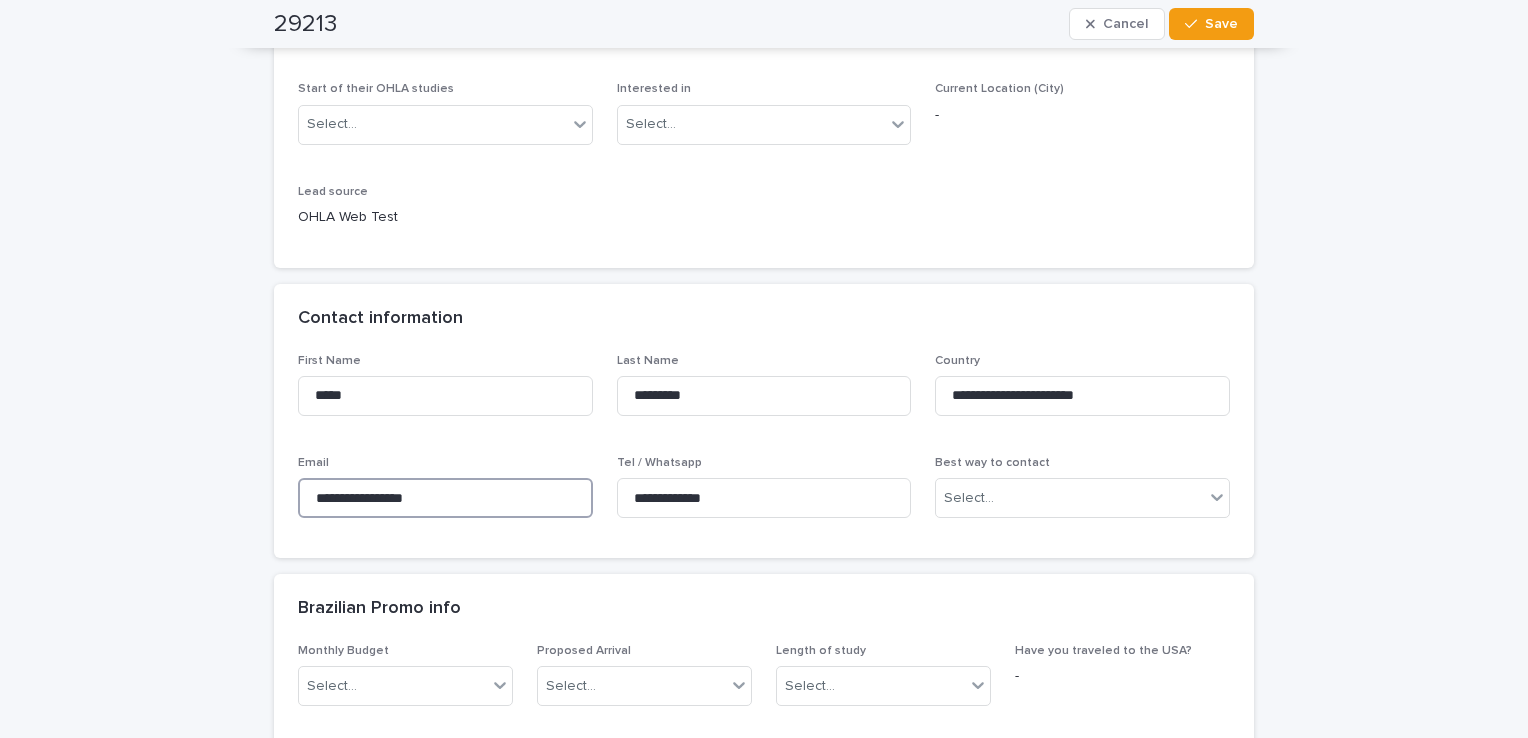 click on "**********" at bounding box center (445, 498) 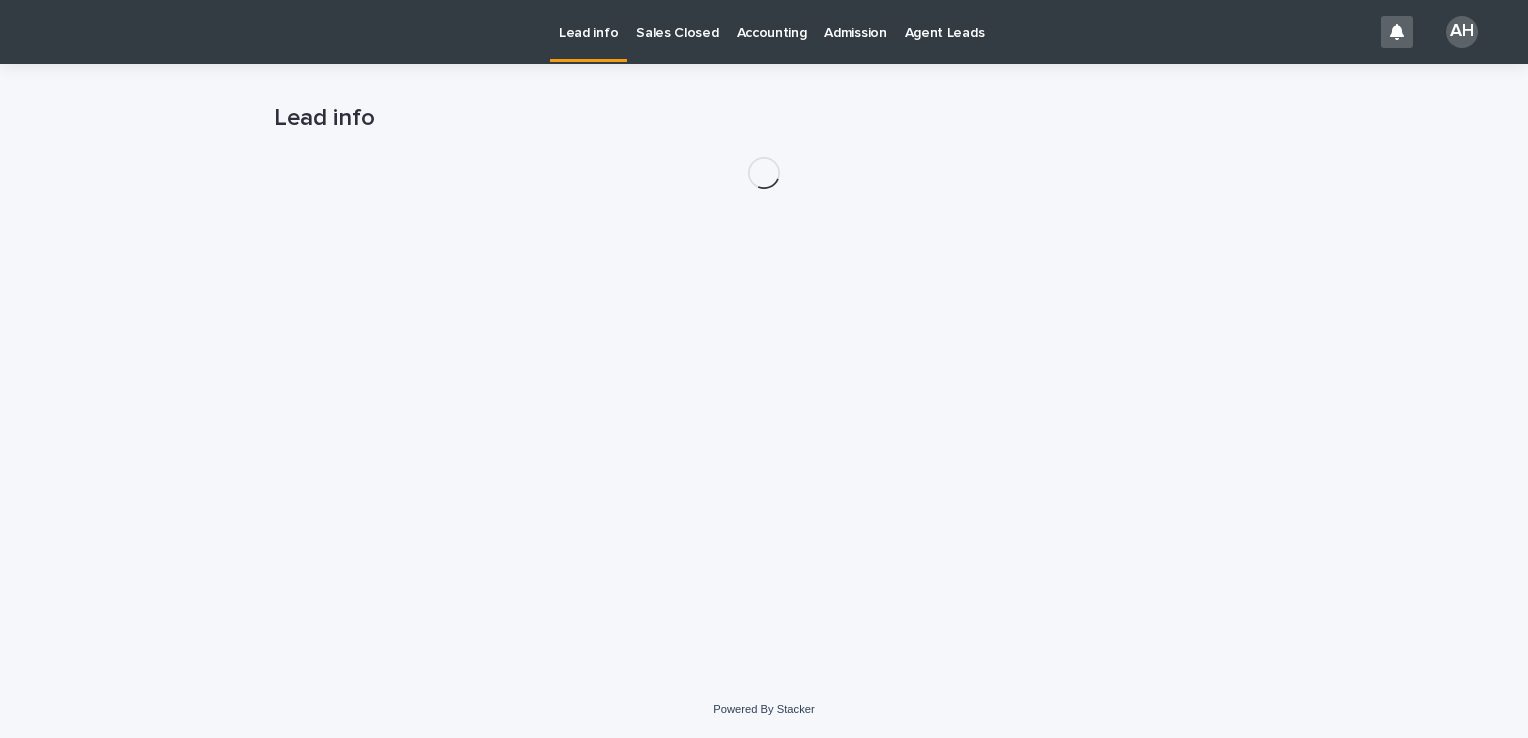 scroll, scrollTop: 0, scrollLeft: 0, axis: both 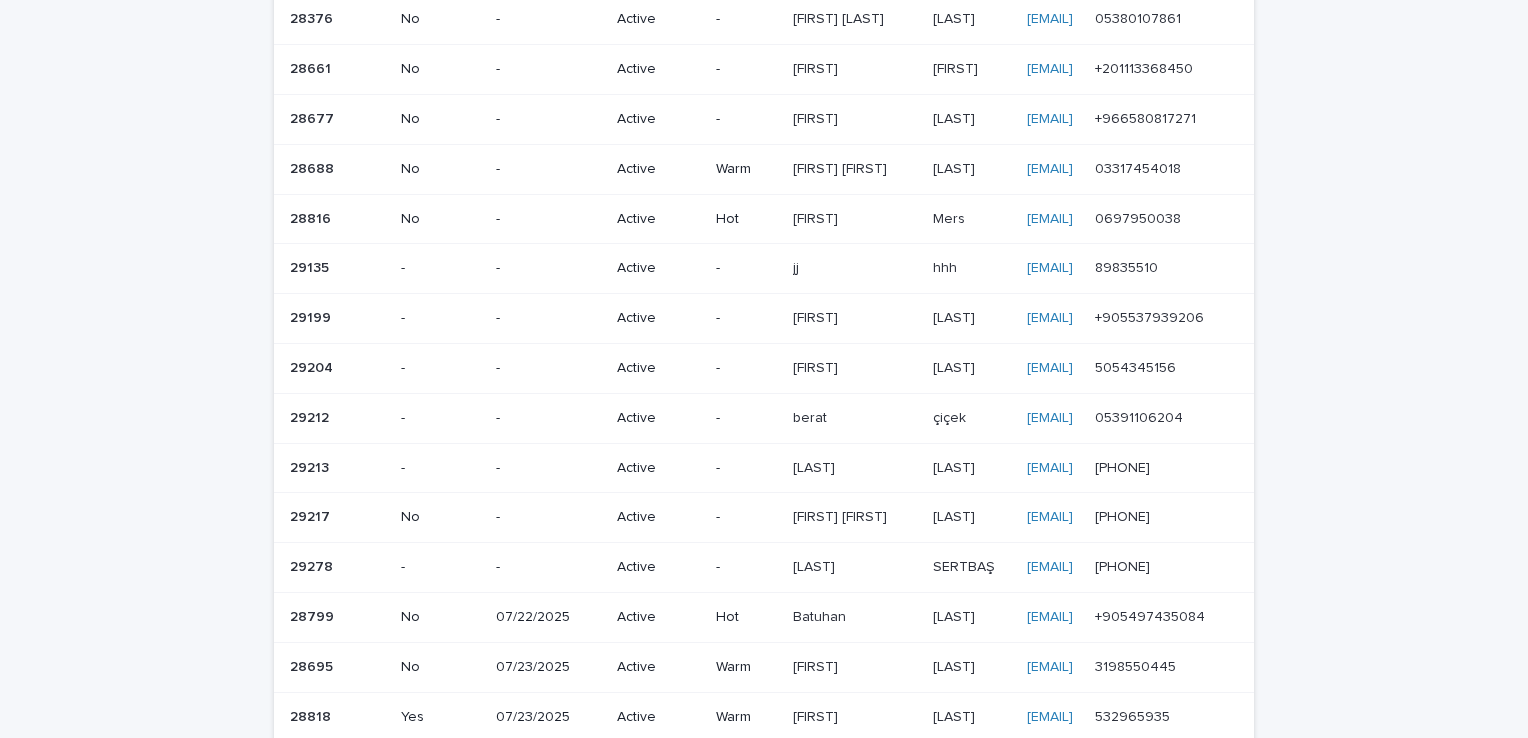 drag, startPoint x: 1155, startPoint y: 516, endPoint x: 1124, endPoint y: 514, distance: 31.06445 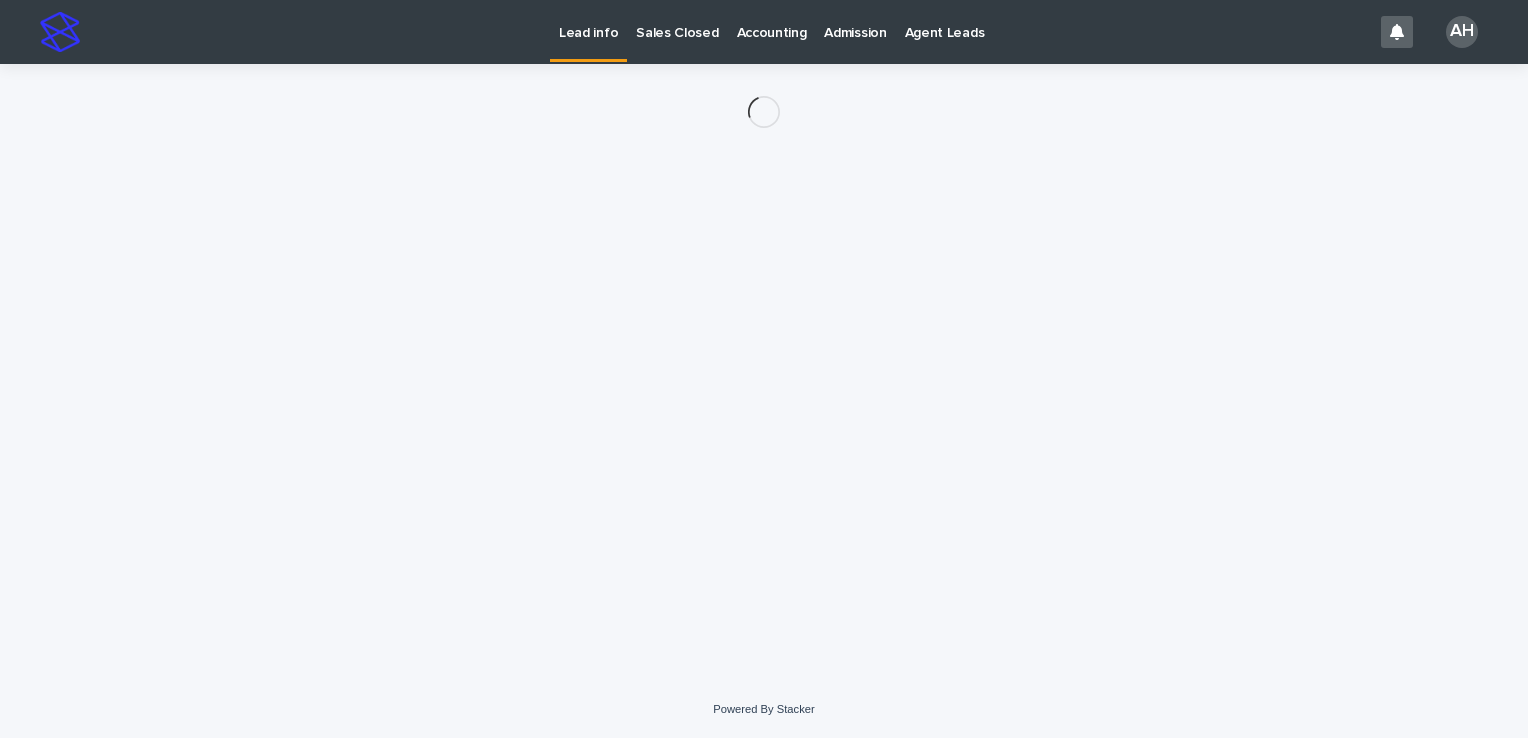 scroll, scrollTop: 0, scrollLeft: 0, axis: both 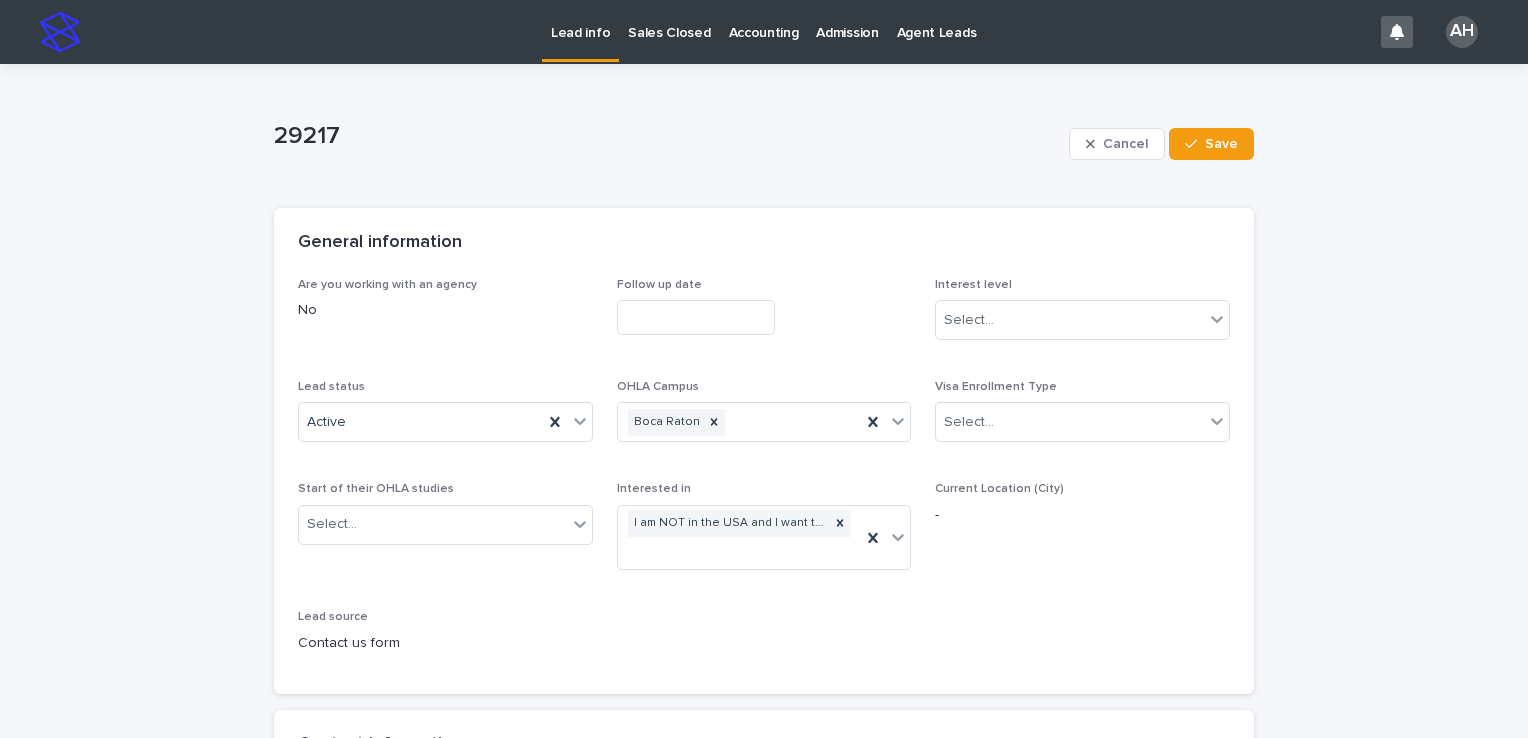 click on "Lead info" at bounding box center [580, 21] 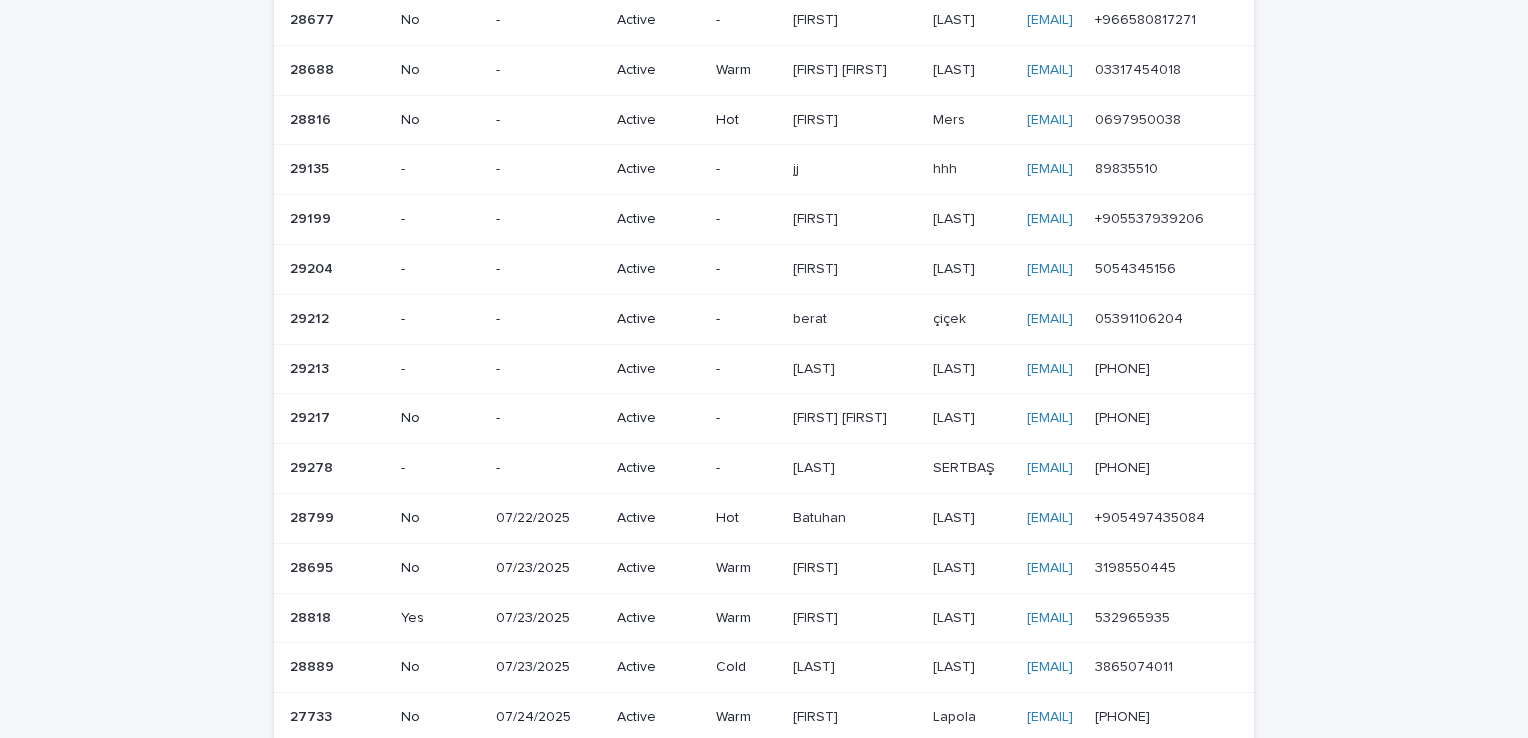 scroll, scrollTop: 300, scrollLeft: 0, axis: vertical 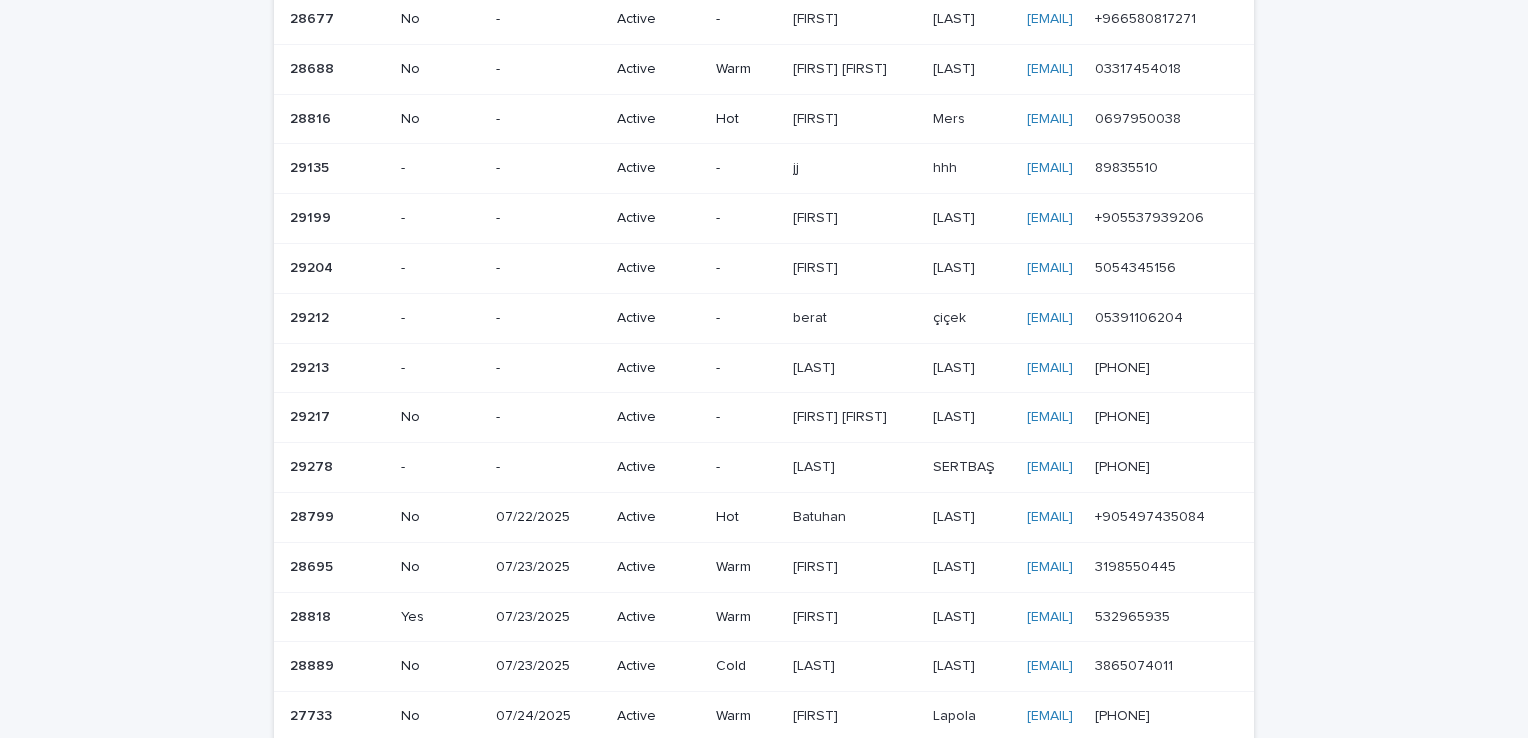 click on "[PHONE]" at bounding box center [1124, 415] 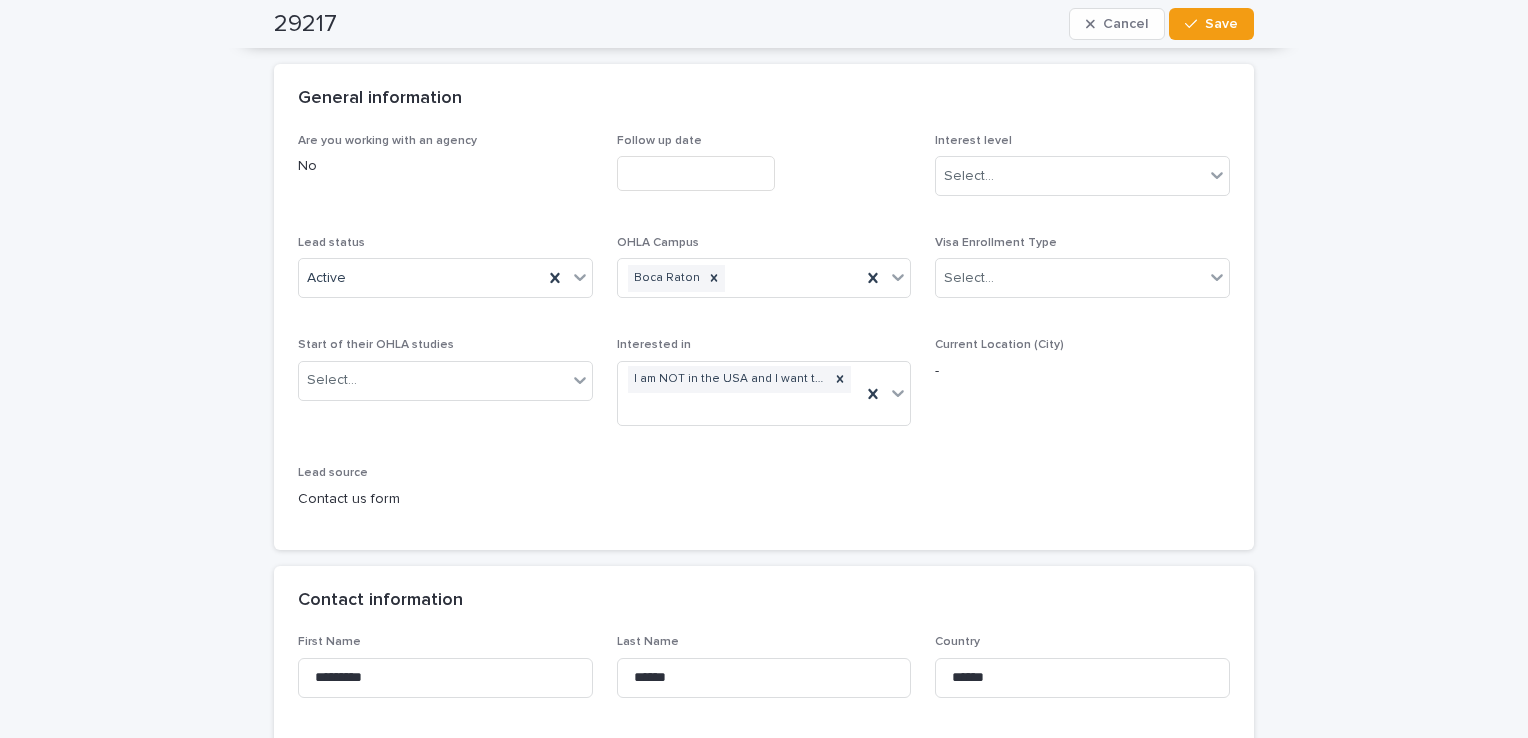 scroll, scrollTop: 0, scrollLeft: 0, axis: both 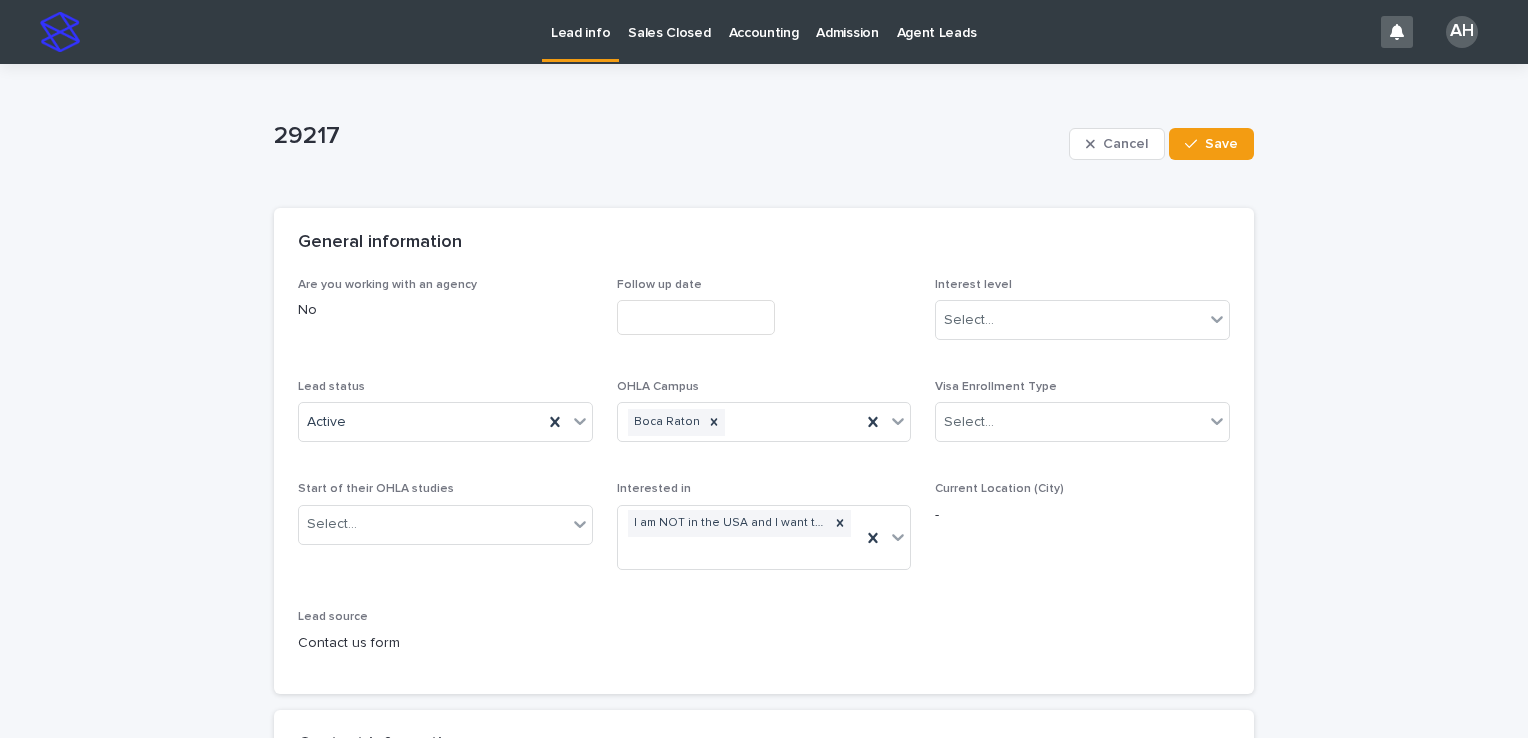 click on "Lead info" at bounding box center [580, 21] 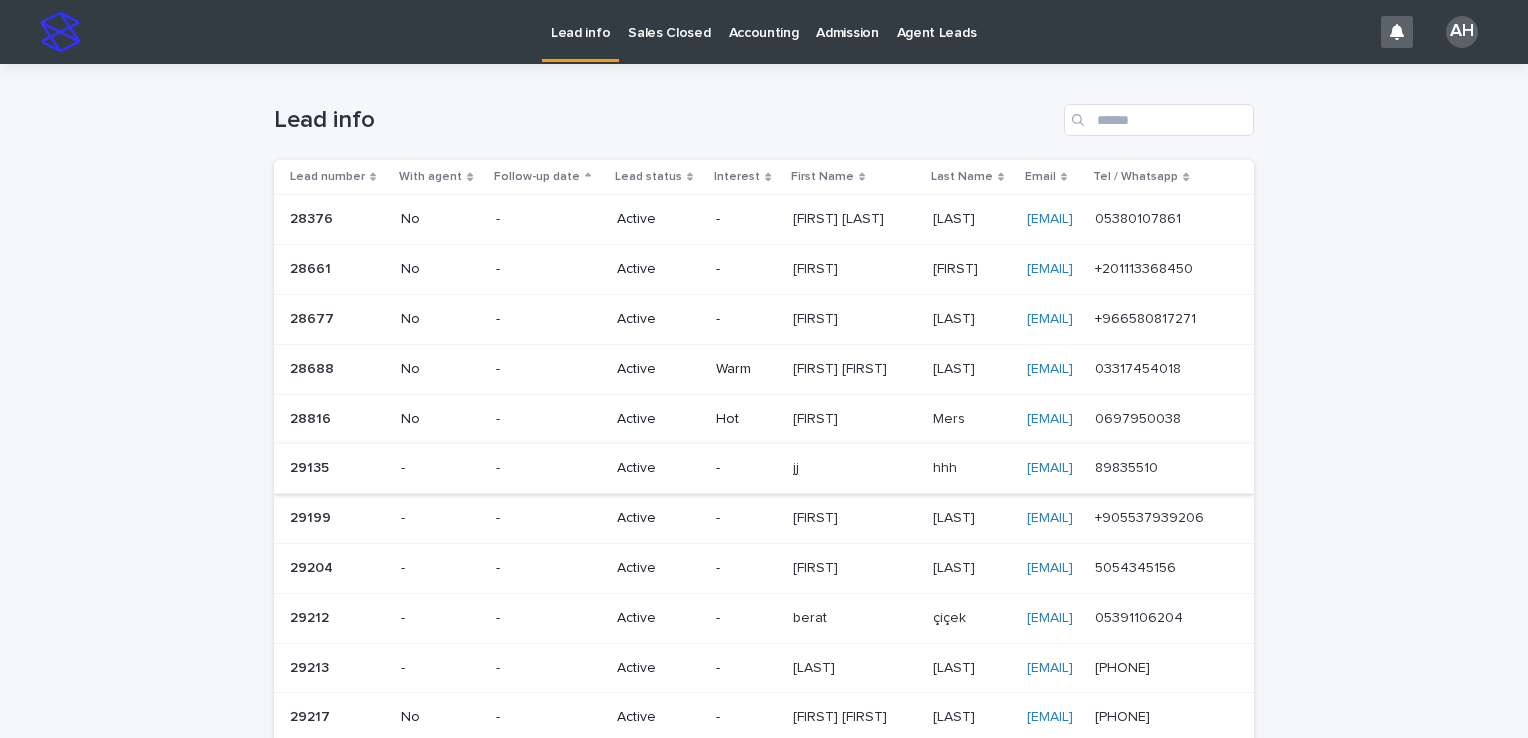 scroll, scrollTop: 300, scrollLeft: 0, axis: vertical 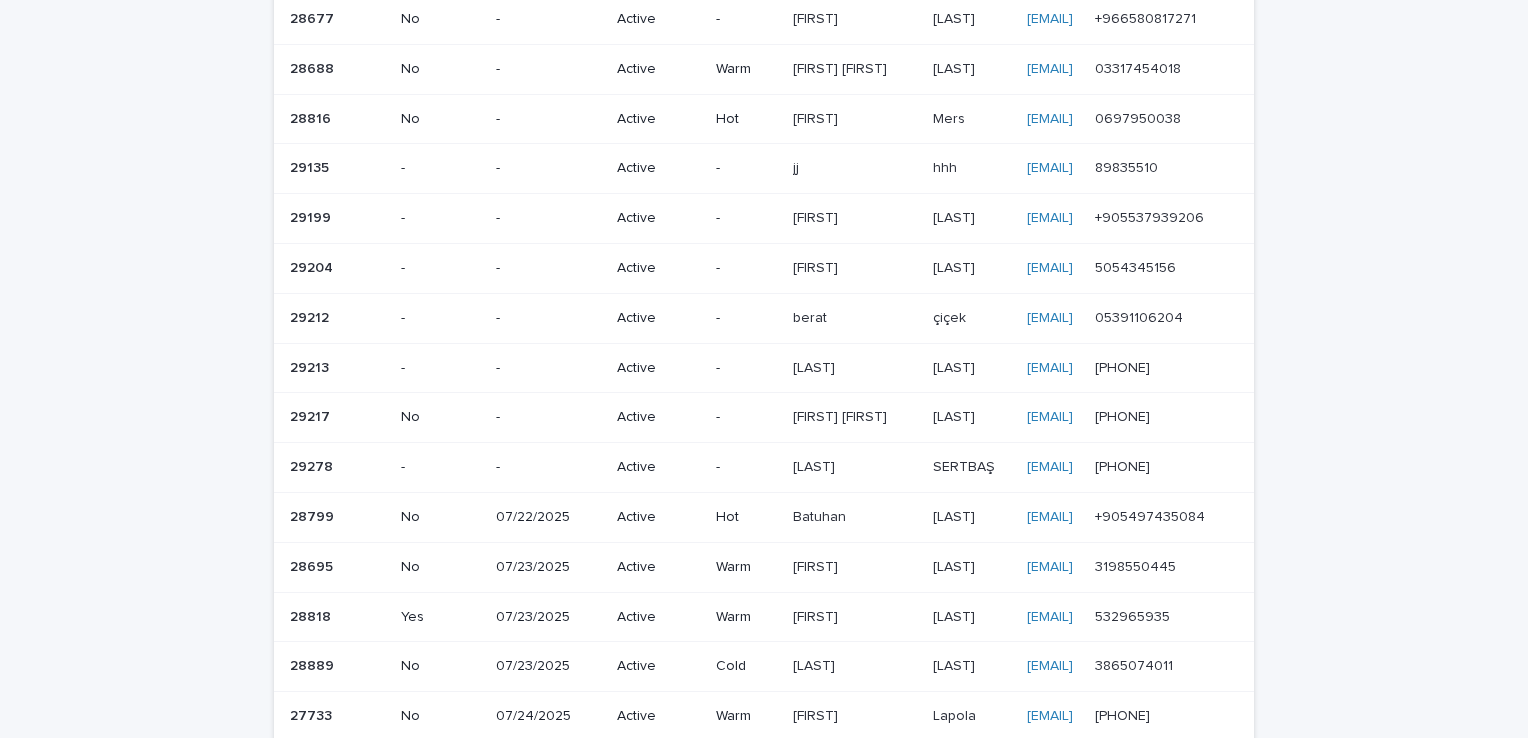 click on "[PHONE]" at bounding box center (1124, 465) 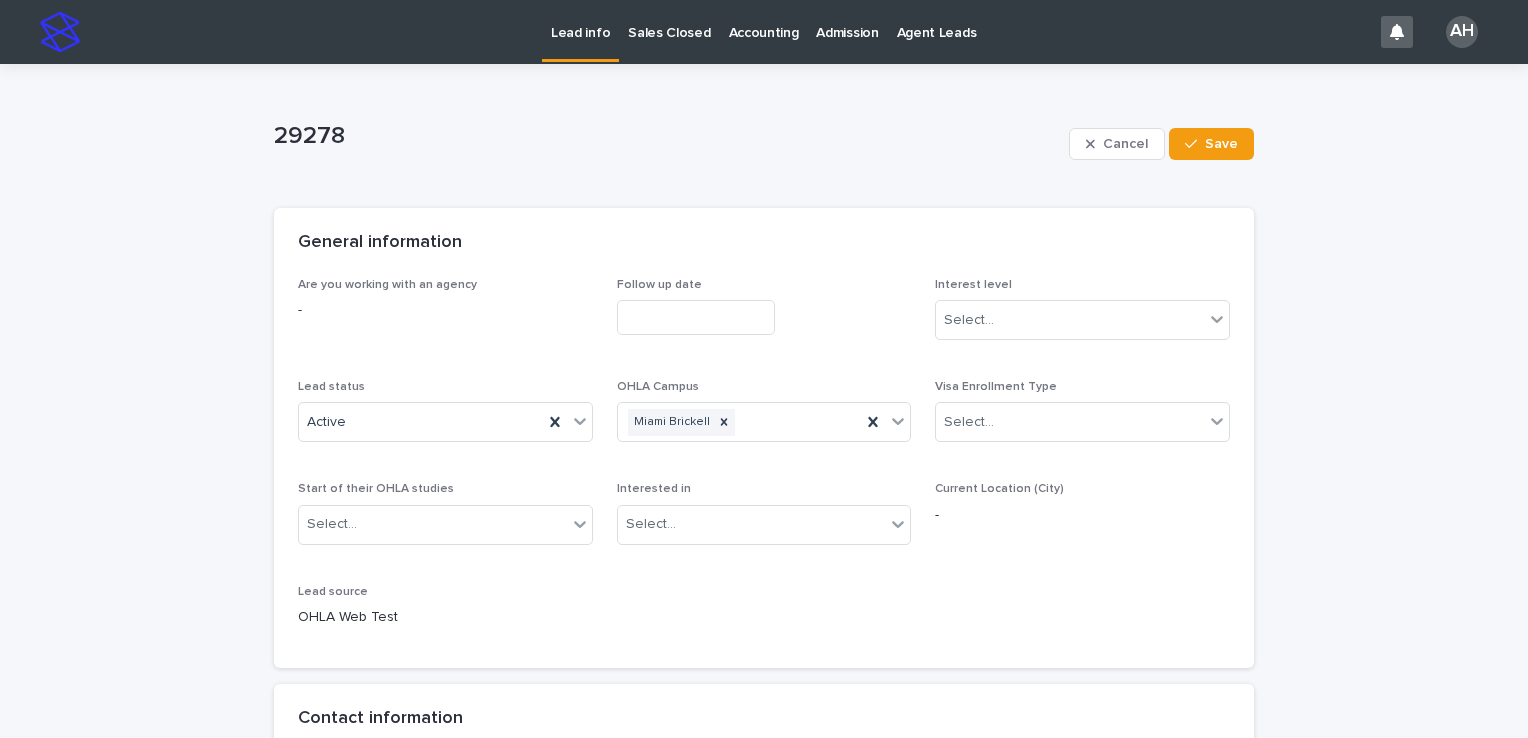 scroll, scrollTop: 200, scrollLeft: 0, axis: vertical 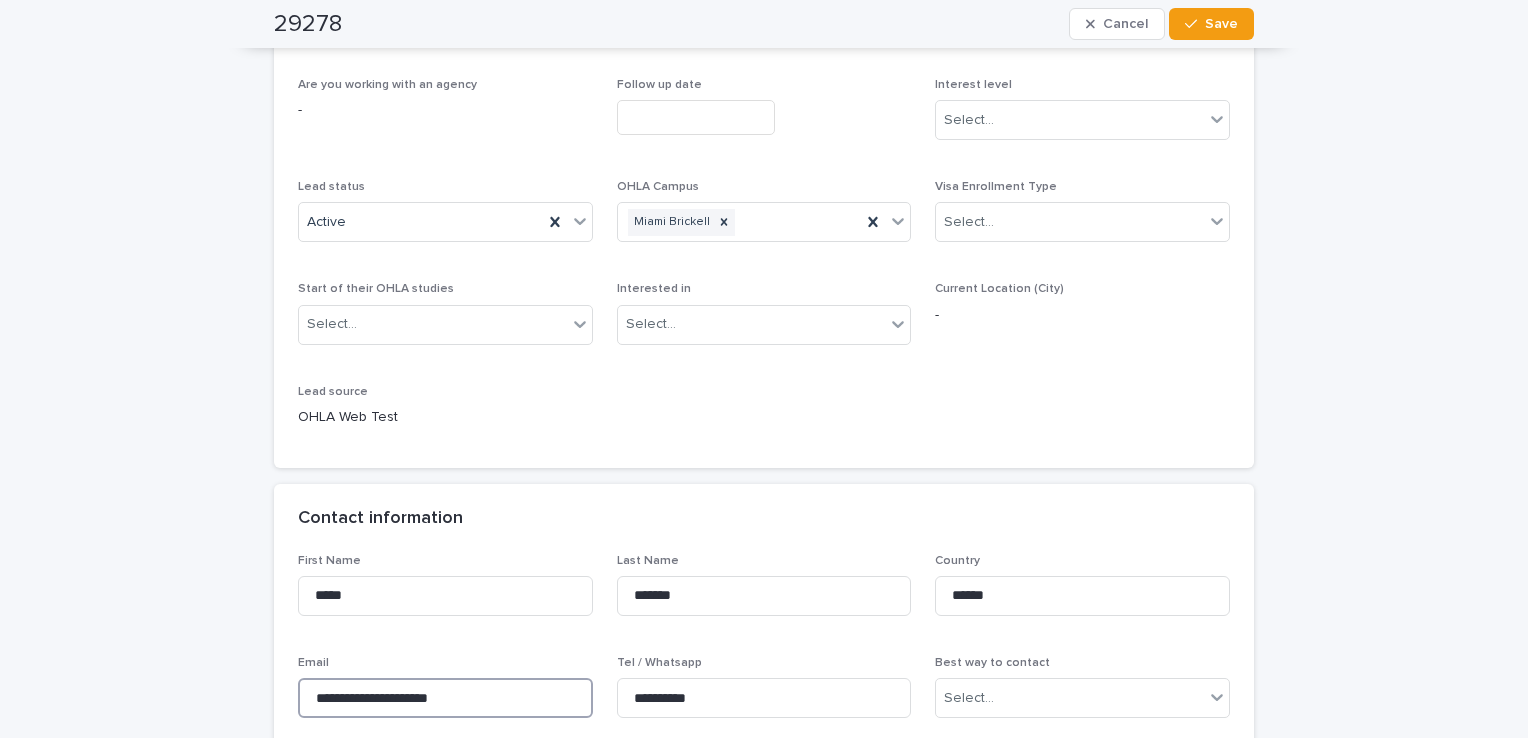 click on "**********" at bounding box center [445, 698] 